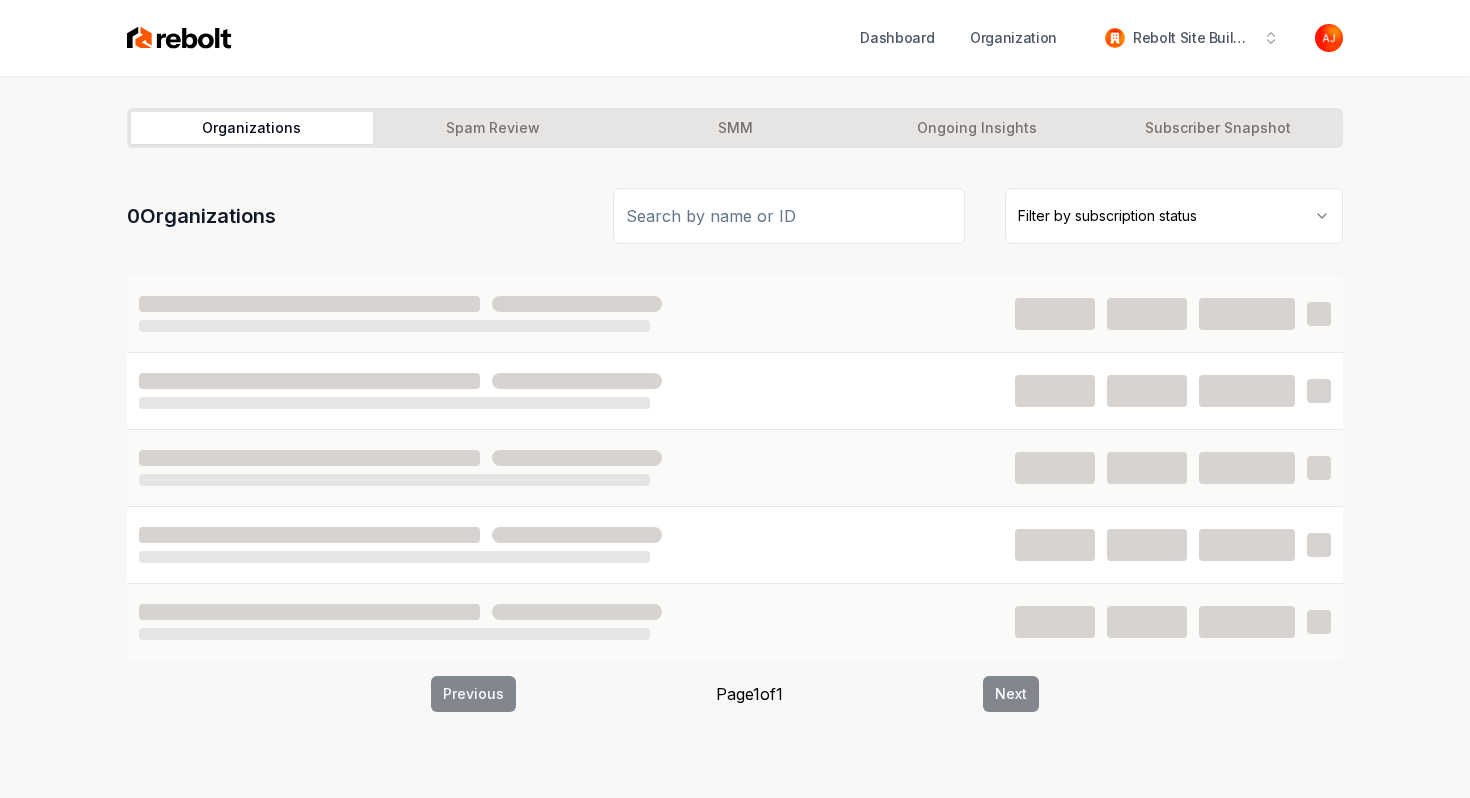 scroll, scrollTop: 0, scrollLeft: 0, axis: both 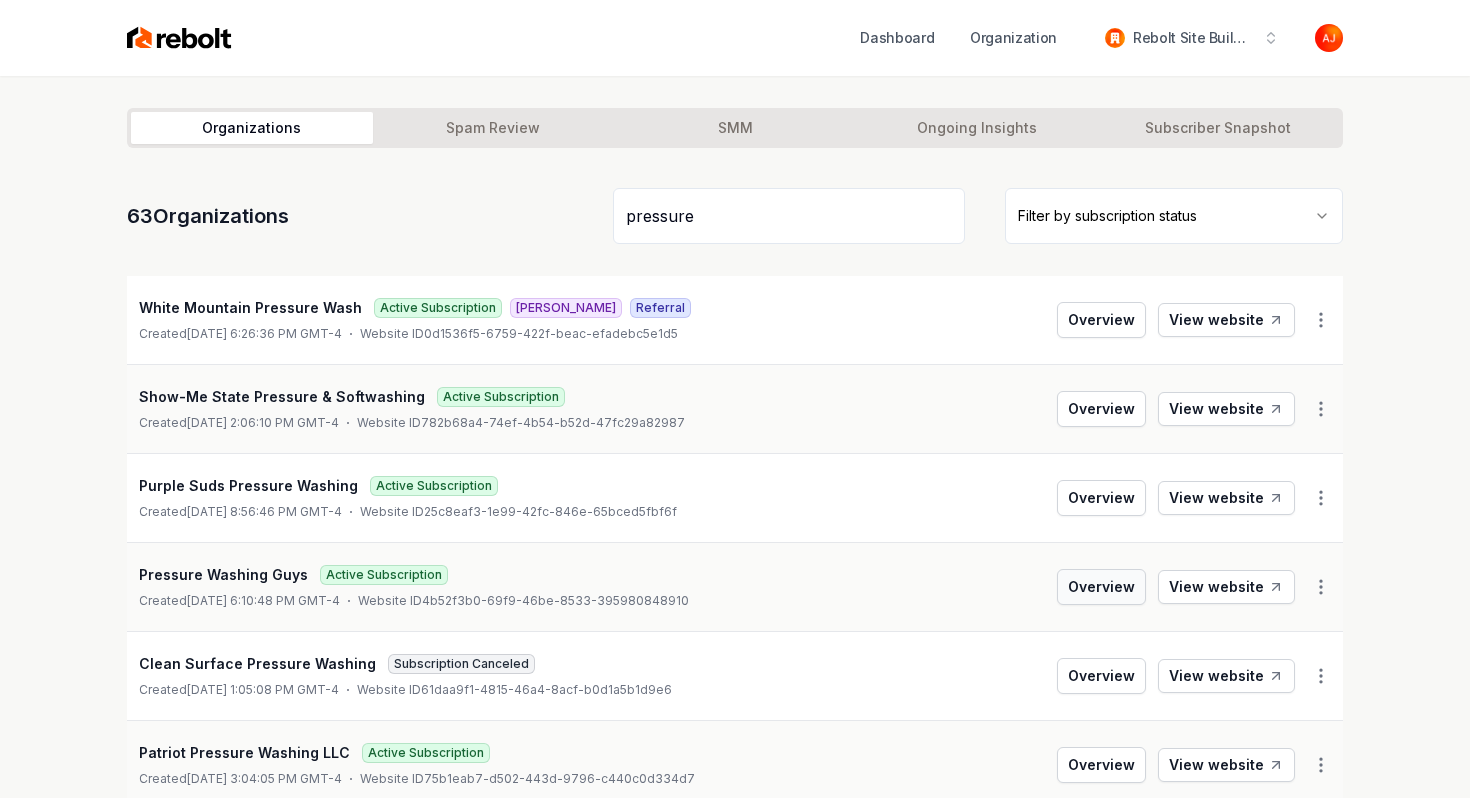 type on "pressure" 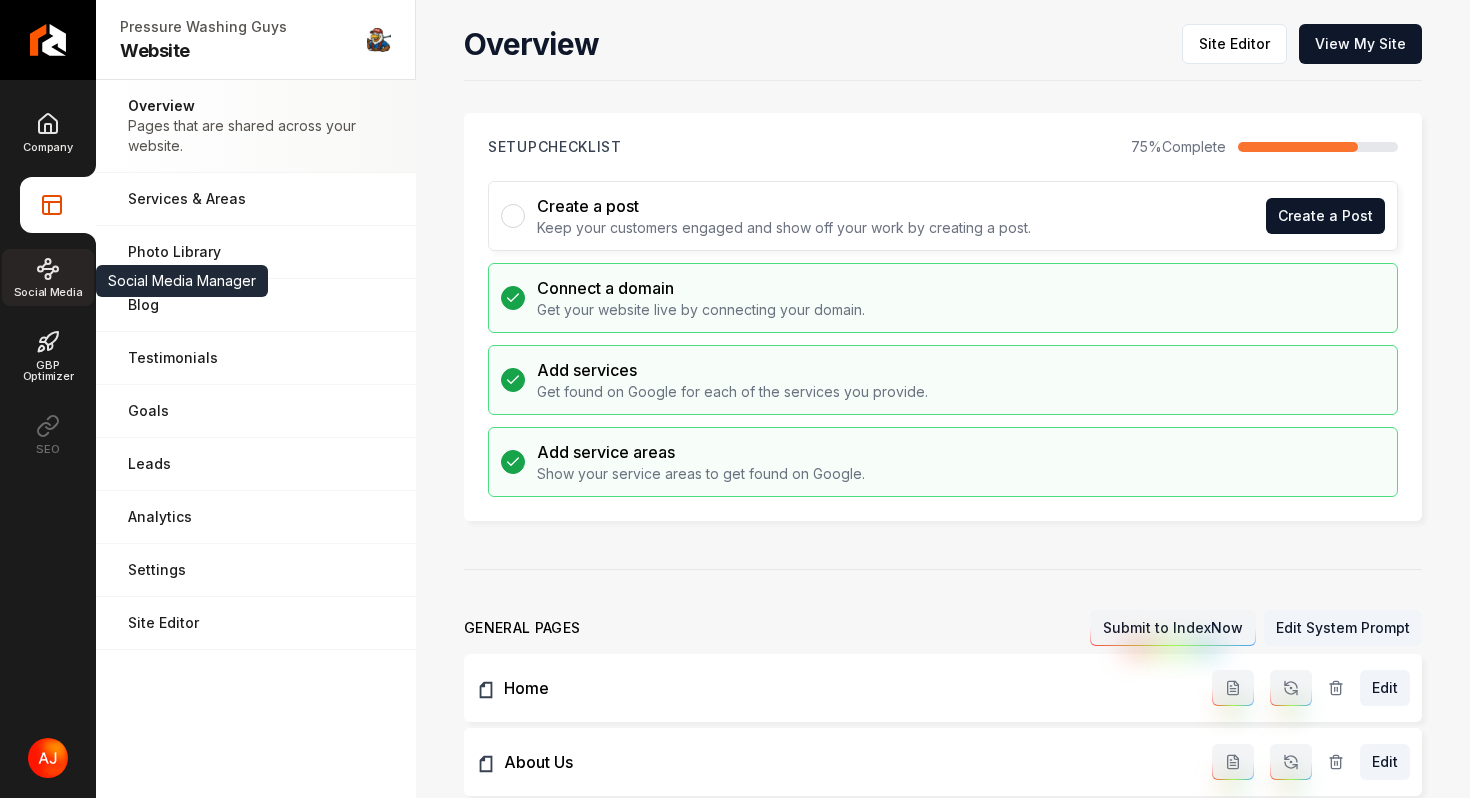 click on "Social Media" at bounding box center (48, 292) 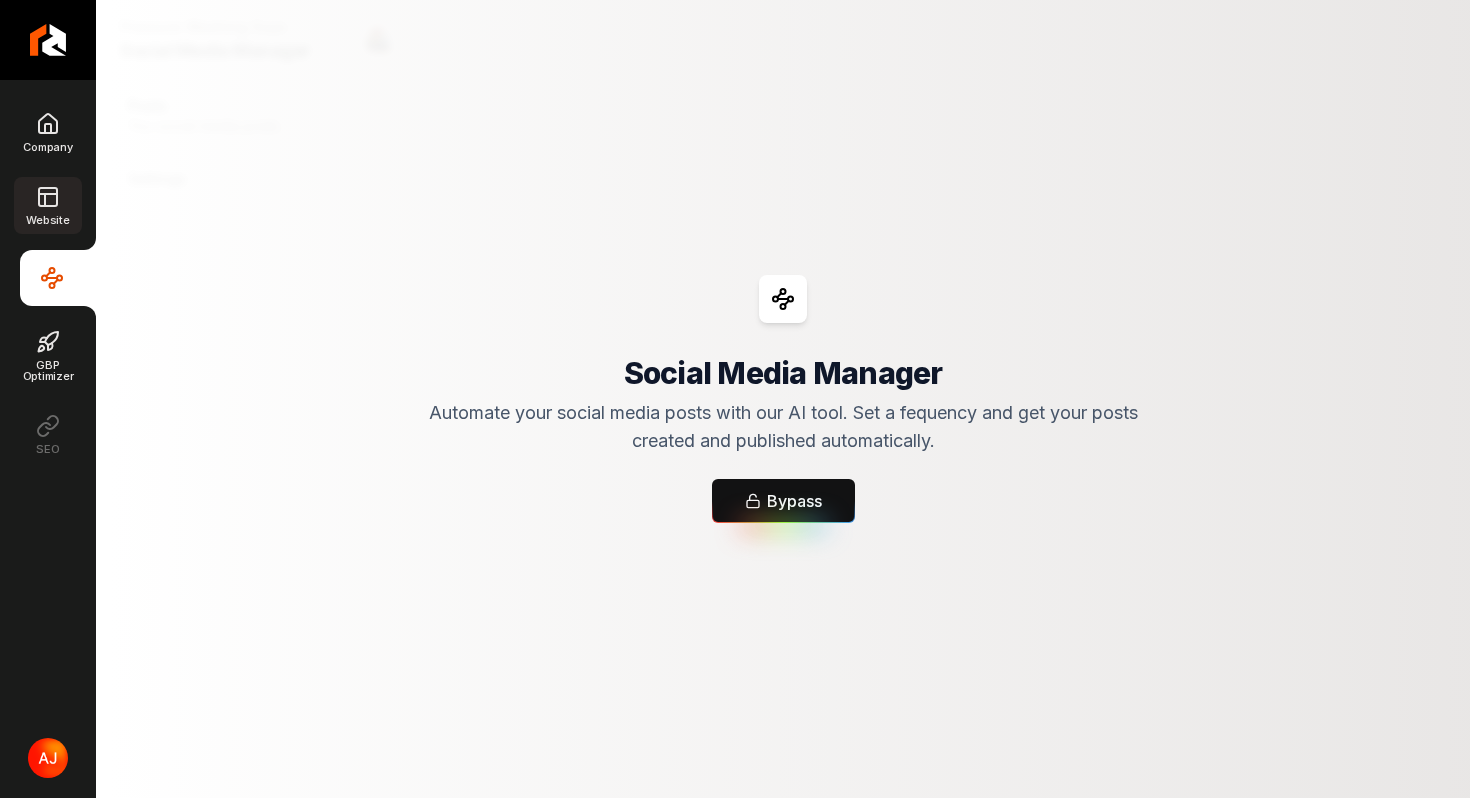 click on "Website" at bounding box center (47, 220) 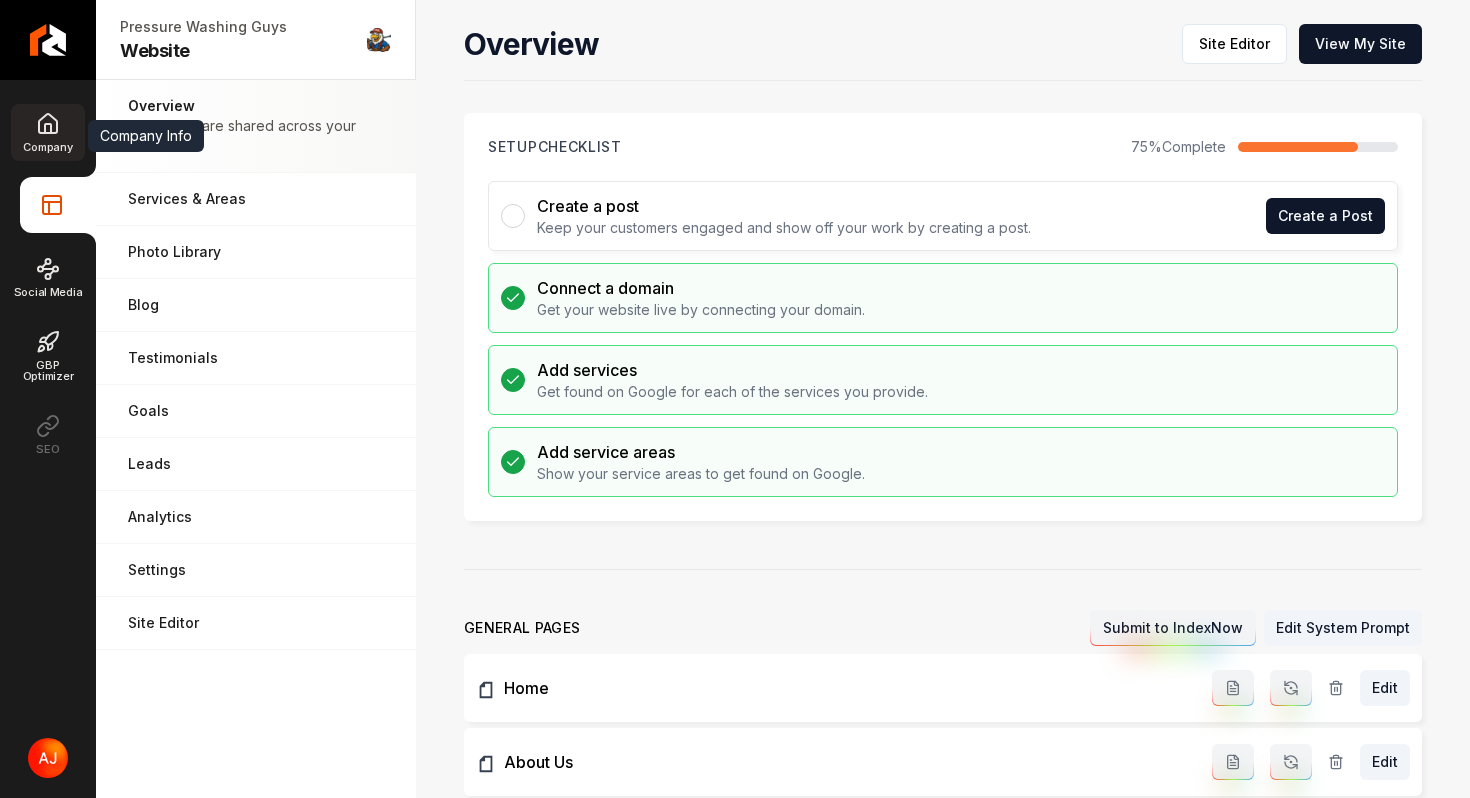 click on "Company" at bounding box center [47, 147] 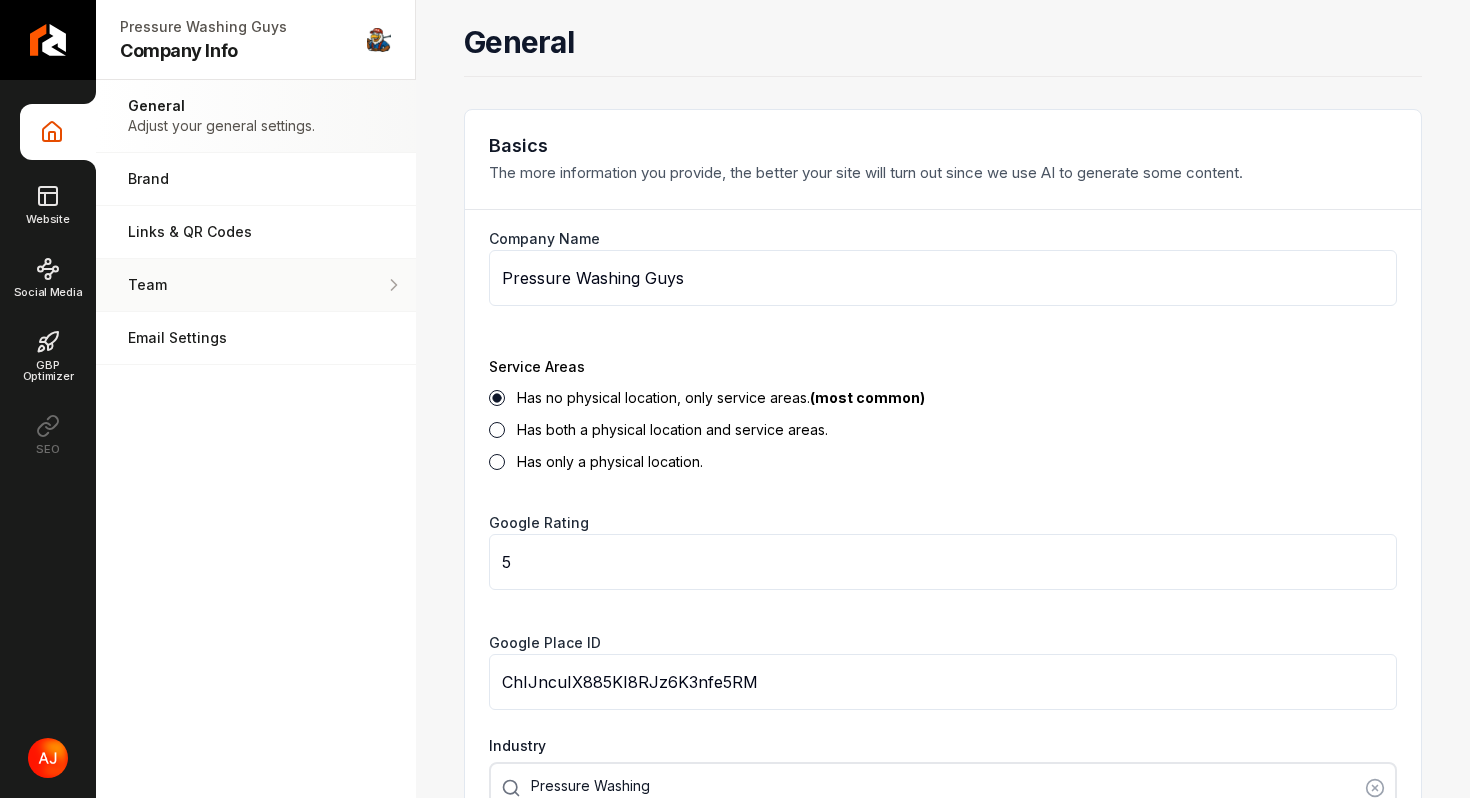 click on "Team" at bounding box center [224, 285] 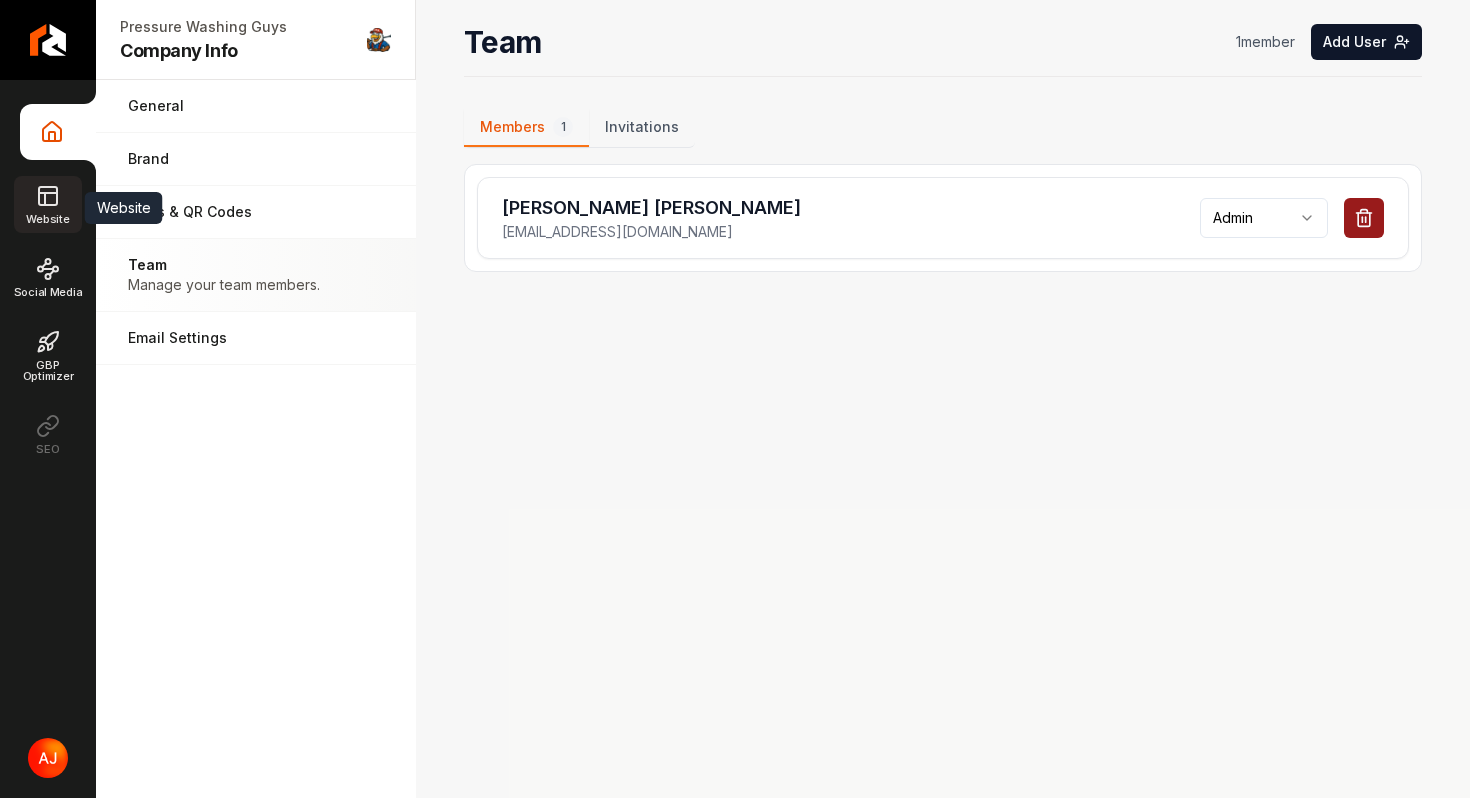 click on "Website" at bounding box center [47, 219] 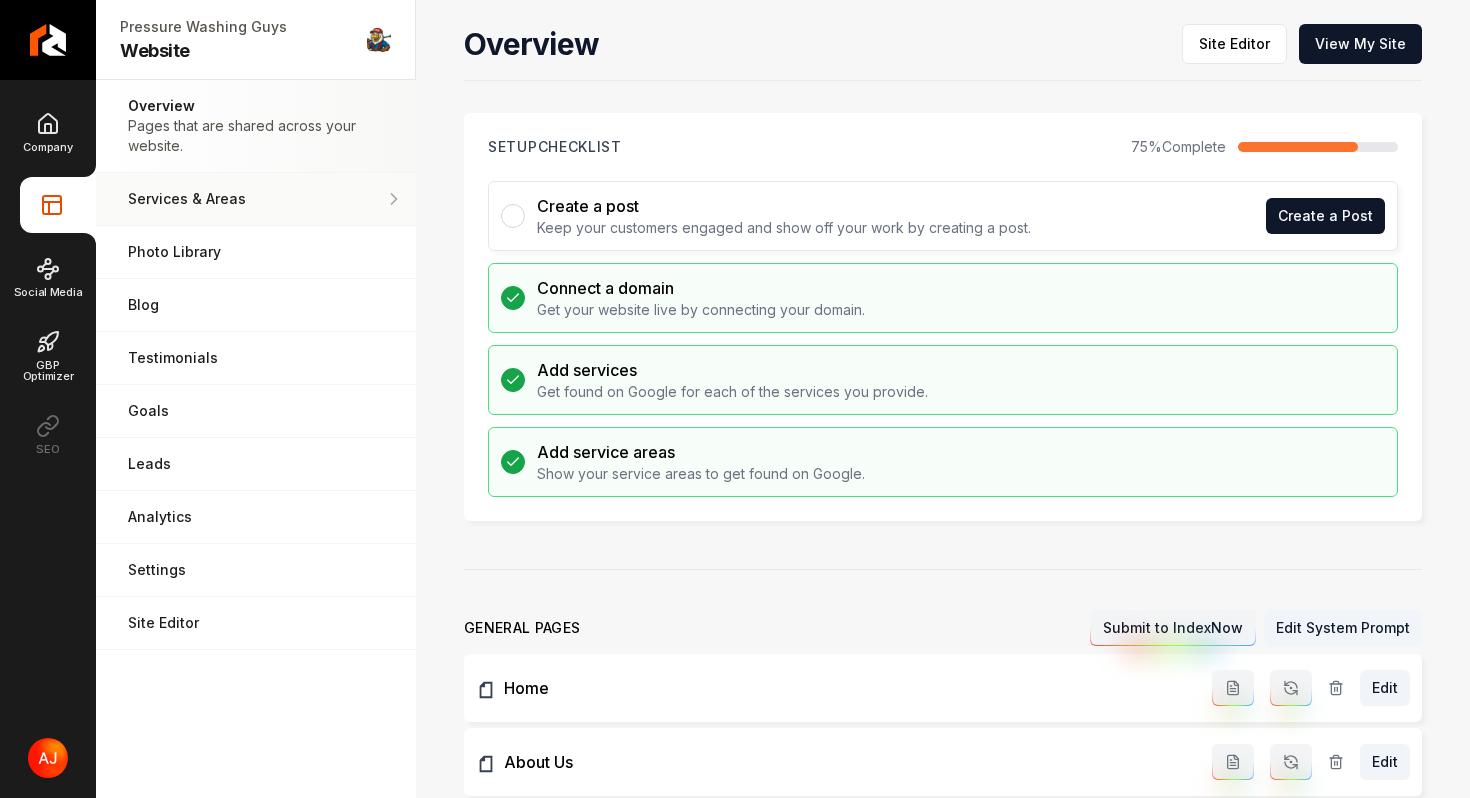 click on "Services & Areas" at bounding box center (256, 199) 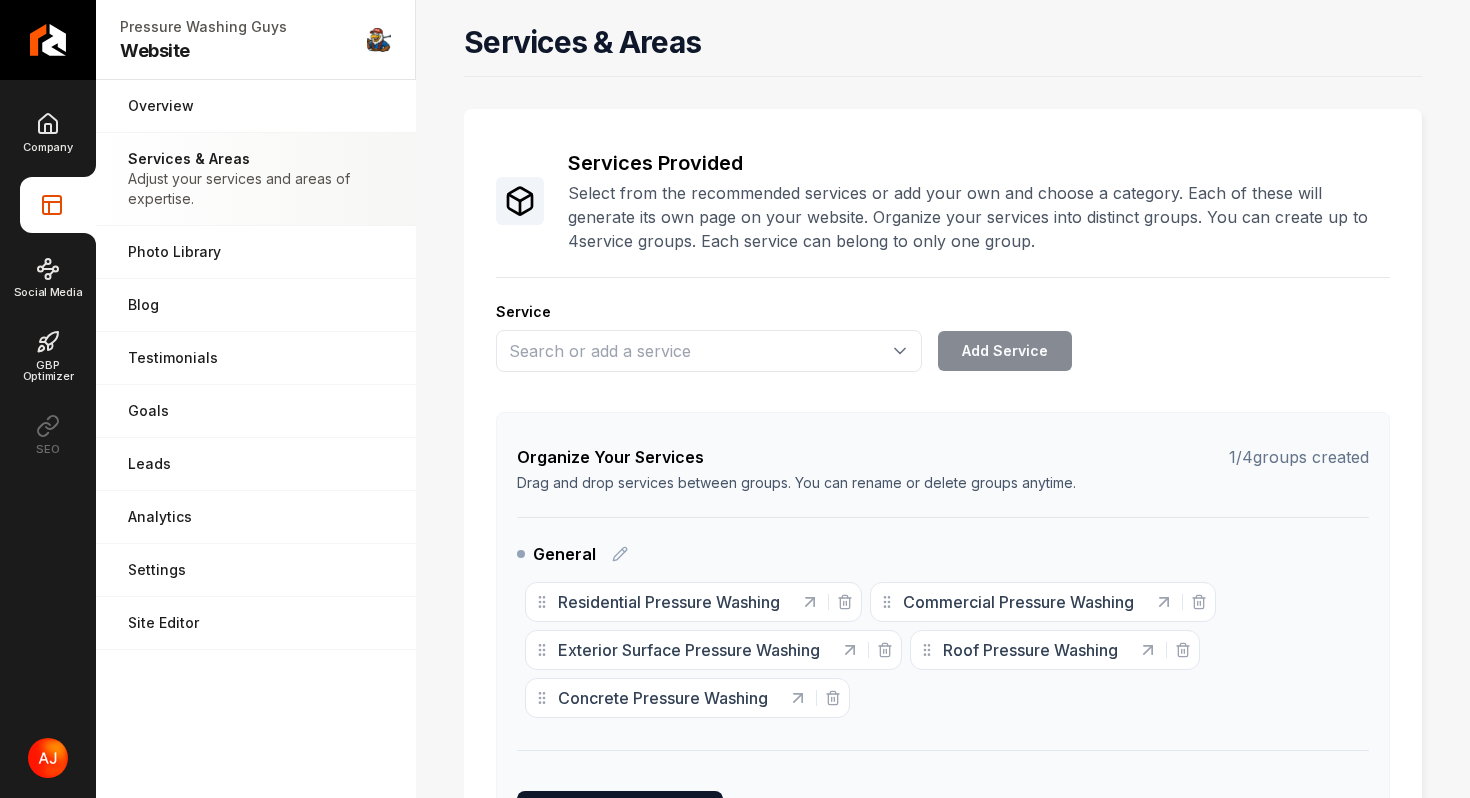 click on "Services & Areas Adjust your services and areas of expertise." at bounding box center (256, 179) 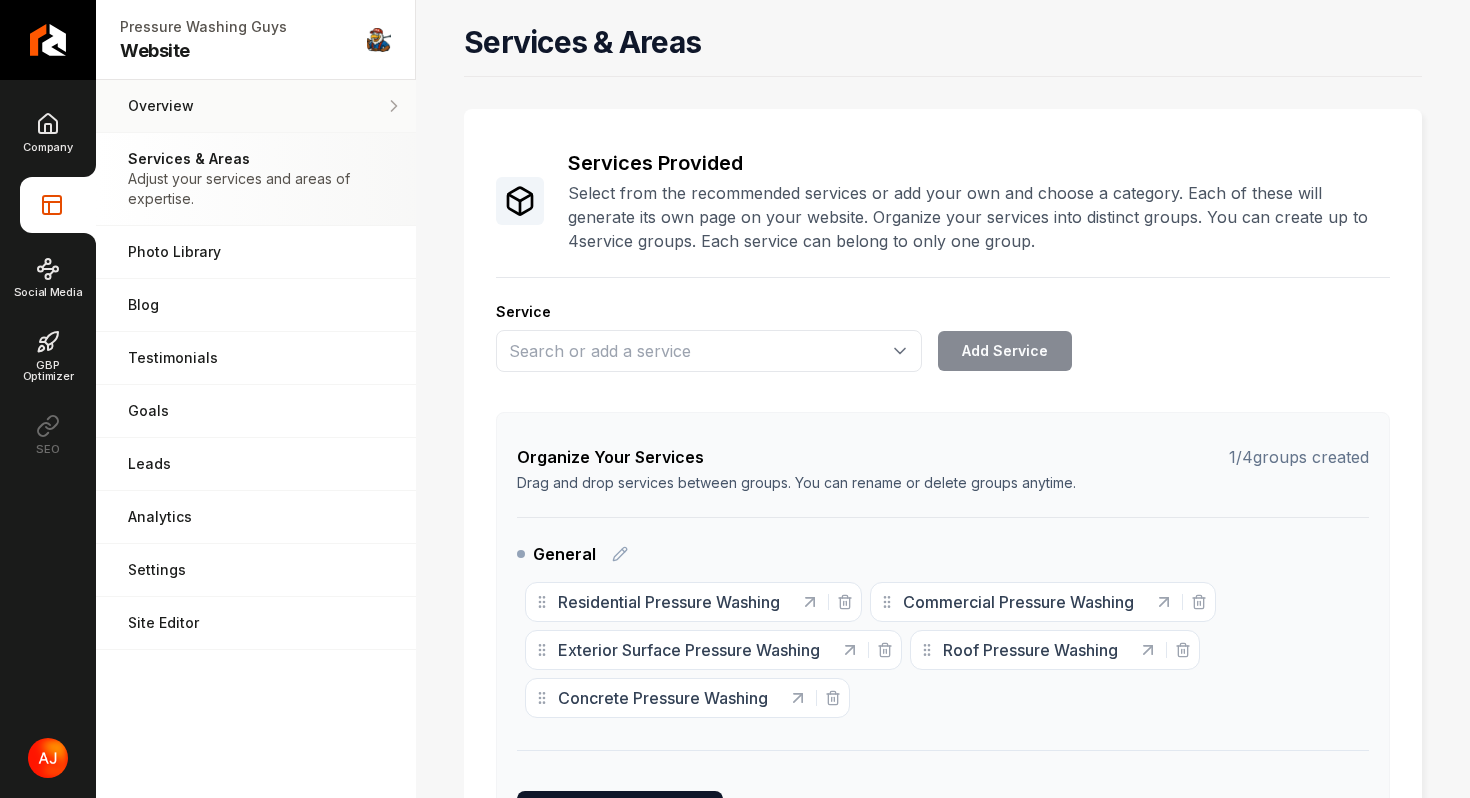 click on "Overview Pages that are shared across your website." at bounding box center [256, 106] 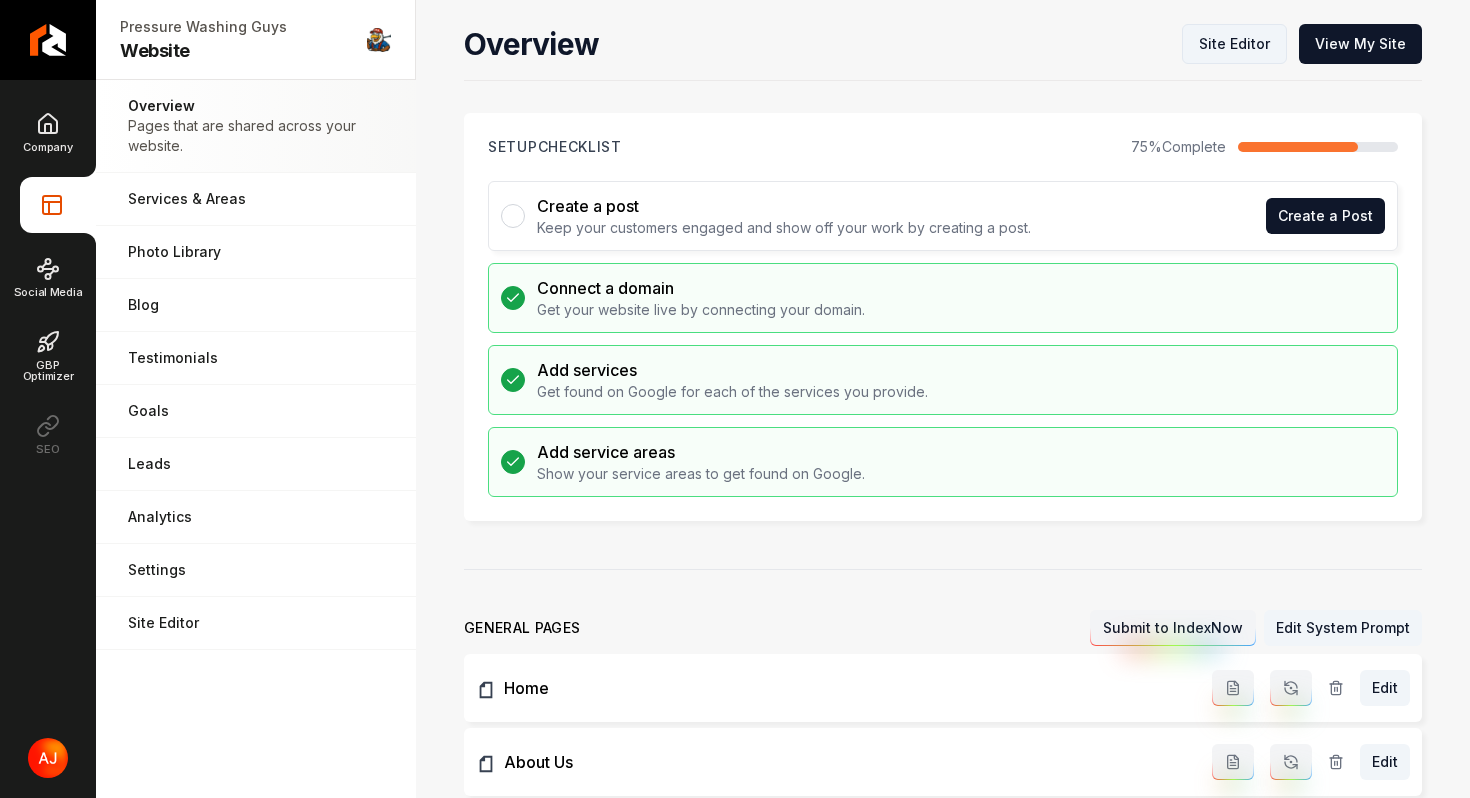 click on "Site Editor" at bounding box center [1234, 44] 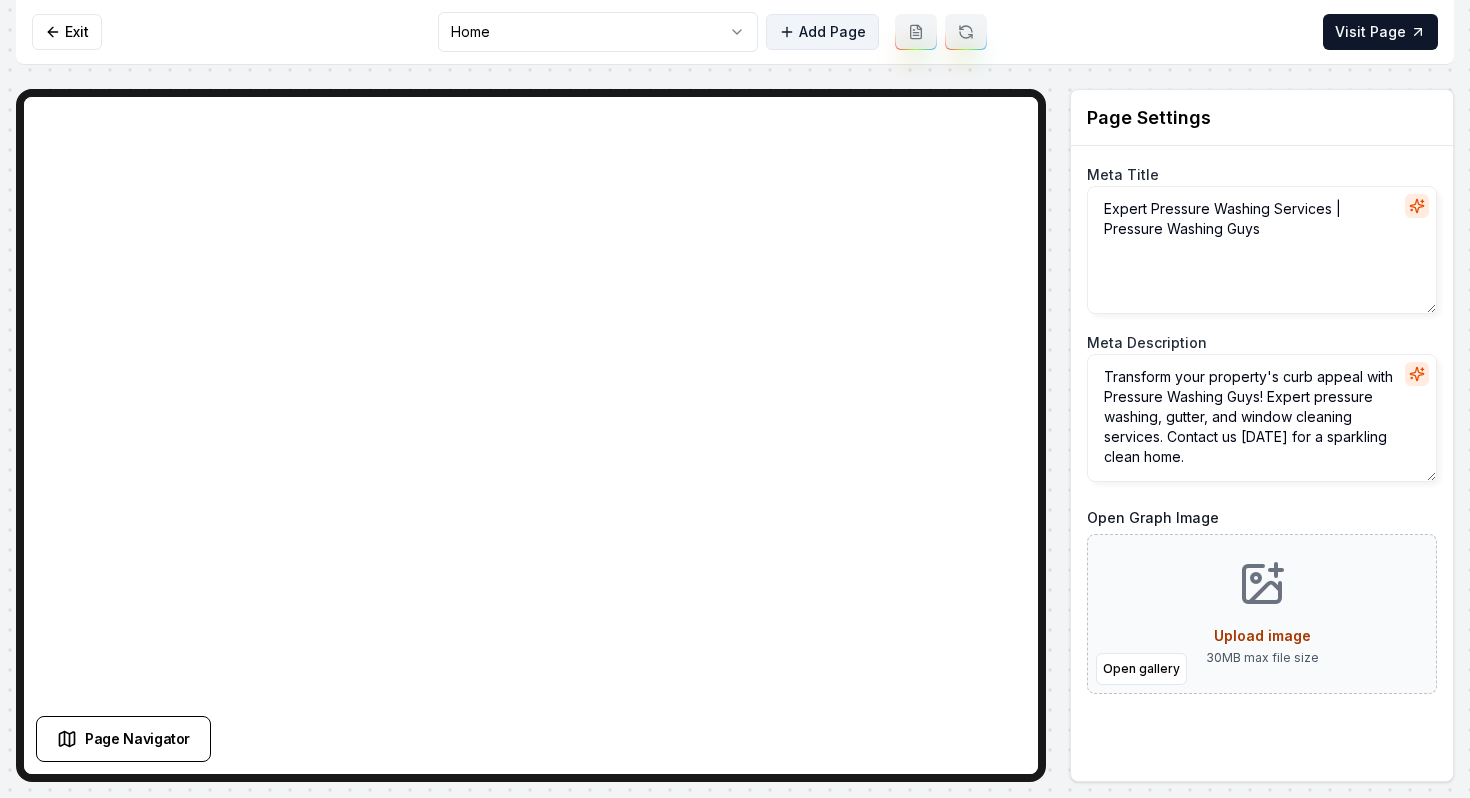 click 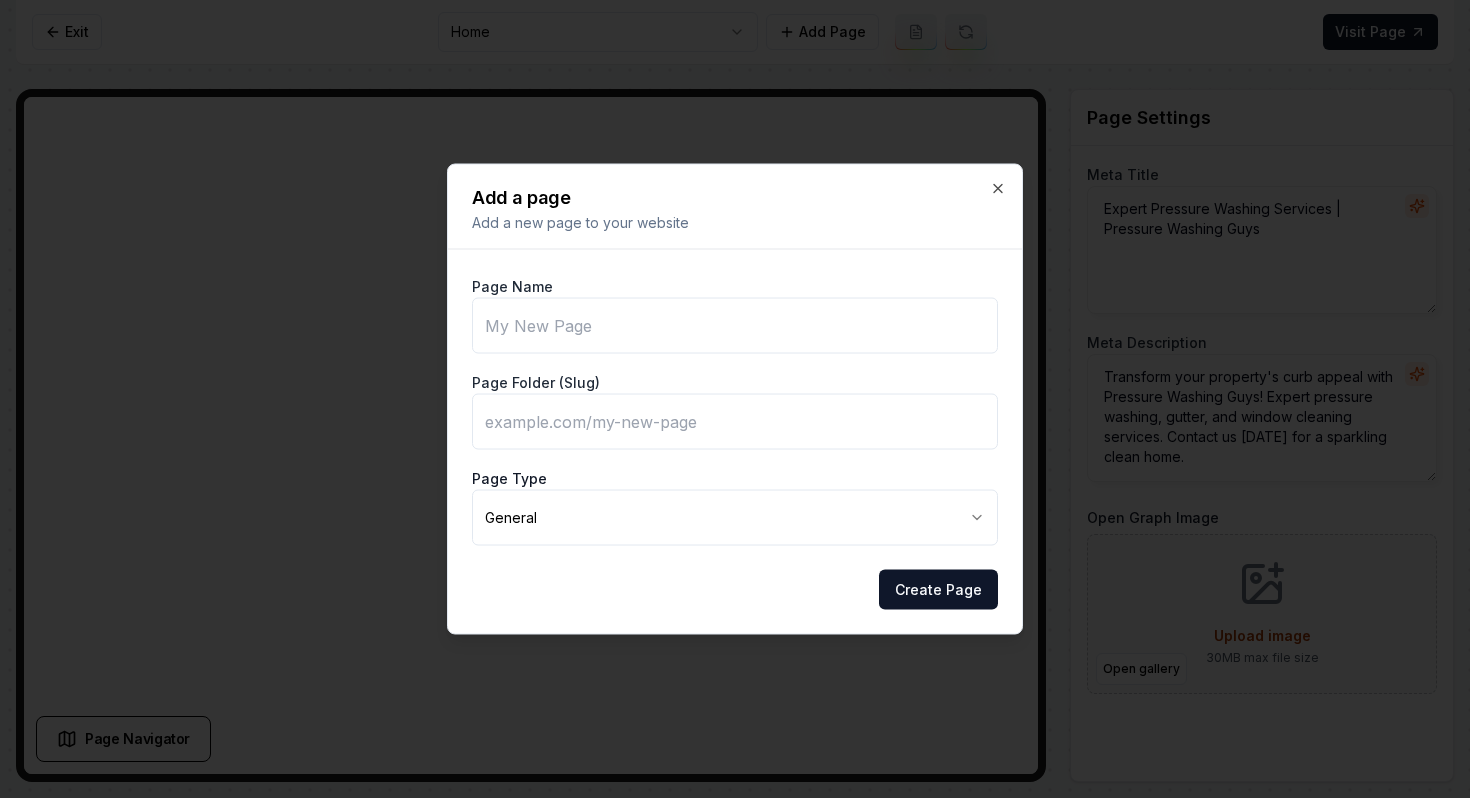 click on "Add a page Add a new page to your website Page Name Page Folder (Slug) Page Type General ******* ***** Create Page Close" at bounding box center (735, 399) 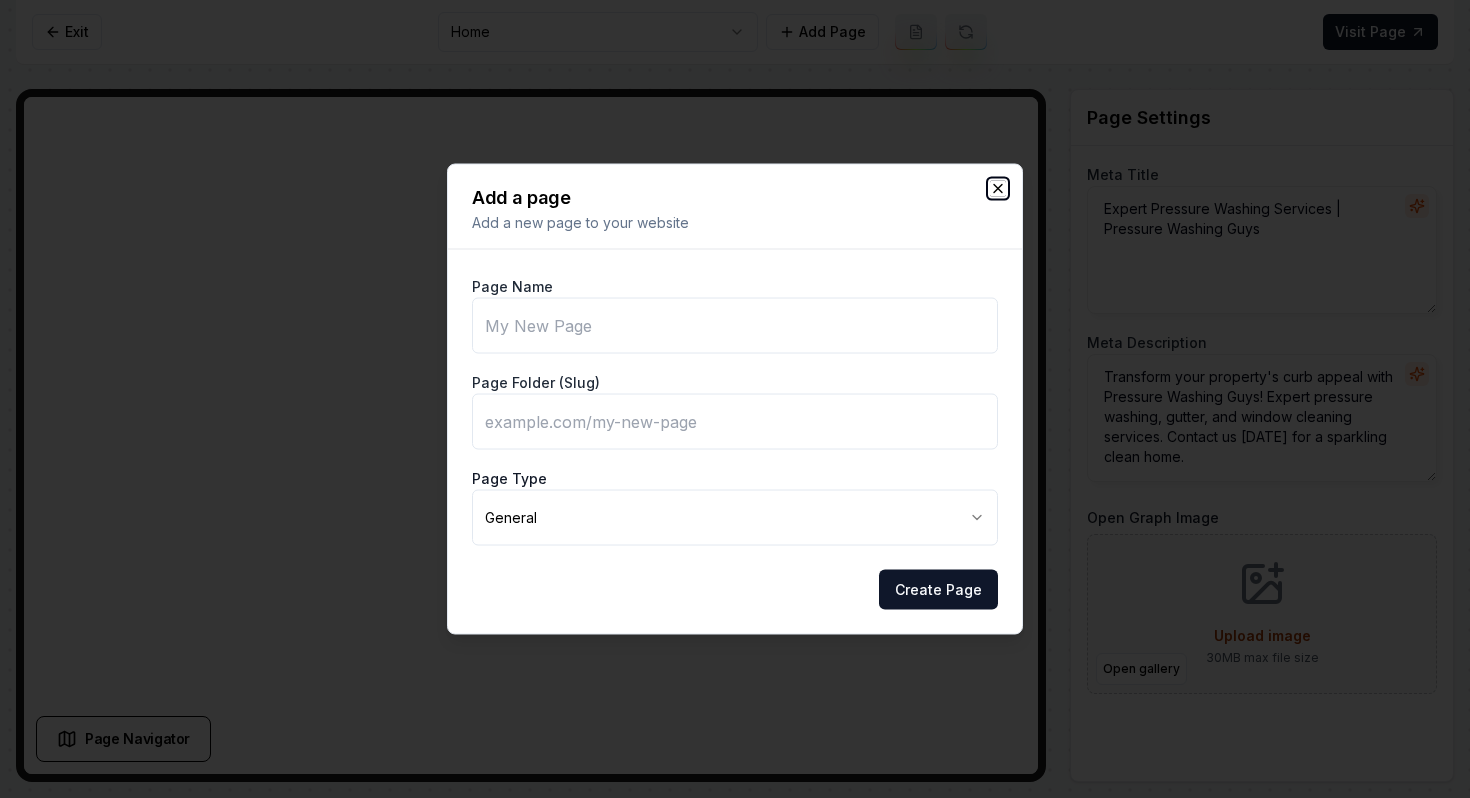 click 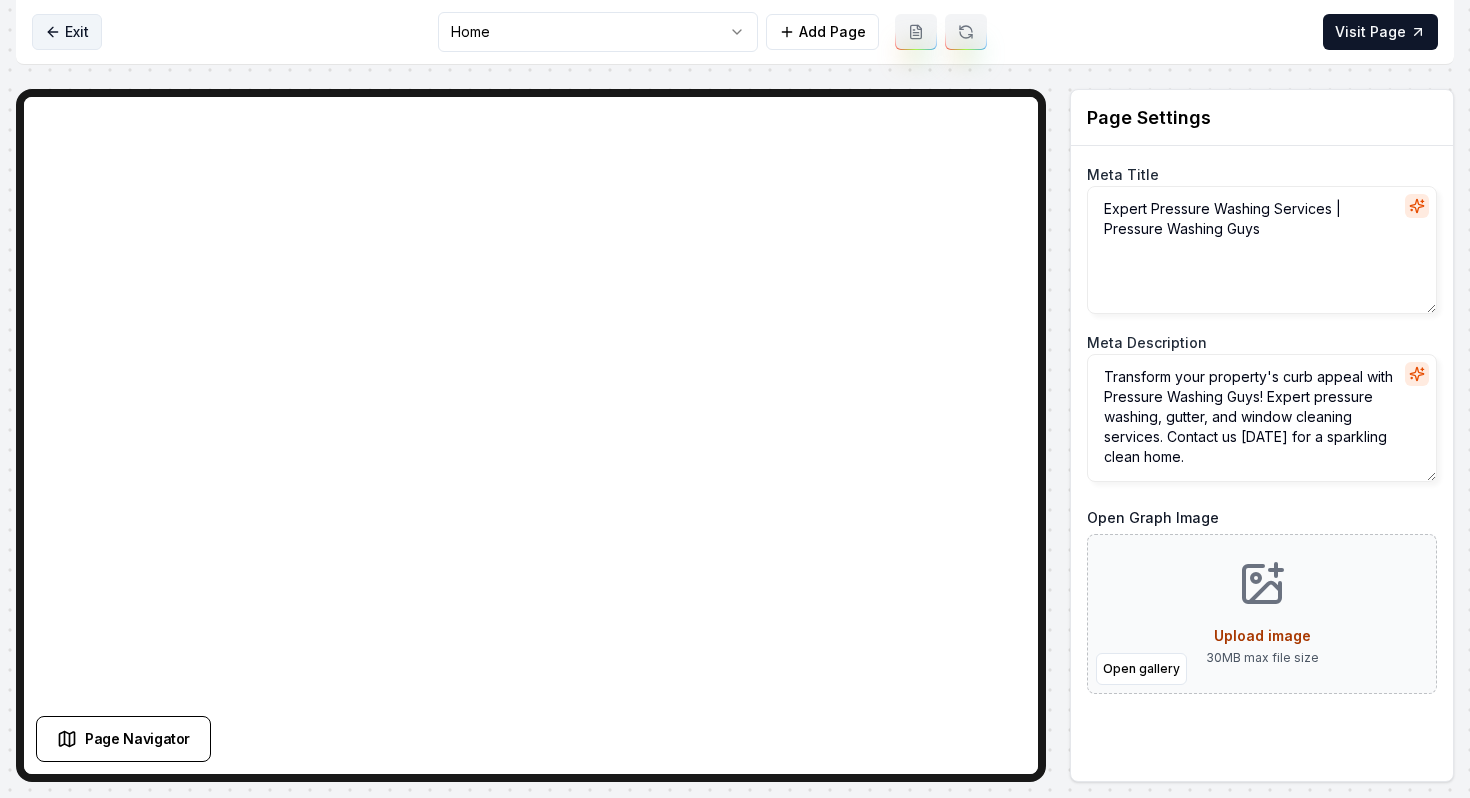 click on "Exit" at bounding box center [67, 32] 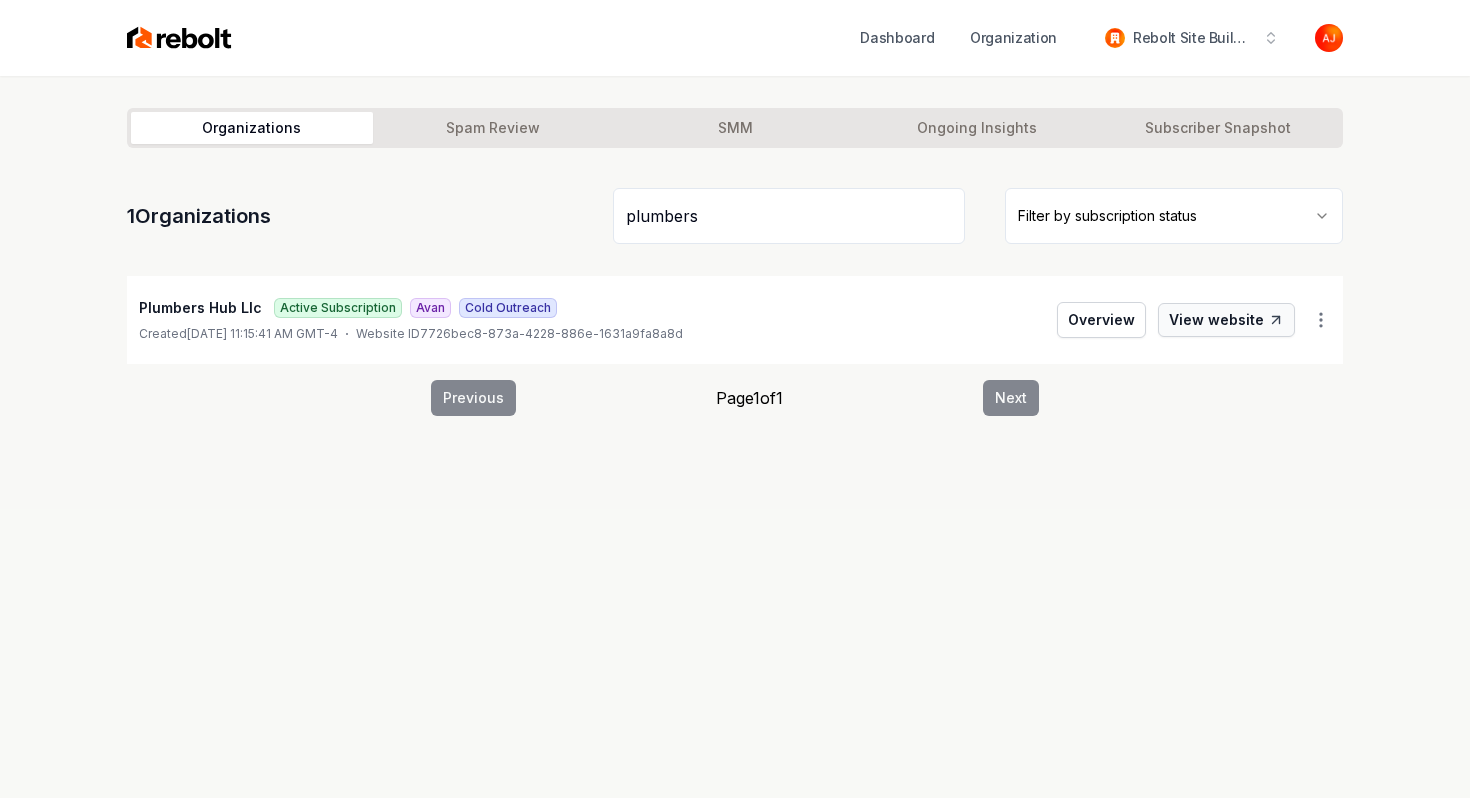 click on "View website" at bounding box center (1226, 320) 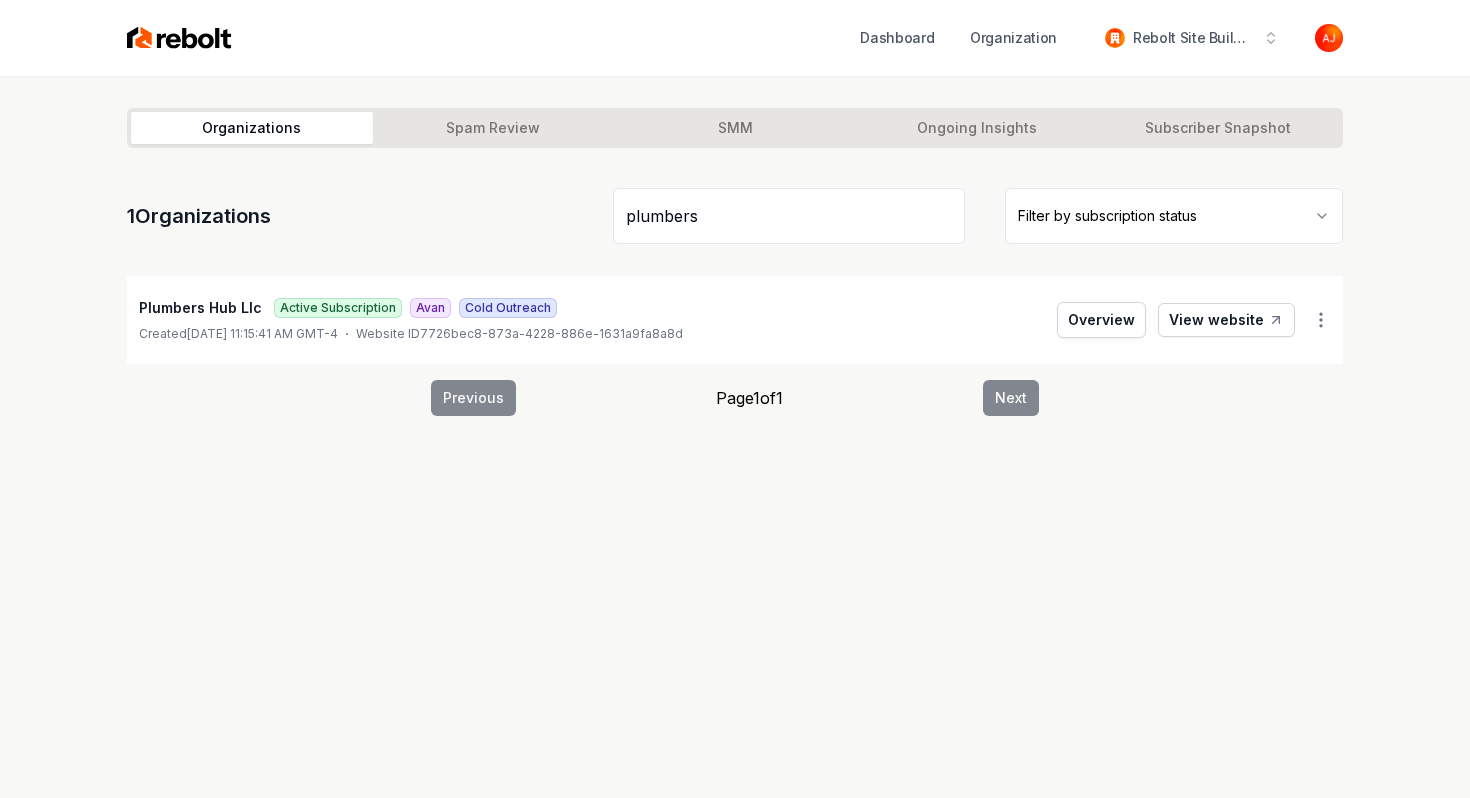 drag, startPoint x: 730, startPoint y: 213, endPoint x: 515, endPoint y: 213, distance: 215 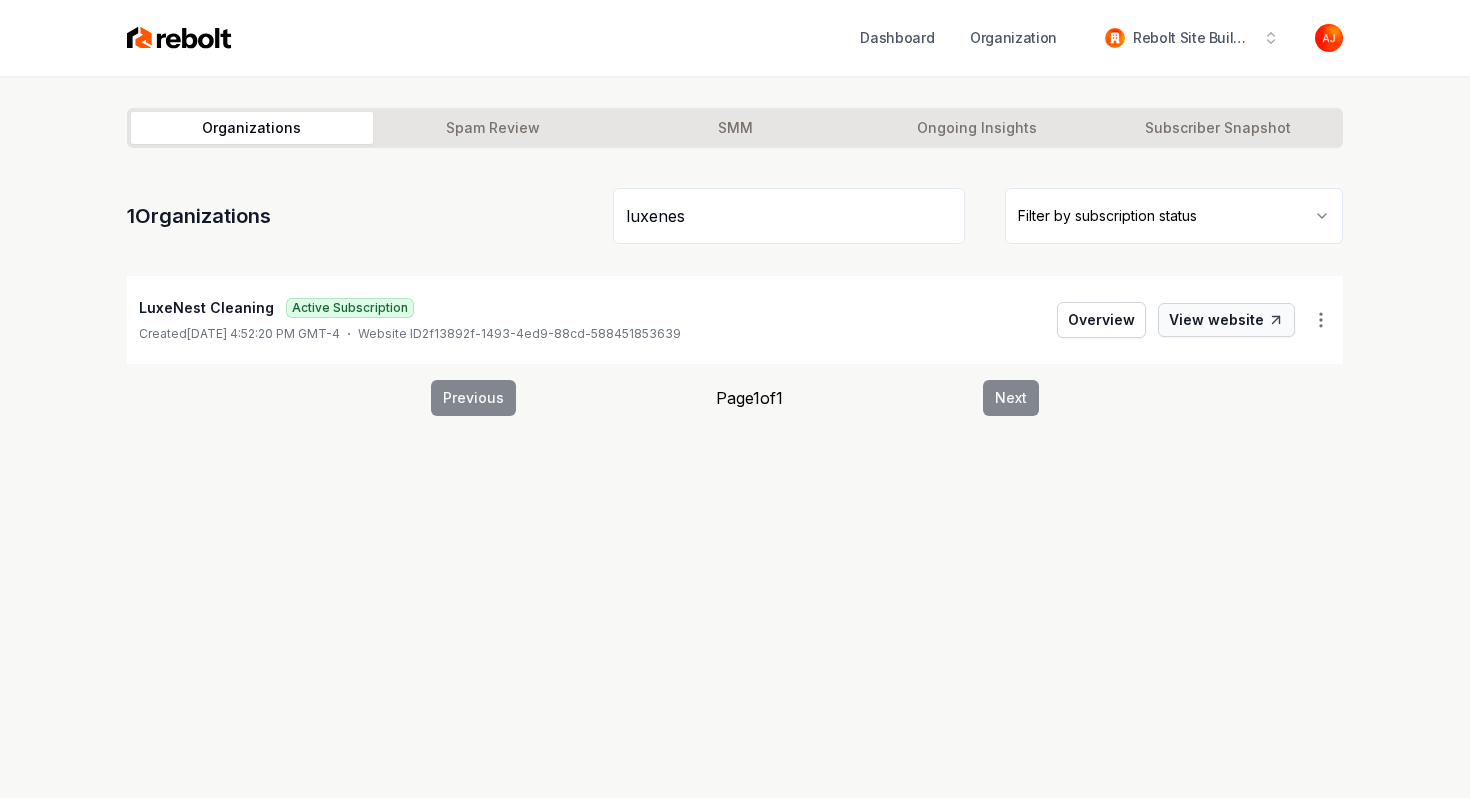click on "View website" at bounding box center (1226, 320) 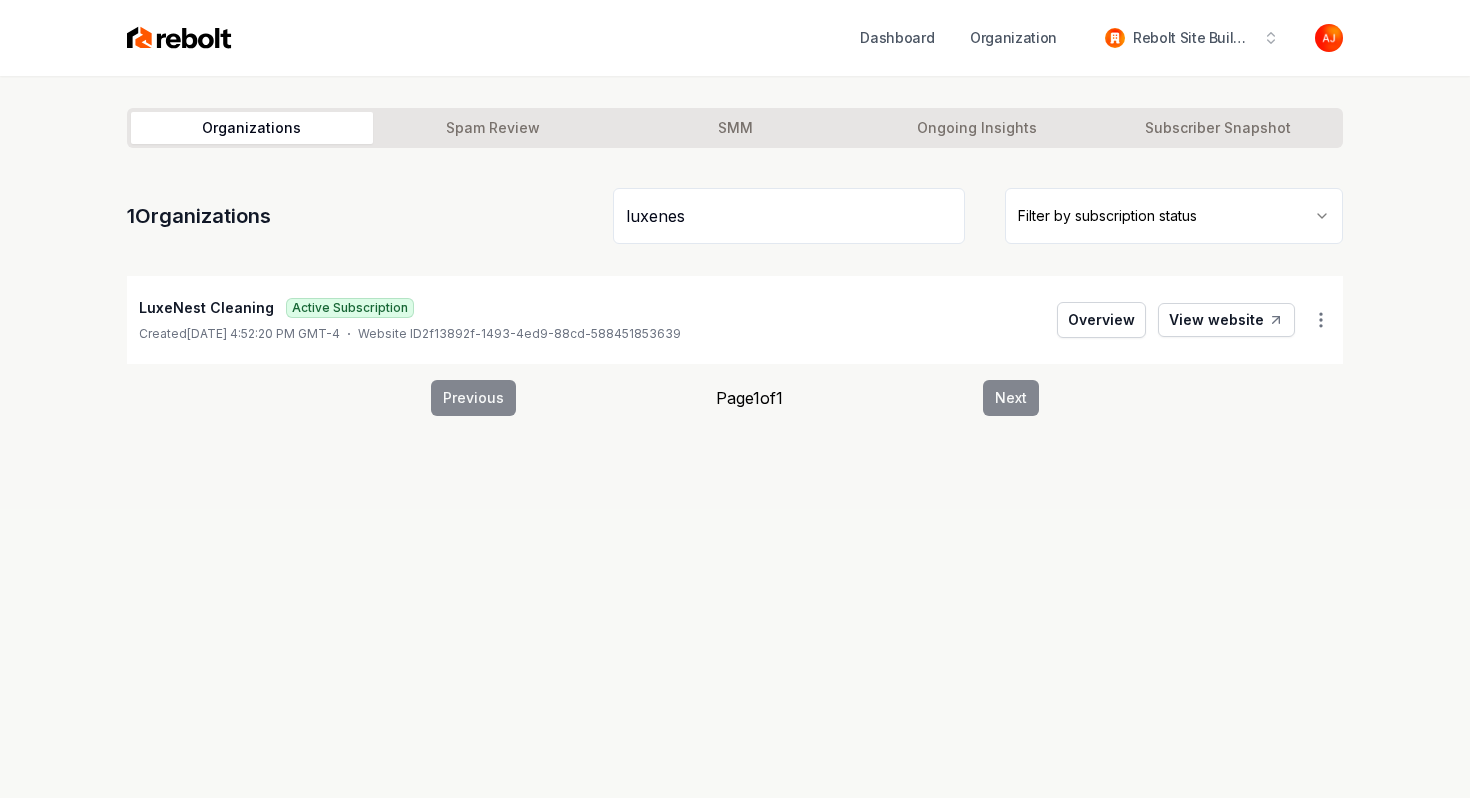drag, startPoint x: 721, startPoint y: 197, endPoint x: 567, endPoint y: 218, distance: 155.42522 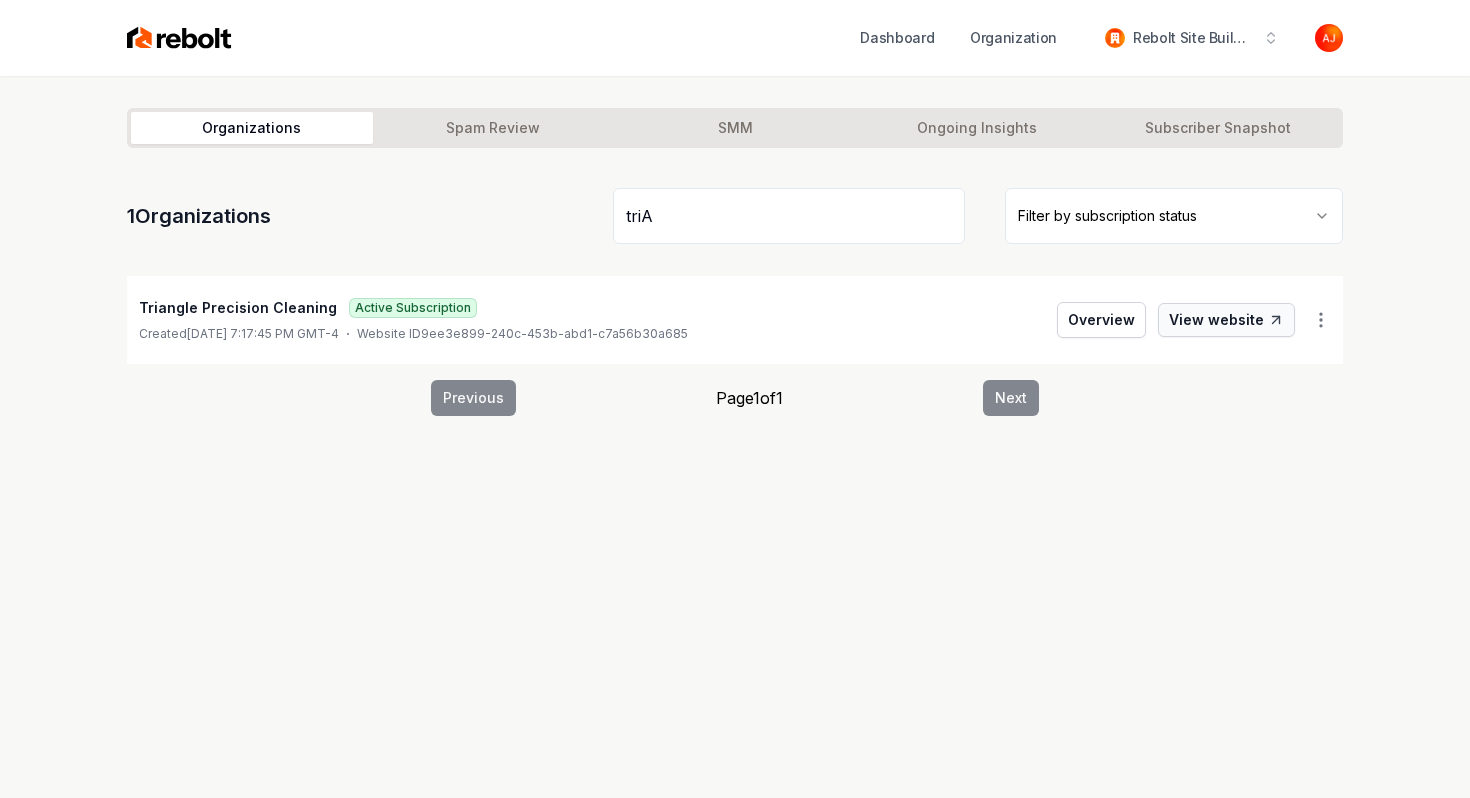 click on "View website" at bounding box center [1226, 320] 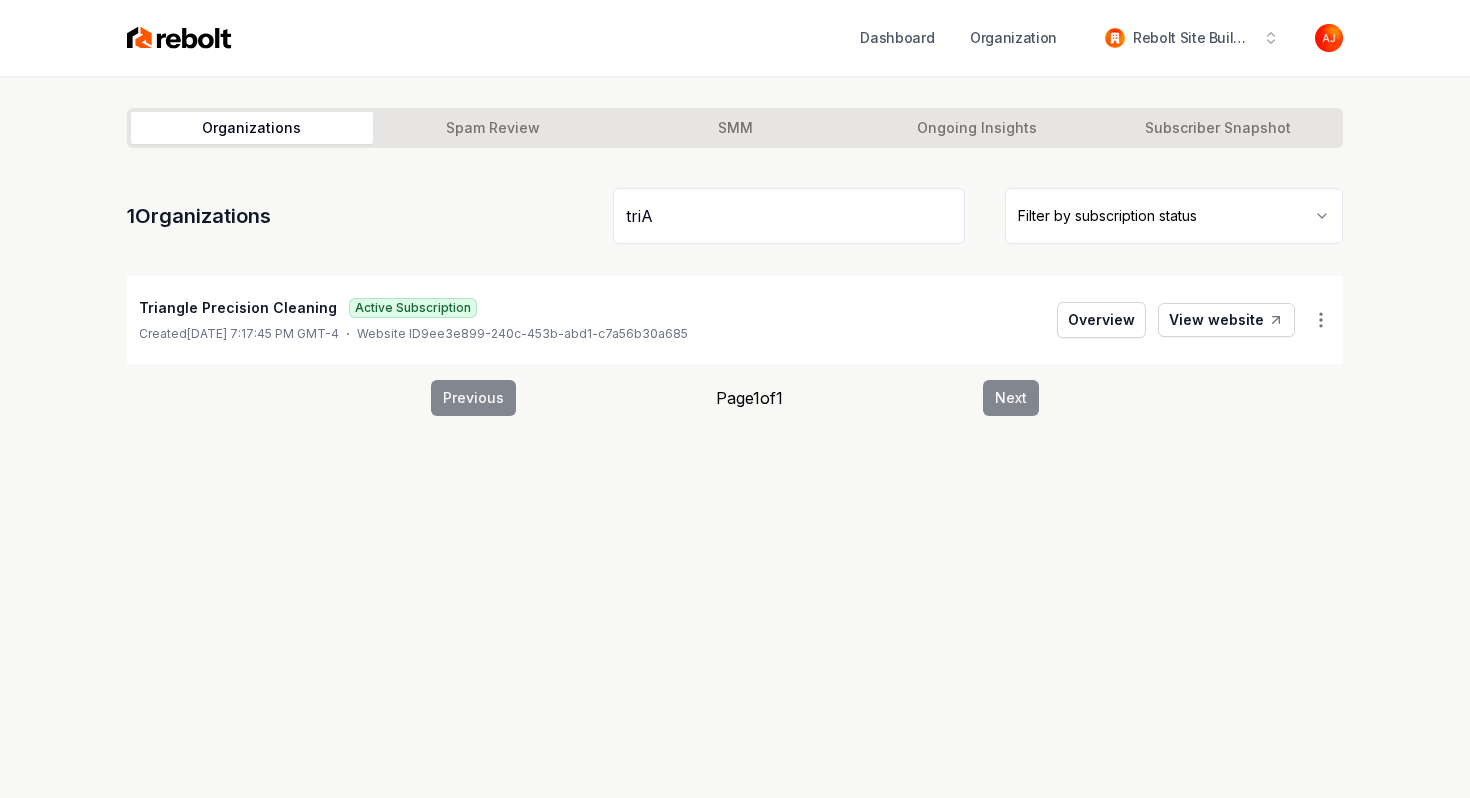 drag, startPoint x: 730, startPoint y: 225, endPoint x: 500, endPoint y: 211, distance: 230.42569 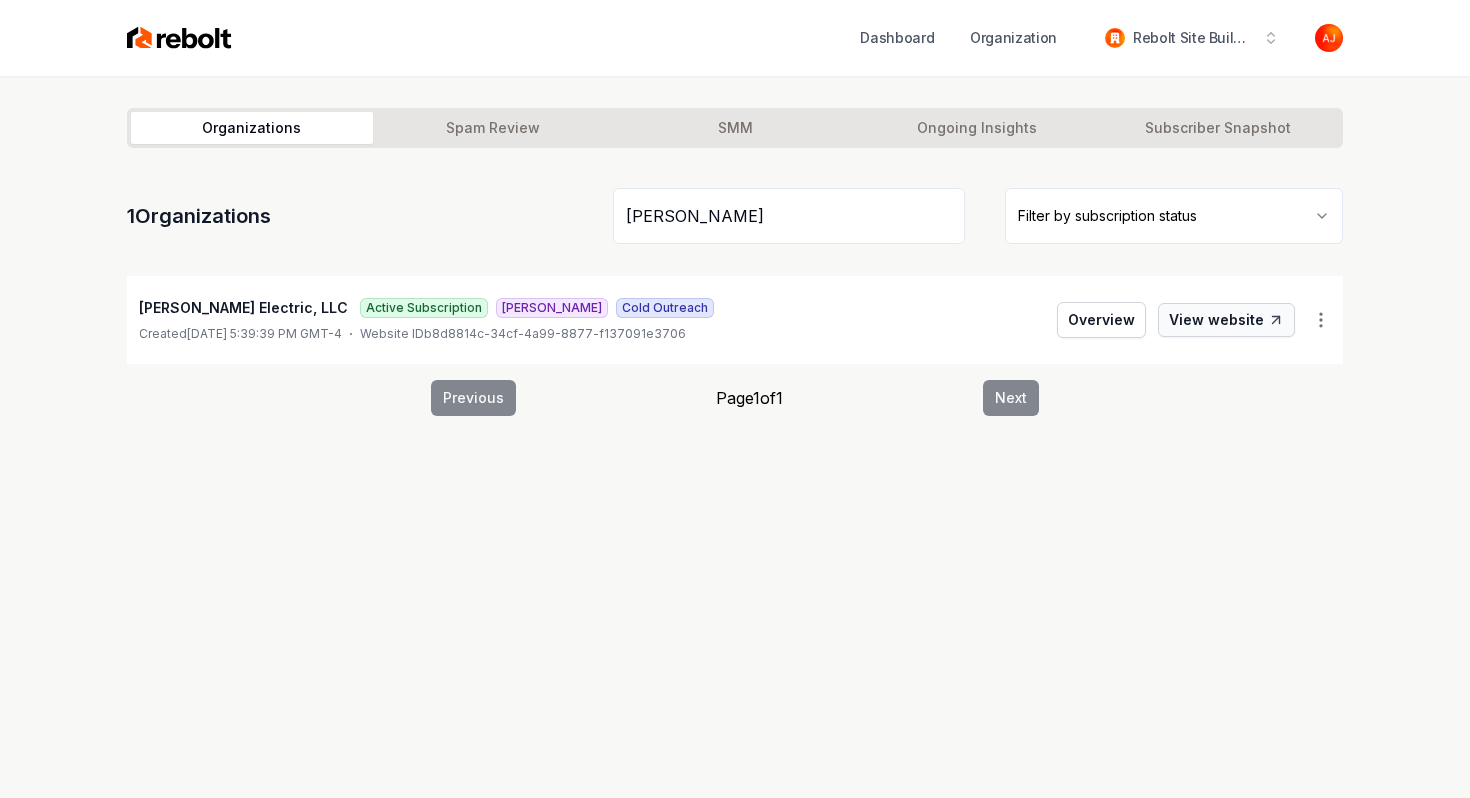 type on "[PERSON_NAME]" 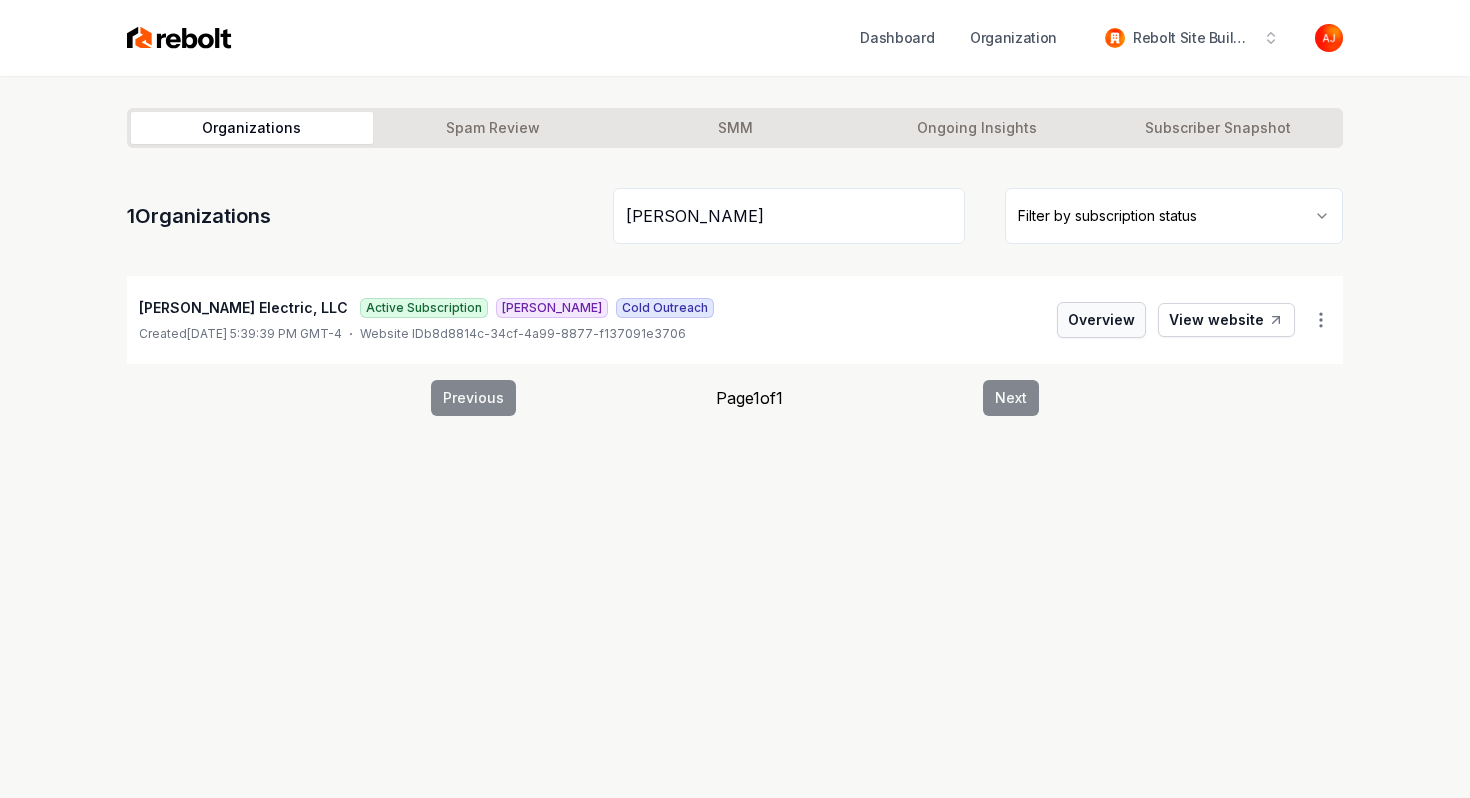 click on "Overview" at bounding box center (1101, 320) 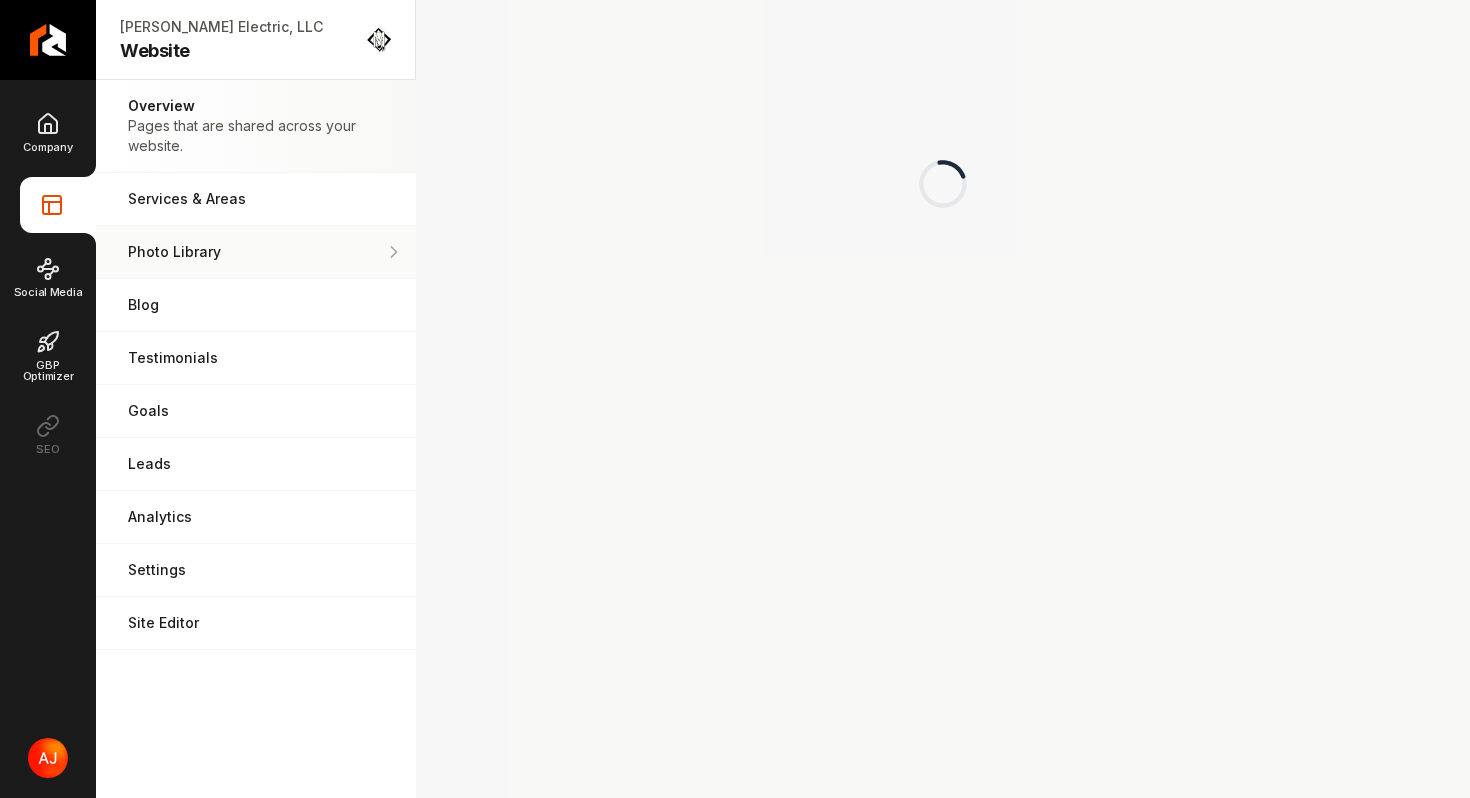click on "Photo Library Manage the media for your website." at bounding box center [256, 252] 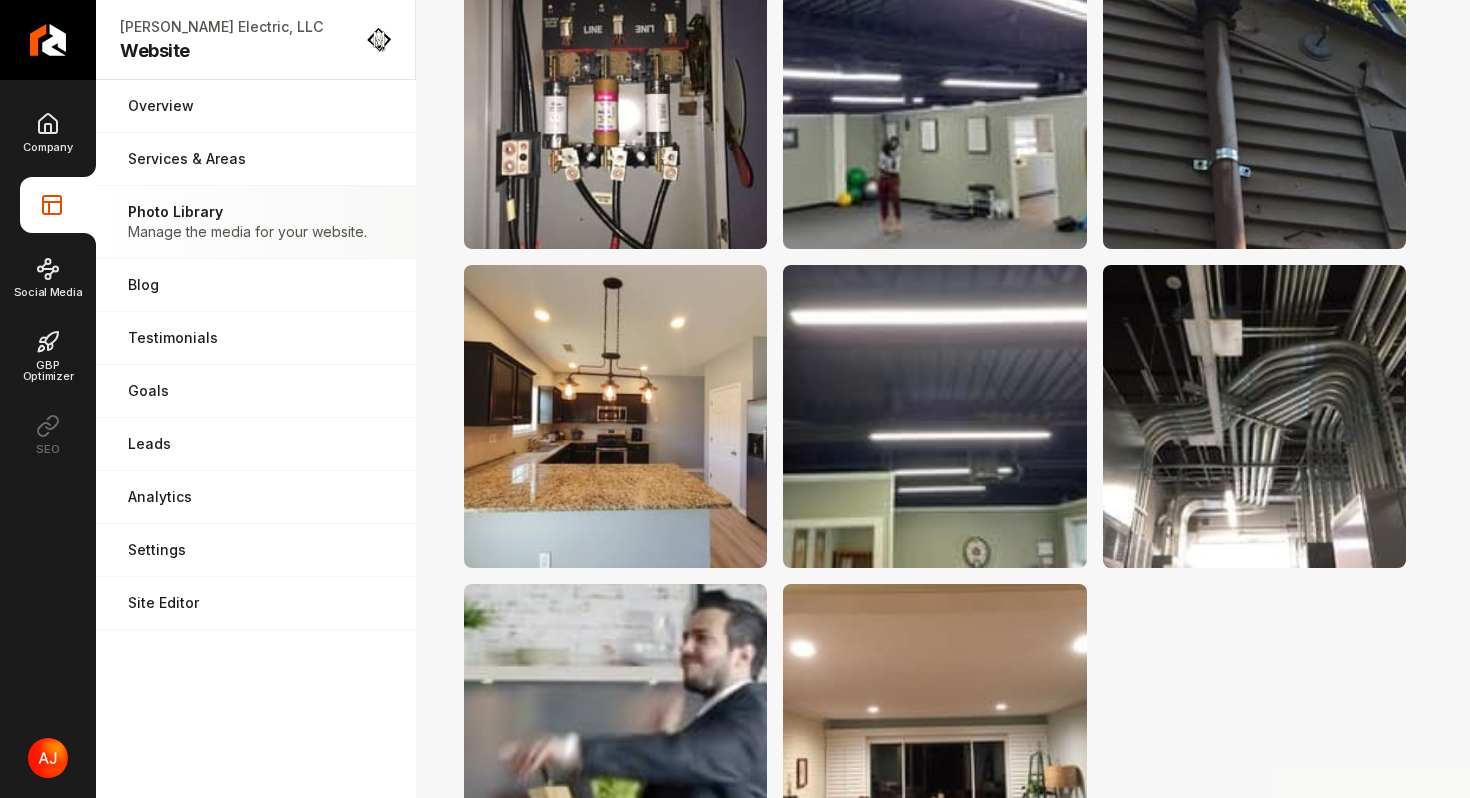 scroll, scrollTop: 12220, scrollLeft: 0, axis: vertical 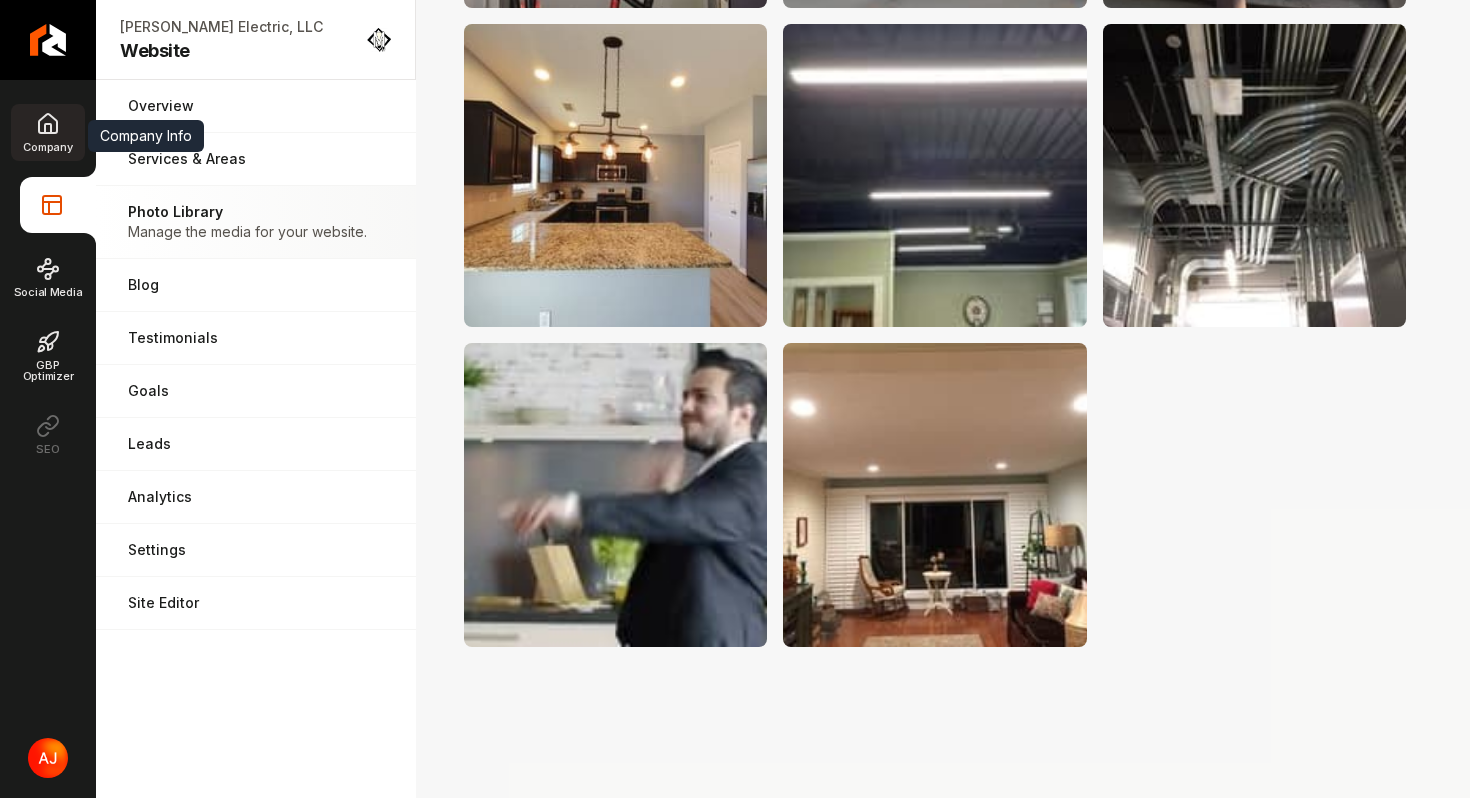click on "Company" at bounding box center [47, 132] 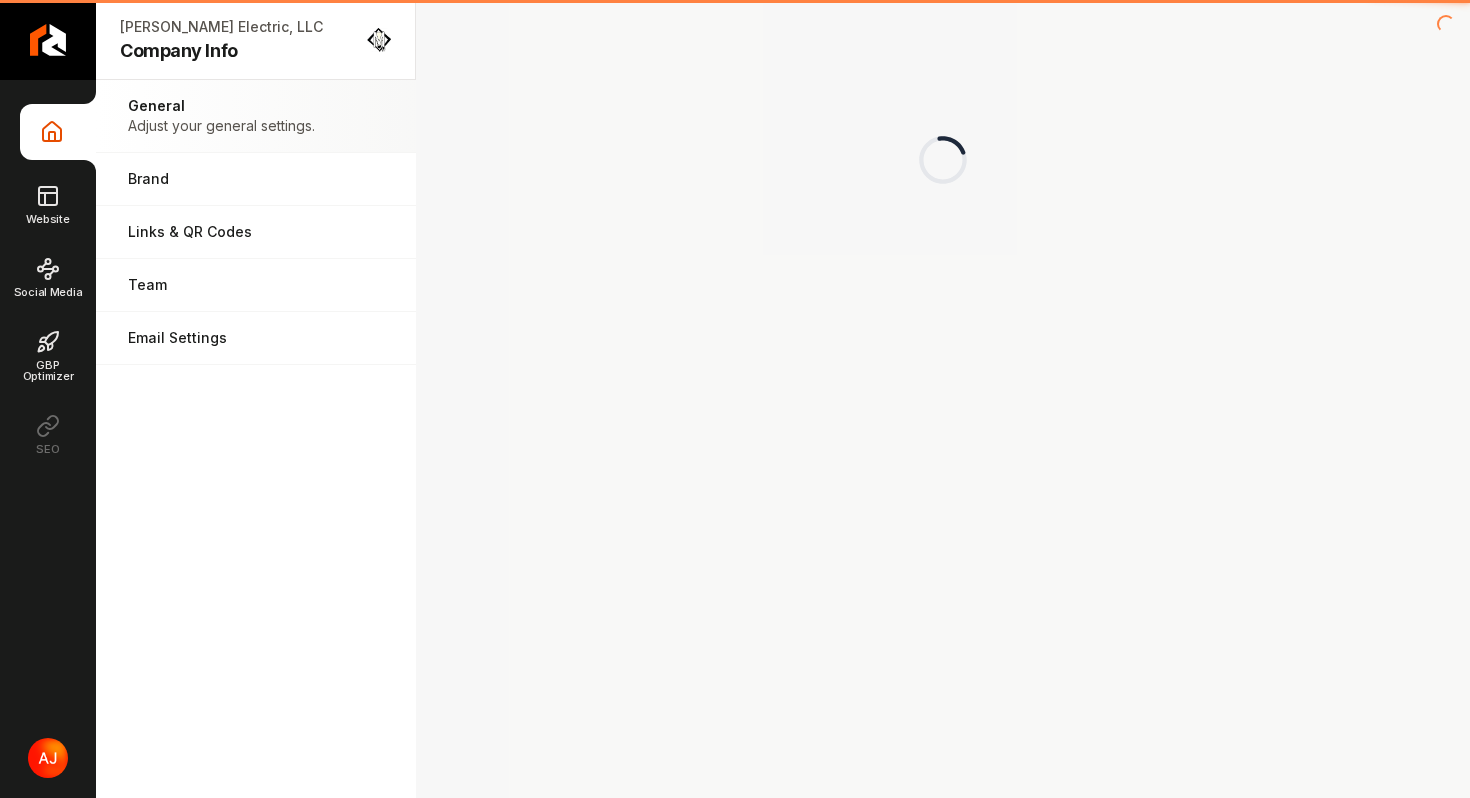 scroll, scrollTop: 0, scrollLeft: 0, axis: both 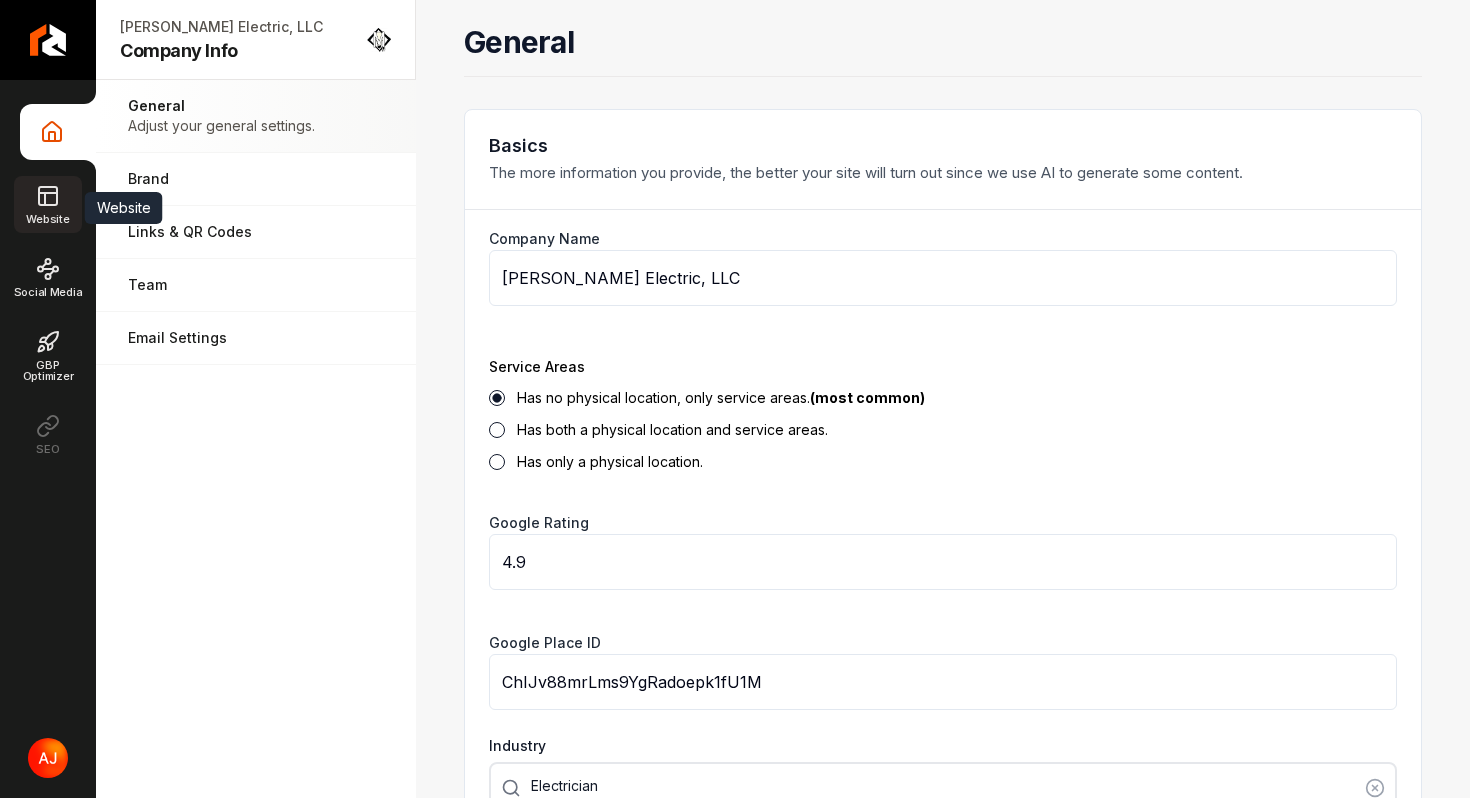 click 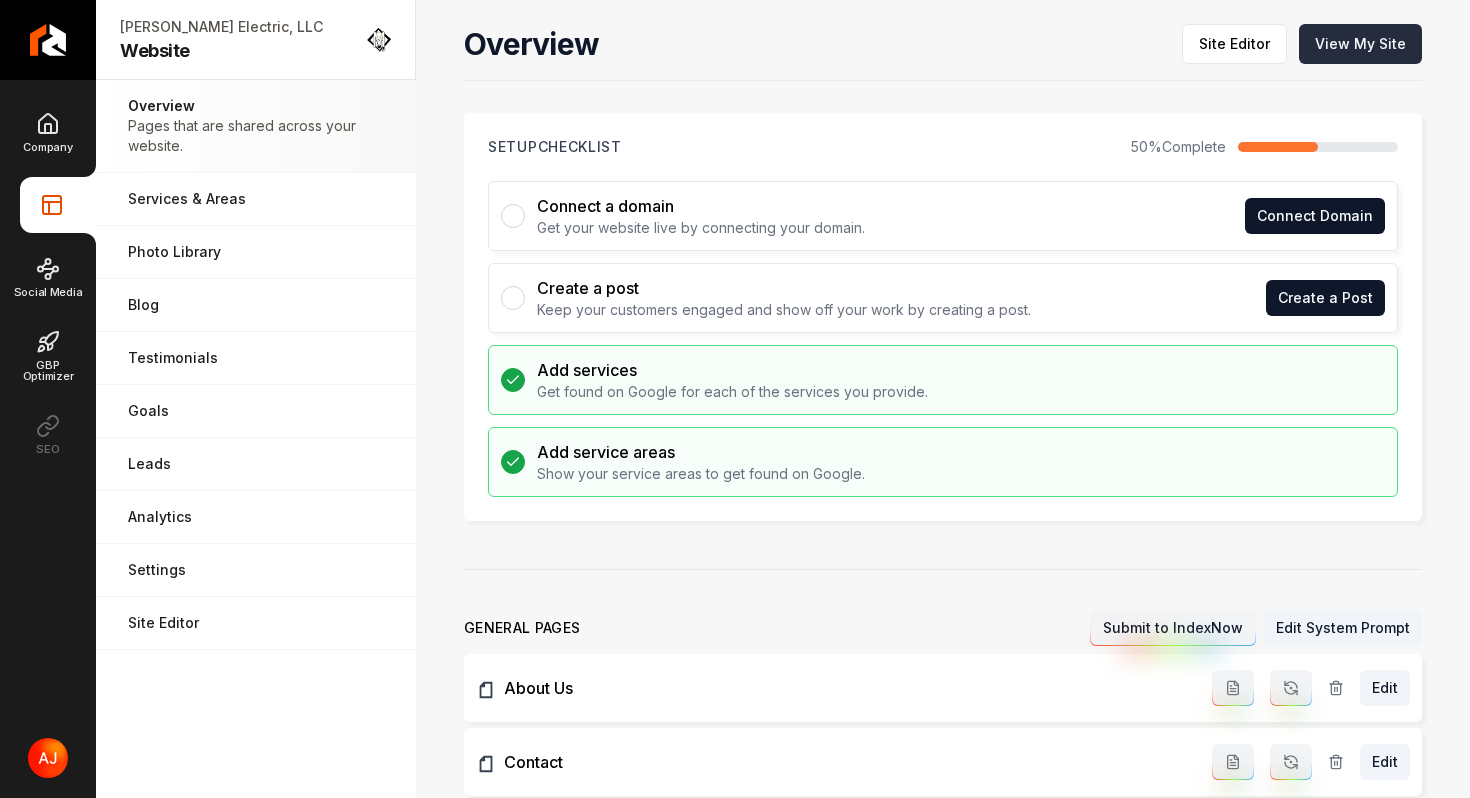 click on "View My Site" at bounding box center [1360, 44] 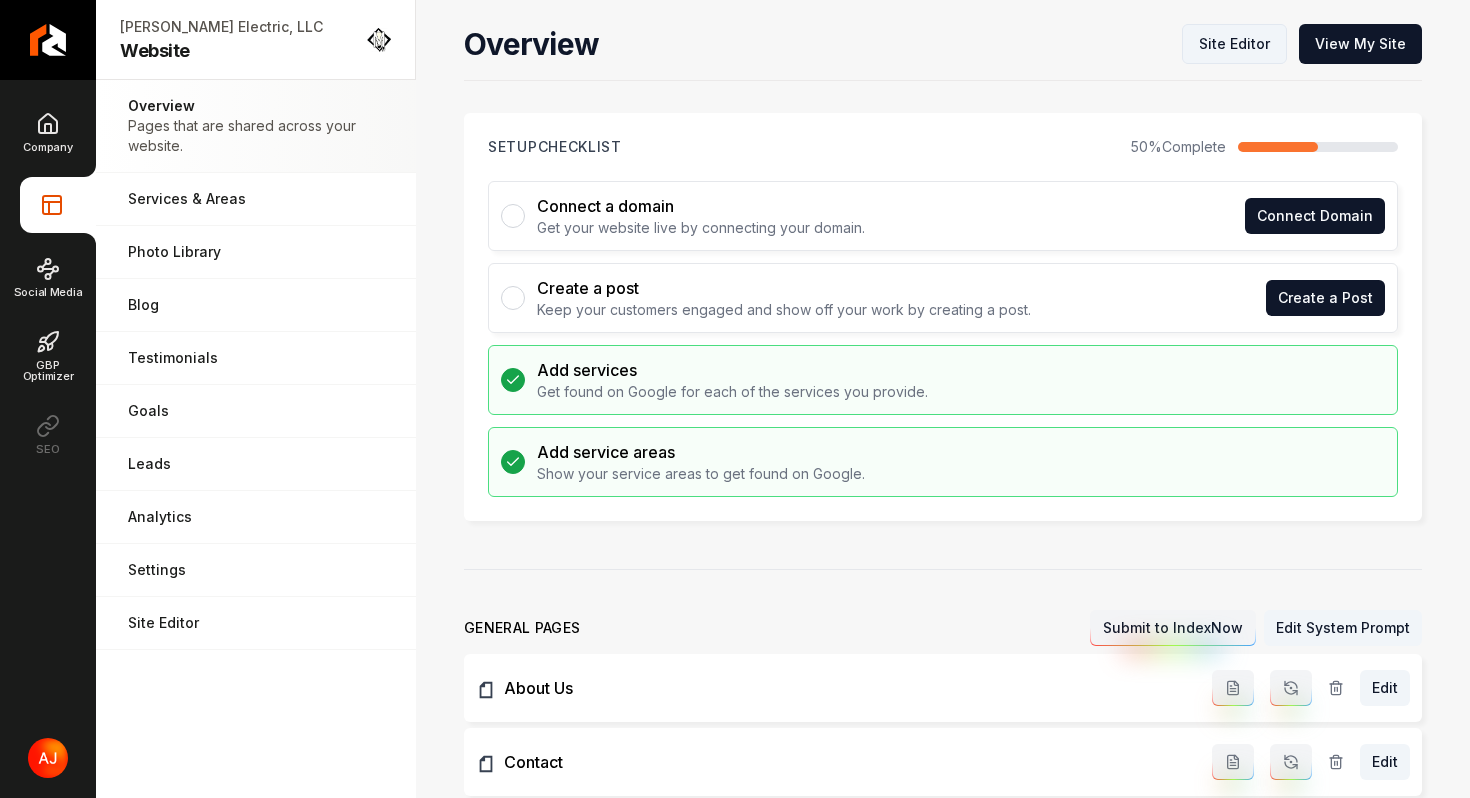 click on "Site Editor" at bounding box center [1234, 44] 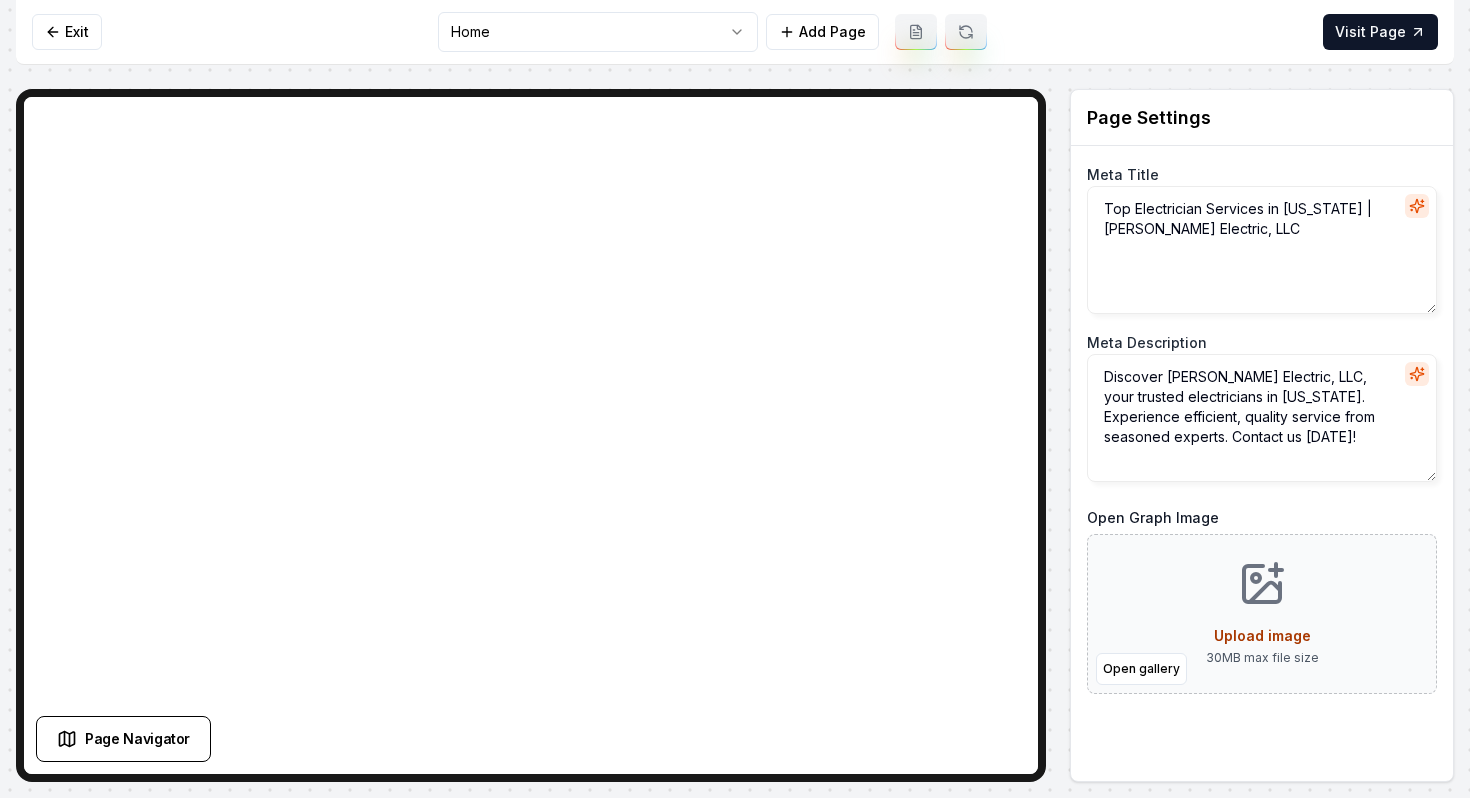 click on "Computer Required This feature is only available on a computer. Please switch to a computer to edit your site. Go back  Exit Home Add Page Visit Page  Page Navigator Page Settings Meta Title Top Electrician Services in [US_STATE] | [PERSON_NAME] Electric, LLC Meta Description Discover [PERSON_NAME] Electric, LLC, your trusted electricians in [US_STATE]. Experience efficient, quality service from seasoned experts. Contact us [DATE]! Open Graph Image Open gallery Upload image 30  MB max file size Discard Changes Save Section Editor Unsupported section type /dashboard/sites/b8d8814c-34cf-4a99-8877-f137091e3706/pages/e77eca12-3f4c-44d7-9c72-caa3d94abda9" at bounding box center (735, 399) 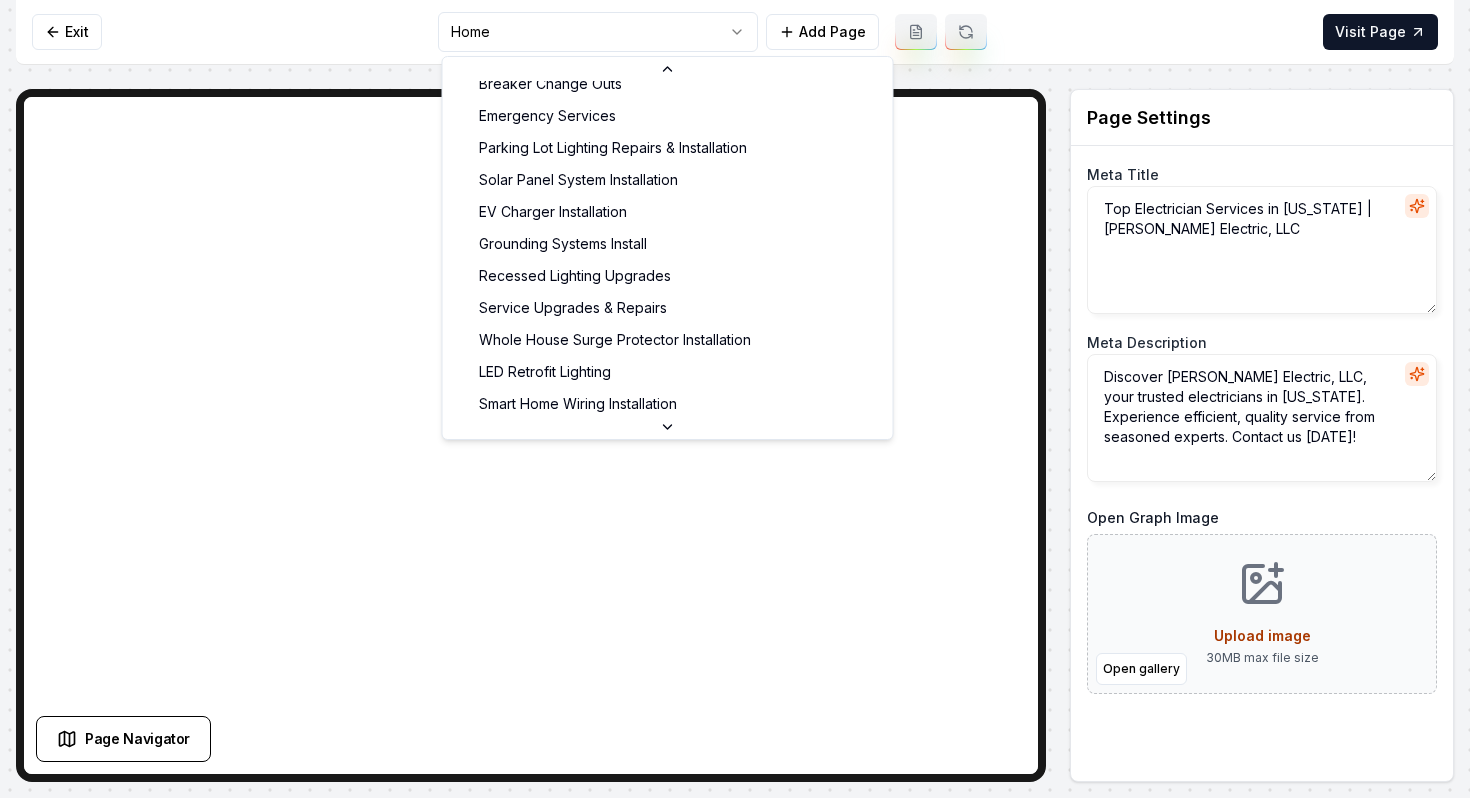 scroll, scrollTop: 469, scrollLeft: 0, axis: vertical 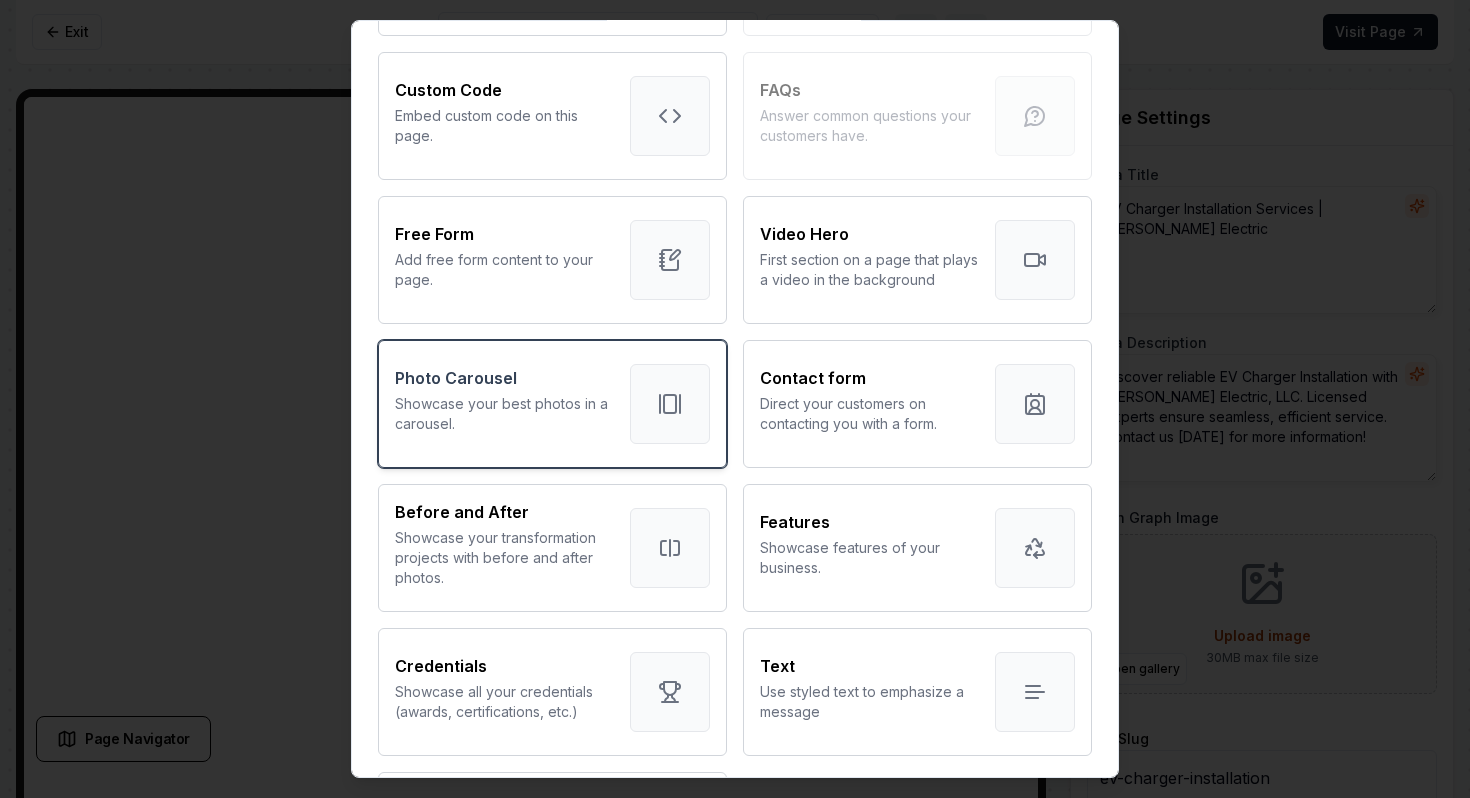 click on "Photo Carousel Showcase your best photos in a carousel." at bounding box center (552, 404) 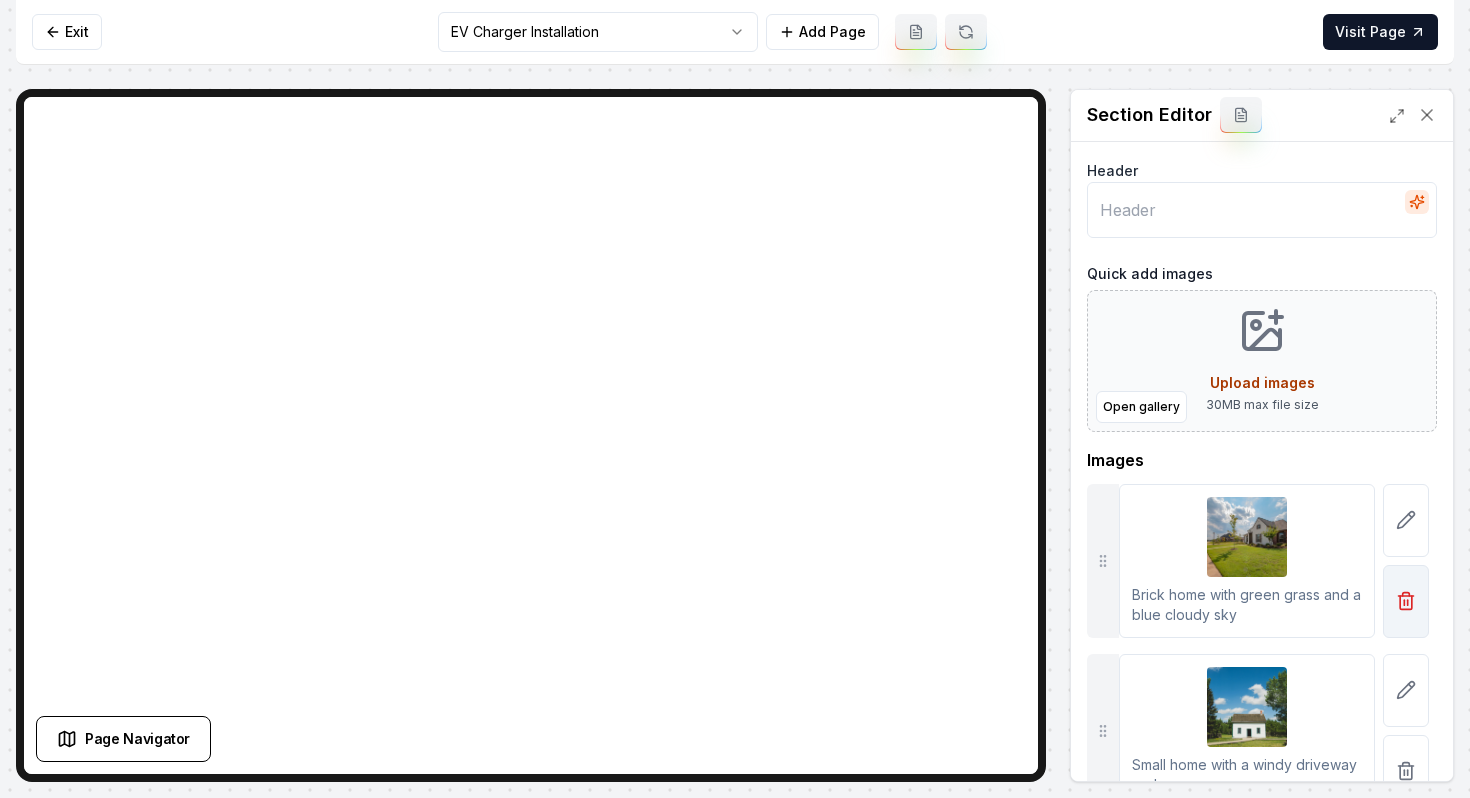 click 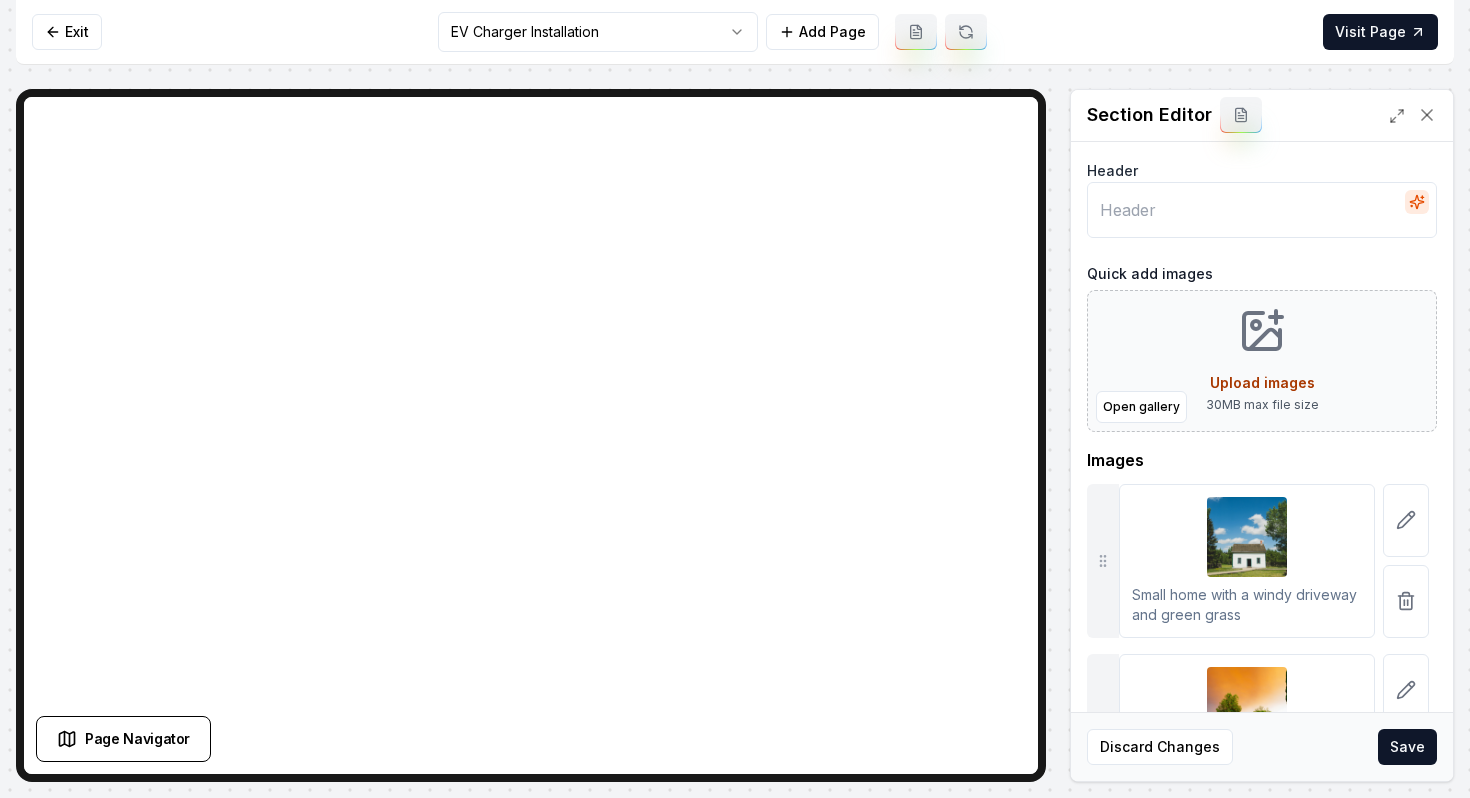 click 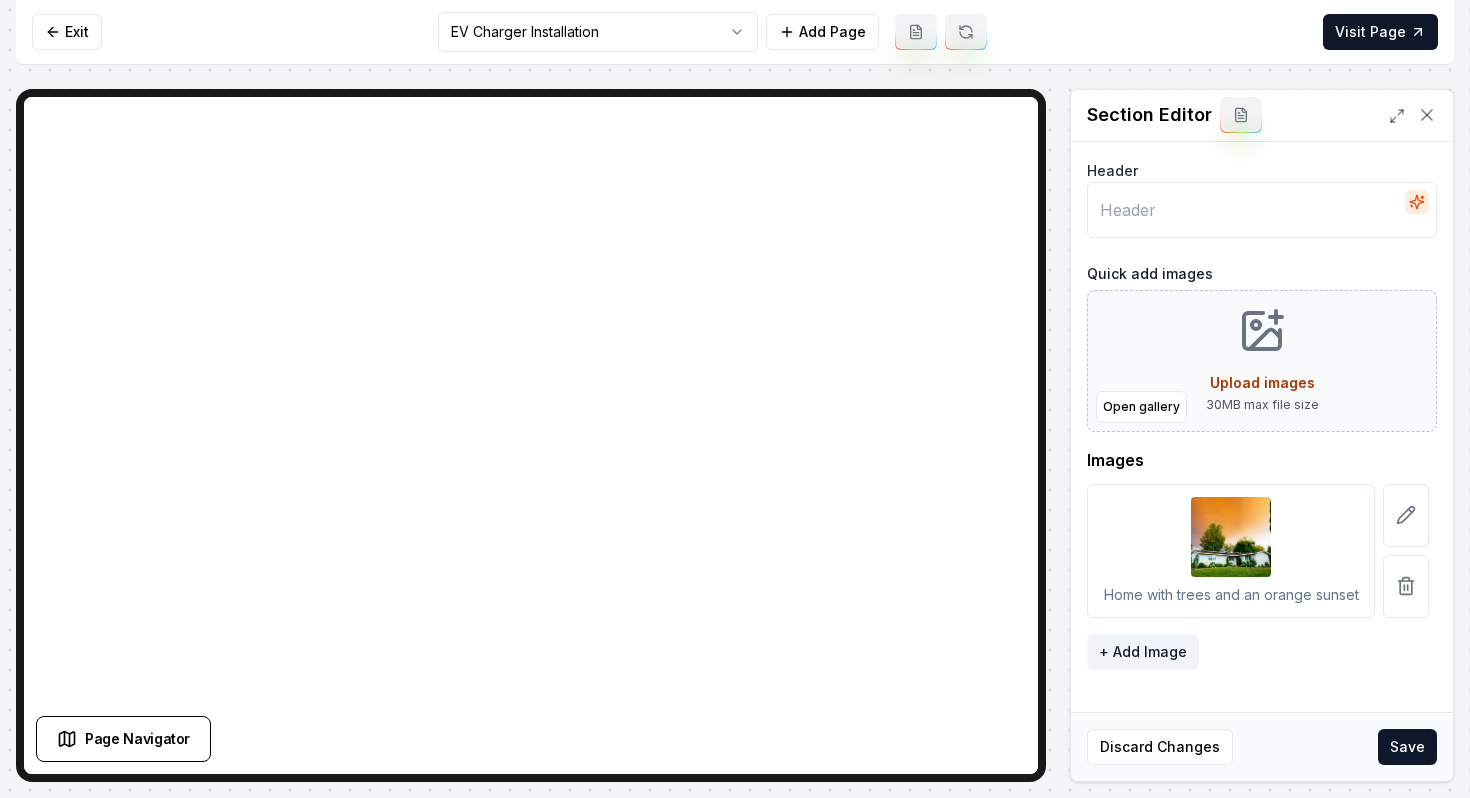 click 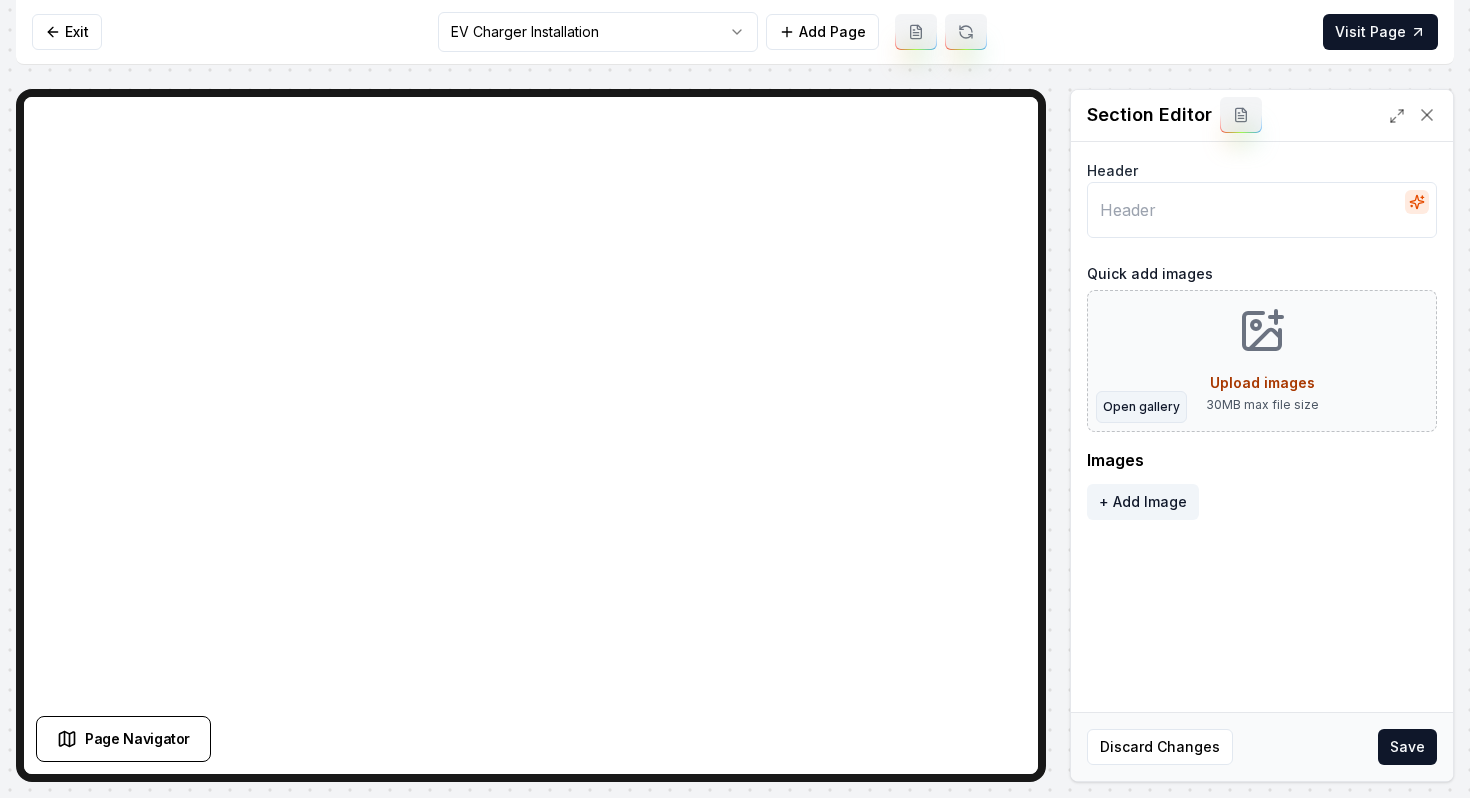click on "Open gallery" at bounding box center [1141, 407] 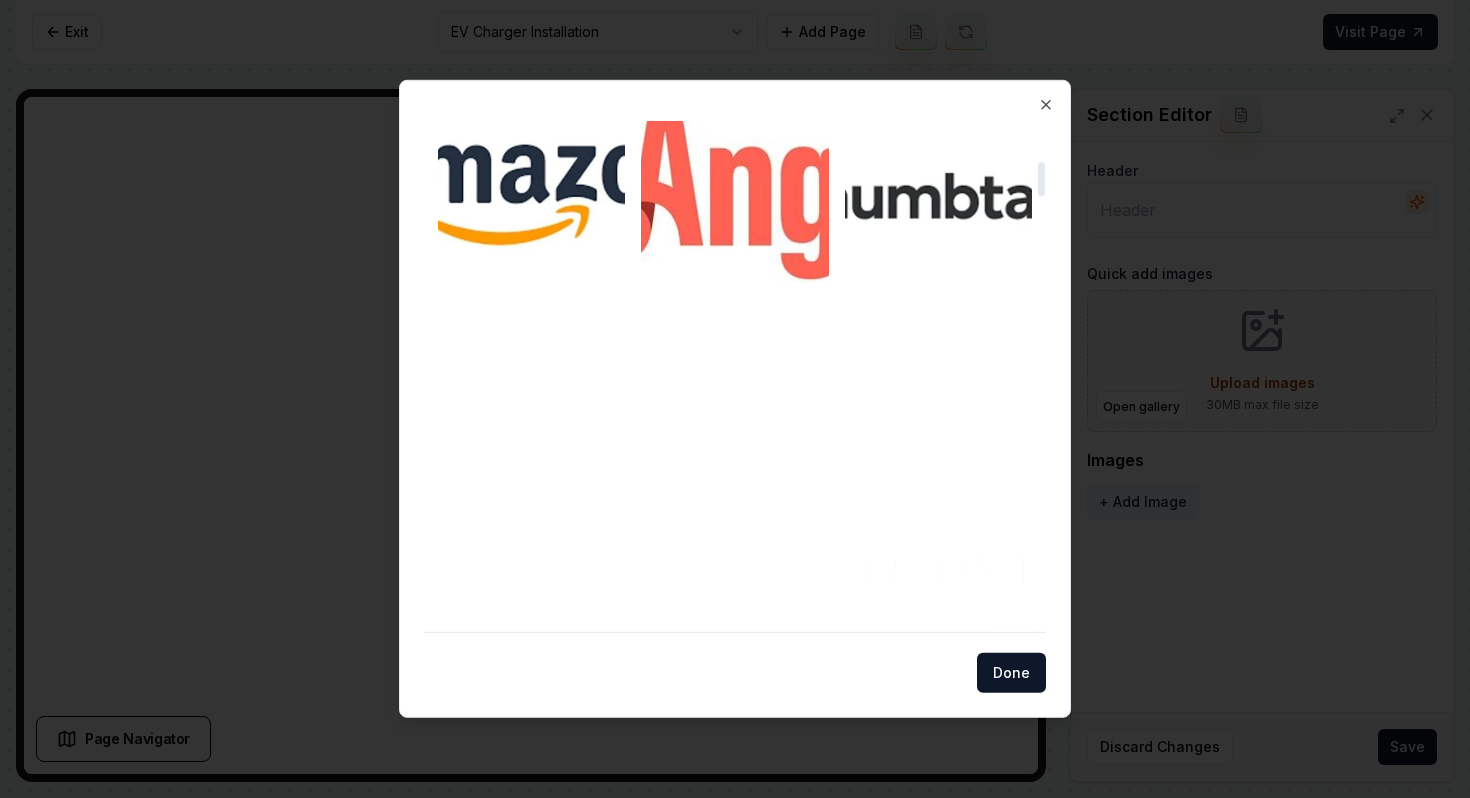 scroll, scrollTop: 724, scrollLeft: 0, axis: vertical 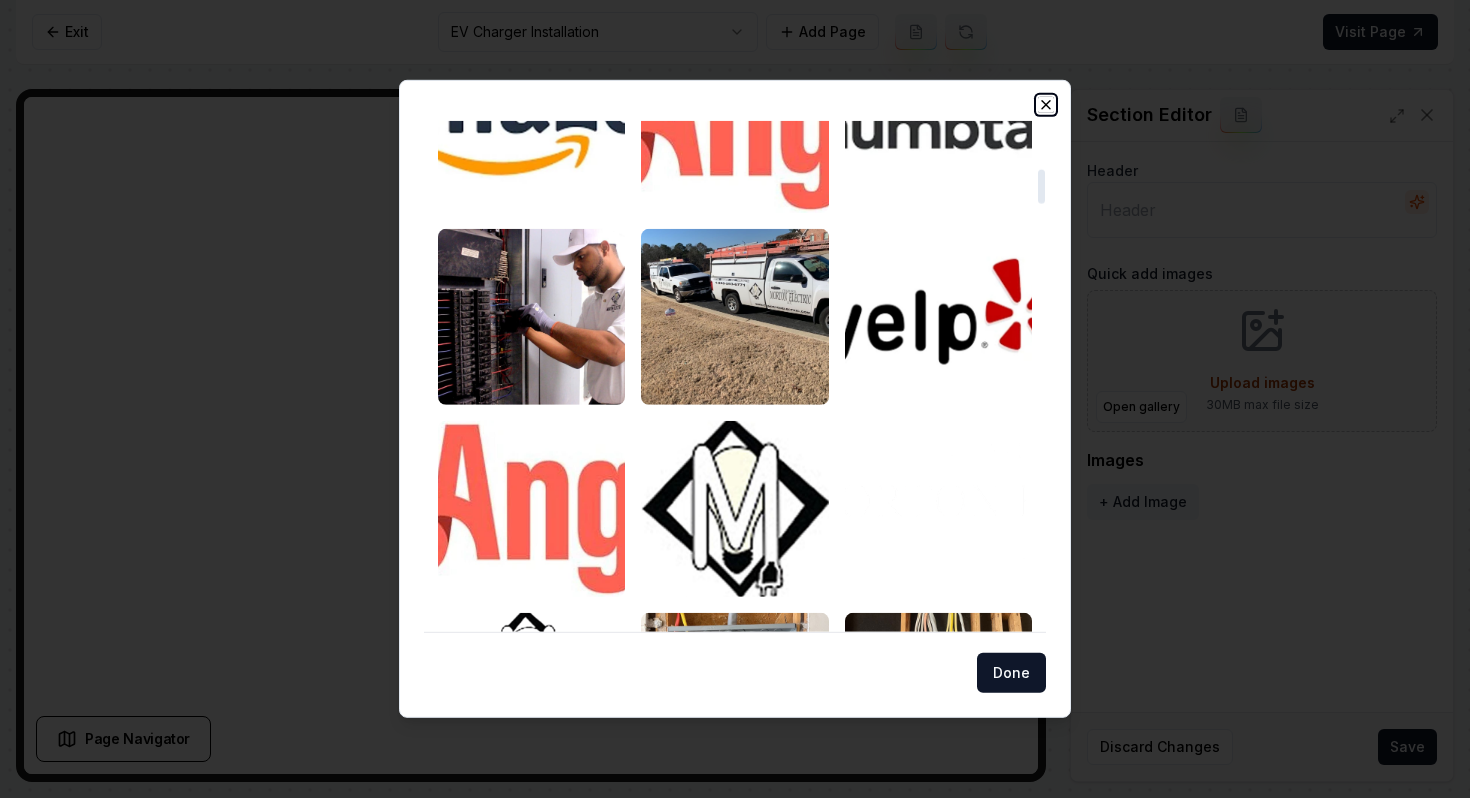 click 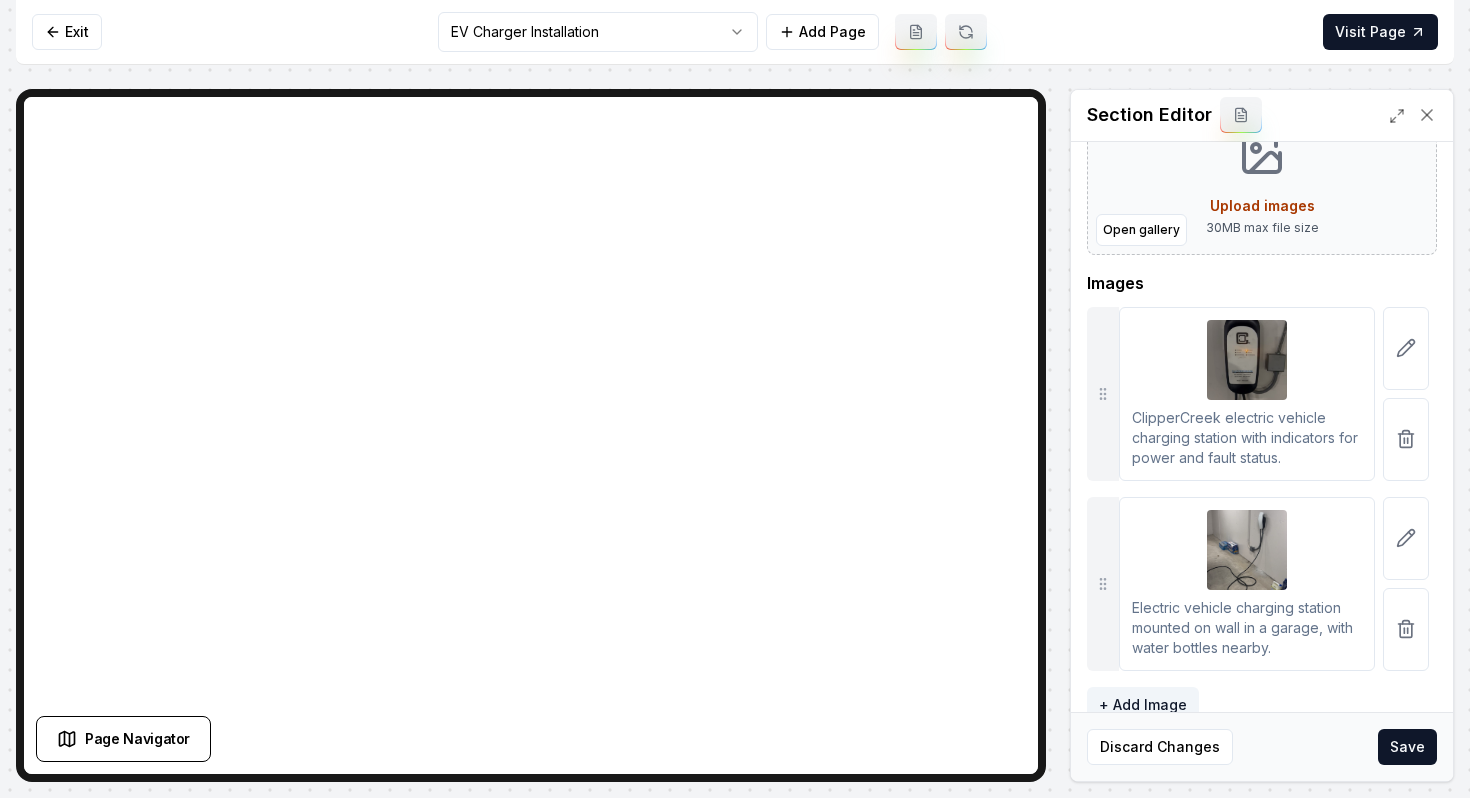 scroll, scrollTop: 178, scrollLeft: 0, axis: vertical 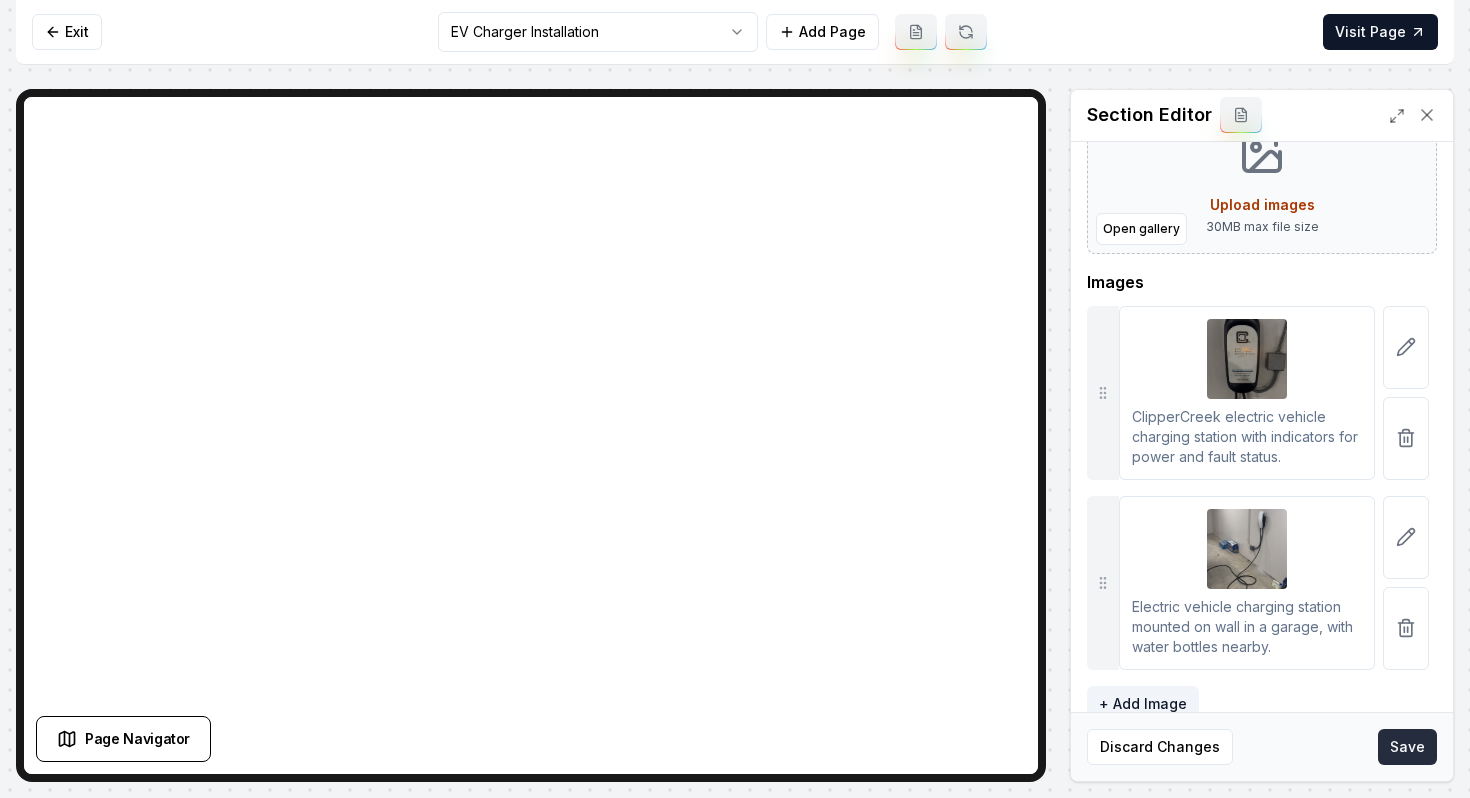 click on "Save" at bounding box center [1407, 747] 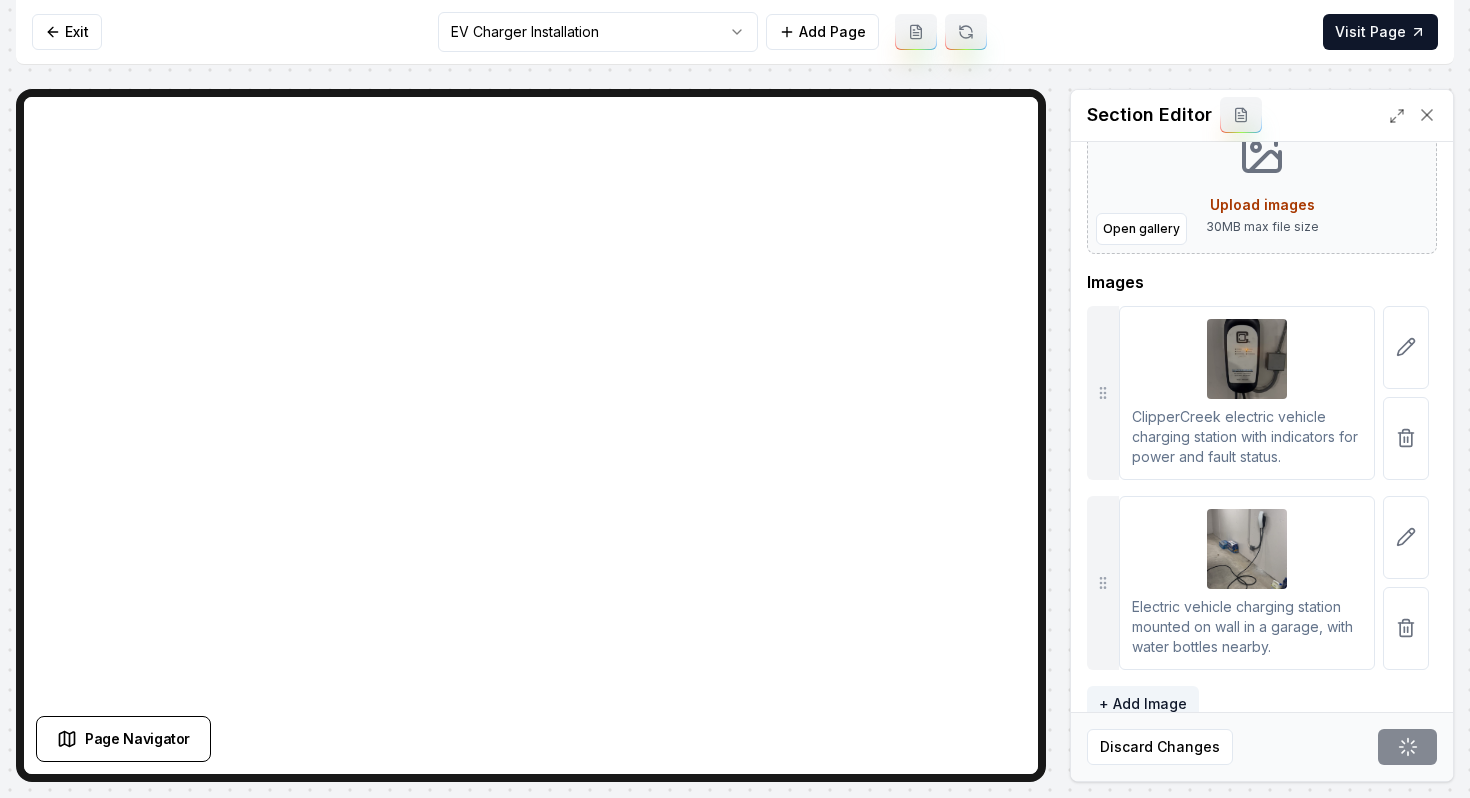scroll, scrollTop: 142, scrollLeft: 0, axis: vertical 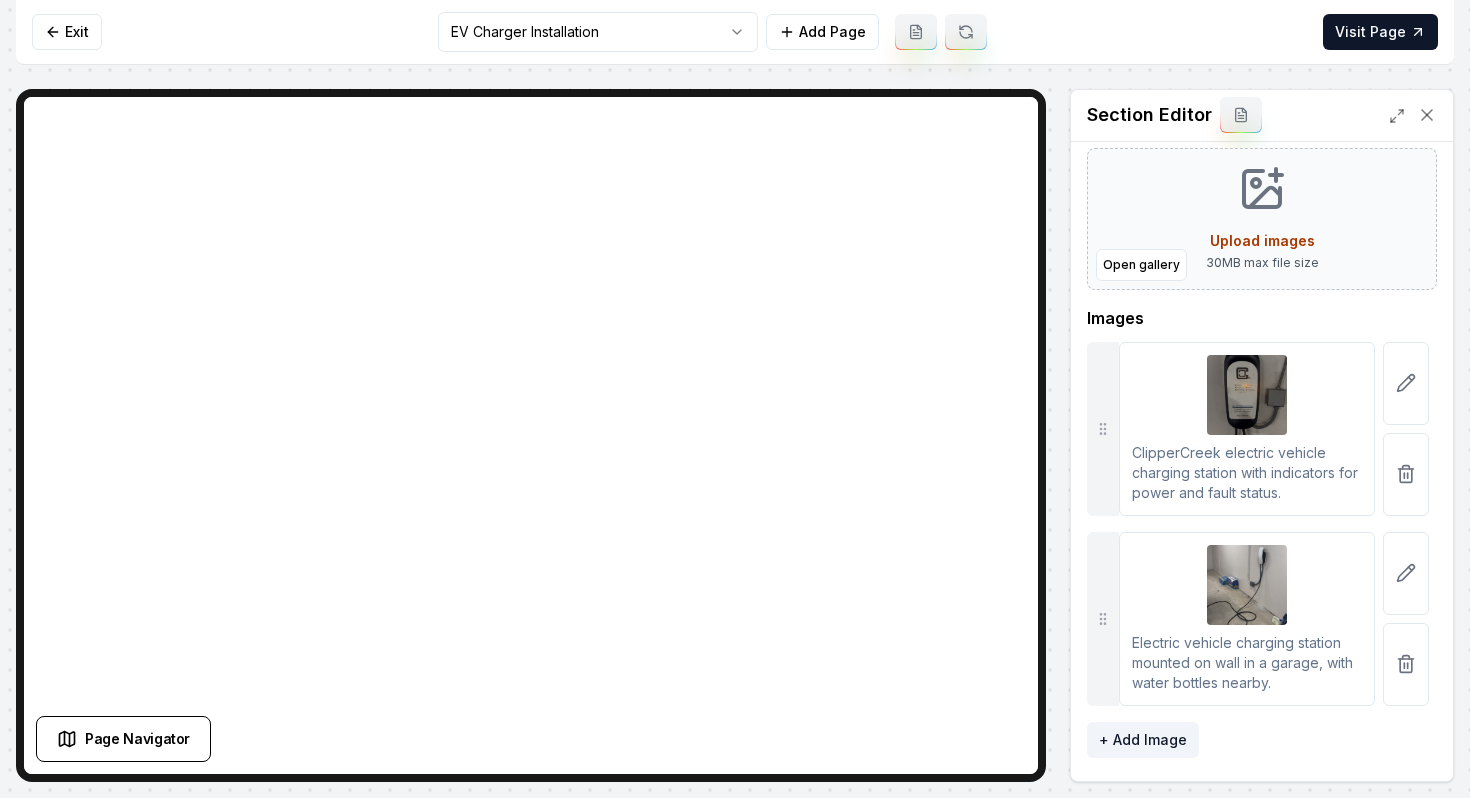 click on "Computer Required This feature is only available on a computer. Please switch to a computer to edit your site. Go back  Exit EV Charger Installation  Add Page Visit Page  Page Navigator Page Settings Section Editor Header Quick add images Open gallery Upload images 30  MB max file size Images ClipperCreek electric vehicle charging station with indicators for power and fault status. Electric vehicle charging station mounted on wall in a garage, with water bottles nearby.
To pick up a draggable item, press the space bar.
While dragging, use the arrow keys to move the item.
Press space again to drop the item in its new position, or press escape to cancel.
+ Add Image Discard Changes Save /dashboard/sites/b8d8814c-34cf-4a99-8877-f137091e3706/pages/911edc5a-5915-4808-8ebe-56d1ca9b29fb" at bounding box center (735, 399) 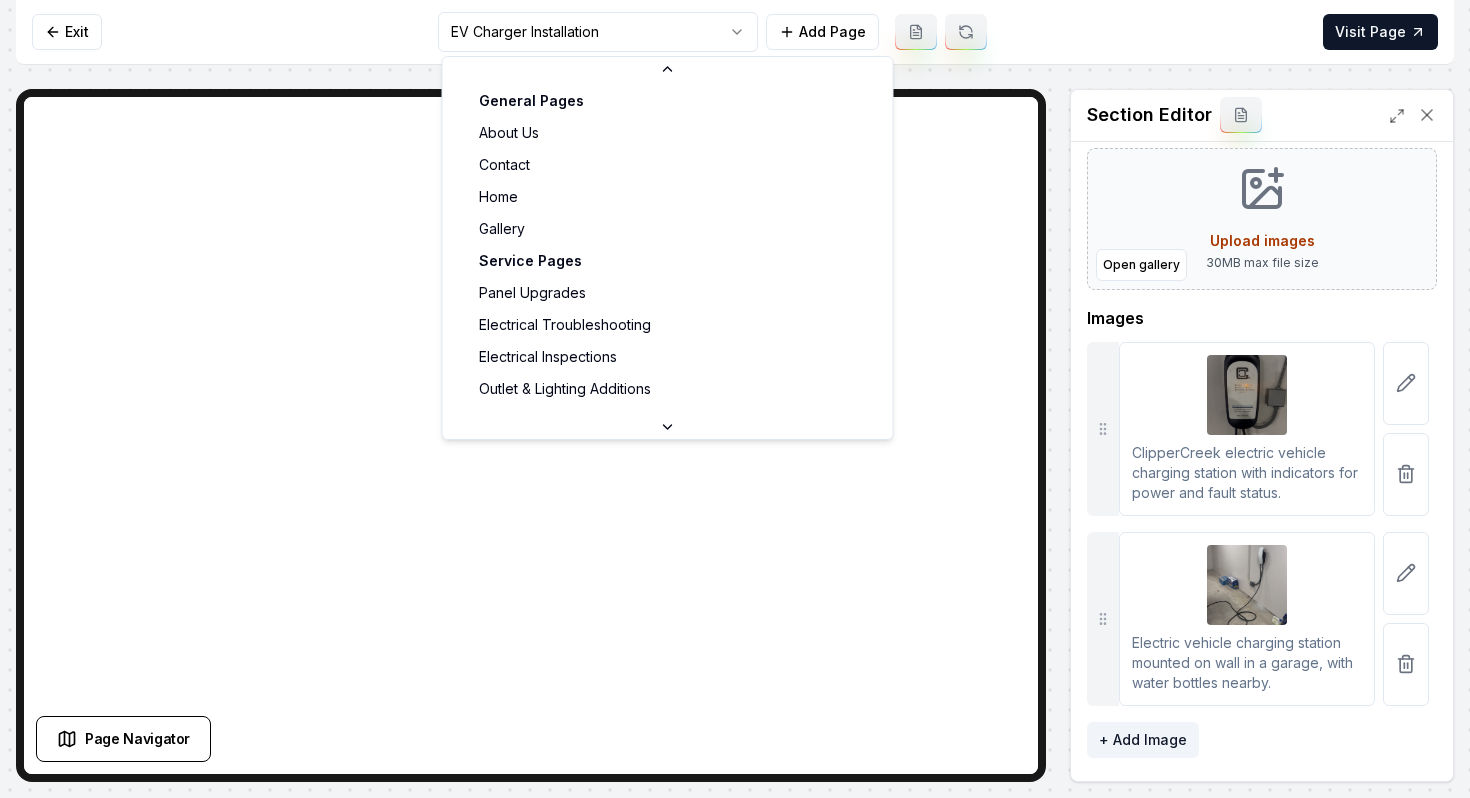 scroll, scrollTop: 278, scrollLeft: 0, axis: vertical 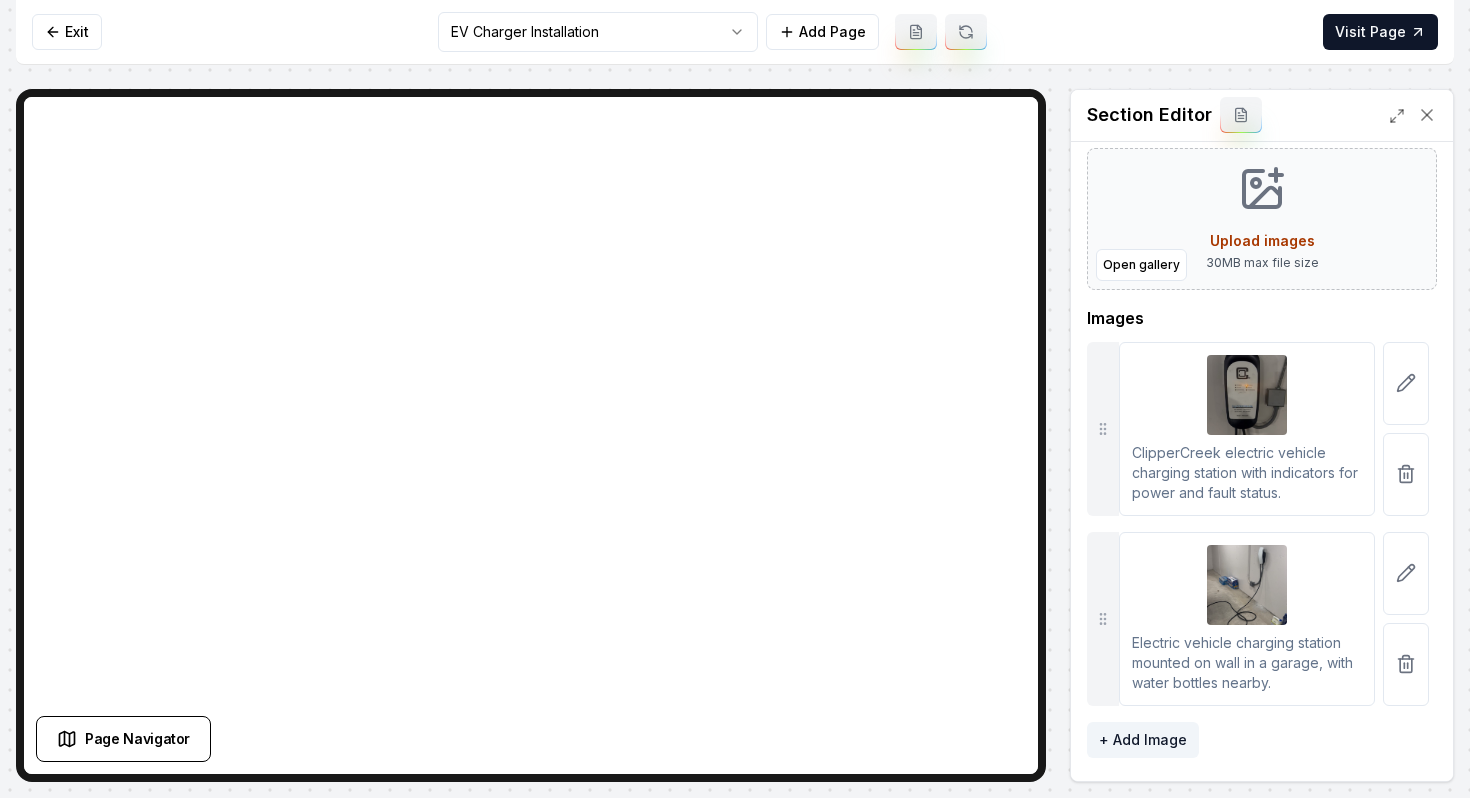 click on "Computer Required This feature is only available on a computer. Please switch to a computer to edit your site. Go back  Exit EV Charger Installation  Add Page Visit Page  Page Navigator Page Settings Section Editor Header Quick add images Open gallery Upload images 30  MB max file size Images ClipperCreek electric vehicle charging station with indicators for power and fault status. Electric vehicle charging station mounted on wall in a garage, with water bottles nearby.
To pick up a draggable item, press the space bar.
While dragging, use the arrow keys to move the item.
Press space again to drop the item in its new position, or press escape to cancel.
+ Add Image Discard Changes Save /dashboard/sites/b8d8814c-34cf-4a99-8877-f137091e3706/pages/911edc5a-5915-4808-8ebe-56d1ca9b29fb" at bounding box center (735, 399) 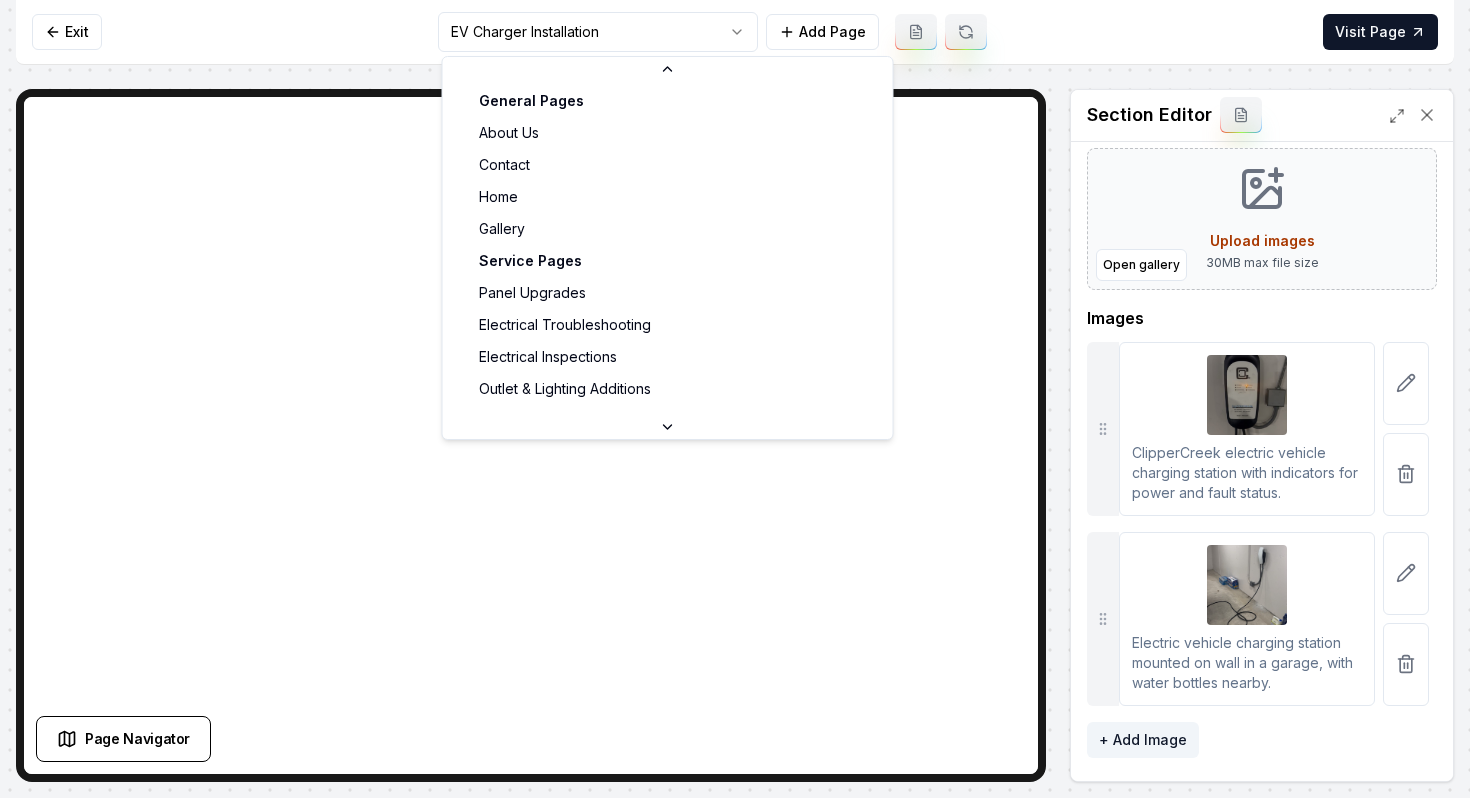 scroll, scrollTop: 278, scrollLeft: 0, axis: vertical 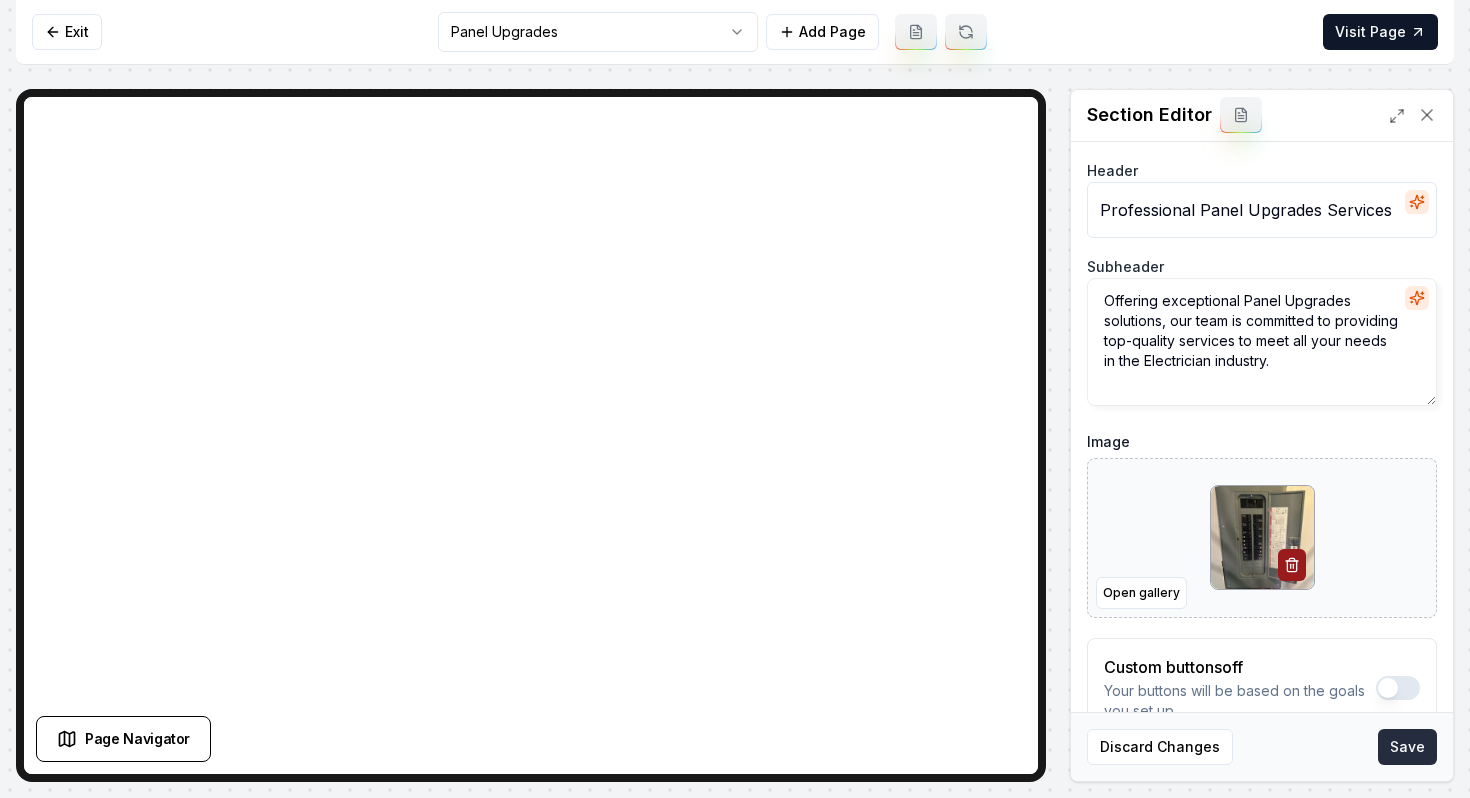 click on "Save" at bounding box center (1407, 747) 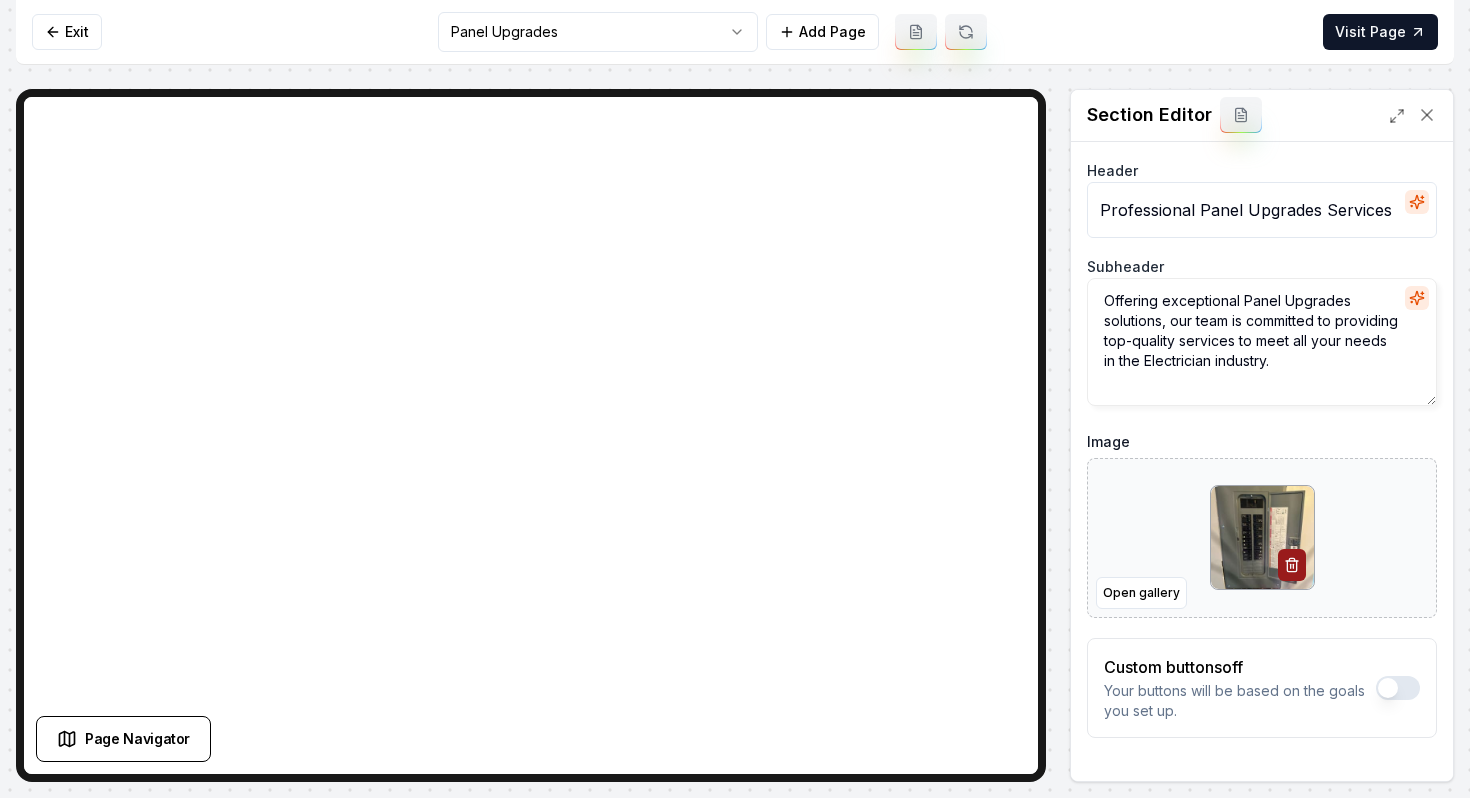 click on "Computer Required This feature is only available on a computer. Please switch to a computer to edit your site. Go back  Exit Panel Upgrades Add Page Visit Page  Page Navigator Page Settings Section Editor Header Professional Panel Upgrades Services Subheader Offering exceptional Panel Upgrades solutions, our team is committed to providing top-quality services to meet all your needs in the Electrician industry. Image Open gallery Custom buttons  off Your buttons will be based on the goals you set up. Discard Changes Save Section updated! /dashboard/sites/b8d8814c-34cf-4a99-8877-f137091e3706/pages/b0c99a33-3c7f-427e-95b9-da77ac79f37d" at bounding box center (735, 399) 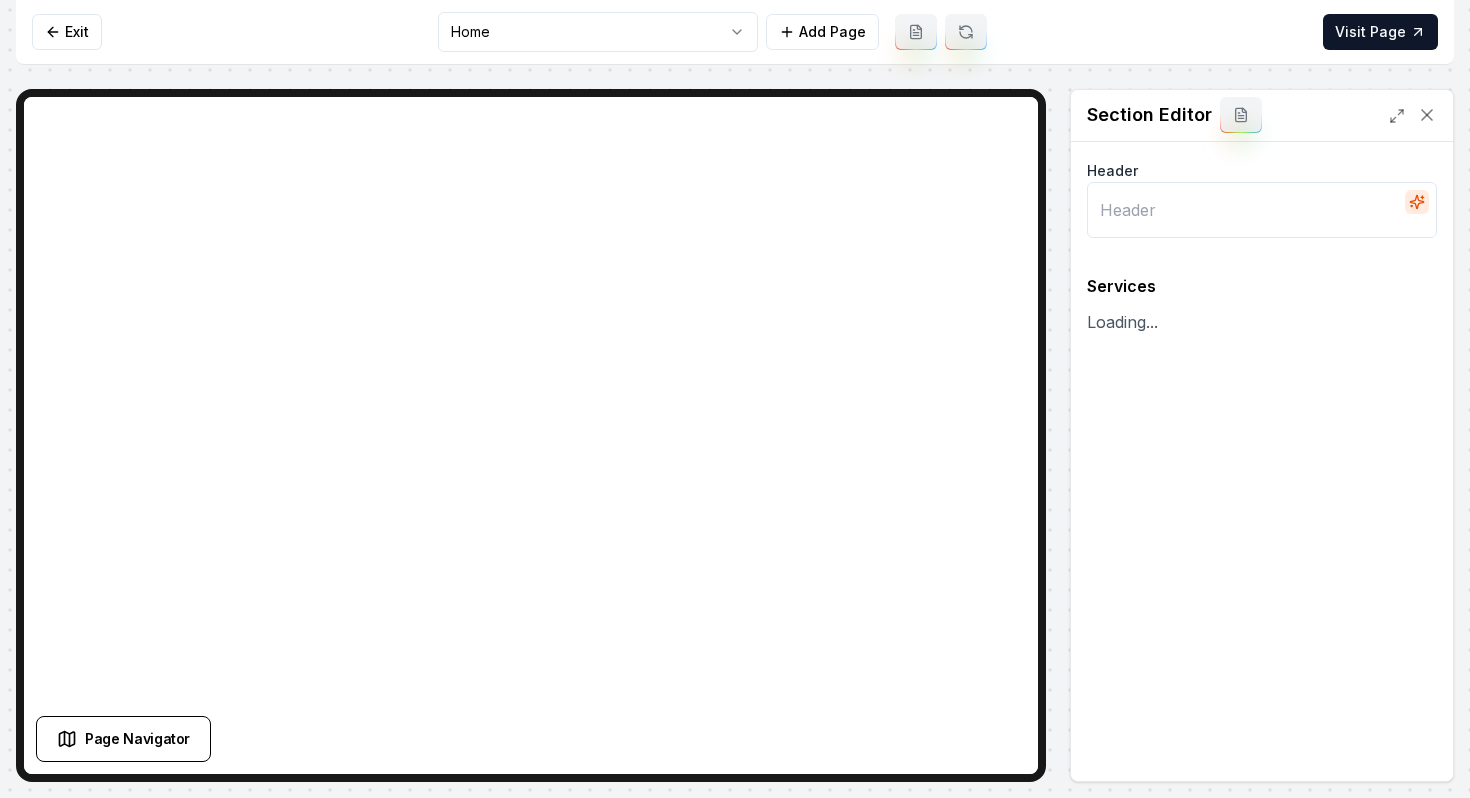 type on "Our Expert Electrical Services" 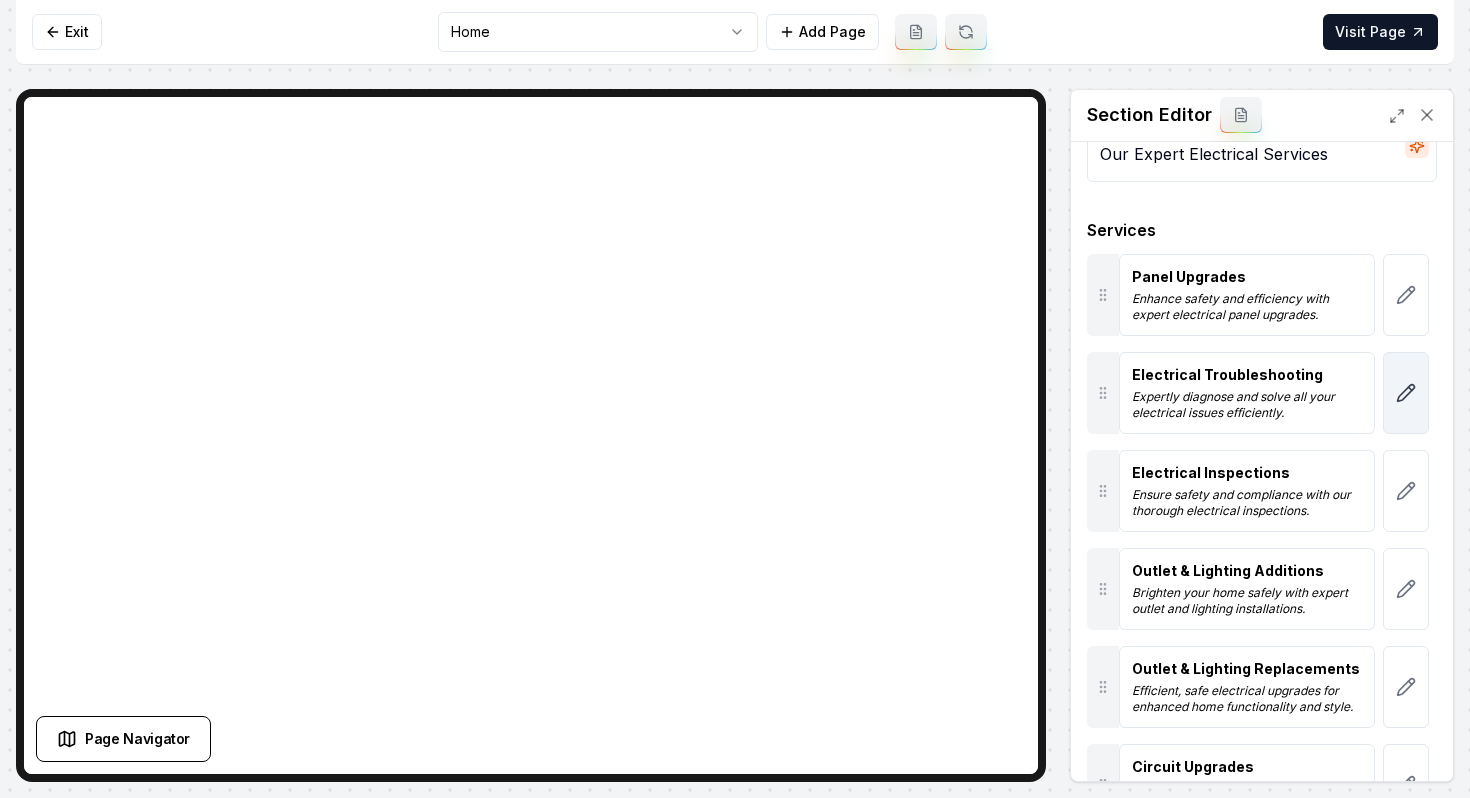 scroll, scrollTop: 59, scrollLeft: 0, axis: vertical 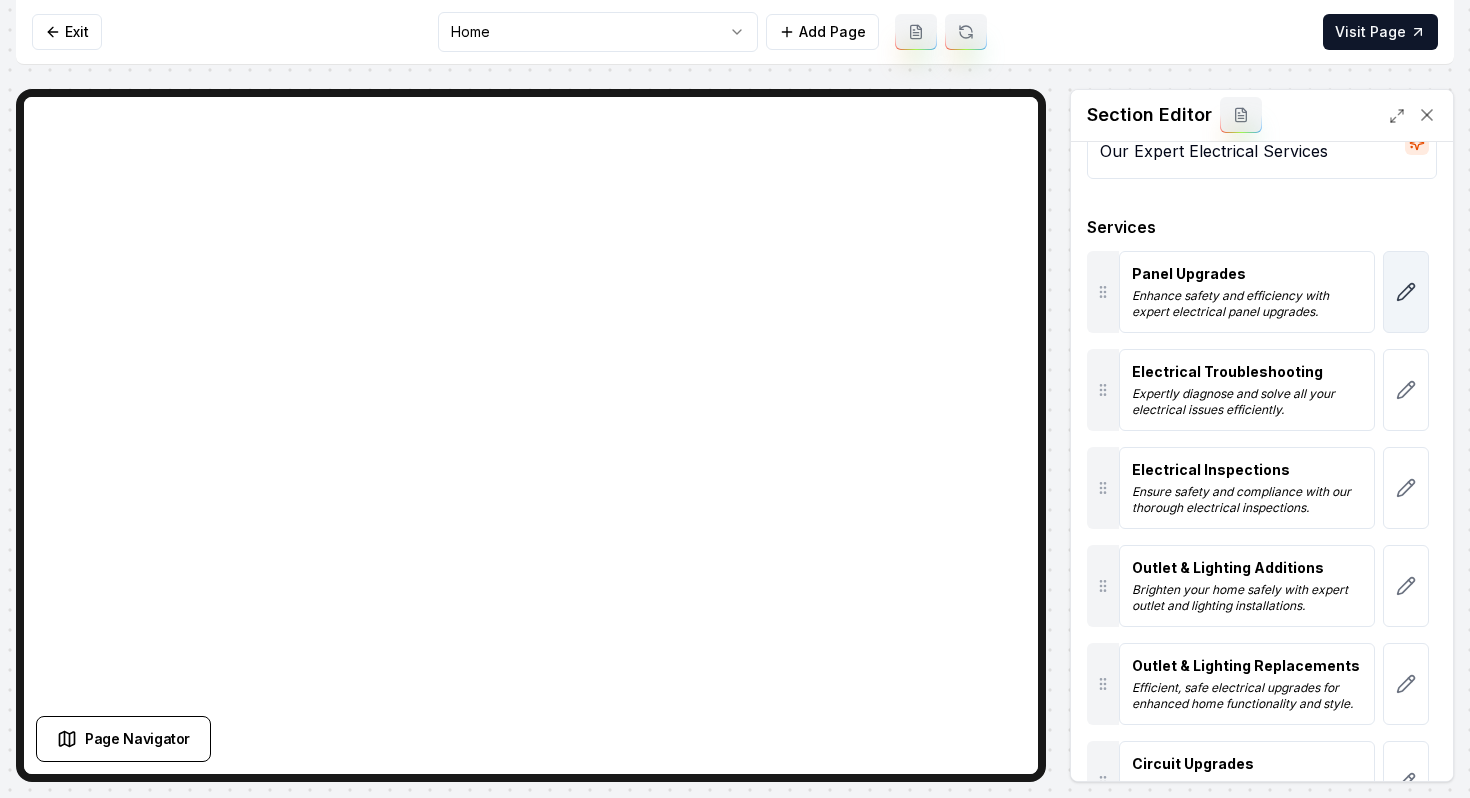click 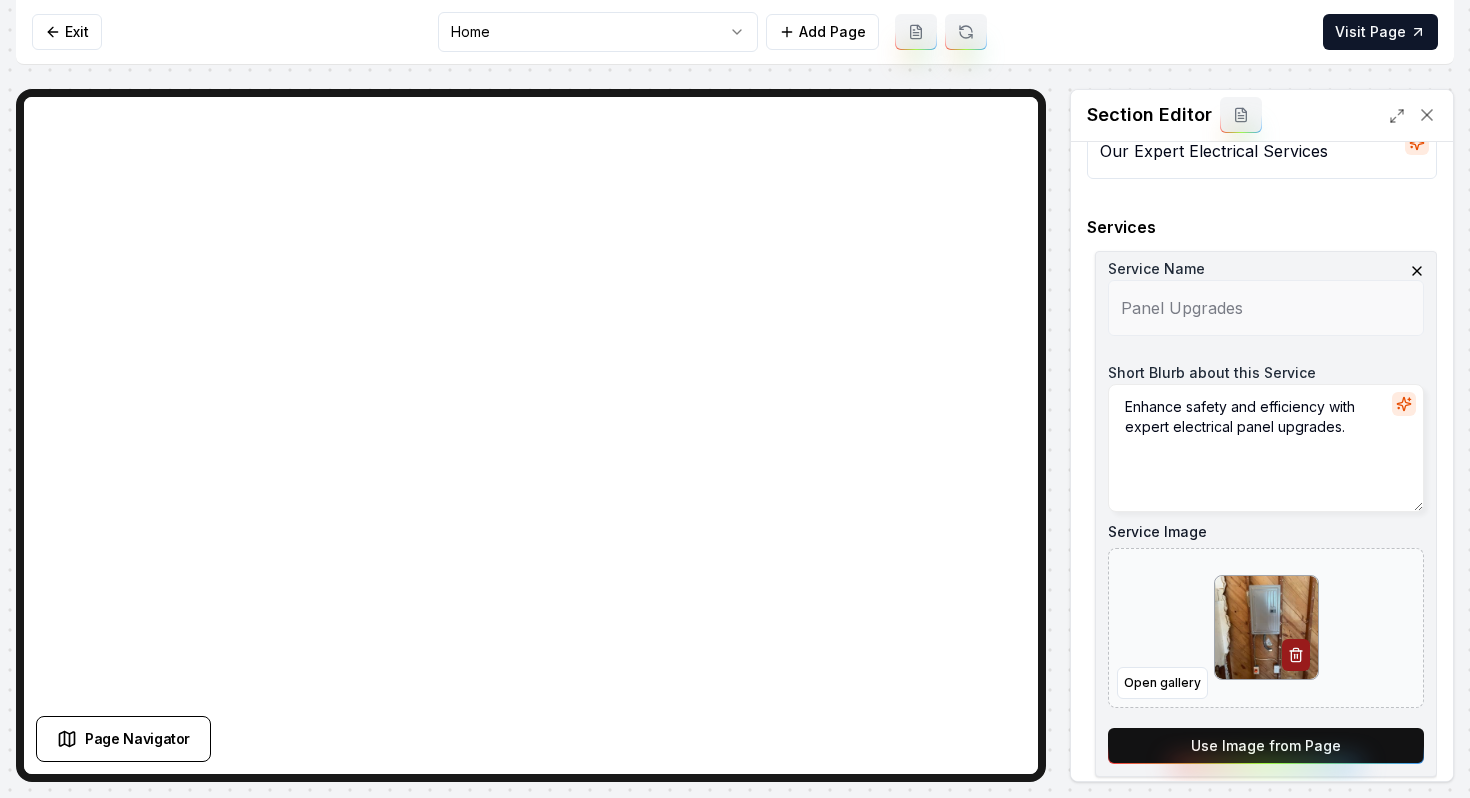 click on "Use Image from Page" at bounding box center (1266, 746) 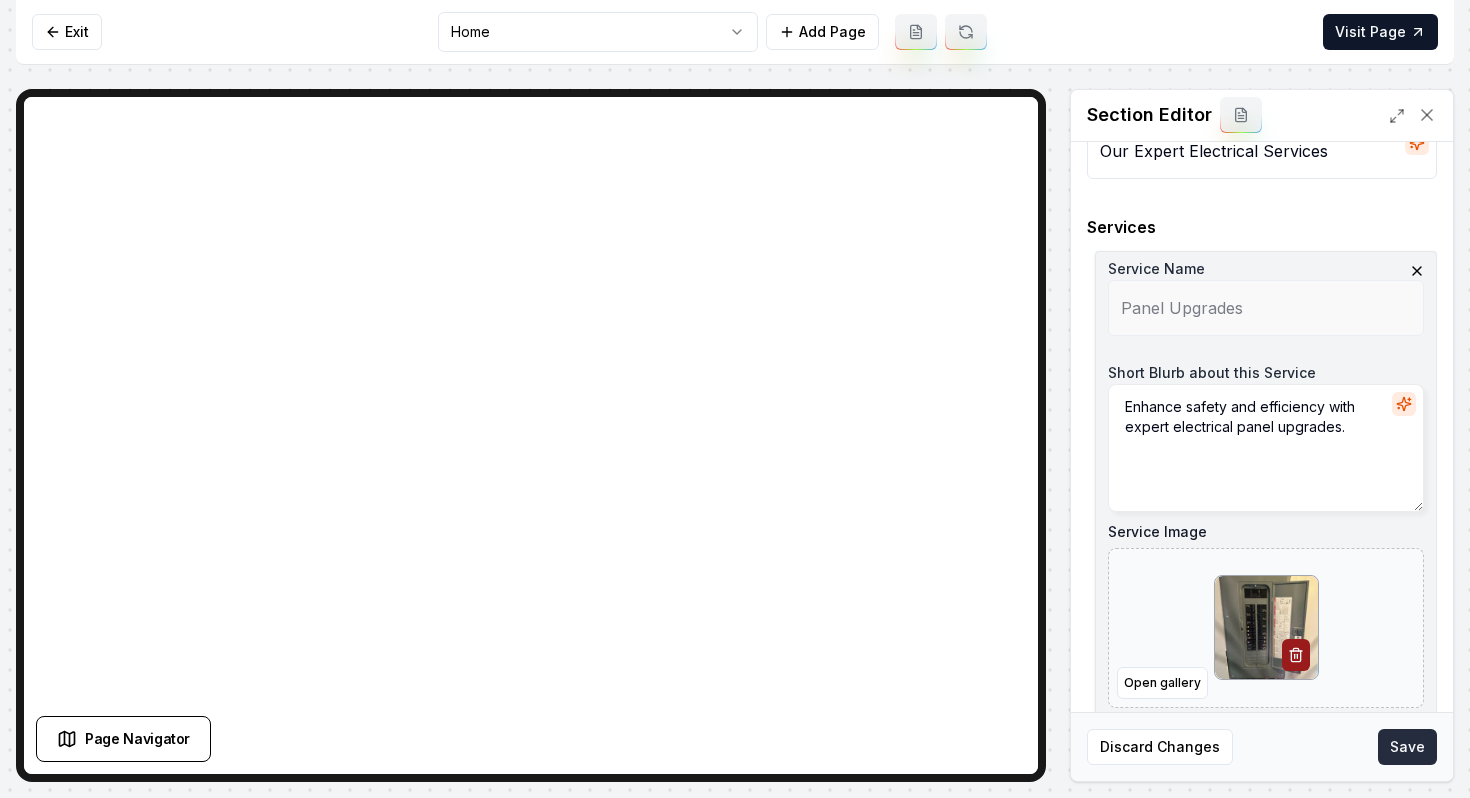 click on "Save" at bounding box center [1407, 747] 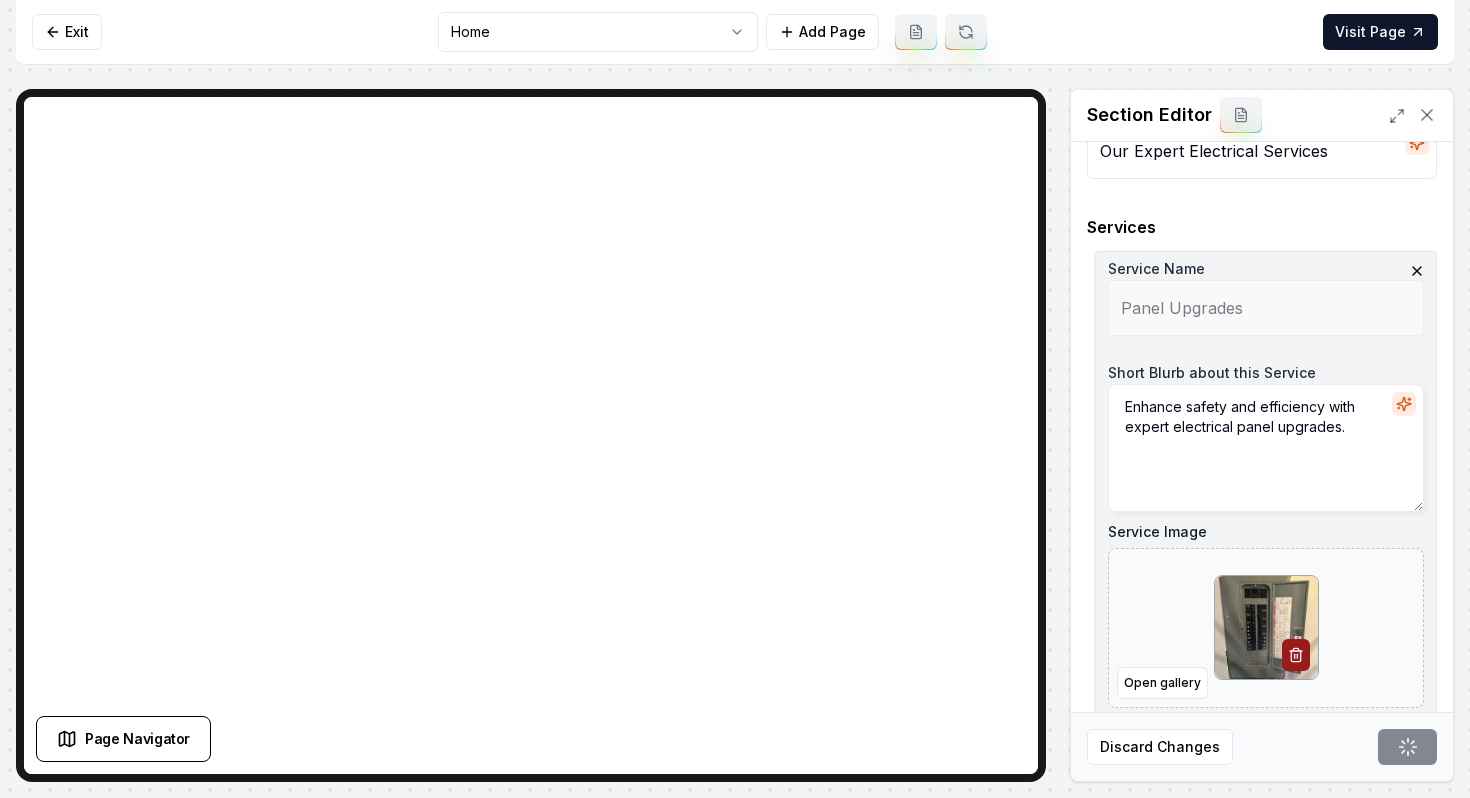 click on "Computer Required This feature is only available on a computer. Please switch to a computer to edit your site. Go back  Exit Home Add Page Visit Page  Page Navigator Page Settings Section Editor Header Our Expert Electrical Services Services Service Name Panel Upgrades Short Blurb about this Service Enhance safety and efficiency with expert electrical panel upgrades. Service Image Open gallery Use Image from Page Electrical Troubleshooting Expertly diagnose and solve all your electrical issues efficiently. Electrical Inspections Ensure safety and compliance with our thorough electrical inspections. Outlet & Lighting Additions Brighten your home safely with expert outlet and lighting installations. Outlet & Lighting Replacements Efficient, safe electrical upgrades for enhanced home functionality and style. Circuit Upgrades Optimize your home's power with expert circuit upgrades [DATE]! Breaker Change Outs Upgrade your electrical safety with professional breaker replacements [DATE]. Whole House Wiring & Rewiring" at bounding box center [735, 399] 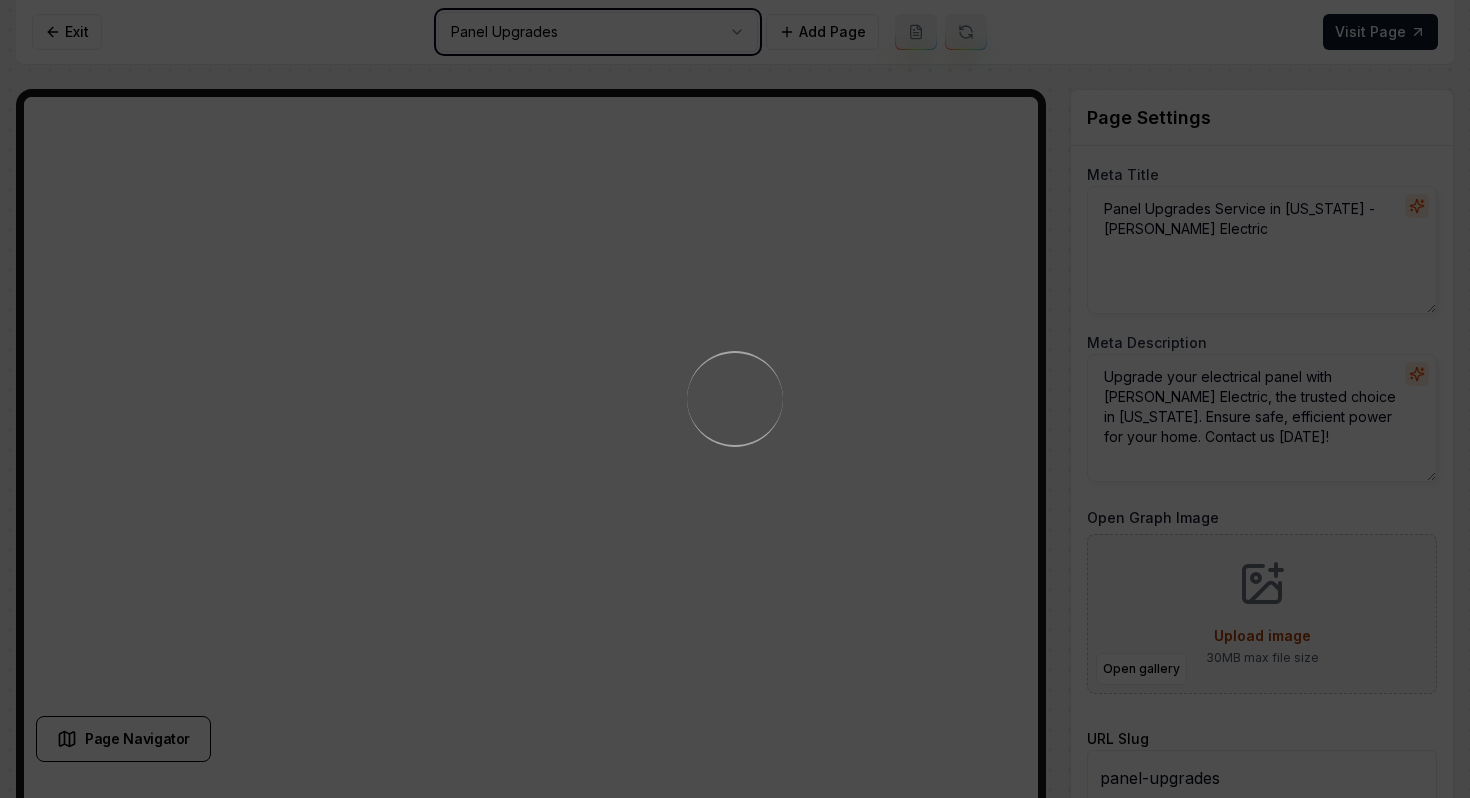 scroll, scrollTop: 0, scrollLeft: 0, axis: both 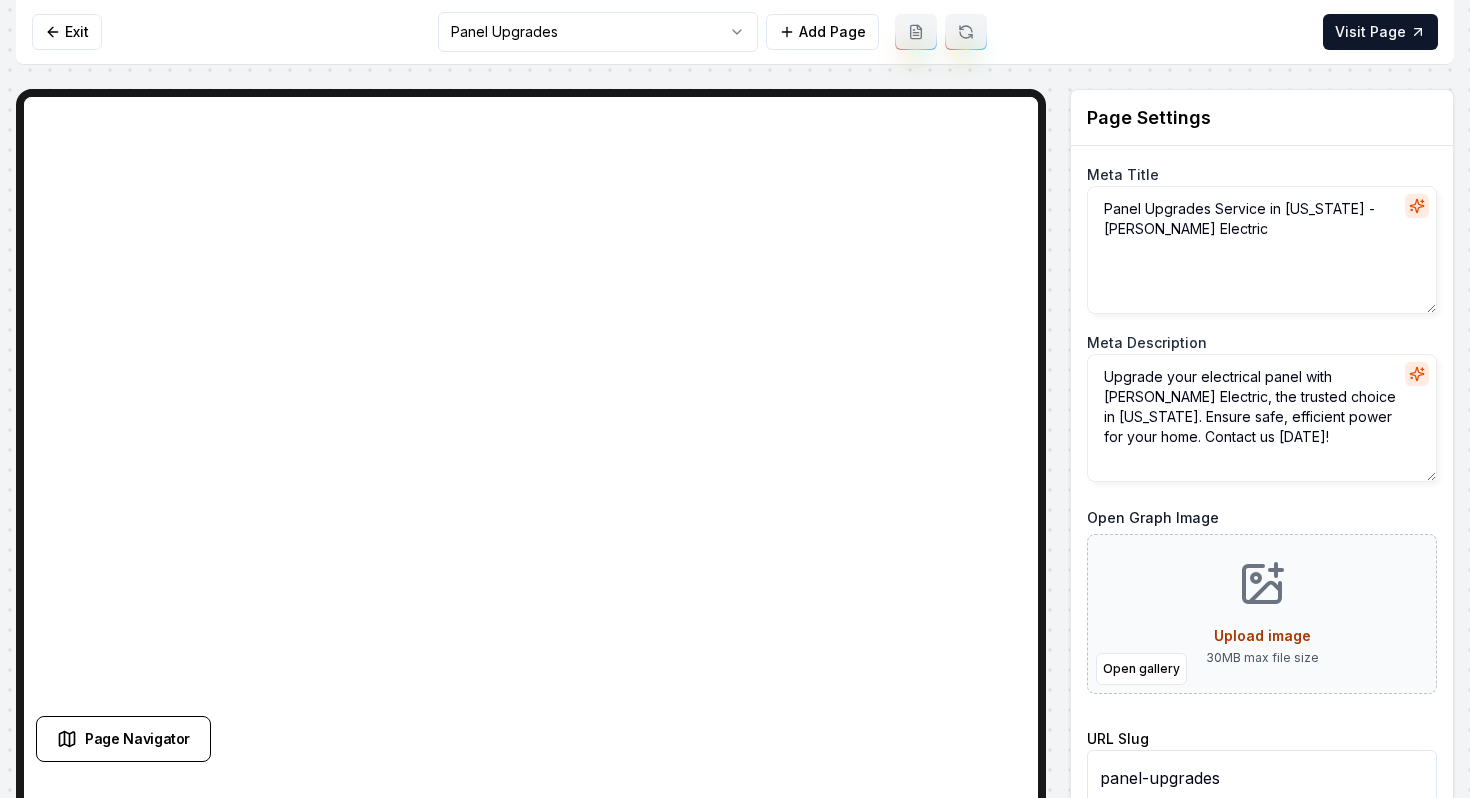 click on "Computer Required This feature is only available on a computer. Please switch to a computer to edit your site. Go back  Exit Panel Upgrades Add Page Visit Page  Page Navigator Page Settings Meta Title Panel Upgrades Service in [US_STATE] - [PERSON_NAME] Electric Meta Description Upgrade your electrical panel with [PERSON_NAME] Electric, the trusted choice in [US_STATE]. Ensure safe, efficient power for your home. Contact us [DATE]! Open Graph Image Open gallery Upload image 30  MB max file size URL Slug panel-upgrades Discard Changes Save Section Editor Unsupported section type /dashboard/sites/b8d8814c-34cf-4a99-8877-f137091e3706/pages/b0c99a33-3c7f-427e-95b9-da77ac79f37d" at bounding box center [735, 399] 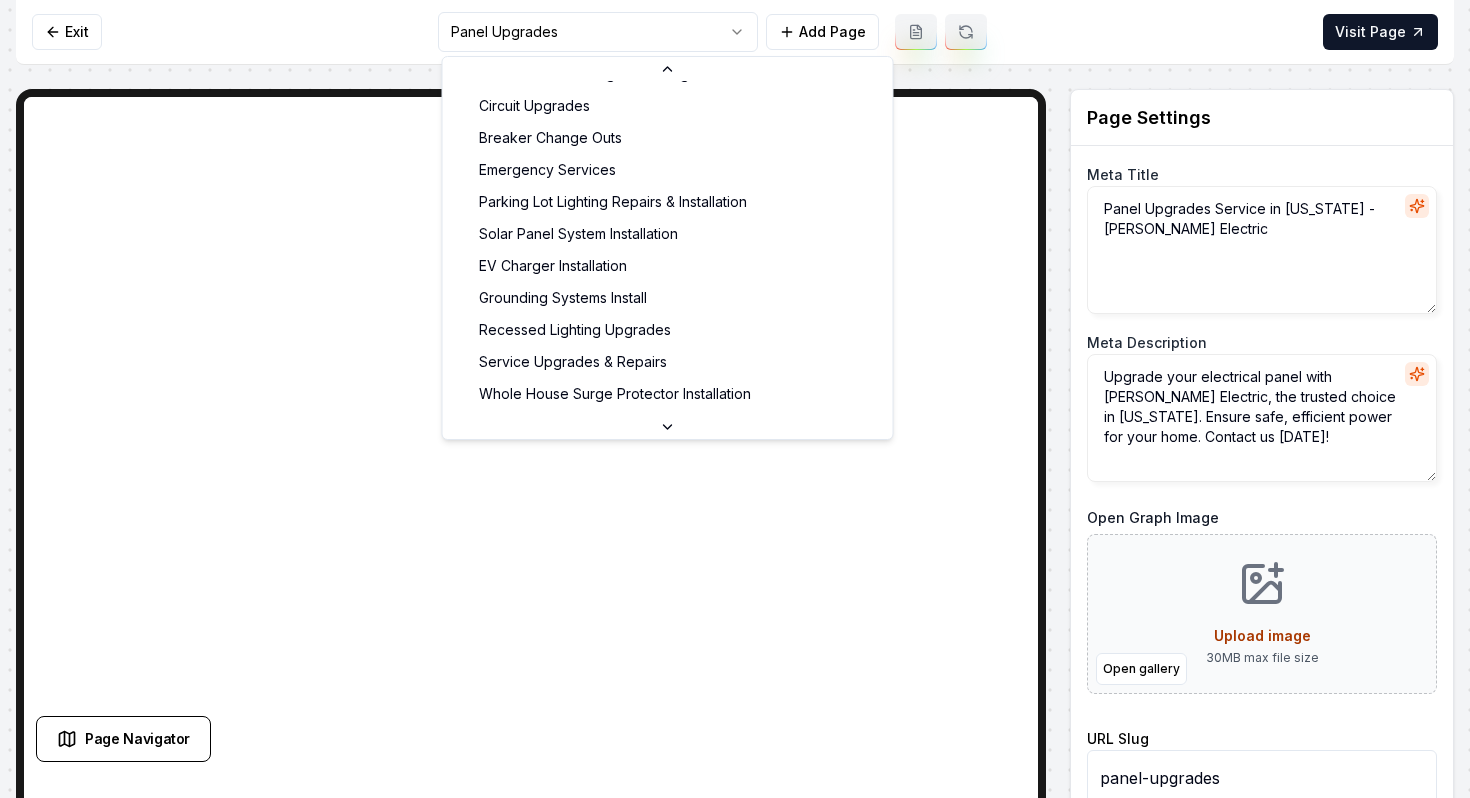 scroll, scrollTop: 405, scrollLeft: 0, axis: vertical 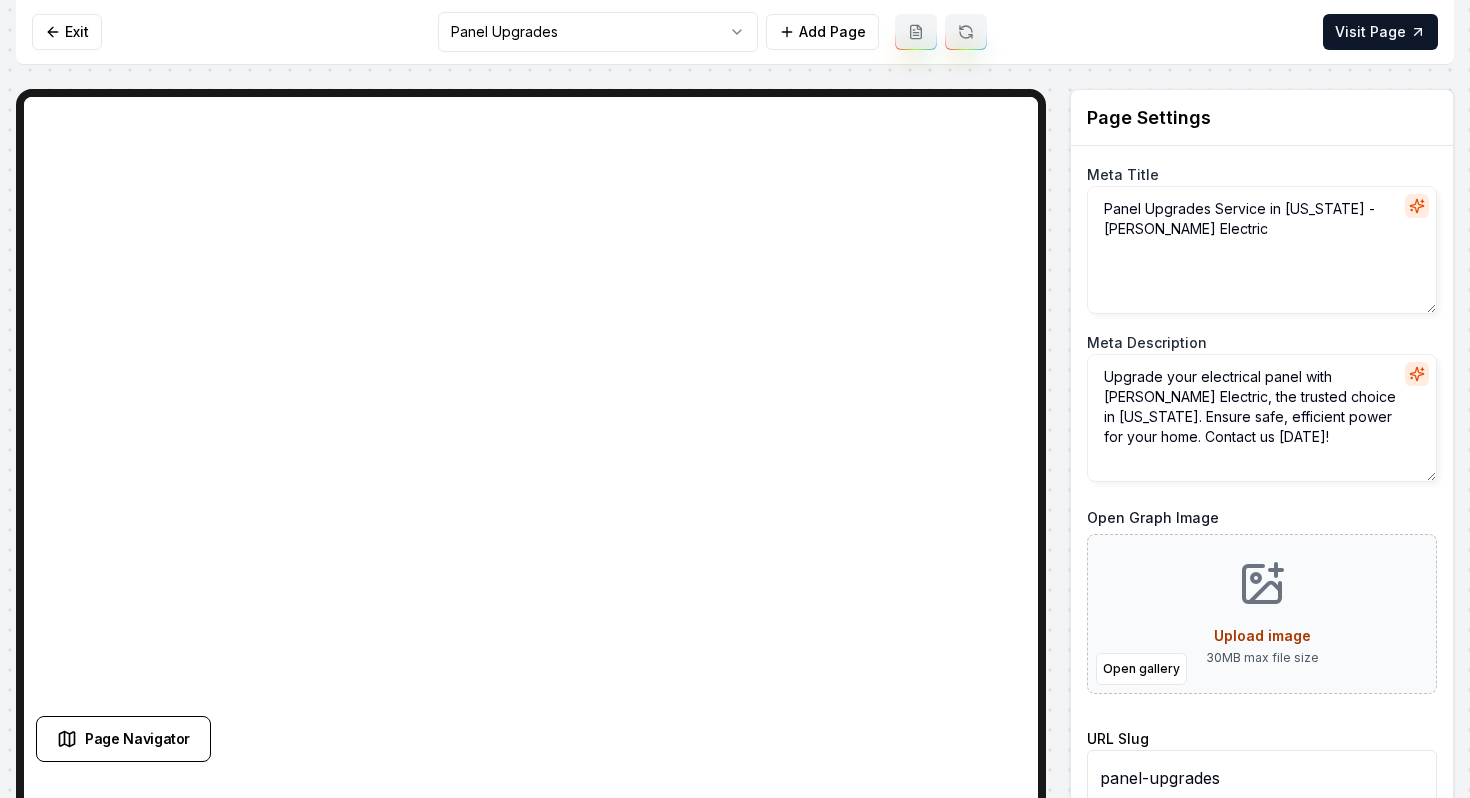 click on "Computer Required This feature is only available on a computer. Please switch to a computer to edit your site. Go back  Exit Panel Upgrades Add Page Visit Page  Page Navigator Page Settings Meta Title Panel Upgrades Service in [US_STATE] - [PERSON_NAME] Electric Meta Description Upgrade your electrical panel with [PERSON_NAME] Electric, the trusted choice in [US_STATE]. Ensure safe, efficient power for your home. Contact us [DATE]! Open Graph Image Open gallery Upload image 30  MB max file size URL Slug panel-upgrades Discard Changes Save Section Editor Unsupported section type /dashboard/sites/b8d8814c-34cf-4a99-8877-f137091e3706/pages/b0c99a33-3c7f-427e-95b9-da77ac79f37d" at bounding box center [735, 399] 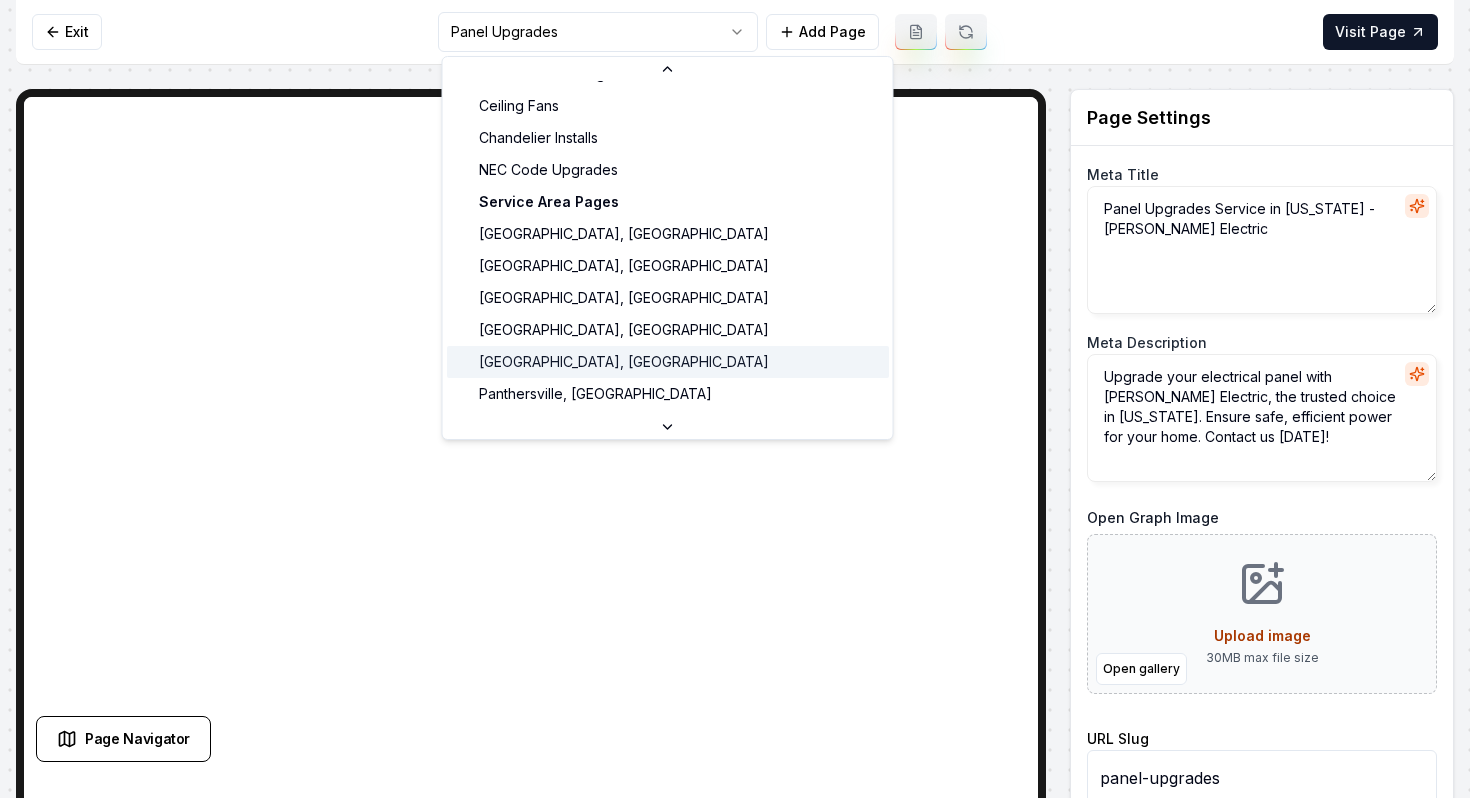scroll, scrollTop: 829, scrollLeft: 0, axis: vertical 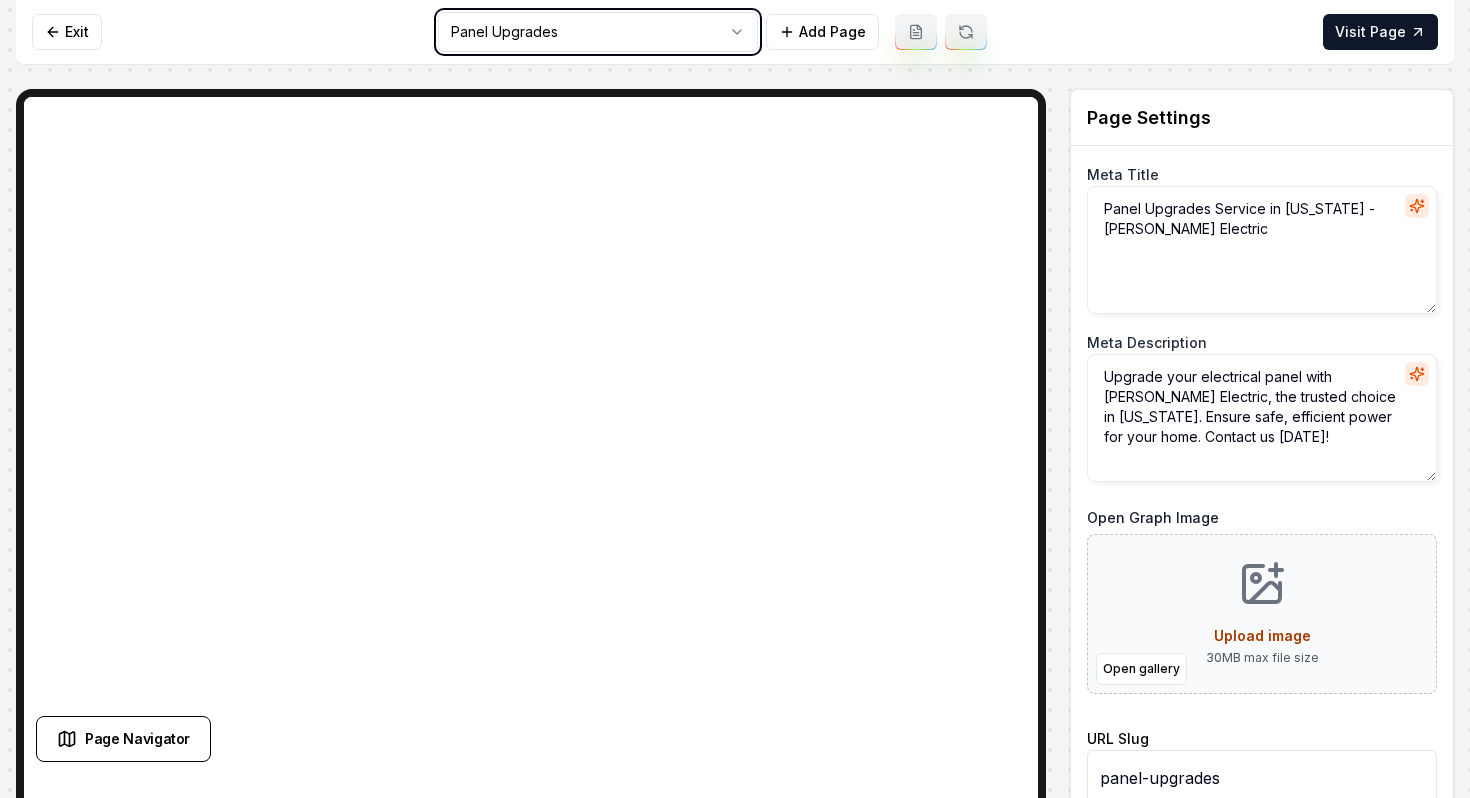 click on "Computer Required This feature is only available on a computer. Please switch to a computer to edit your site. Go back  Exit Panel Upgrades Add Page Visit Page  Page Navigator Page Settings Meta Title Panel Upgrades Service in [US_STATE] - [PERSON_NAME] Electric Meta Description Upgrade your electrical panel with [PERSON_NAME] Electric, the trusted choice in [US_STATE]. Ensure safe, efficient power for your home. Contact us [DATE]! Open Graph Image Open gallery Upload image 30  MB max file size URL Slug panel-upgrades Discard Changes Save Section Editor Unsupported section type /dashboard/sites/b8d8814c-34cf-4a99-8877-f137091e3706/pages/b0c99a33-3c7f-427e-95b9-da77ac79f37d" at bounding box center [735, 399] 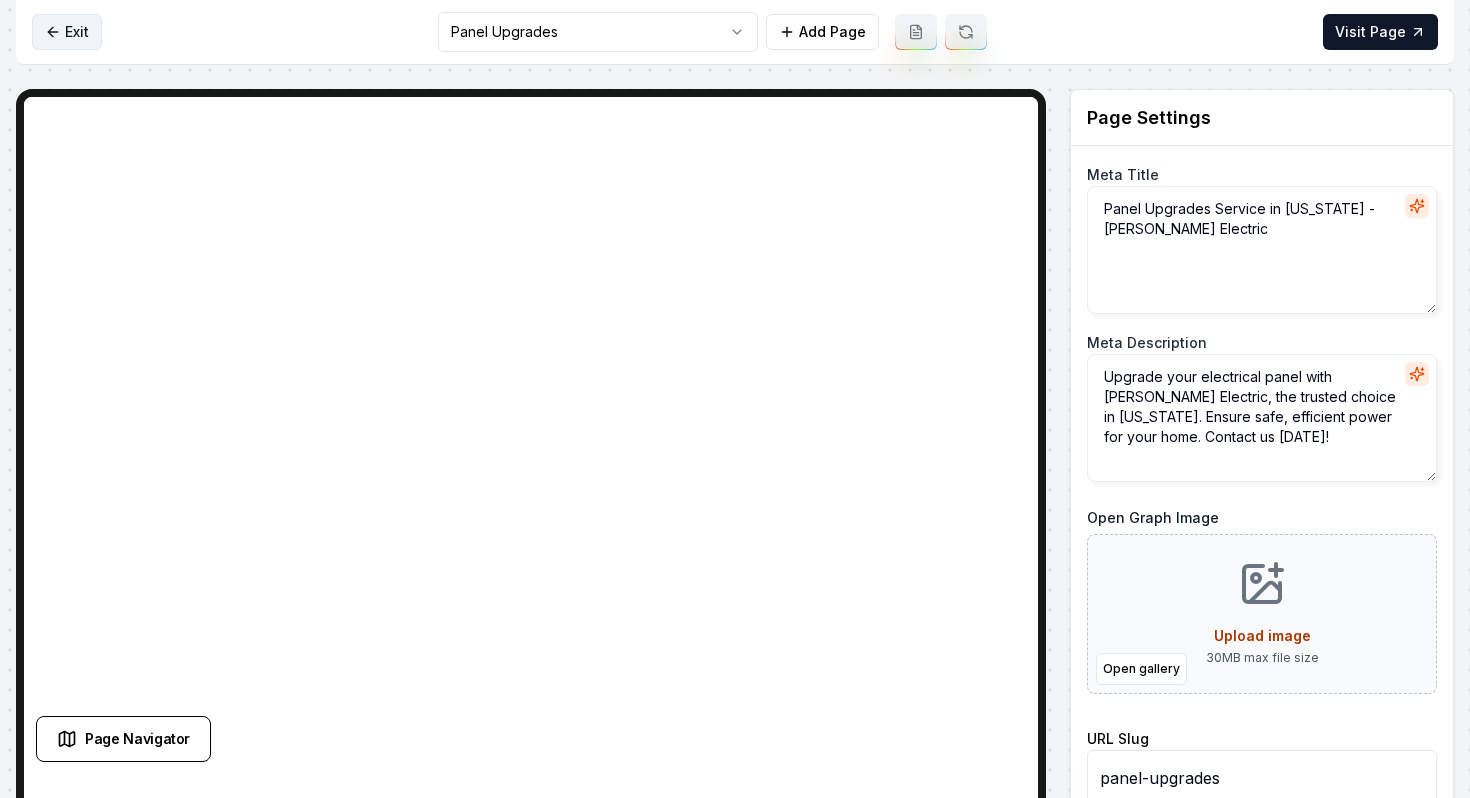 click on "Exit" at bounding box center (67, 32) 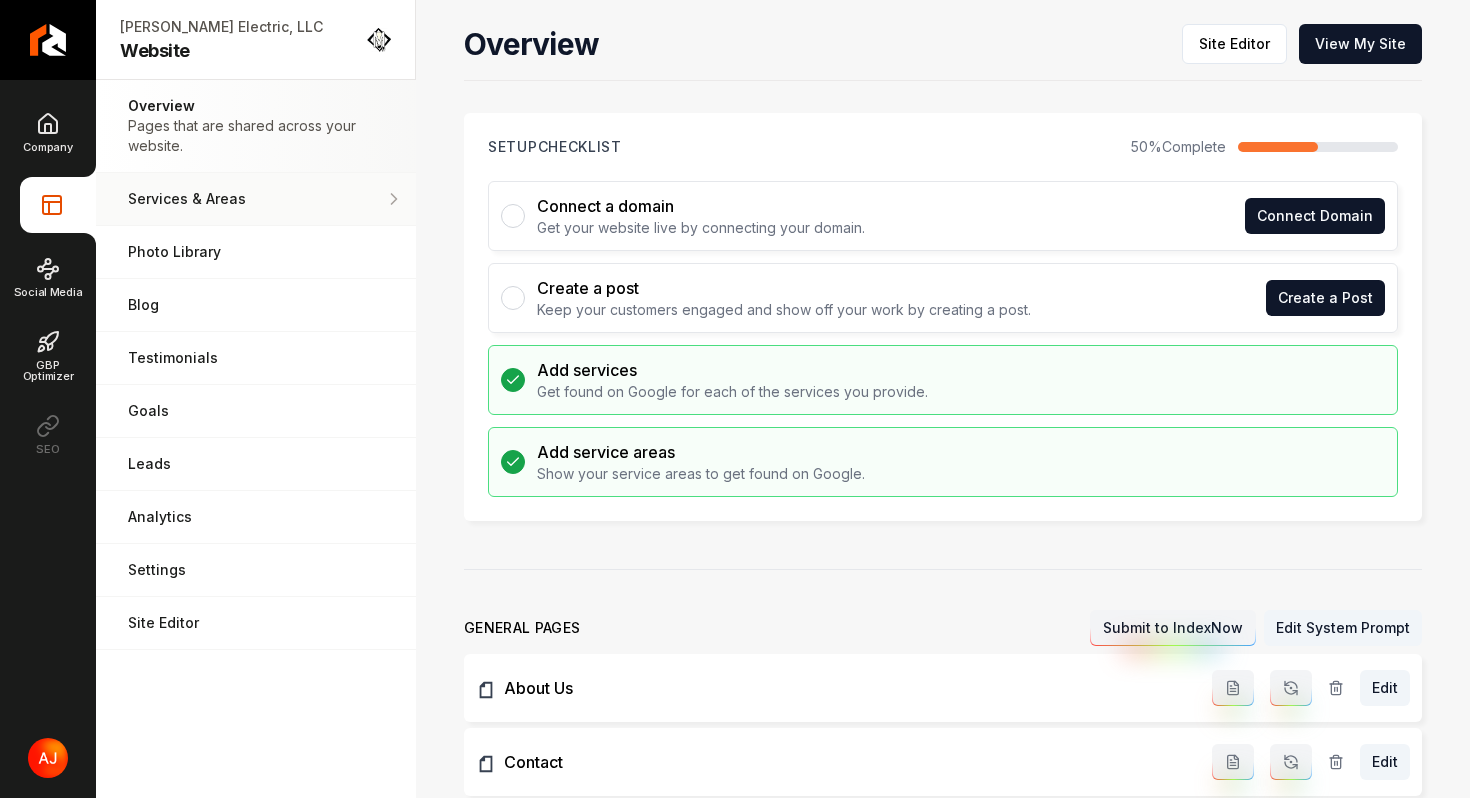 click on "Services & Areas Adjust your services and areas of expertise." at bounding box center [256, 199] 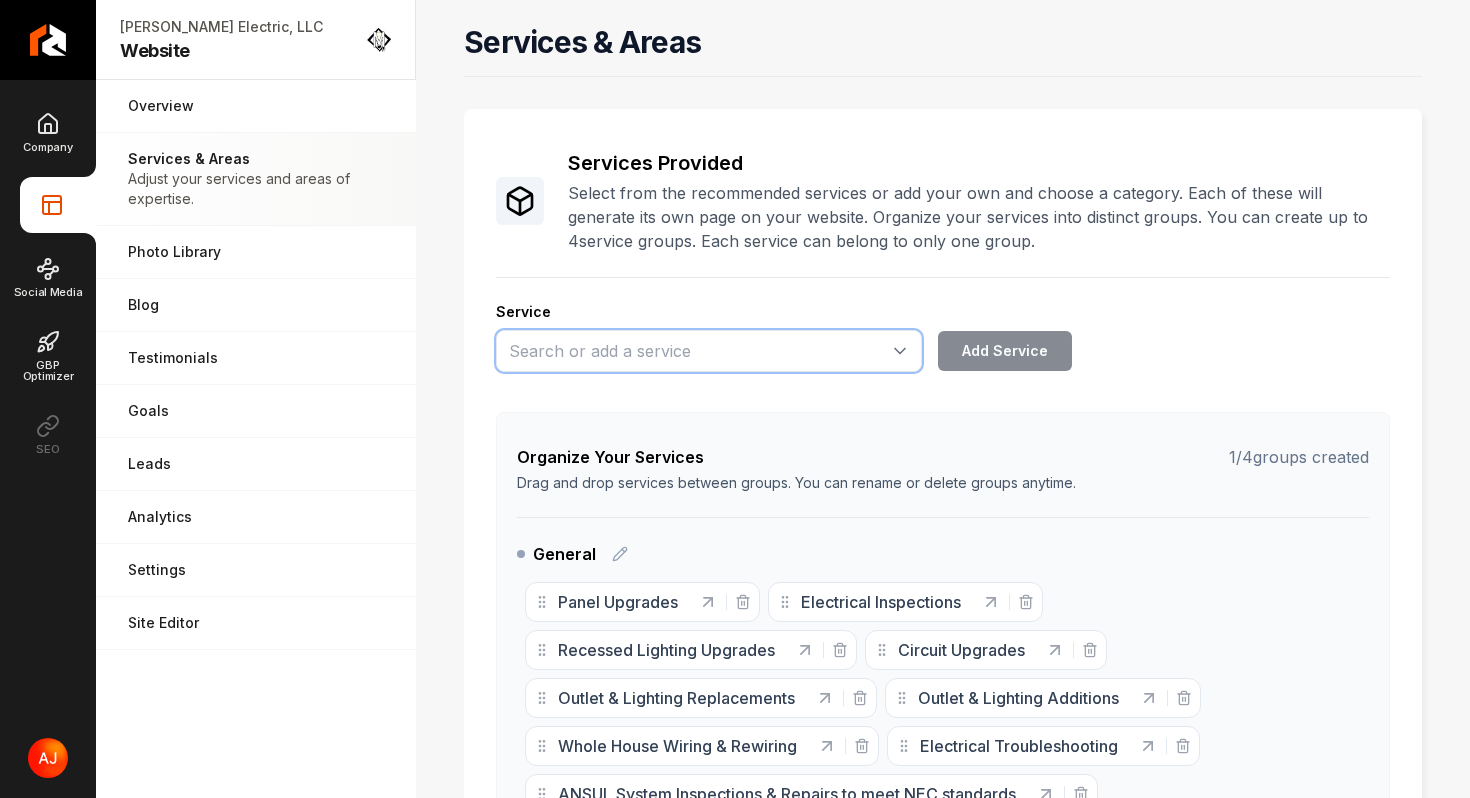 click at bounding box center (709, 351) 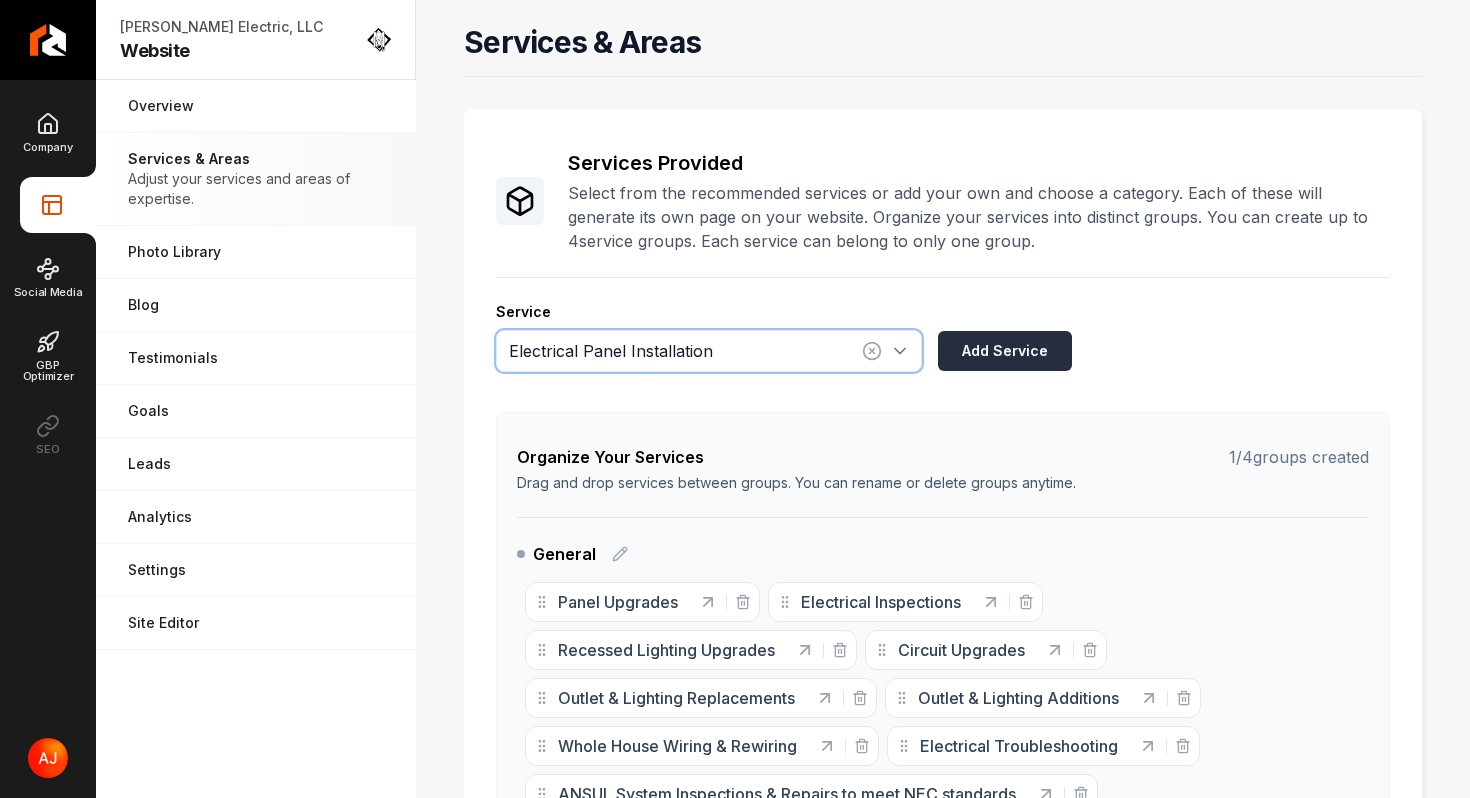 type on "Electrical Panel Installation" 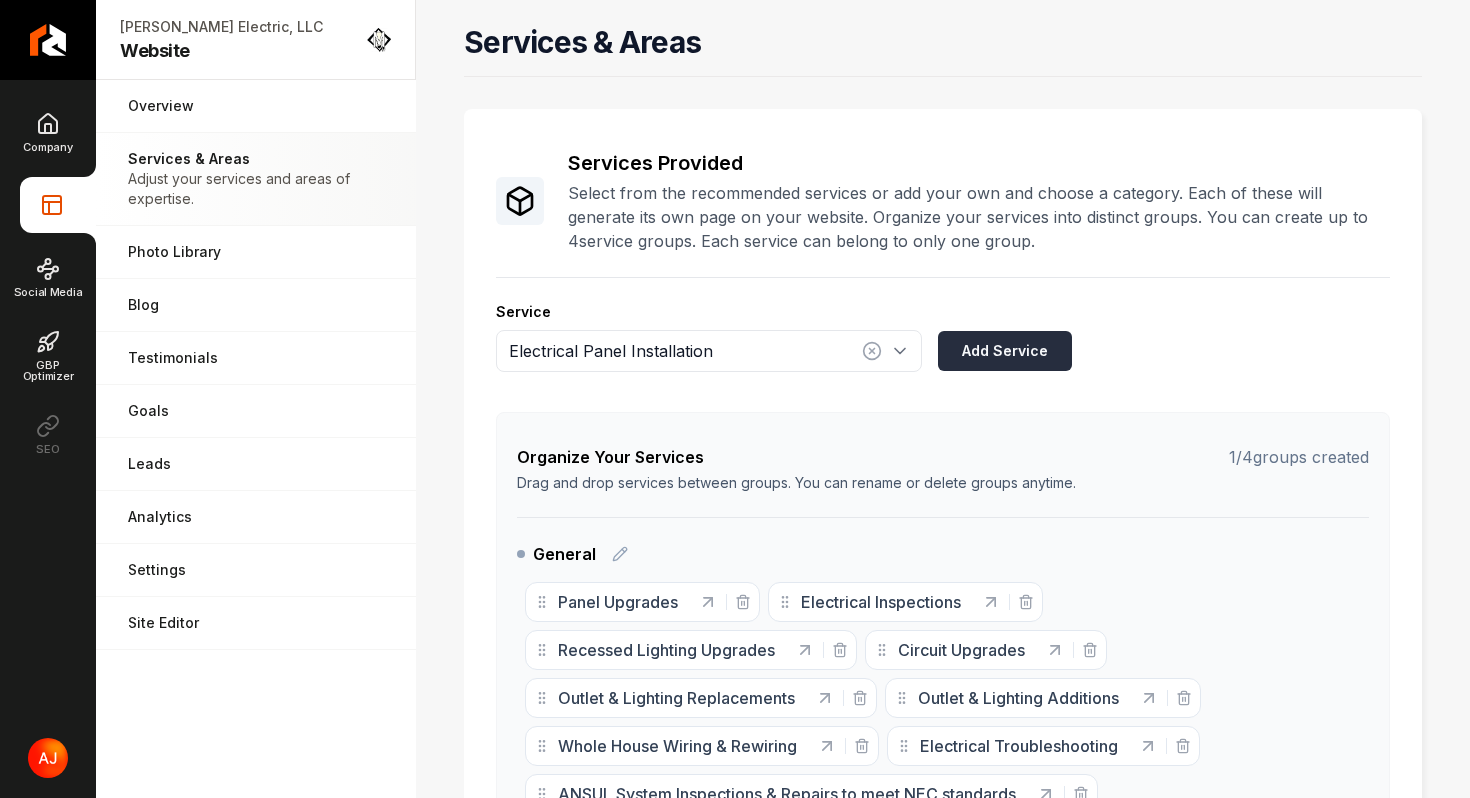 click on "Add Service" at bounding box center (1005, 351) 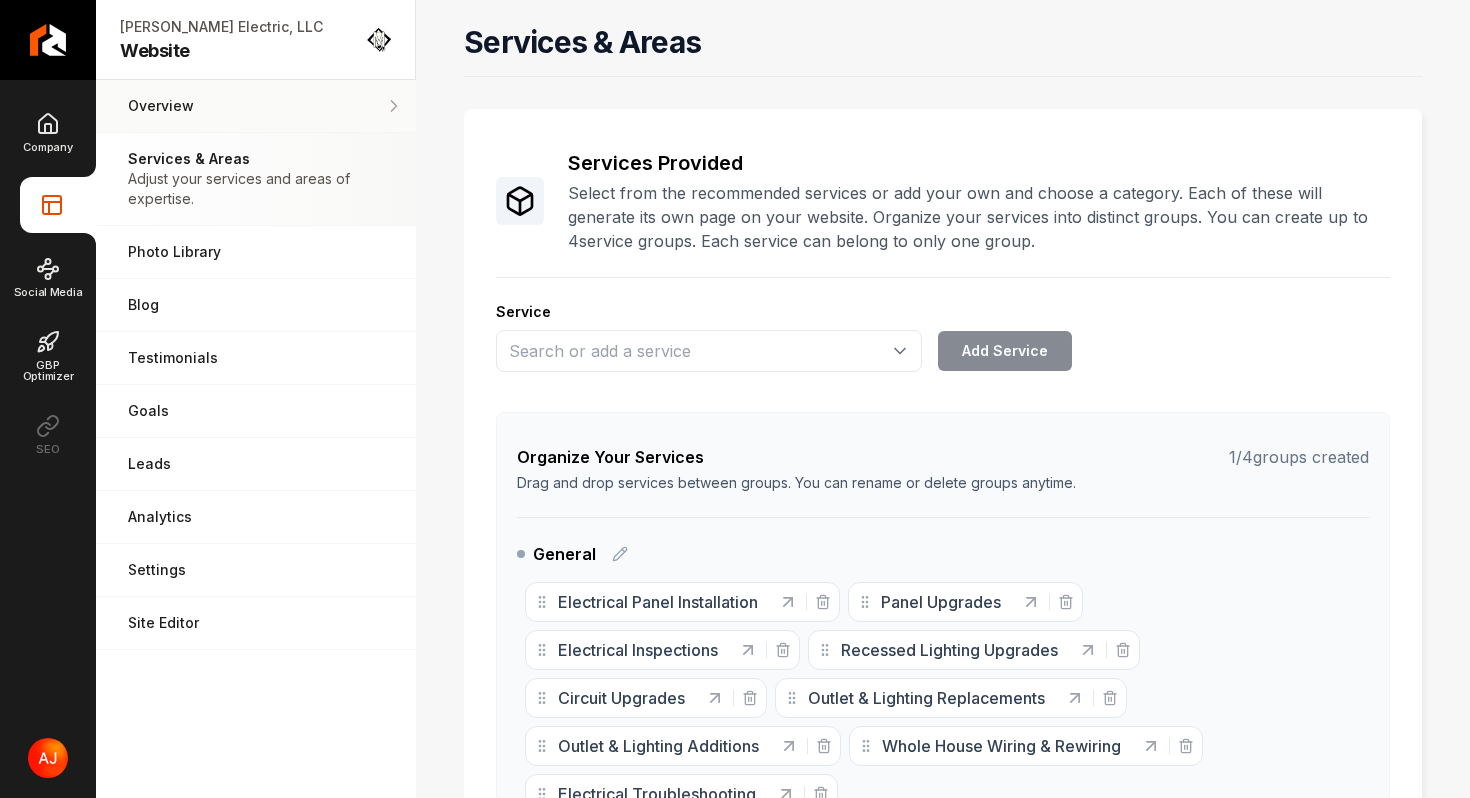 click on "Overview" at bounding box center [256, 106] 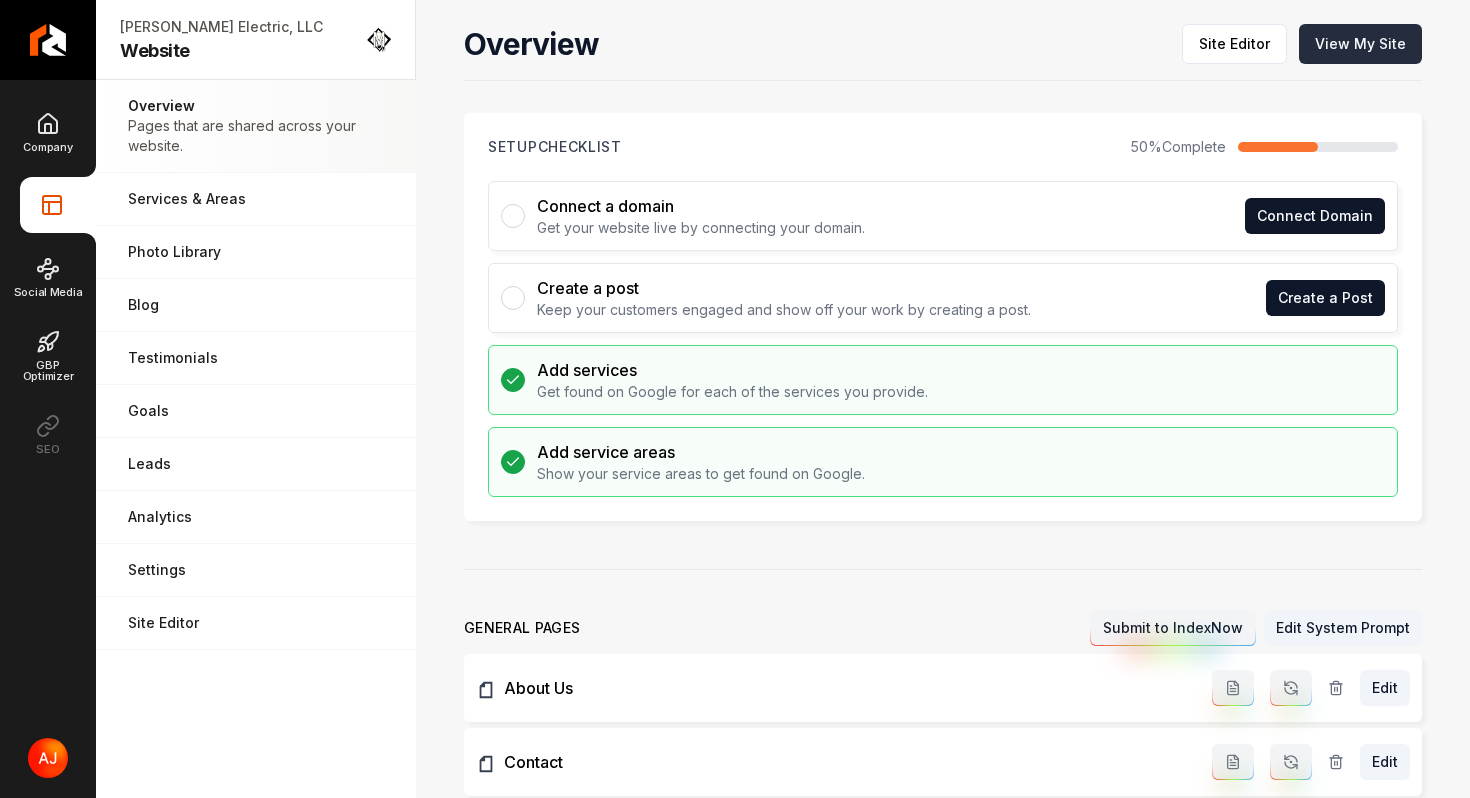click on "View My Site" at bounding box center (1360, 44) 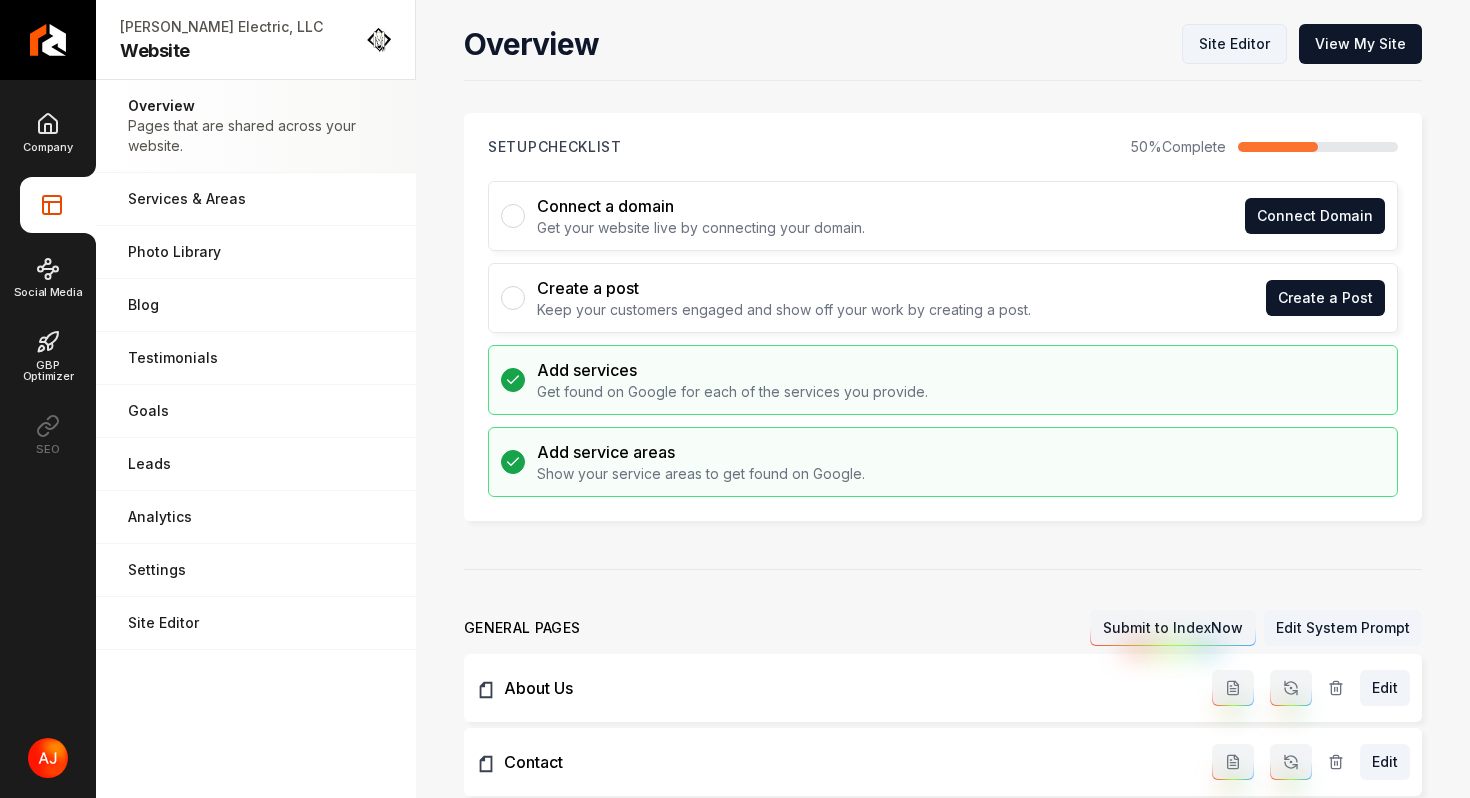 click on "Site Editor" at bounding box center [1234, 44] 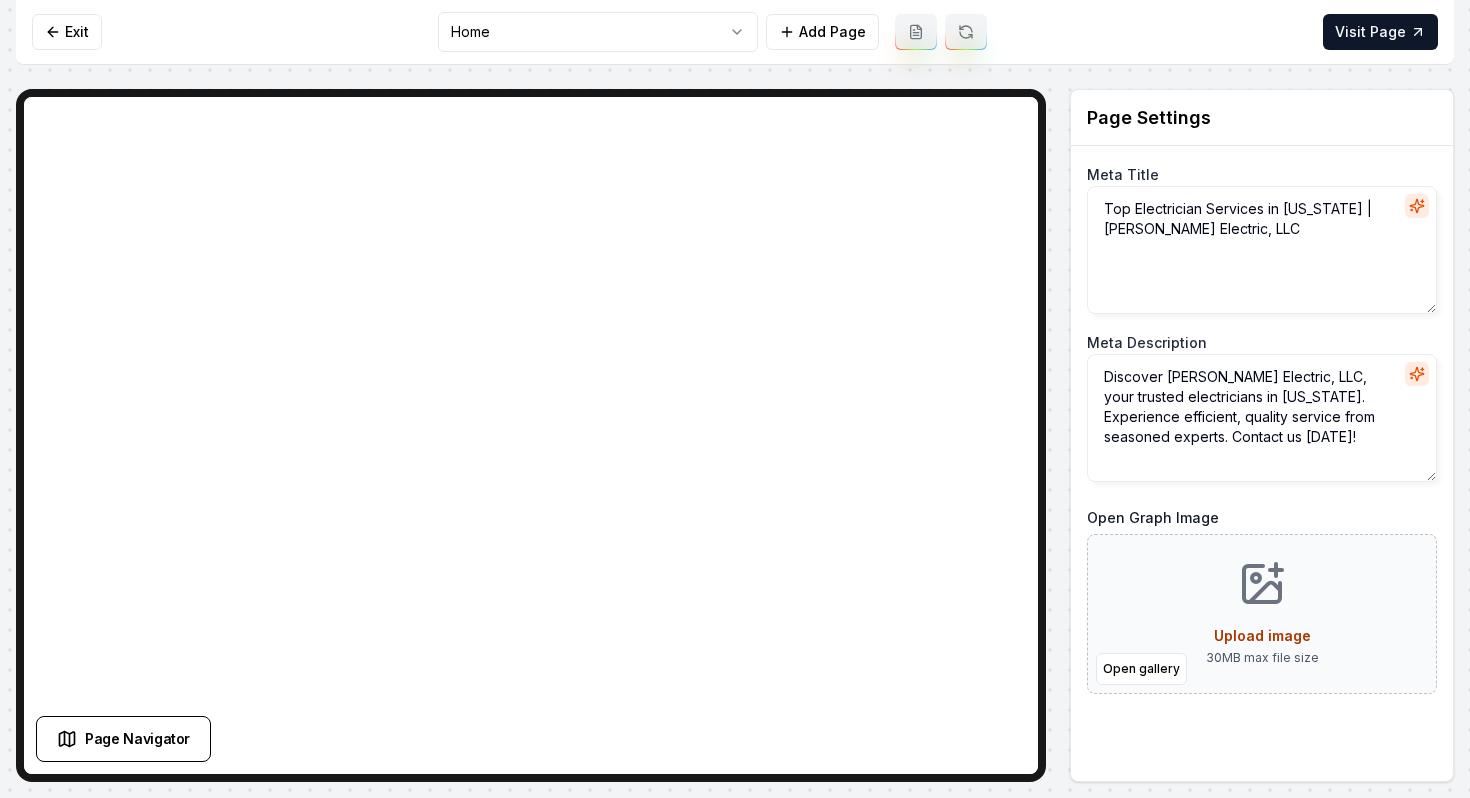 click on "Computer Required This feature is only available on a computer. Please switch to a computer to edit your site. Go back  Exit Home Add Page Visit Page  Page Navigator Page Settings Meta Title Top Electrician Services in [US_STATE] | [PERSON_NAME] Electric, LLC Meta Description Discover [PERSON_NAME] Electric, LLC, your trusted electricians in [US_STATE]. Experience efficient, quality service from seasoned experts. Contact us [DATE]! Open Graph Image Open gallery Upload image 30  MB max file size Discard Changes Save Section Editor Unsupported section type /dashboard/sites/b8d8814c-34cf-4a99-8877-f137091e3706/pages/e77eca12-3f4c-44d7-9c72-caa3d94abda9" at bounding box center (735, 399) 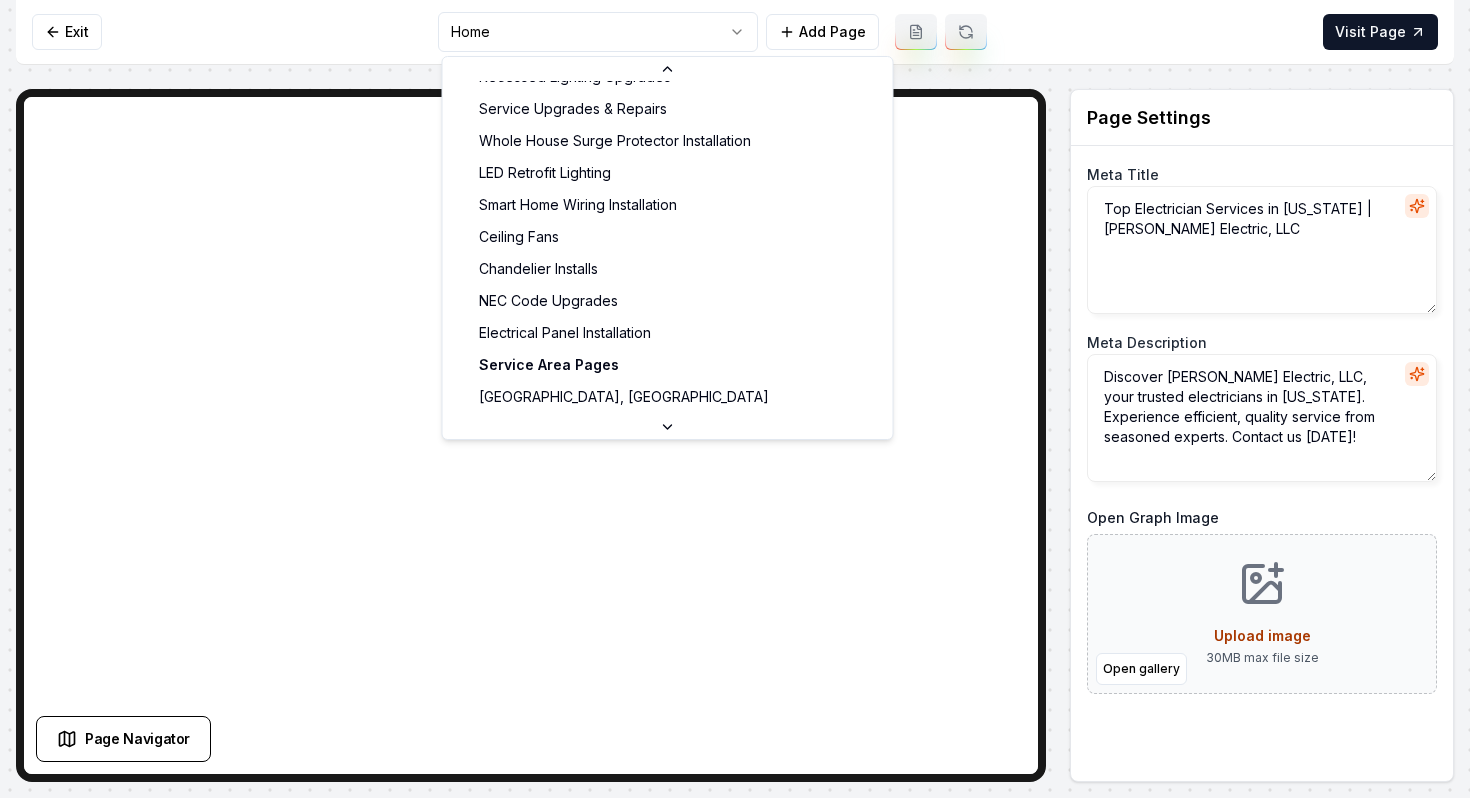 scroll, scrollTop: 687, scrollLeft: 0, axis: vertical 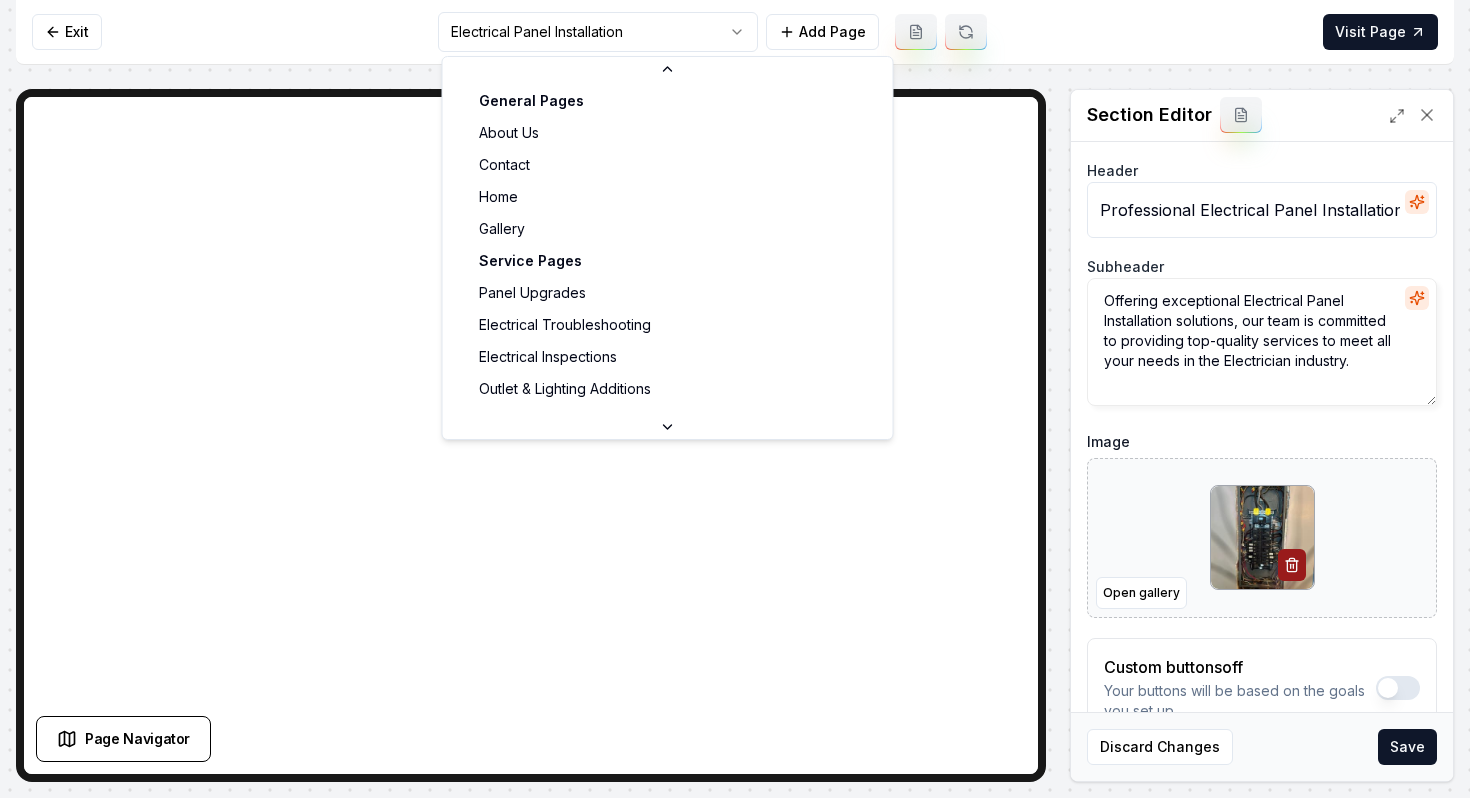 click on "Computer Required This feature is only available on a computer. Please switch to a computer to edit your site. Go back  Exit Electrical Panel Installation Add Page Visit Page  Page Navigator Page Settings Section Editor Header Professional Electrical Panel Installation Services Subheader Offering exceptional Electrical Panel Installation solutions, our team is committed to providing top-quality services to meet all your needs in the Electrician industry. Image Open gallery Custom buttons  off Your buttons will be based on the goals you set up. Discard Changes Save /dashboard/sites/b8d8814c-34cf-4a99-8877-f137091e3706/pages/84048ac8-add7-44ea-9bde-0d6befacaf79 General Pages About Us Contact Home Gallery Service Pages Panel Upgrades Electrical Troubleshooting Electrical Inspections Outlet & Lighting Additions Outlet & Lighting Replacements ANSUL System Inspections & Repairs to meet NEC standards Whole House Wiring & Rewiring Circuit Upgrades Breaker Change Outs Emergency Services EV Charger Installation" at bounding box center [735, 399] 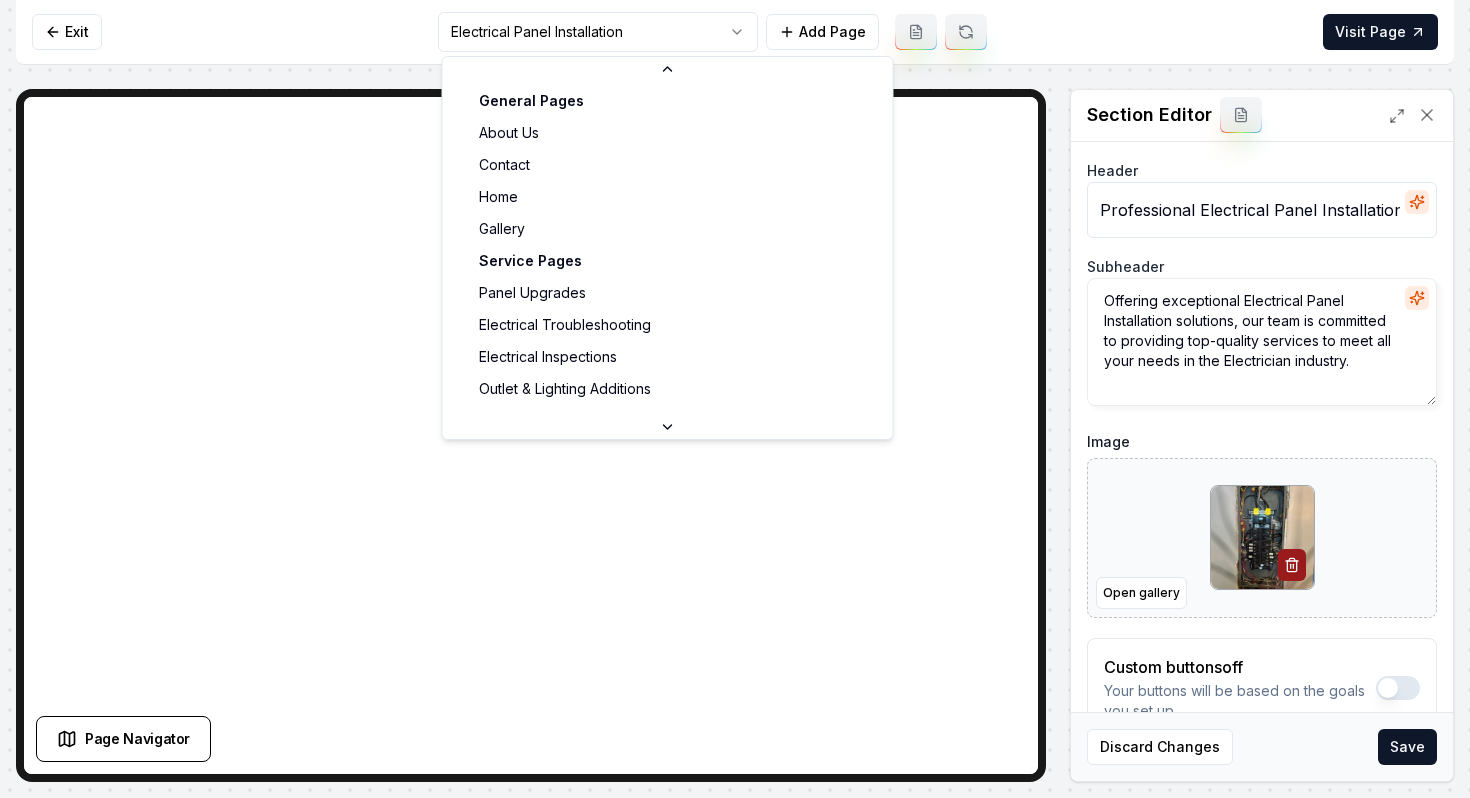 scroll, scrollTop: 598, scrollLeft: 0, axis: vertical 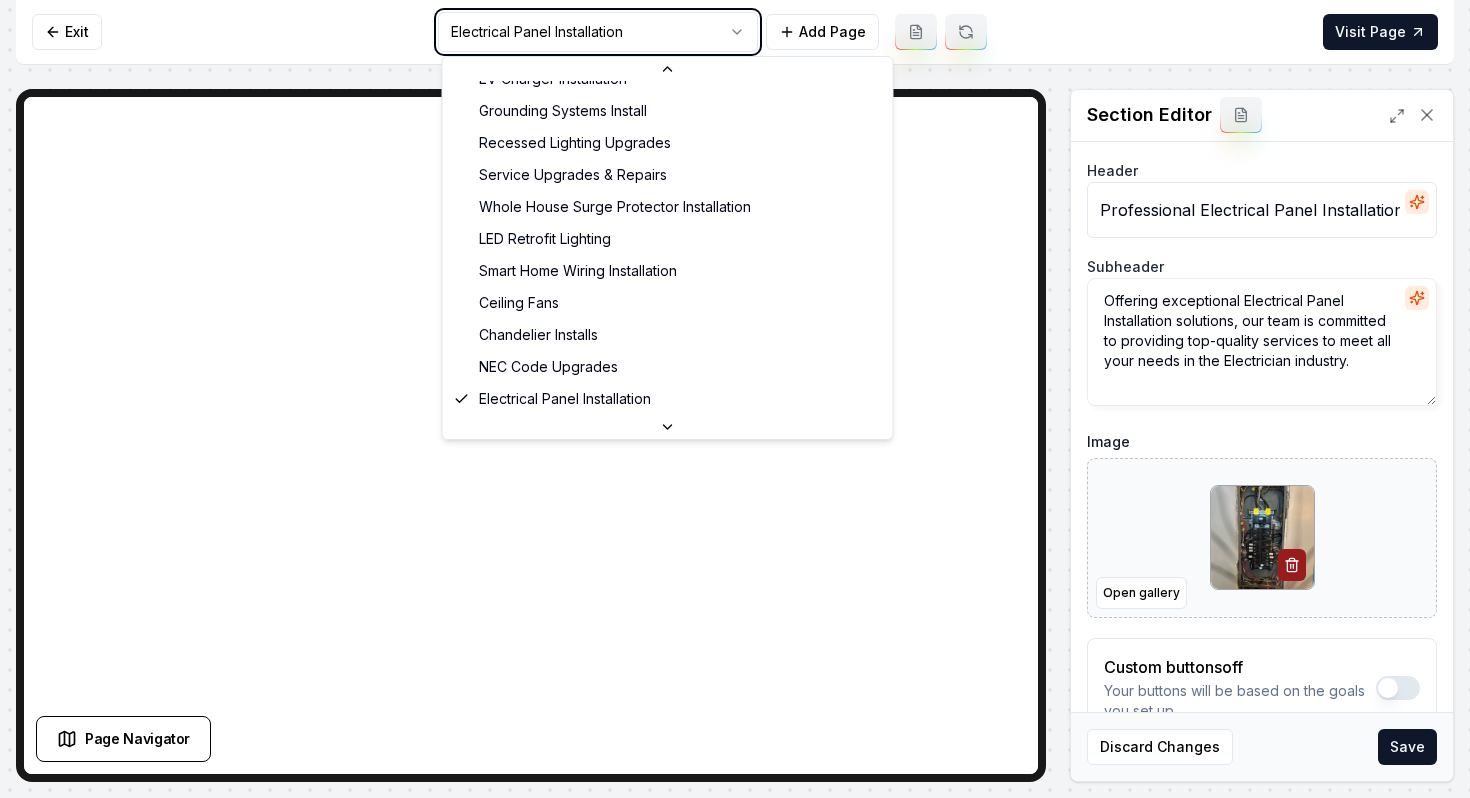 click on "Computer Required This feature is only available on a computer. Please switch to a computer to edit your site. Go back  Exit Electrical Panel Installation Add Page Visit Page  Page Navigator Page Settings Section Editor Header Professional Electrical Panel Installation Services Subheader Offering exceptional Electrical Panel Installation solutions, our team is committed to providing top-quality services to meet all your needs in the Electrician industry. Image Open gallery Custom buttons  off Your buttons will be based on the goals you set up. Discard Changes Save /dashboard/sites/b8d8814c-34cf-4a99-8877-f137091e3706/pages/84048ac8-add7-44ea-9bde-0d6befacaf79 General Pages About Us Contact Home Gallery Service Pages Panel Upgrades Electrical Troubleshooting Electrical Inspections Outlet & Lighting Additions Outlet & Lighting Replacements ANSUL System Inspections & Repairs to meet NEC standards Whole House Wiring & Rewiring Circuit Upgrades Breaker Change Outs Emergency Services EV Charger Installation" at bounding box center (735, 399) 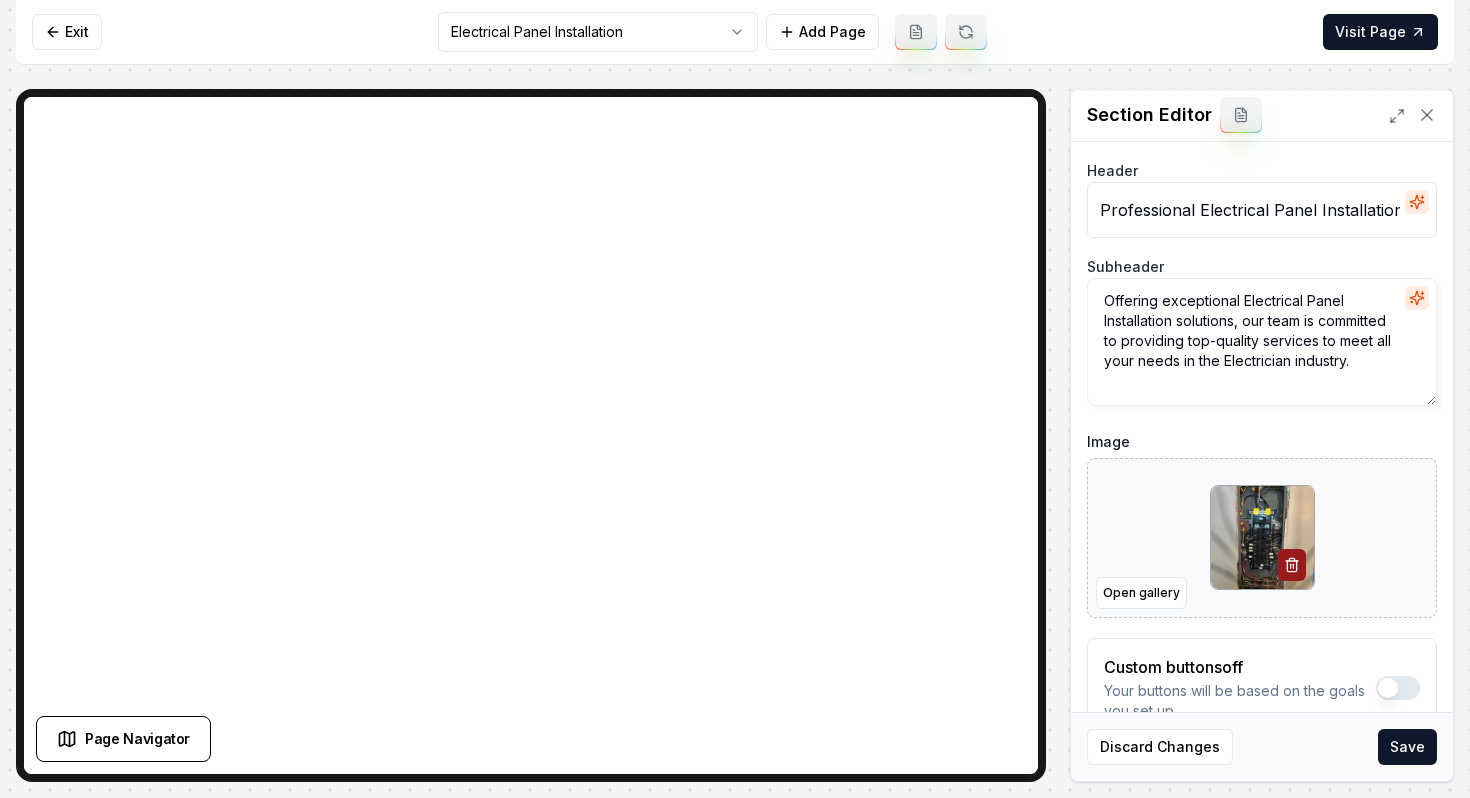 click on "Save" at bounding box center [1407, 747] 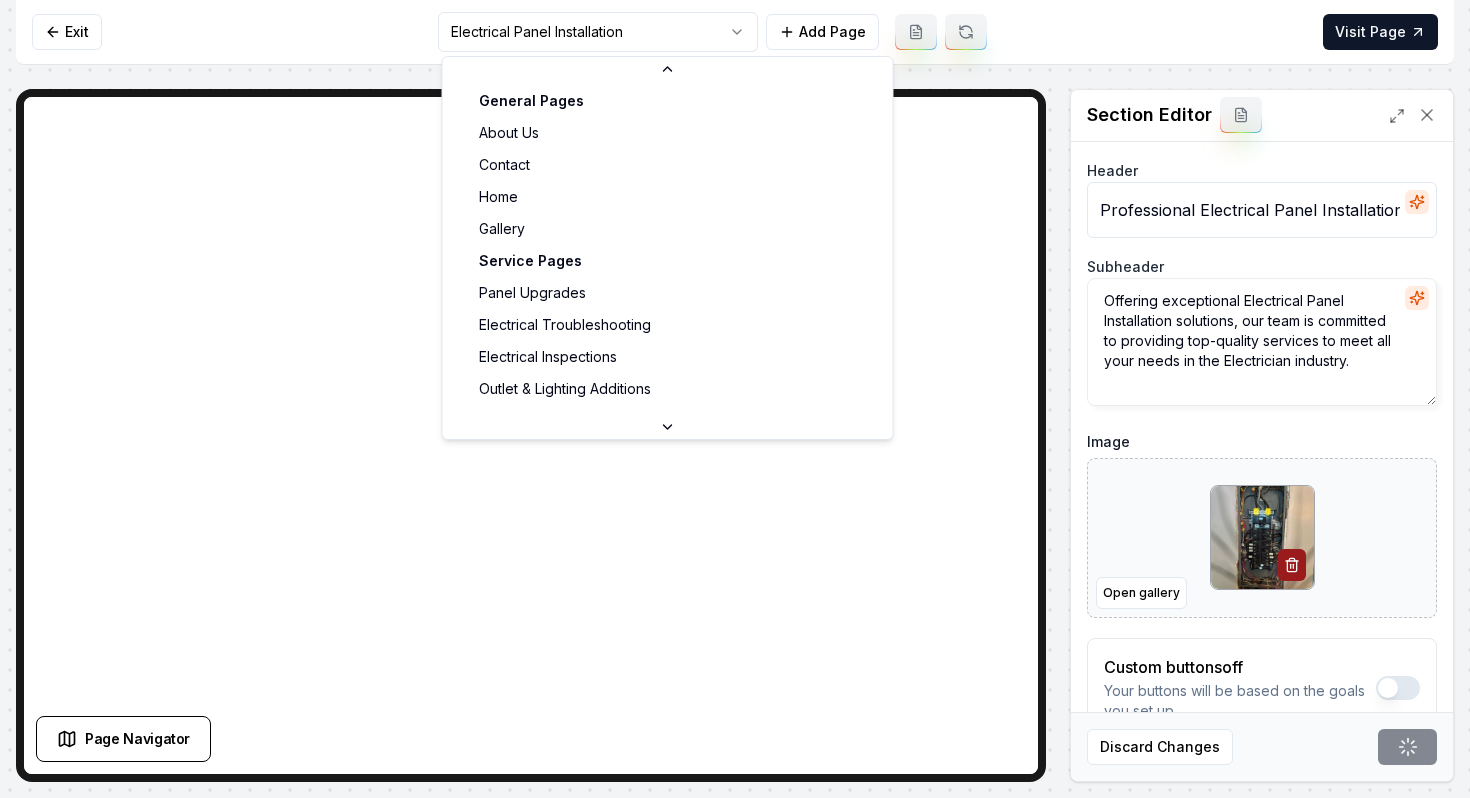 click on "Computer Required This feature is only available on a computer. Please switch to a computer to edit your site. Go back  Exit Electrical Panel Installation Add Page Visit Page  Page Navigator Page Settings Section Editor Header Professional Electrical Panel Installation Services Subheader Offering exceptional Electrical Panel Installation solutions, our team is committed to providing top-quality services to meet all your needs in the Electrician industry. Image Open gallery Custom buttons  off Your buttons will be based on the goals you set up. Discard Changes Save /dashboard/sites/b8d8814c-34cf-4a99-8877-f137091e3706/pages/84048ac8-add7-44ea-9bde-0d6befacaf79 General Pages About Us Contact Home Gallery Service Pages Panel Upgrades Electrical Troubleshooting Electrical Inspections Outlet & Lighting Additions Outlet & Lighting Replacements ANSUL System Inspections & Repairs to meet NEC standards Whole House Wiring & Rewiring Circuit Upgrades Breaker Change Outs Emergency Services EV Charger Installation" at bounding box center (735, 399) 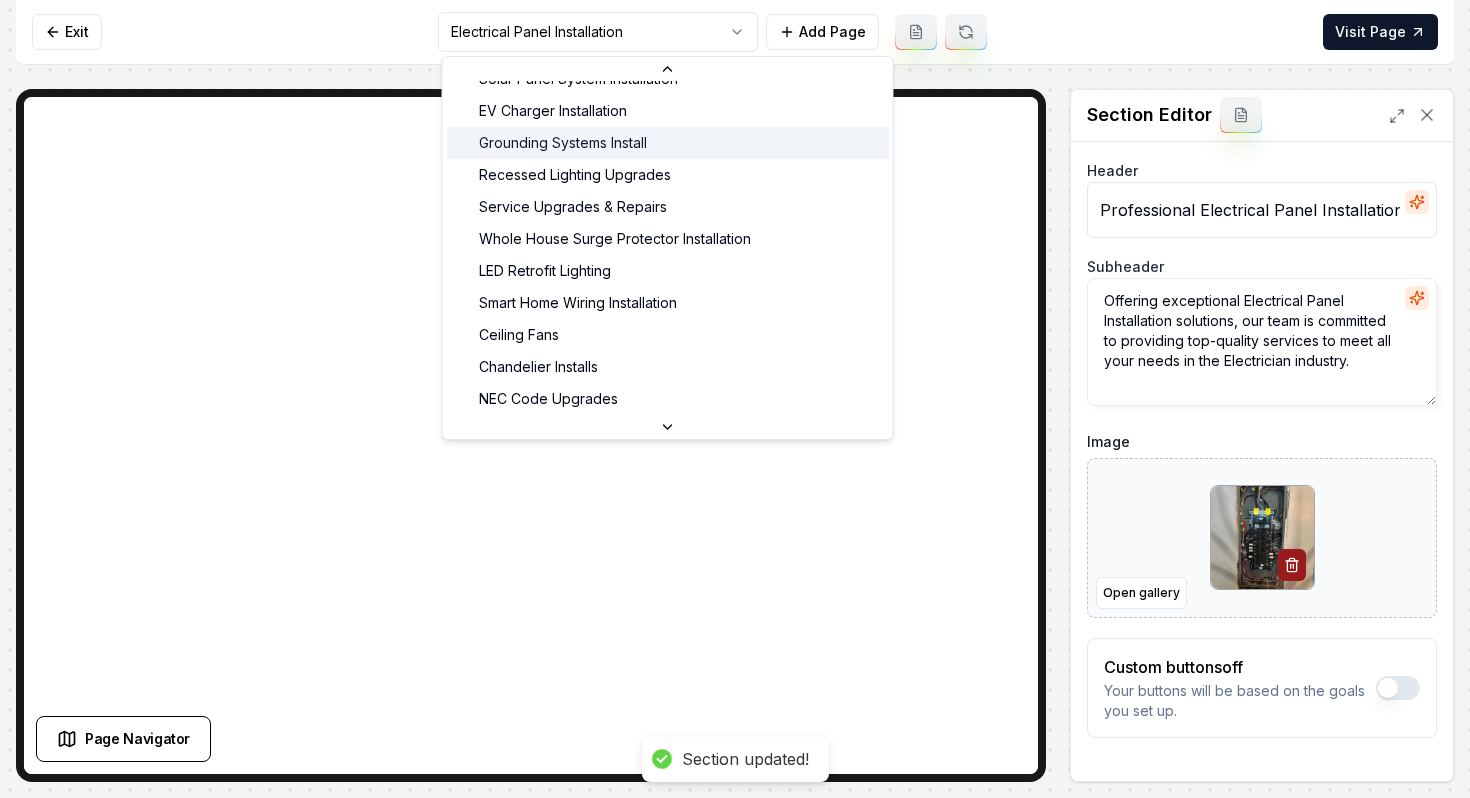 scroll, scrollTop: 0, scrollLeft: 0, axis: both 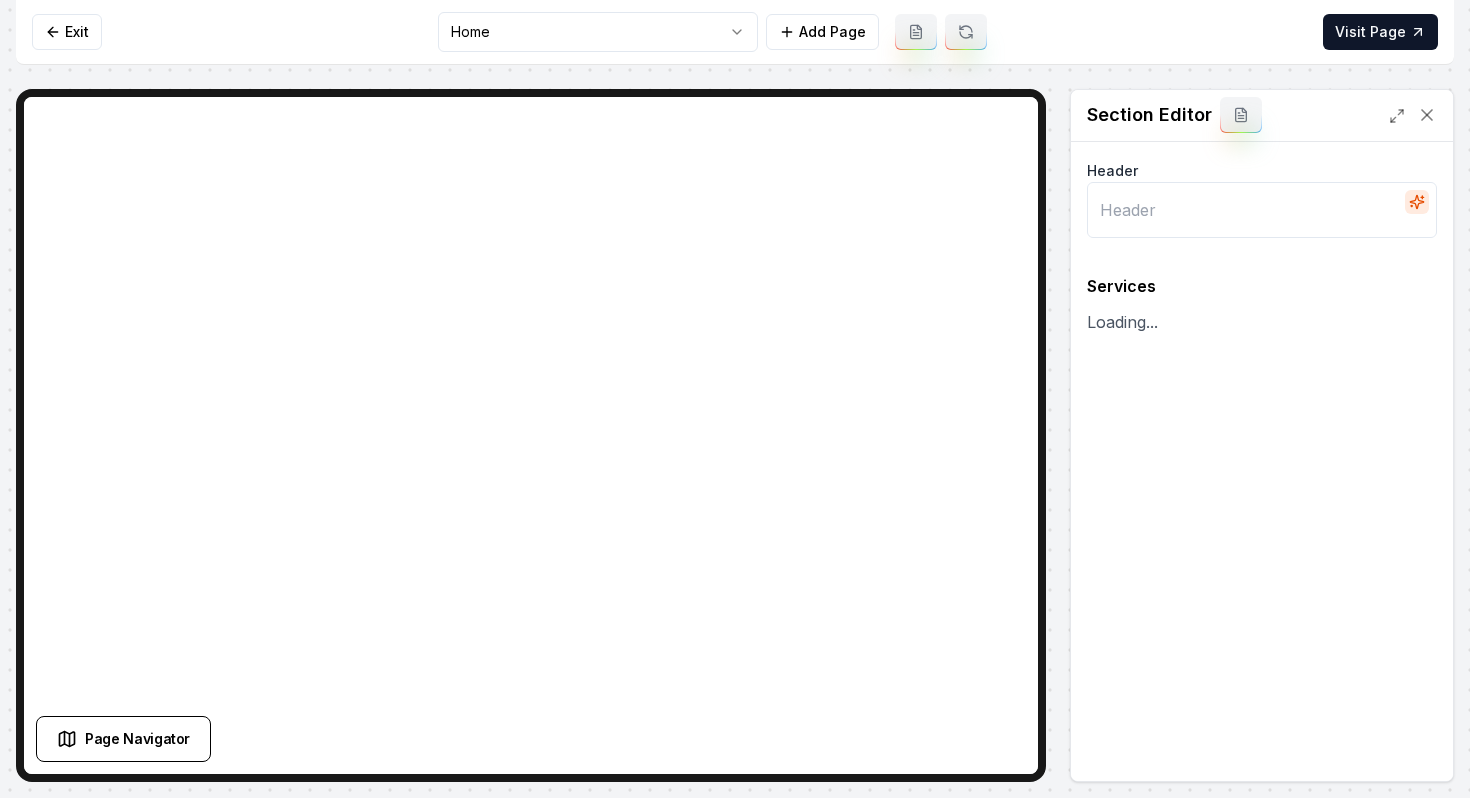 type on "Our Expert Electrical Services" 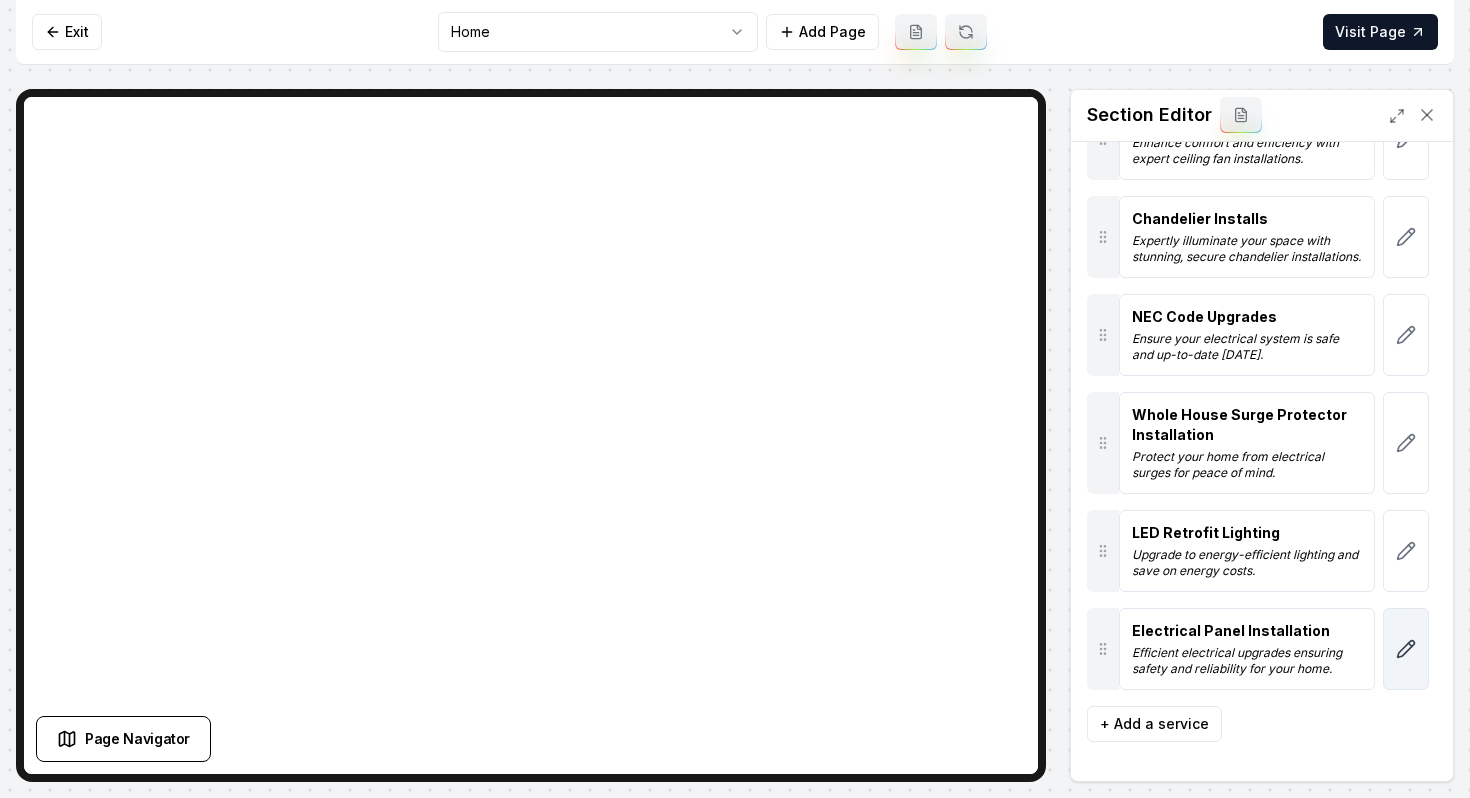 click at bounding box center [1406, 649] 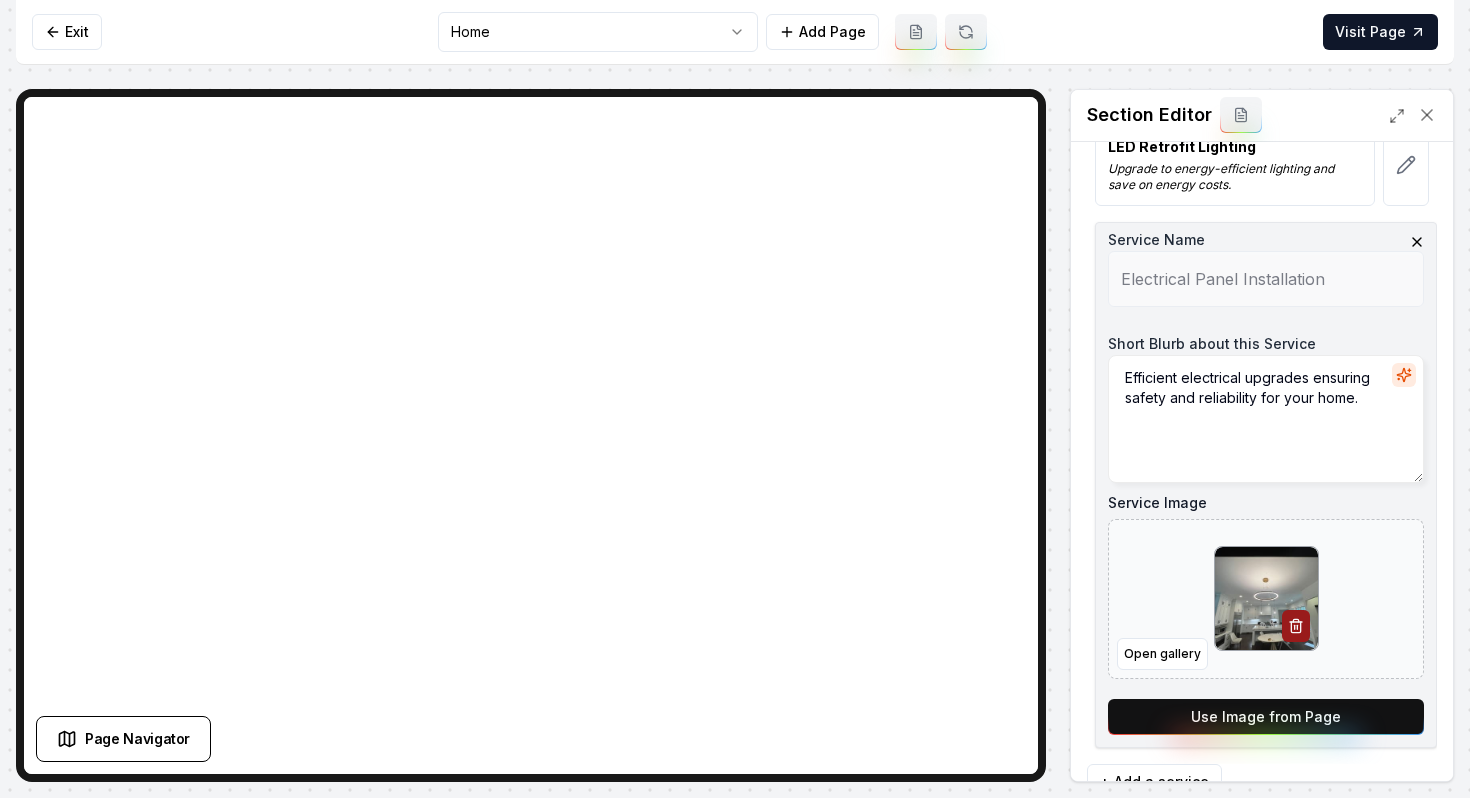 scroll, scrollTop: 2347, scrollLeft: 0, axis: vertical 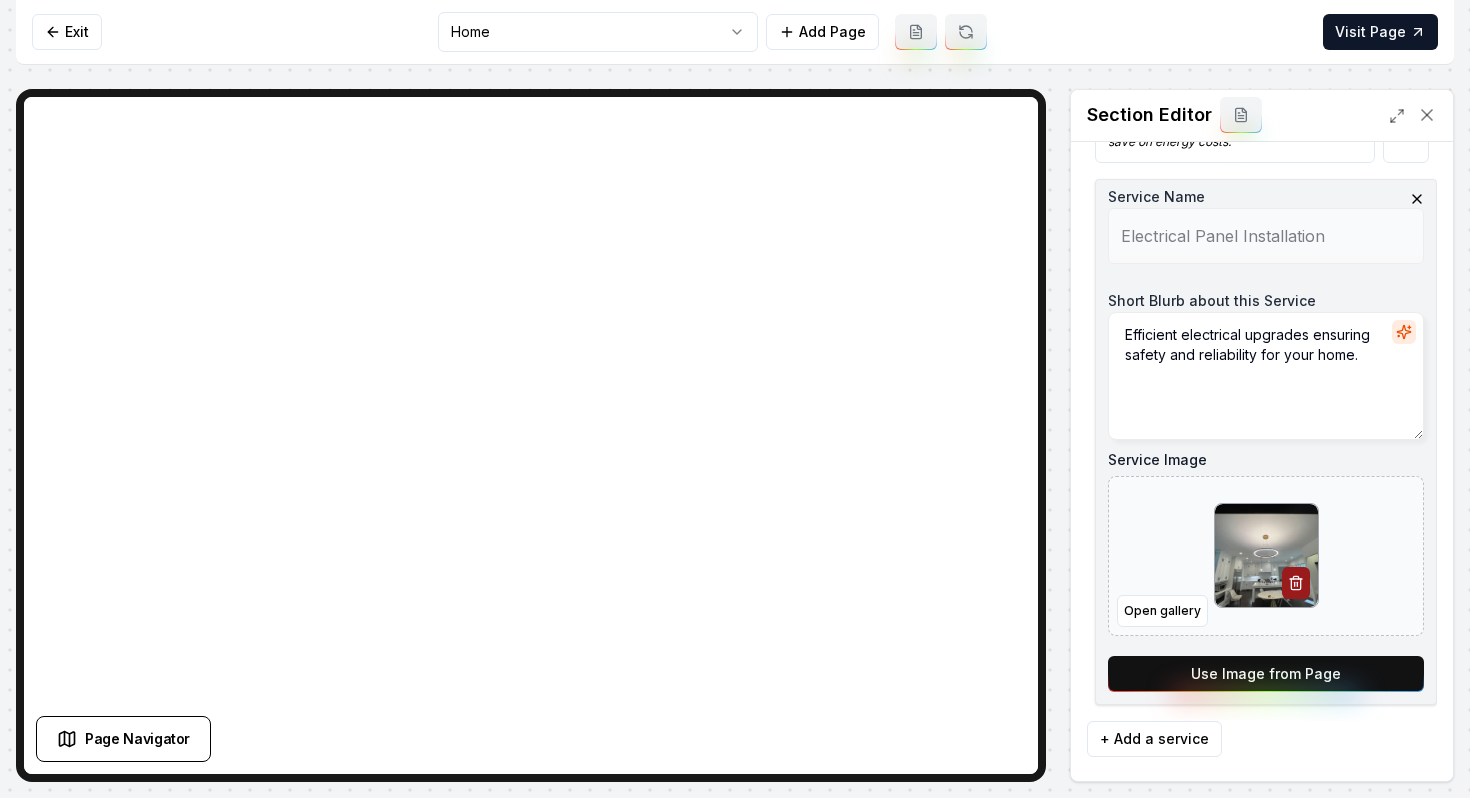 click on "Use Image from Page" at bounding box center (1266, 674) 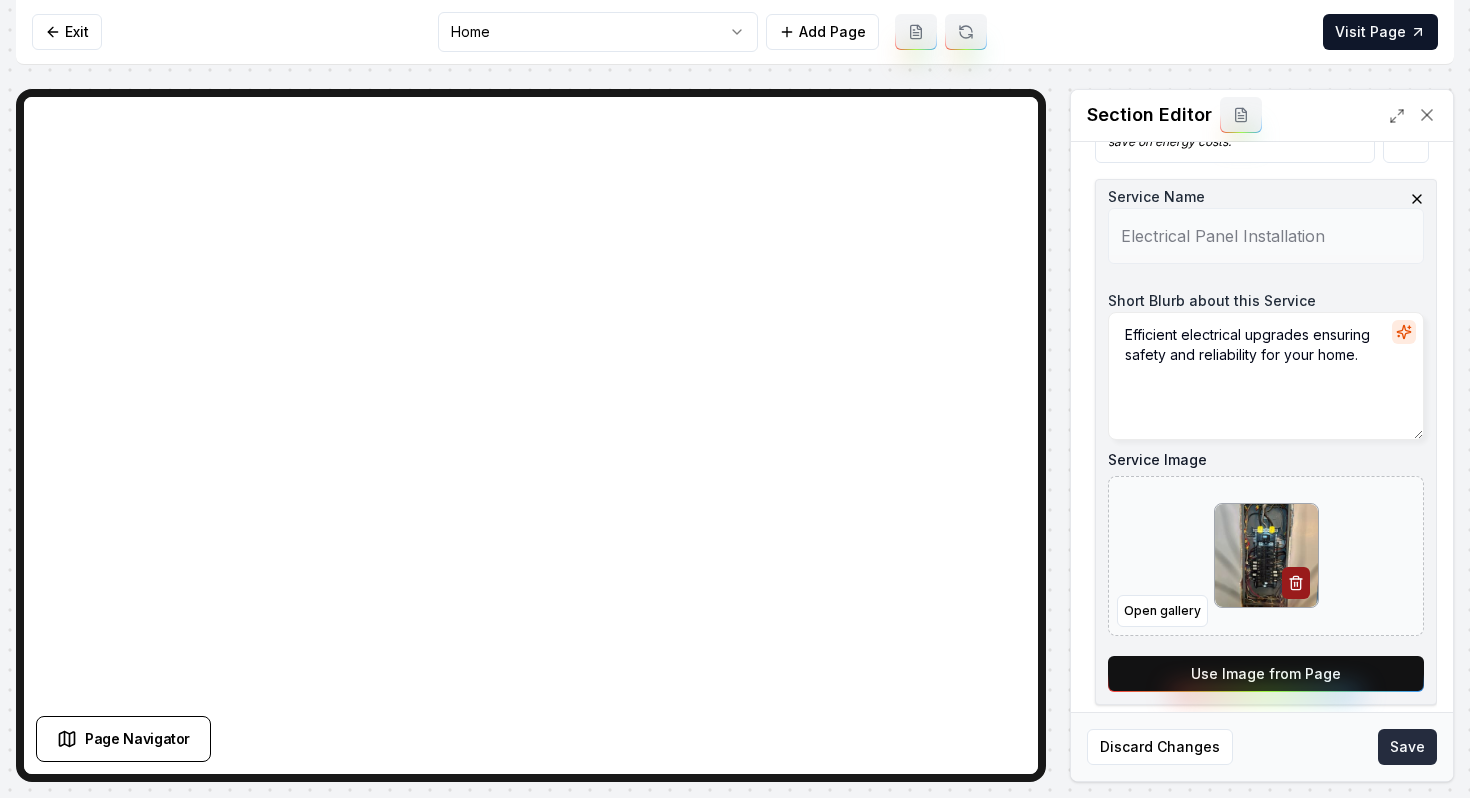 click on "Save" at bounding box center (1407, 747) 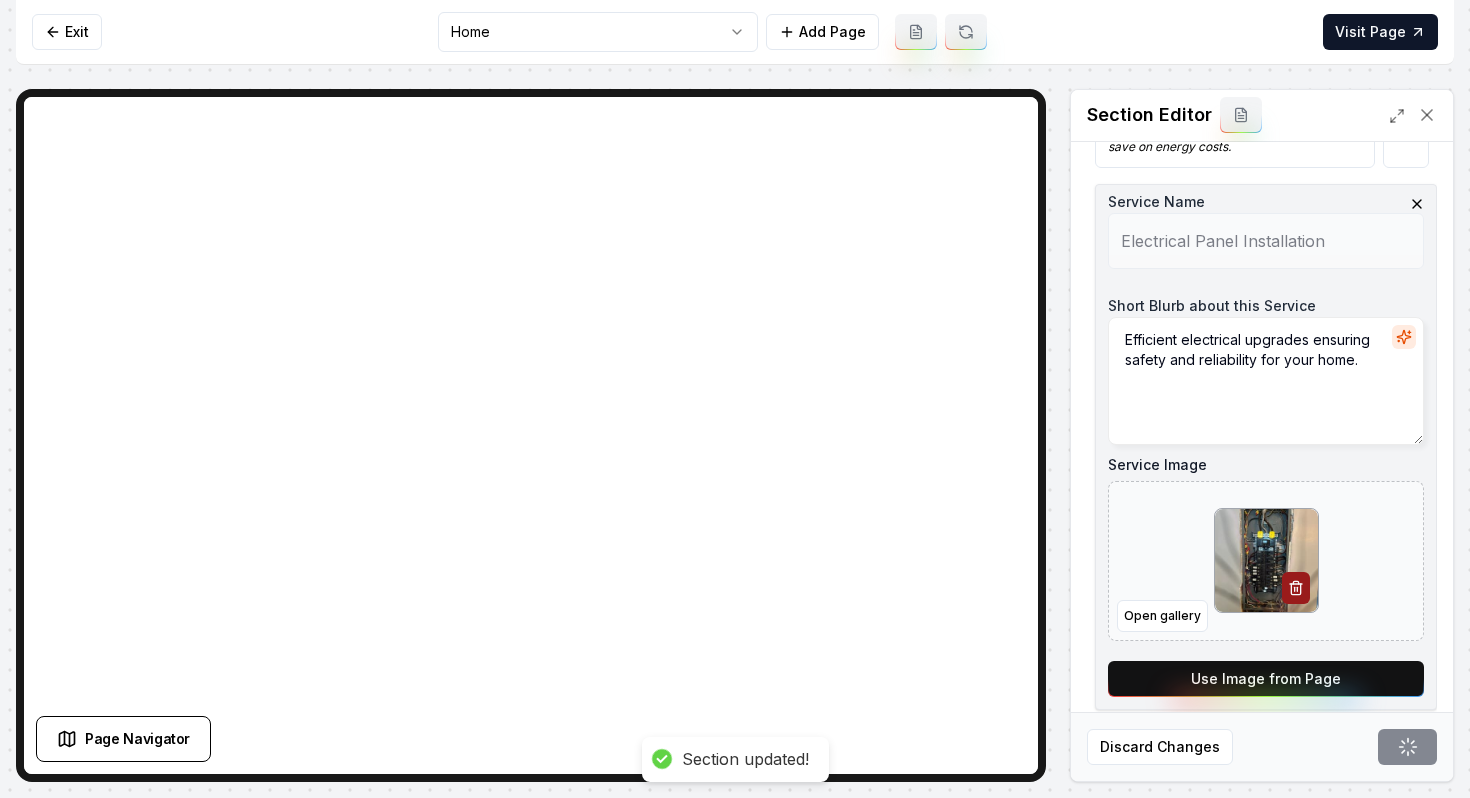 scroll, scrollTop: 1918, scrollLeft: 0, axis: vertical 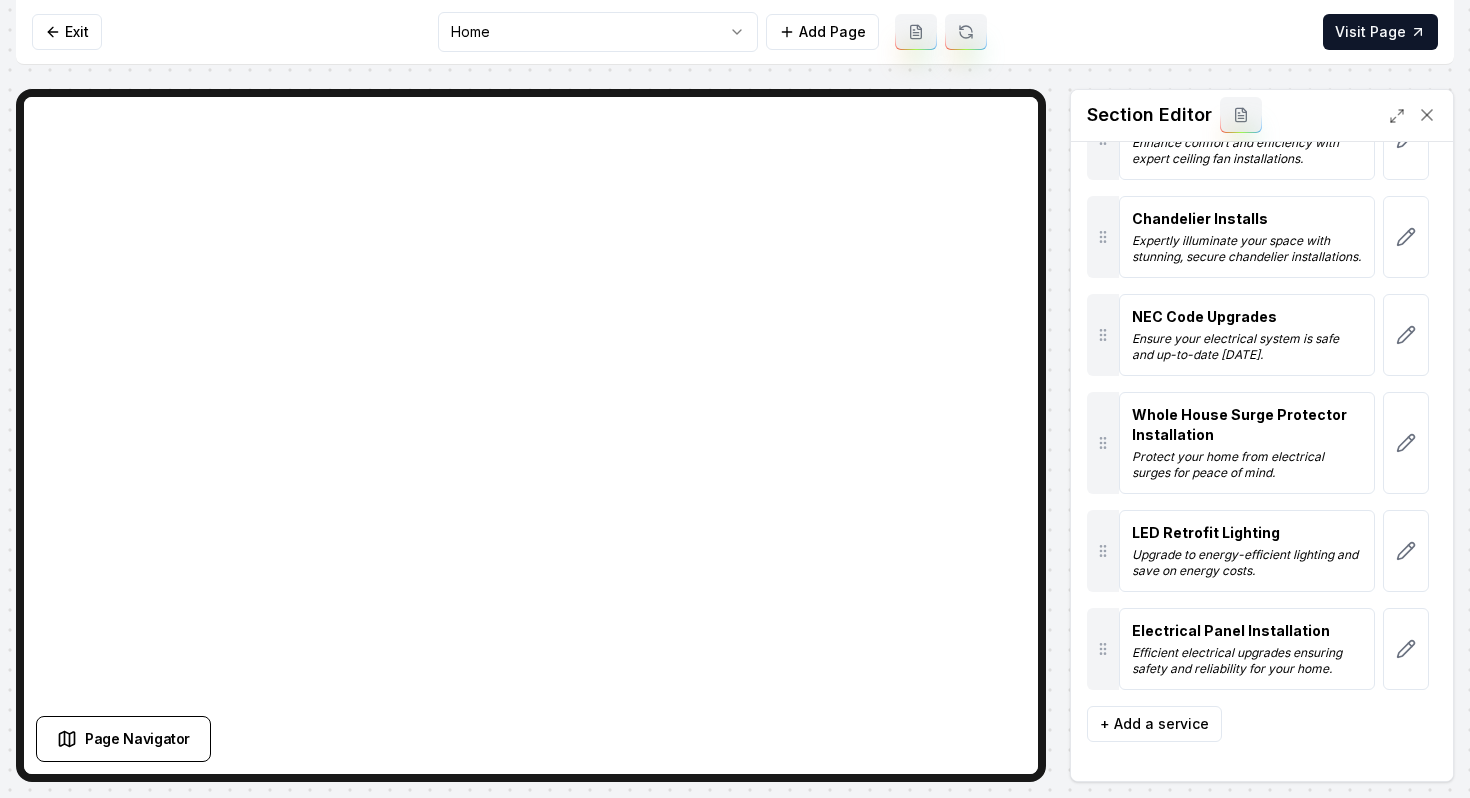 click on "Computer Required This feature is only available on a computer. Please switch to a computer to edit your site. Go back  Exit Home Add Page Visit Page  Page Navigator Page Settings Section Editor Header Our Expert Electrical Services Services Panel Upgrades Enhance safety and efficiency with expert electrical panel upgrades. Electrical Troubleshooting Expertly diagnose and solve all your electrical issues efficiently. Electrical Inspections Ensure safety and compliance with our thorough electrical inspections. Outlet & Lighting Additions Brighten your home safely with expert outlet and lighting installations. Outlet & Lighting Replacements Efficient, safe electrical upgrades for enhanced home functionality and style. Circuit Upgrades Optimize your home's power with expert circuit upgrades [DATE]! Breaker Change Outs Upgrade your electrical safety with professional breaker replacements [DATE]. ANSUL System Inspections & Repairs to meet NEC standards Ensure safety and compliance with expert inspection and repairs." at bounding box center [735, 399] 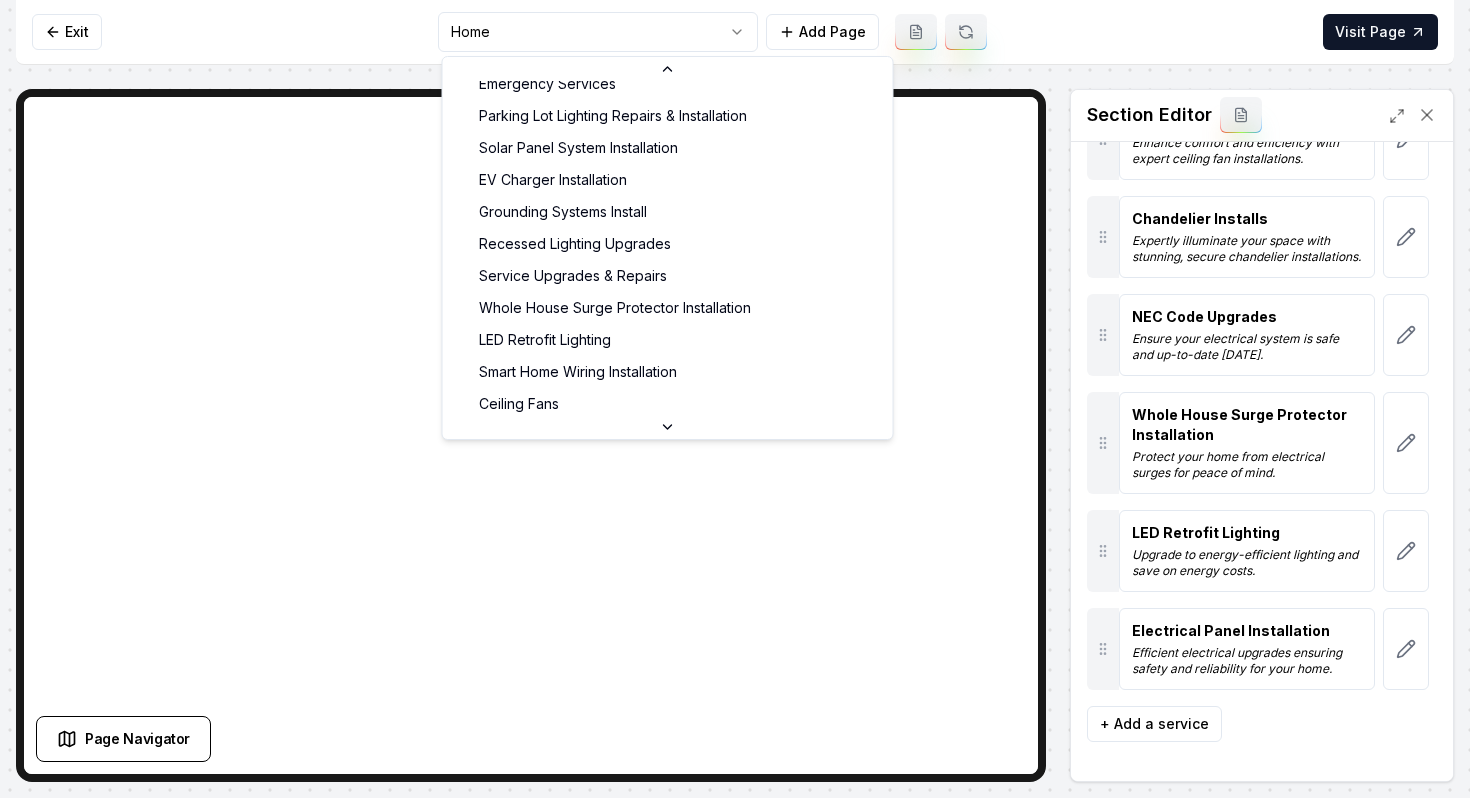 scroll, scrollTop: 489, scrollLeft: 0, axis: vertical 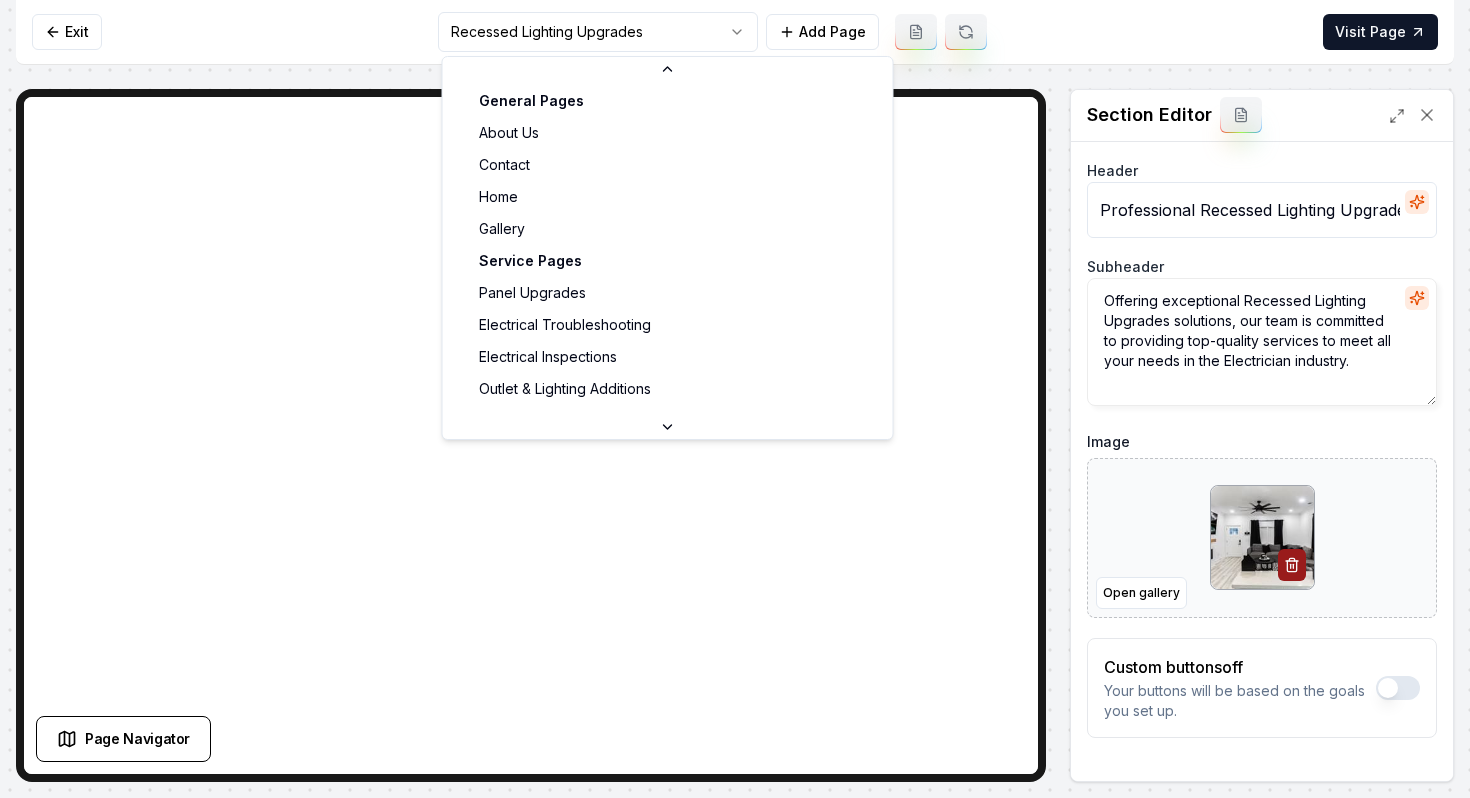 click on "Computer Required This feature is only available on a computer. Please switch to a computer to edit your site. Go back  Exit Recessed Lighting Upgrades  Add Page Visit Page  Page Navigator Page Settings Section Editor Header Professional Recessed Lighting Upgrades Services Subheader Offering exceptional Recessed Lighting Upgrades solutions, our team is committed to providing top-quality services to meet all your needs in the Electrician industry. Image Open gallery Custom buttons  off Your buttons will be based on the goals you set up. Discard Changes Save /dashboard/sites/b8d8814c-34cf-4a99-8877-f137091e3706/pages/601edda6-1e62-4be9-9a6e-de6805349207 General Pages About Us Contact Home Gallery Service Pages Panel Upgrades Electrical Troubleshooting Electrical Inspections Outlet & Lighting Additions Outlet & Lighting Replacements ANSUL System Inspections & Repairs to meet NEC standards Whole House Wiring & Rewiring Circuit Upgrades Breaker Change Outs Emergency Services Solar Panel System Installation" at bounding box center (735, 399) 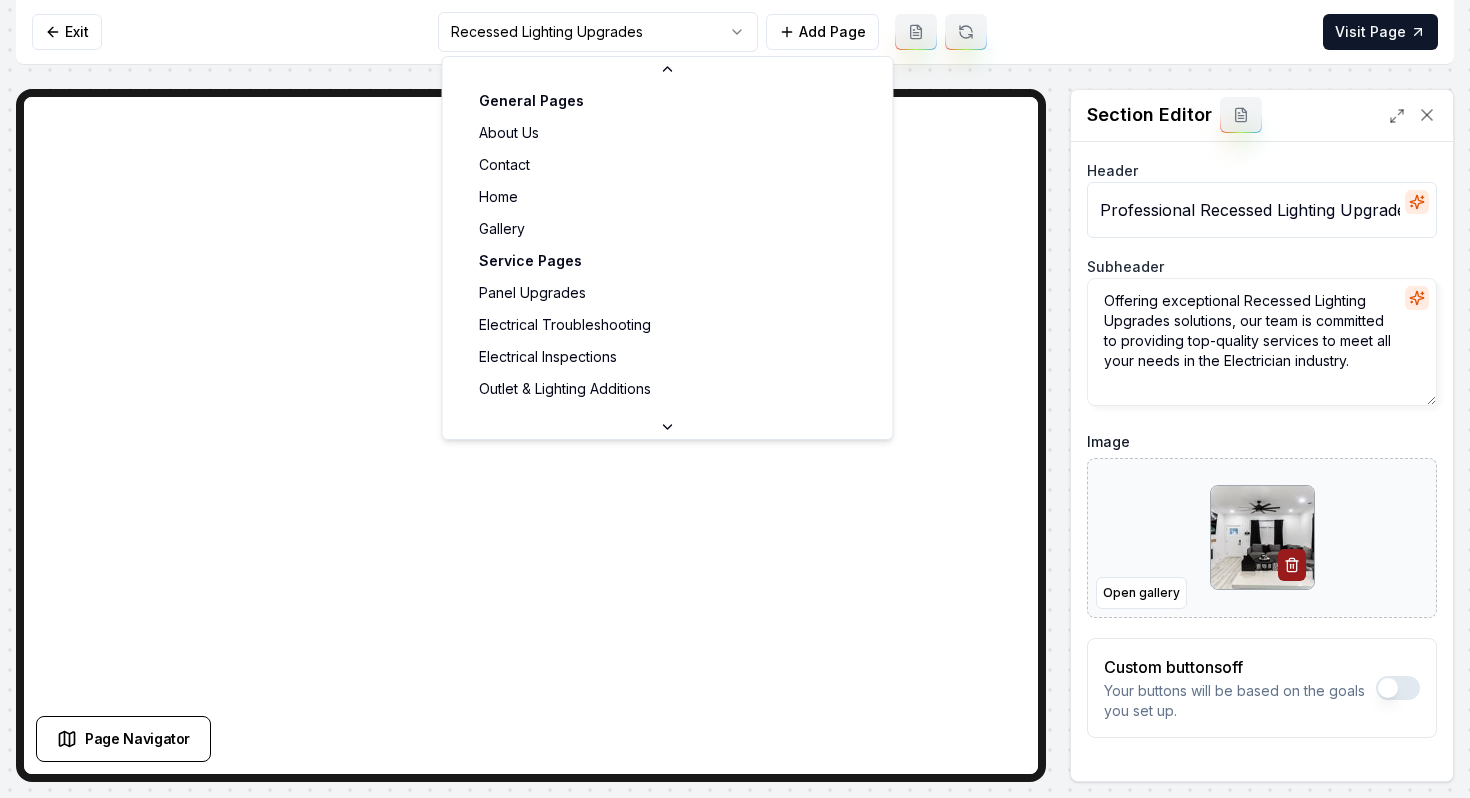 scroll, scrollTop: 342, scrollLeft: 0, axis: vertical 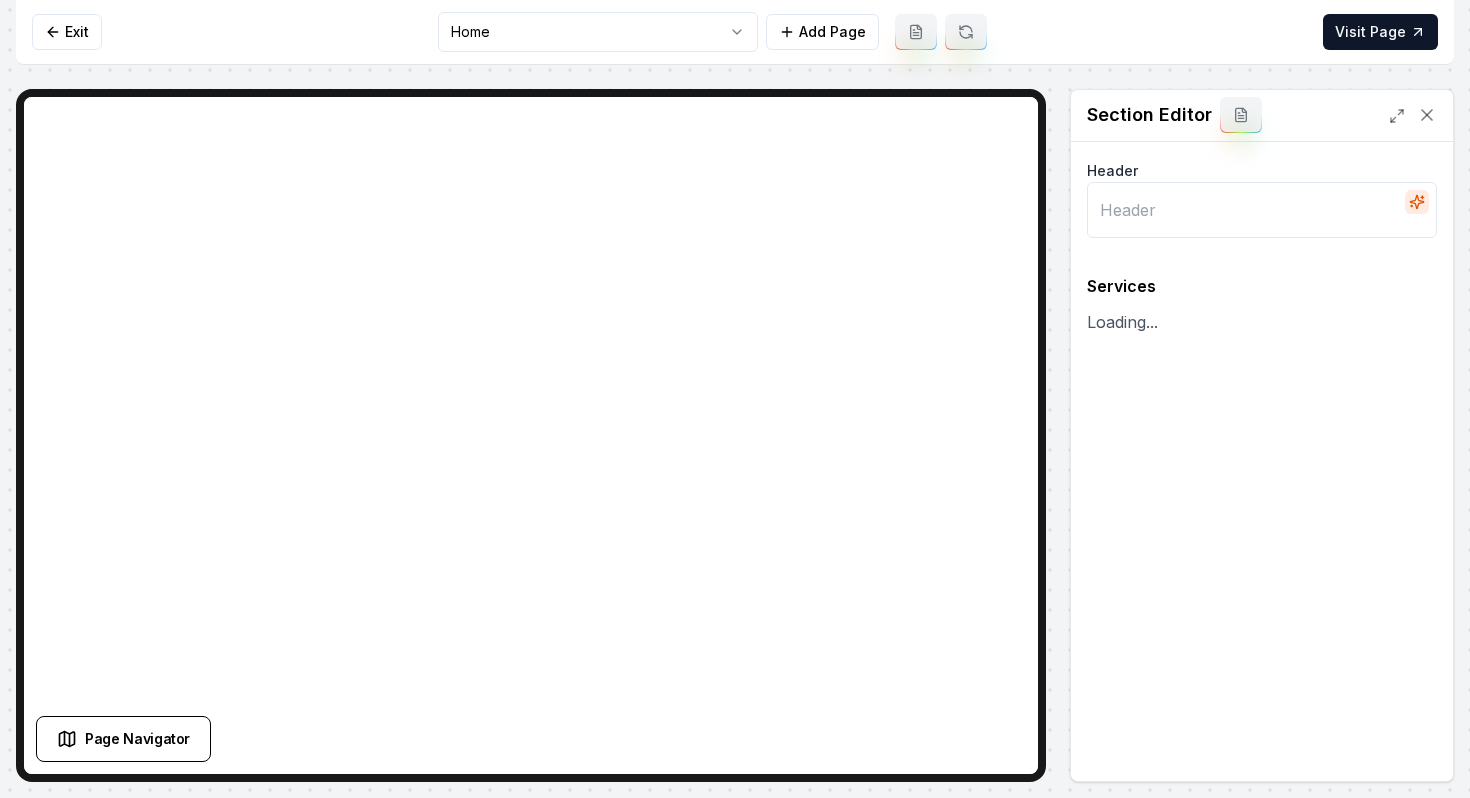 type on "Our Expert Electrical Services" 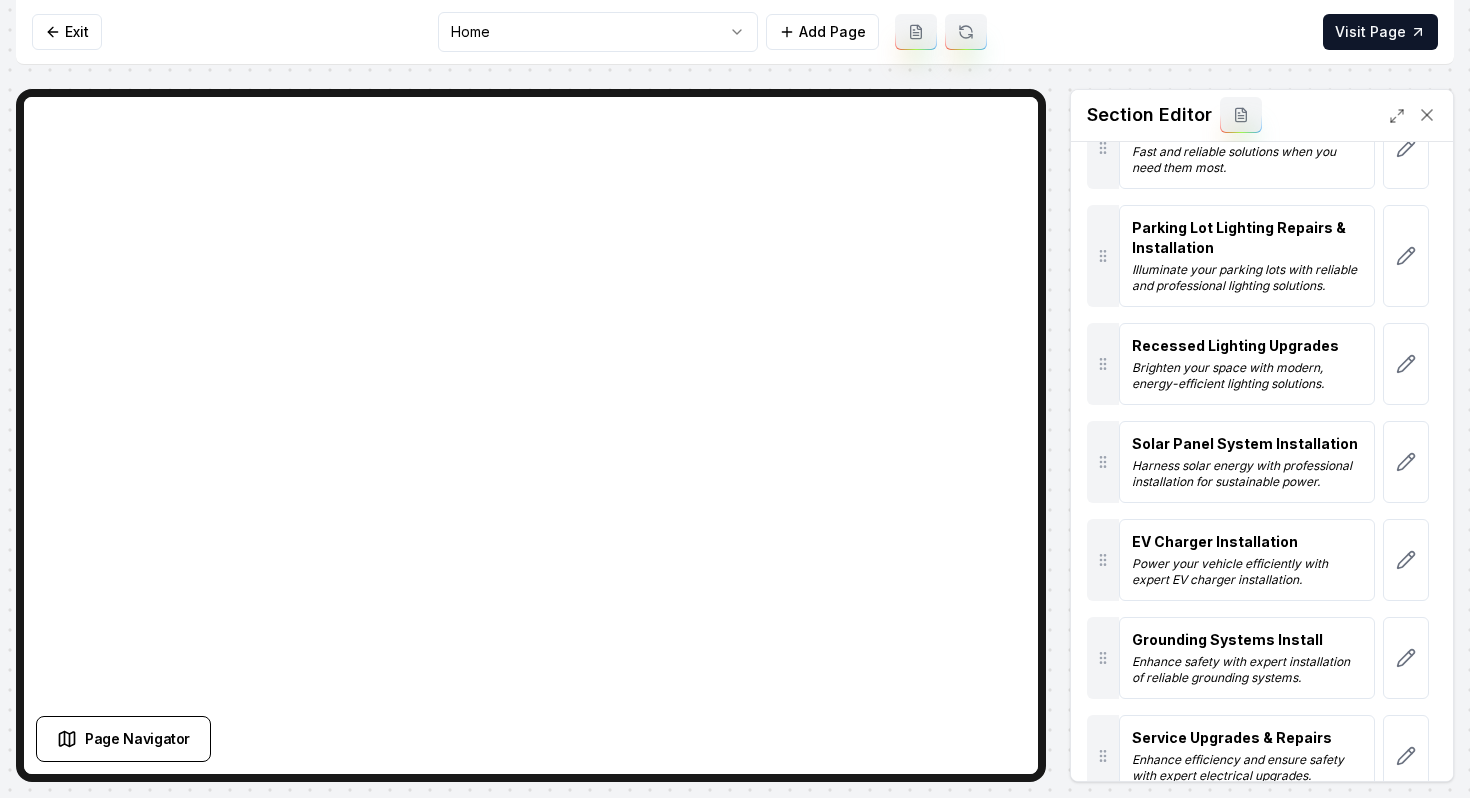 scroll, scrollTop: 1170, scrollLeft: 0, axis: vertical 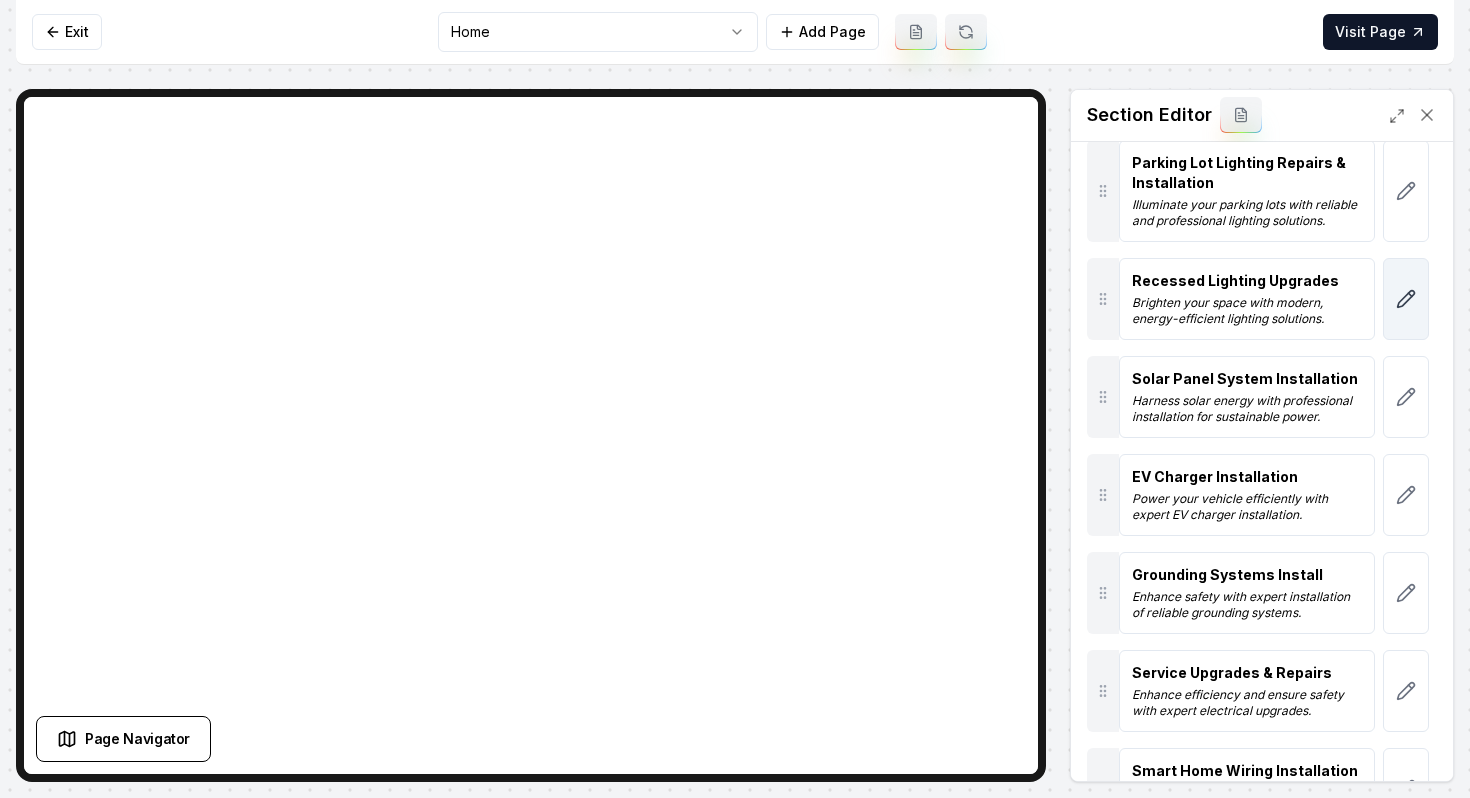 click 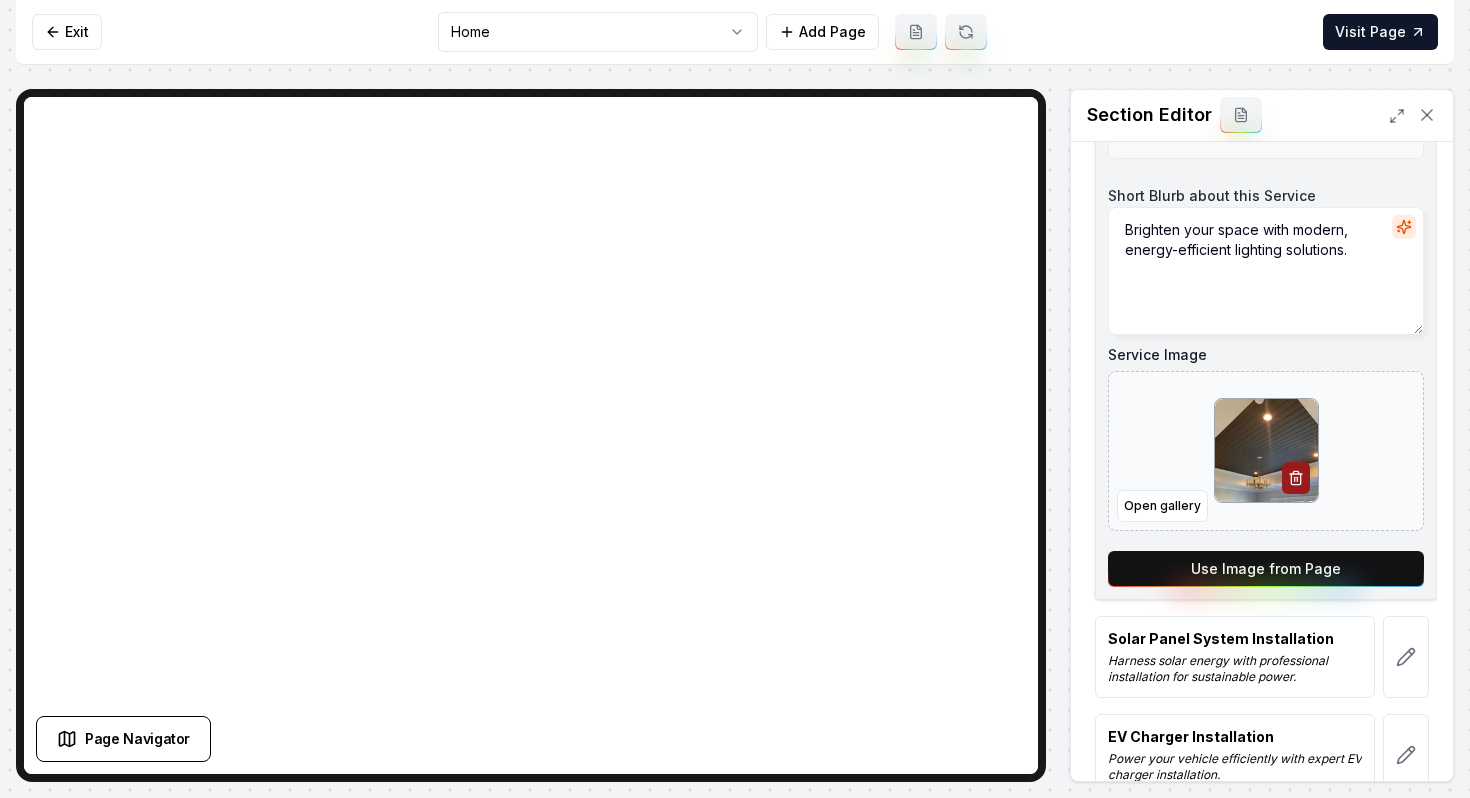 scroll, scrollTop: 1413, scrollLeft: 0, axis: vertical 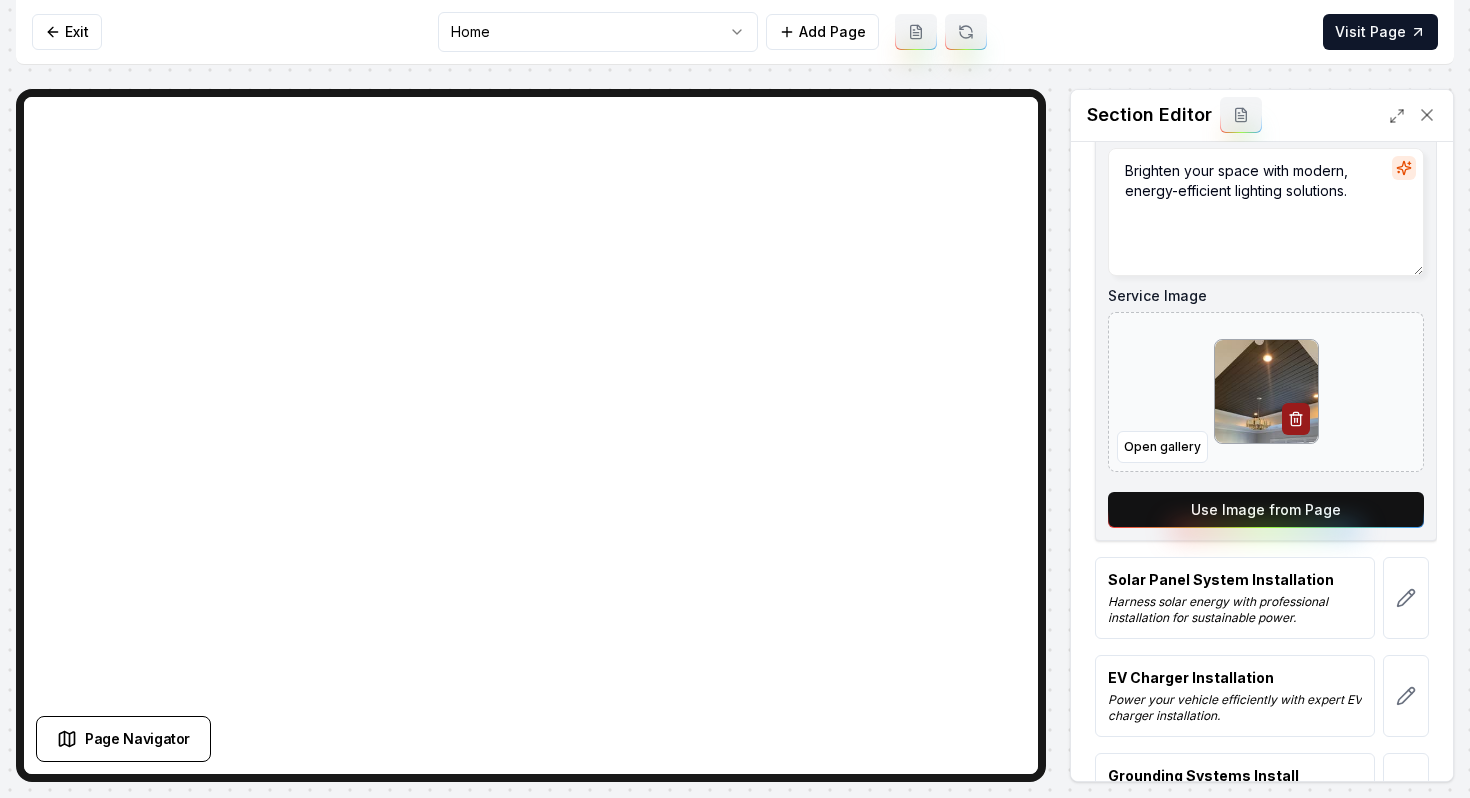 click on "Use Image from Page" at bounding box center [1266, 510] 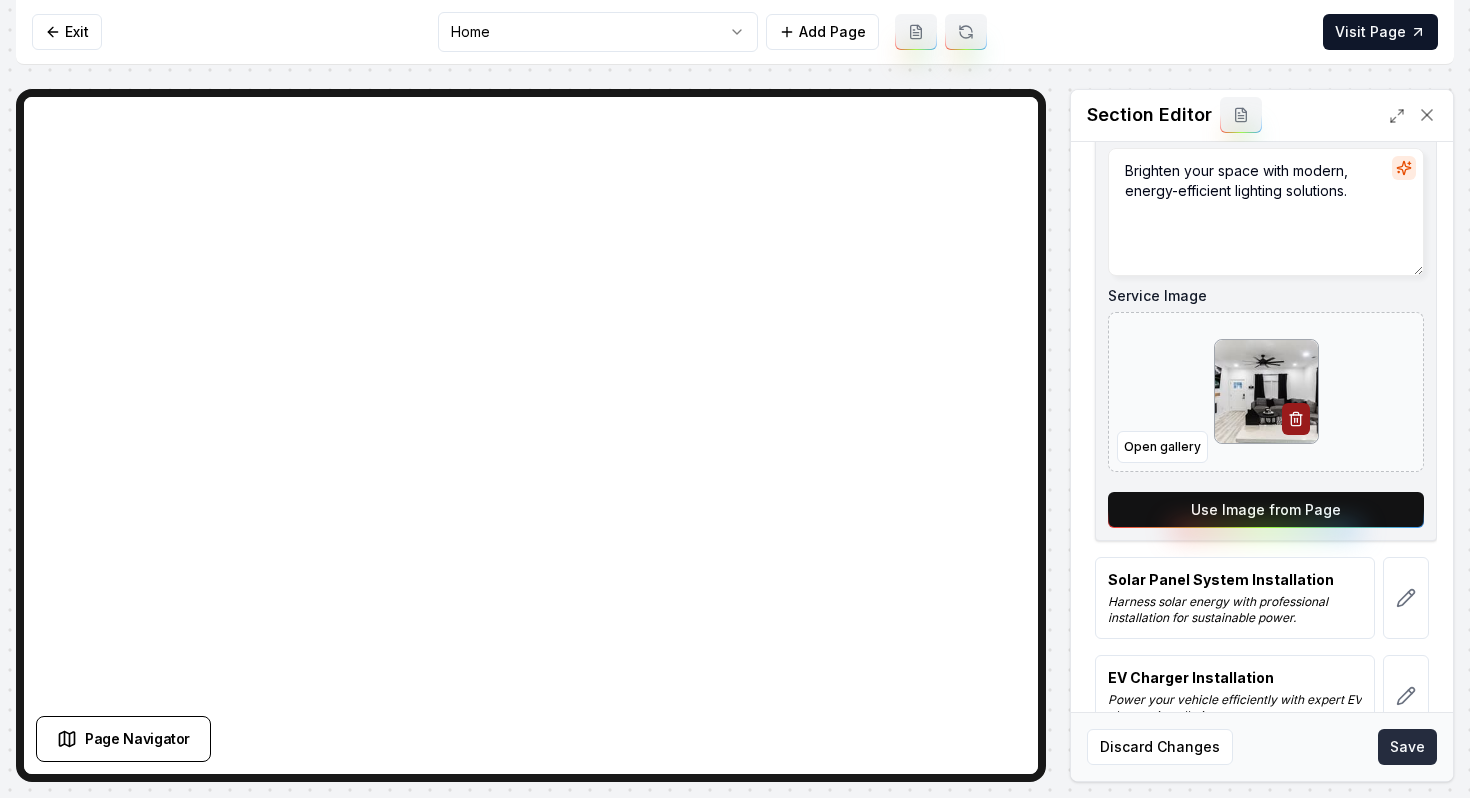 click on "Save" at bounding box center [1407, 747] 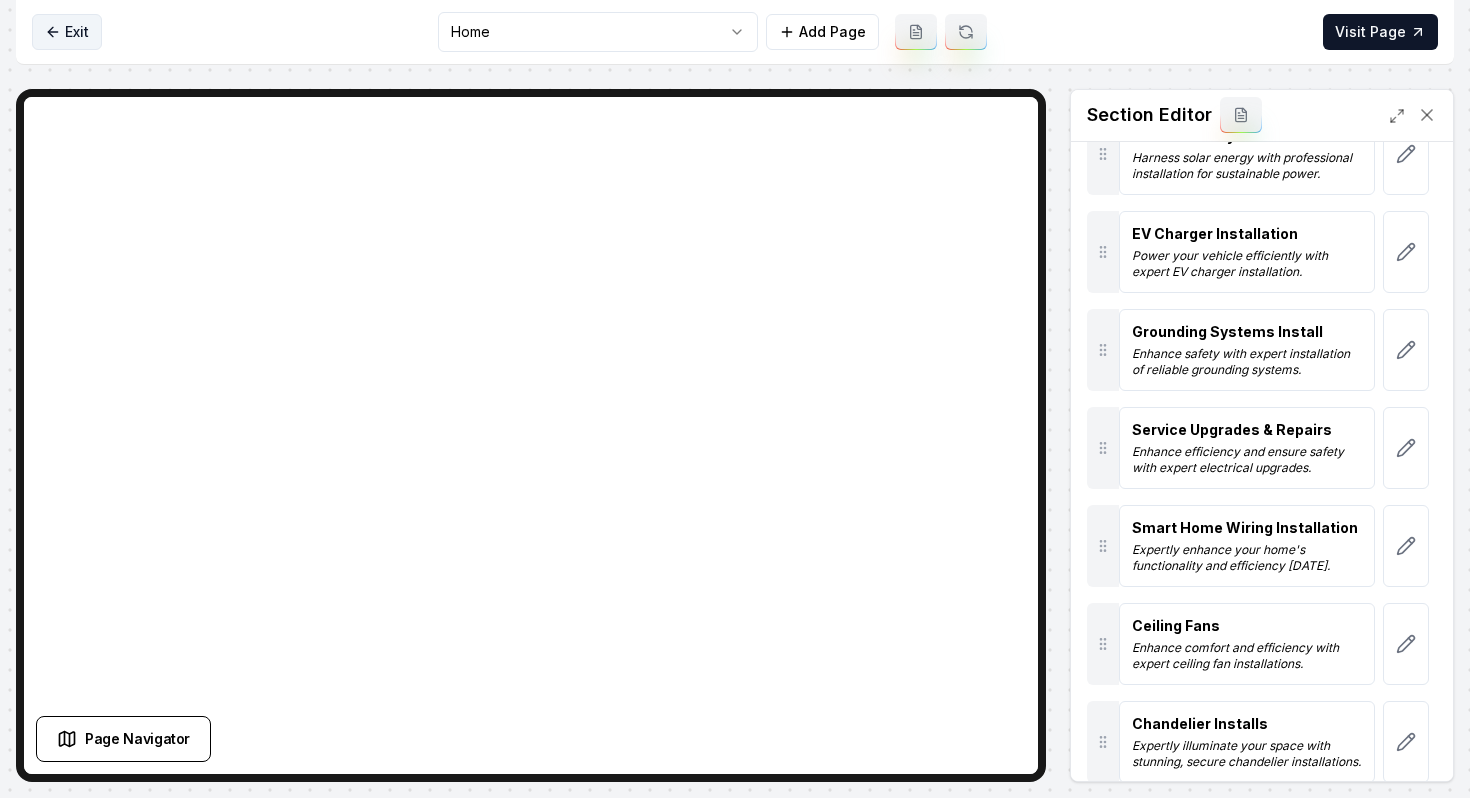 click on "Exit" at bounding box center (67, 32) 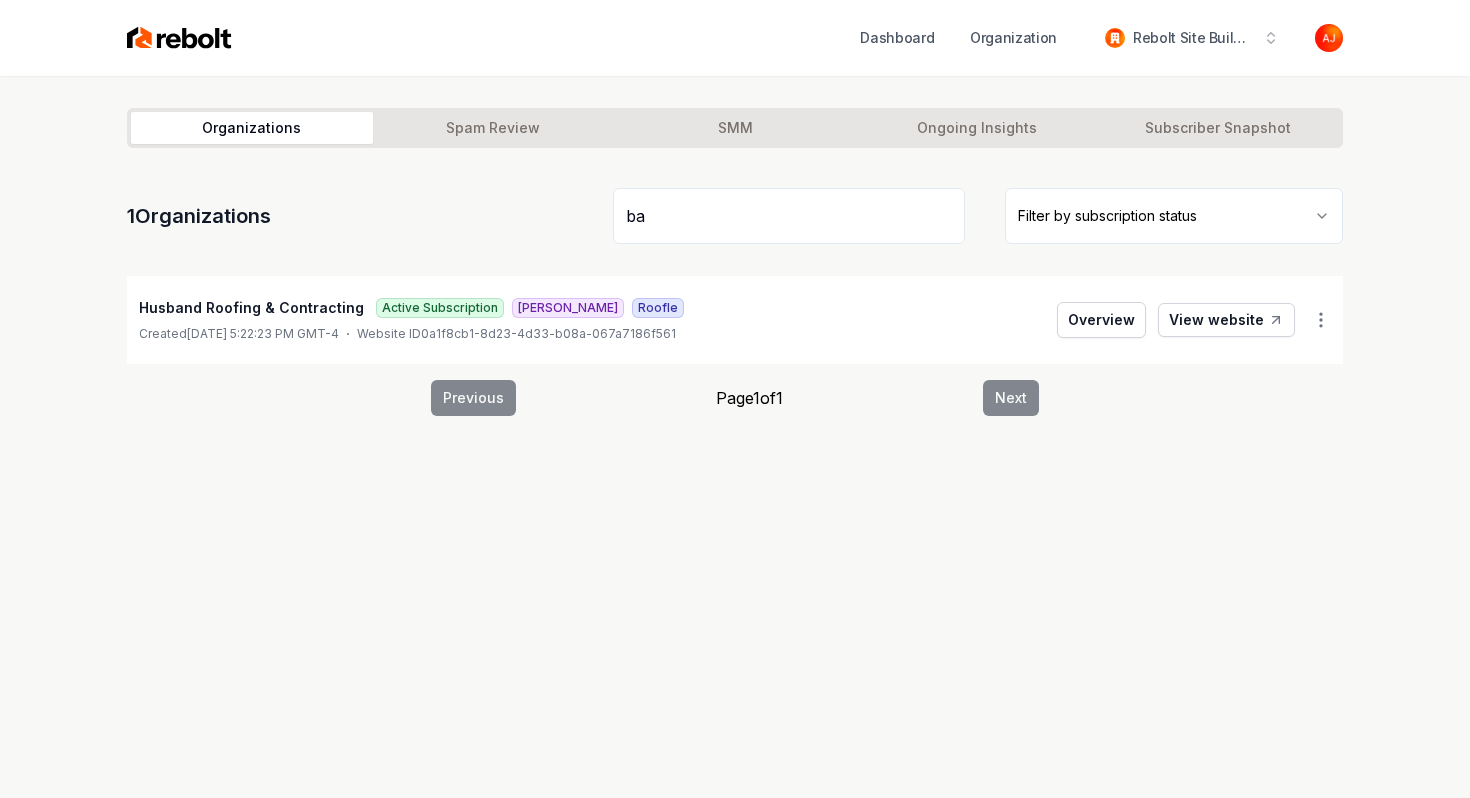 type on "b" 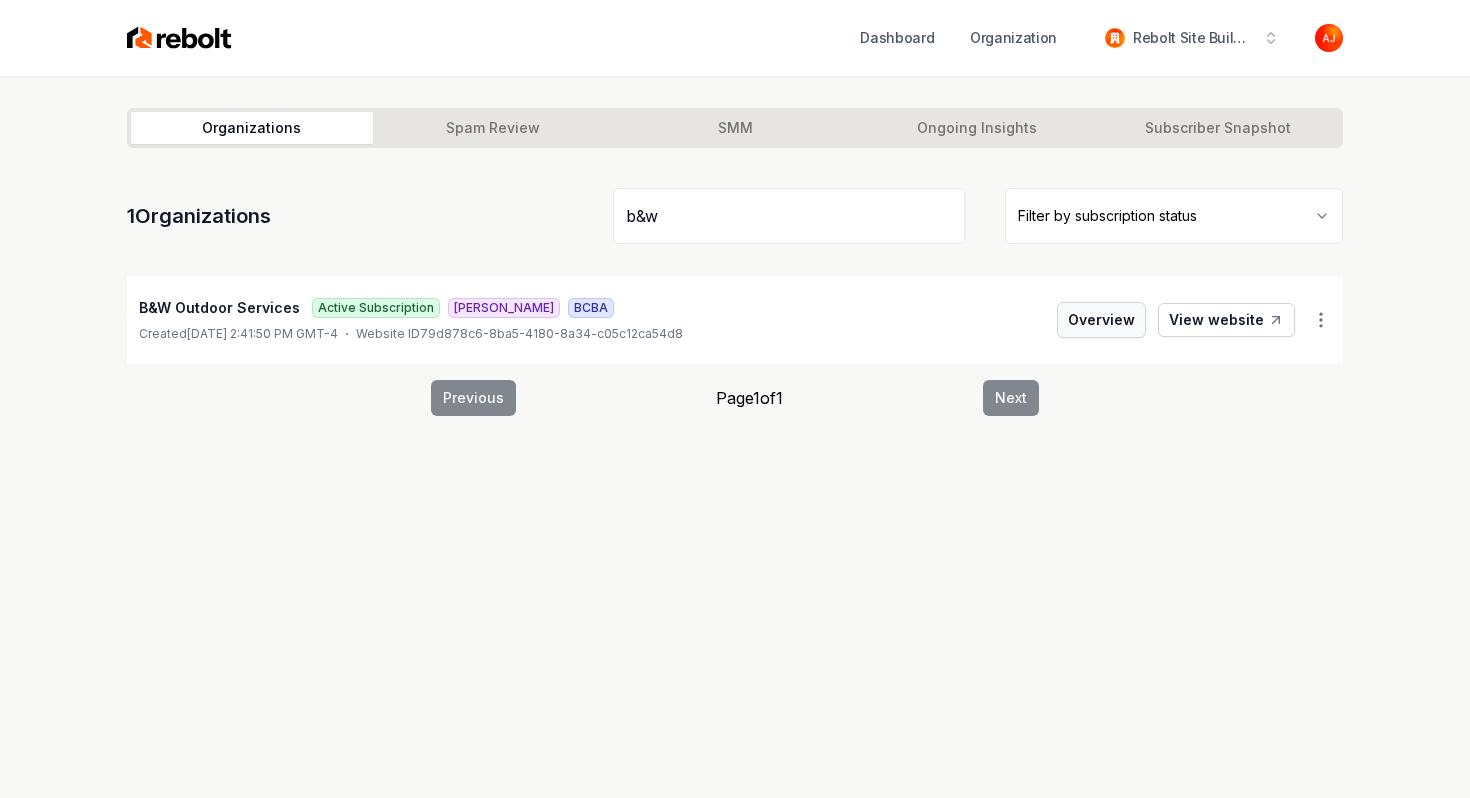 type on "b&w" 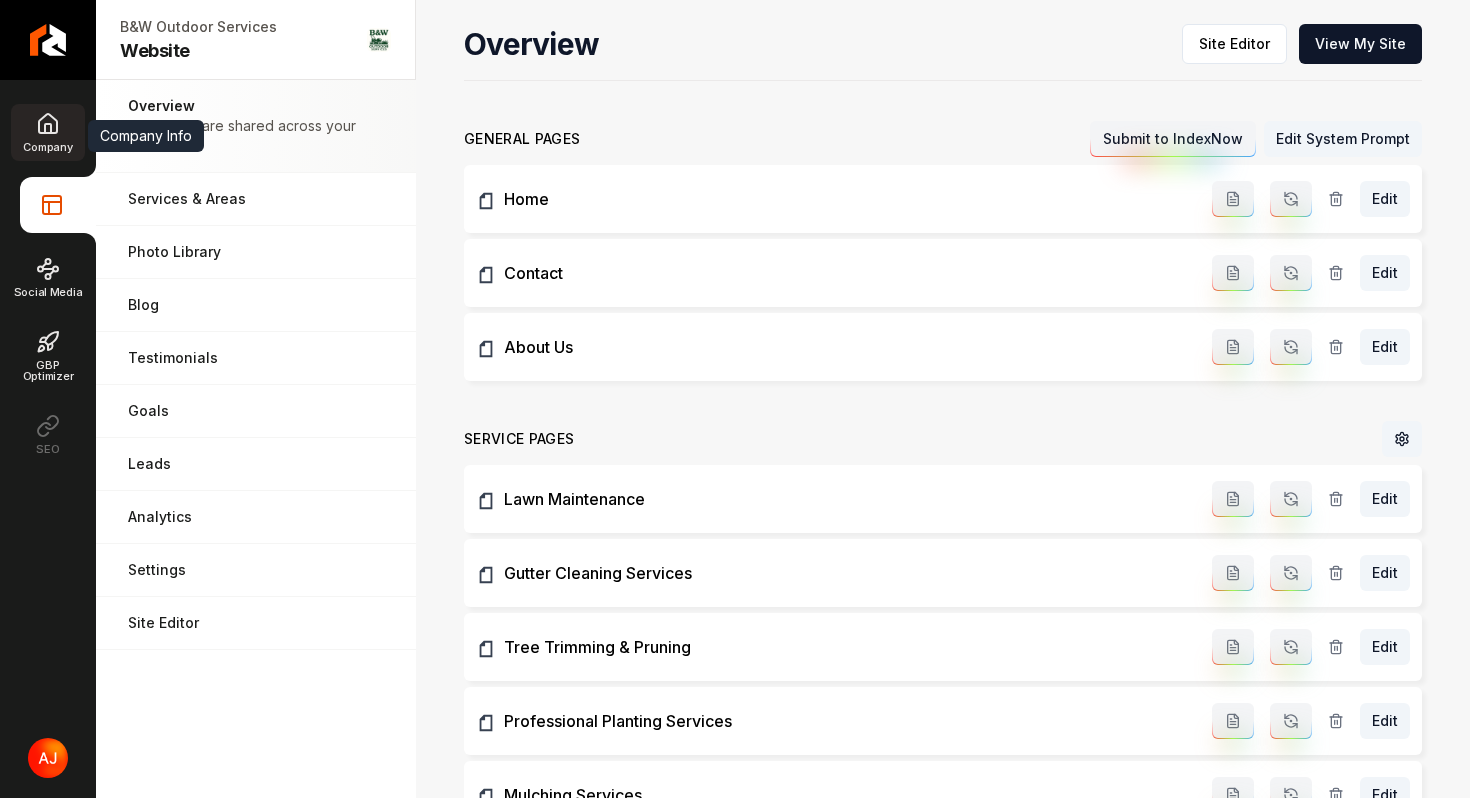 click 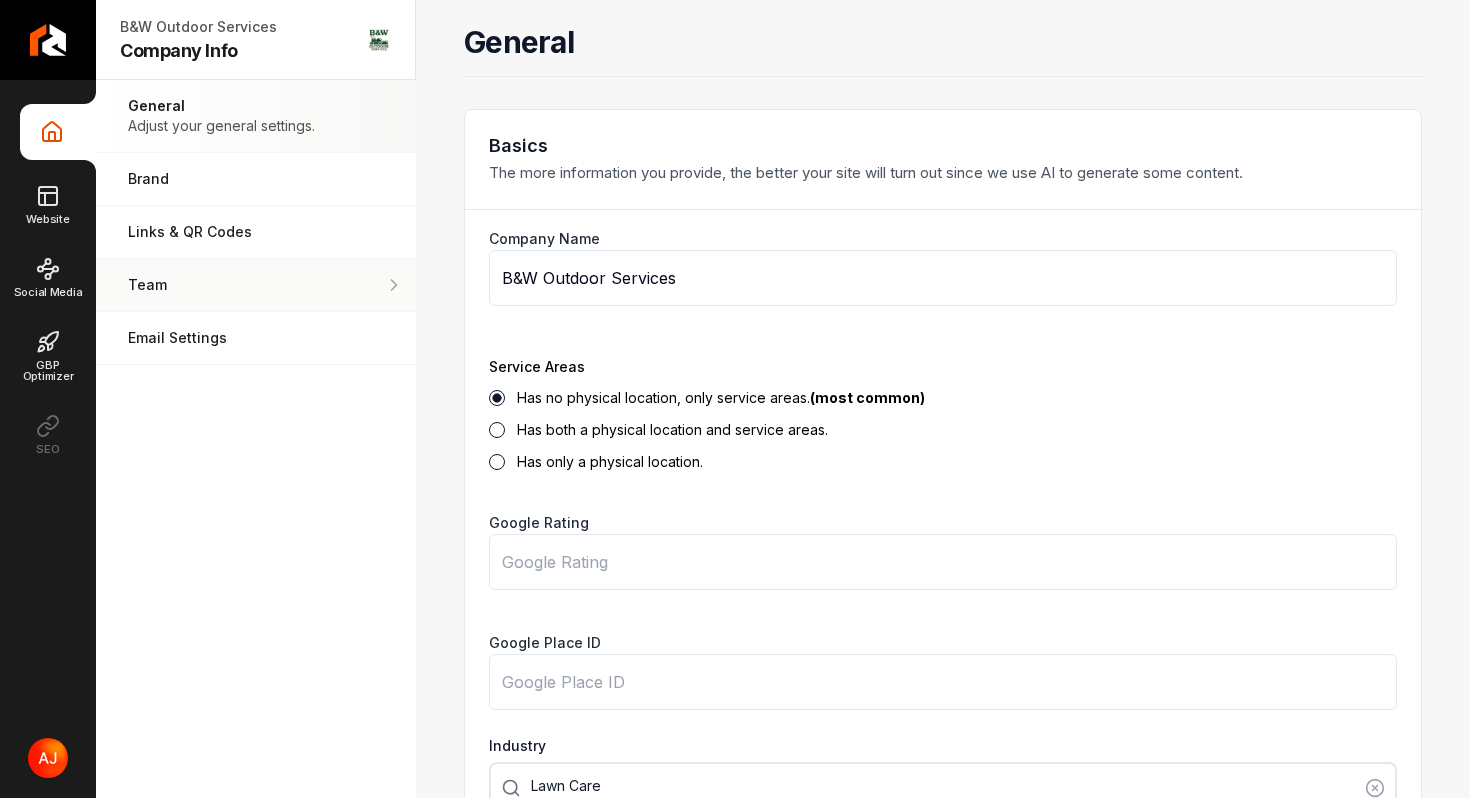 click on "Team Manage your team members." at bounding box center [256, 285] 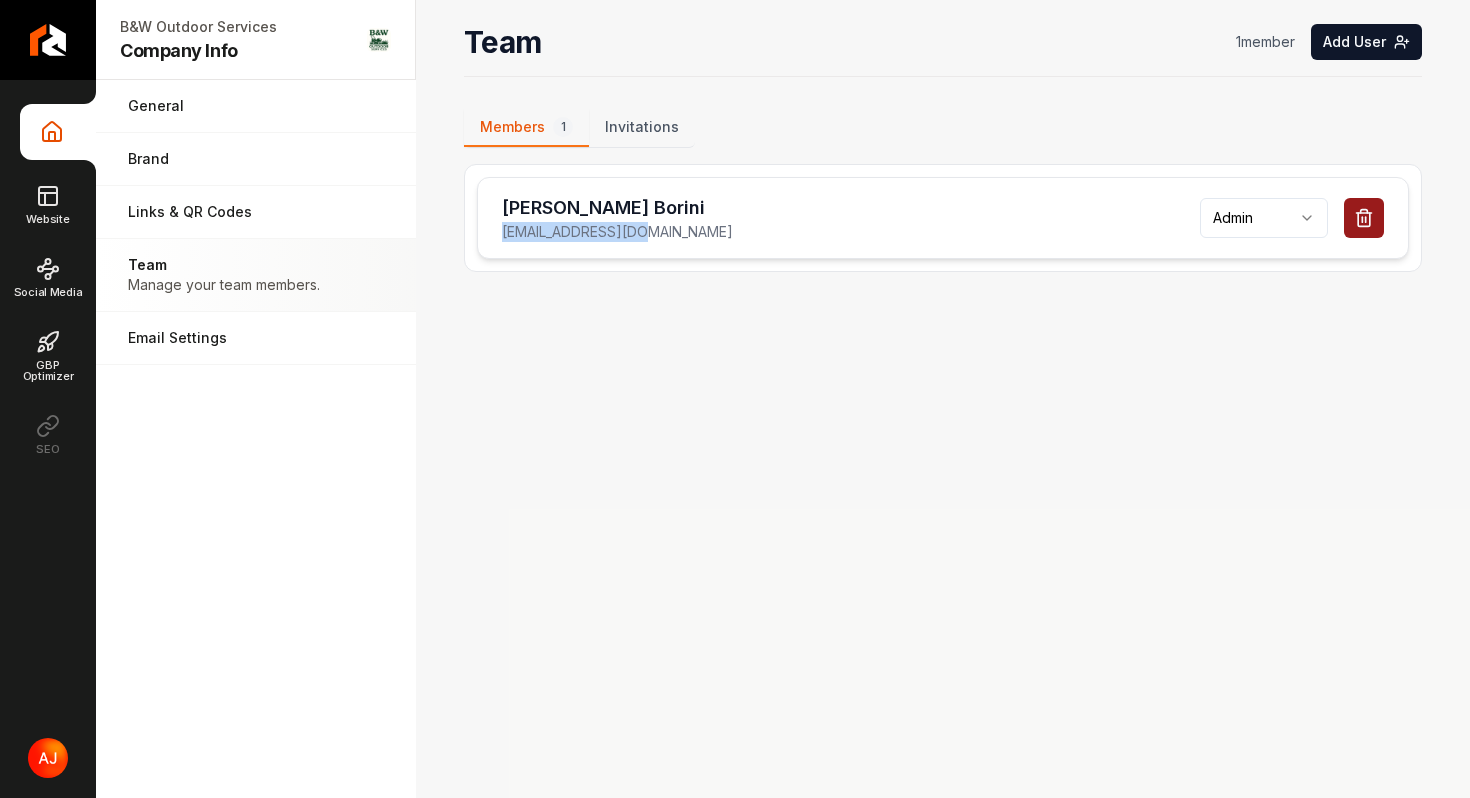 drag, startPoint x: 671, startPoint y: 232, endPoint x: 477, endPoint y: 232, distance: 194 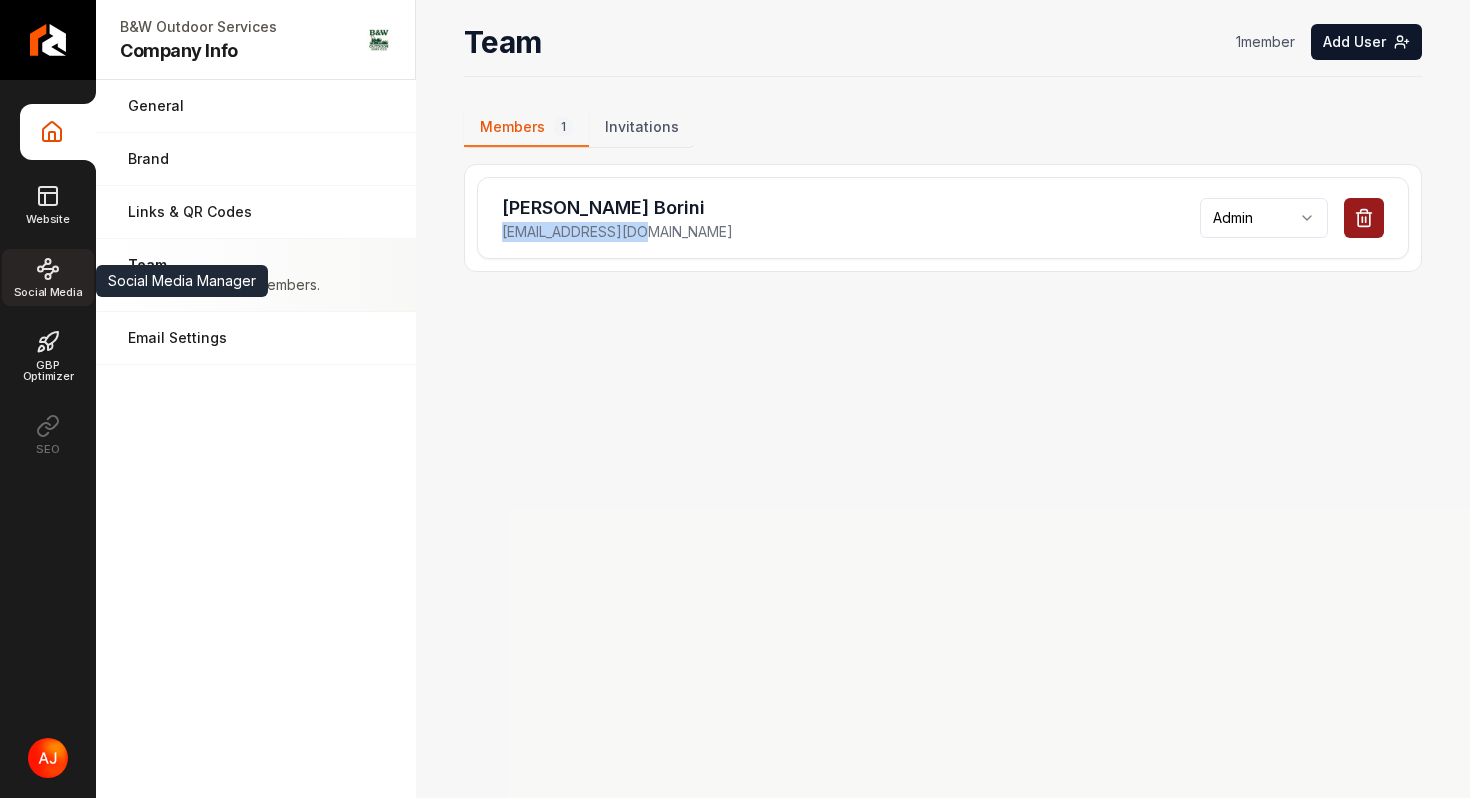 click 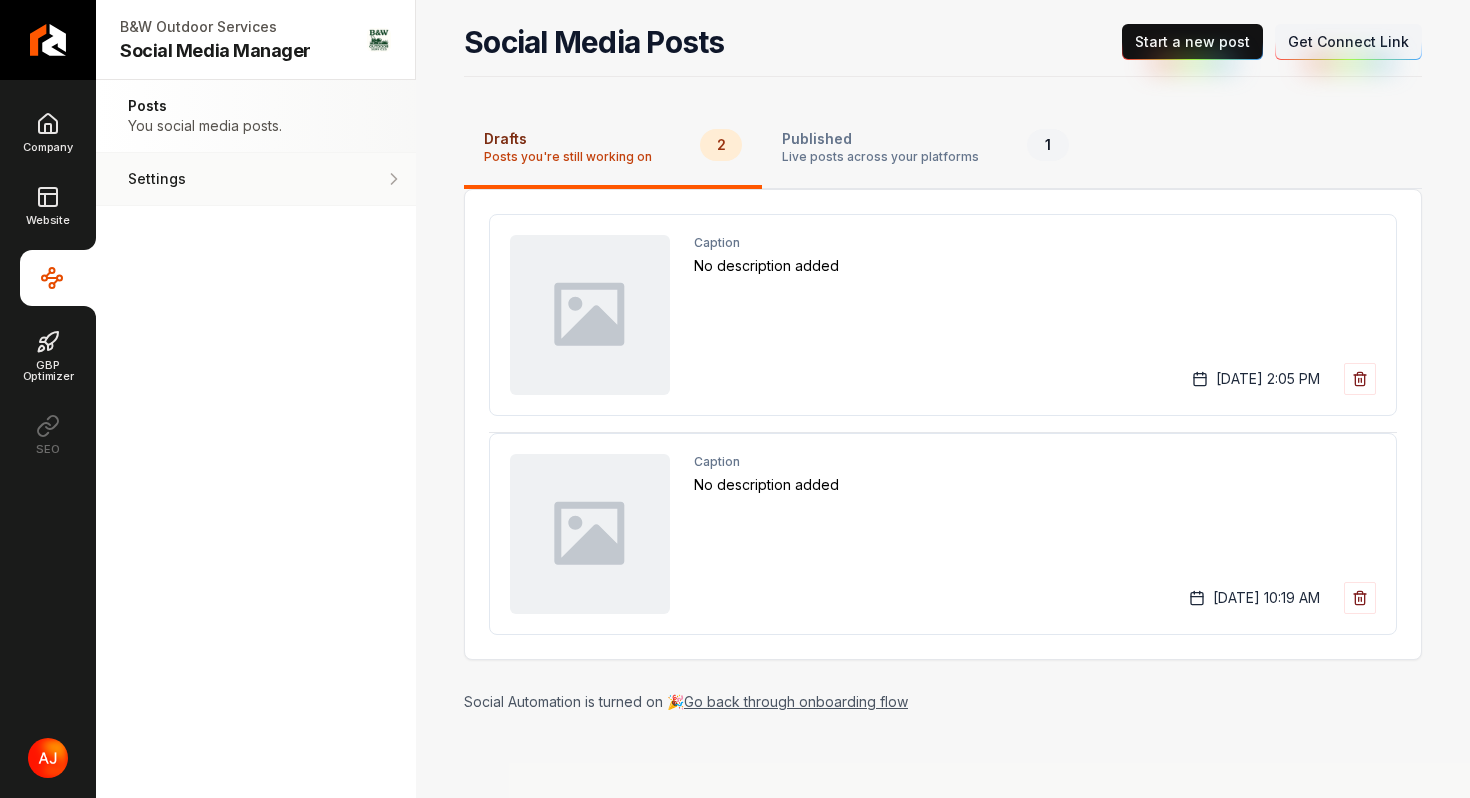 click on "Settings Adjust your settings." at bounding box center (256, 179) 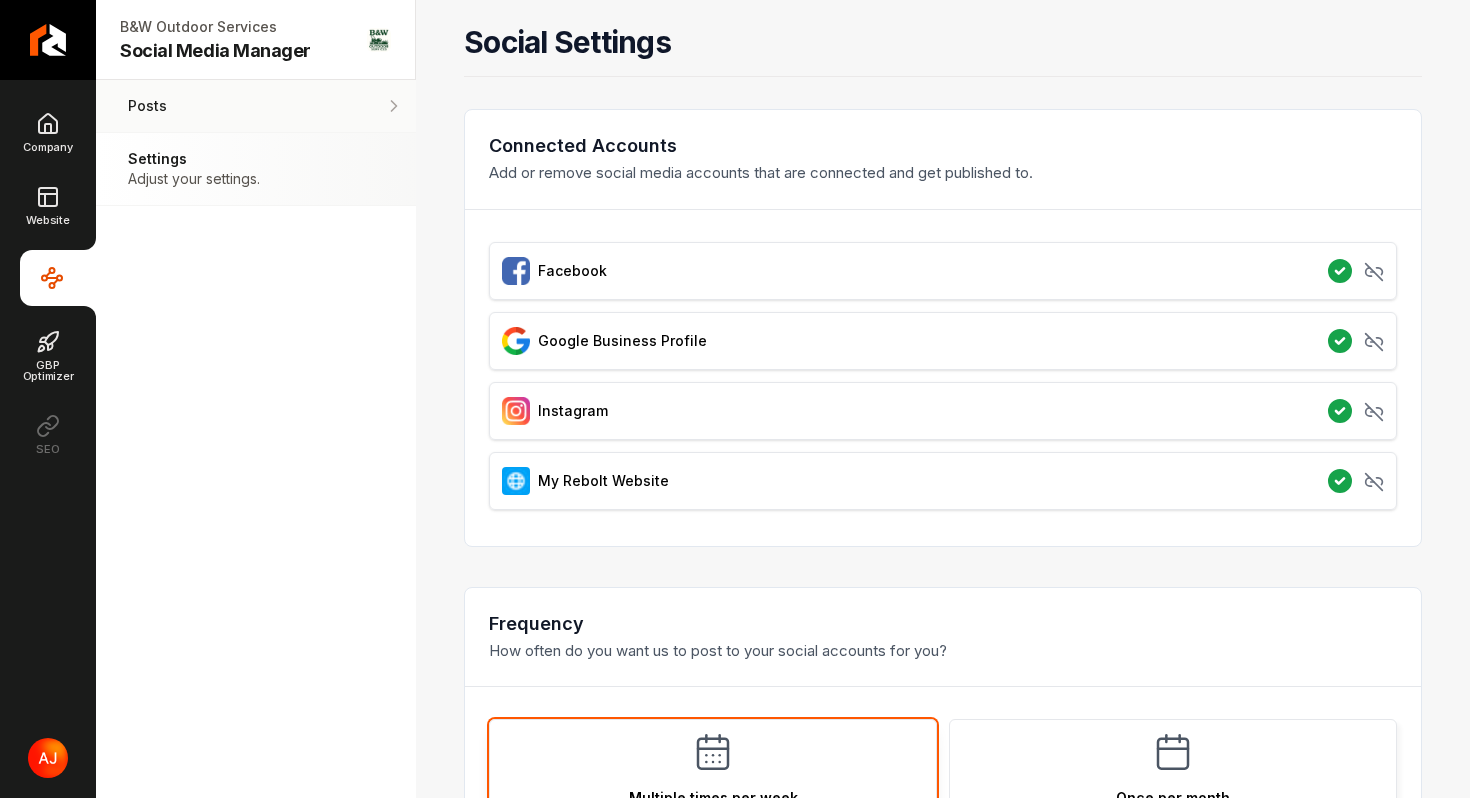 click on "Posts" at bounding box center [205, 106] 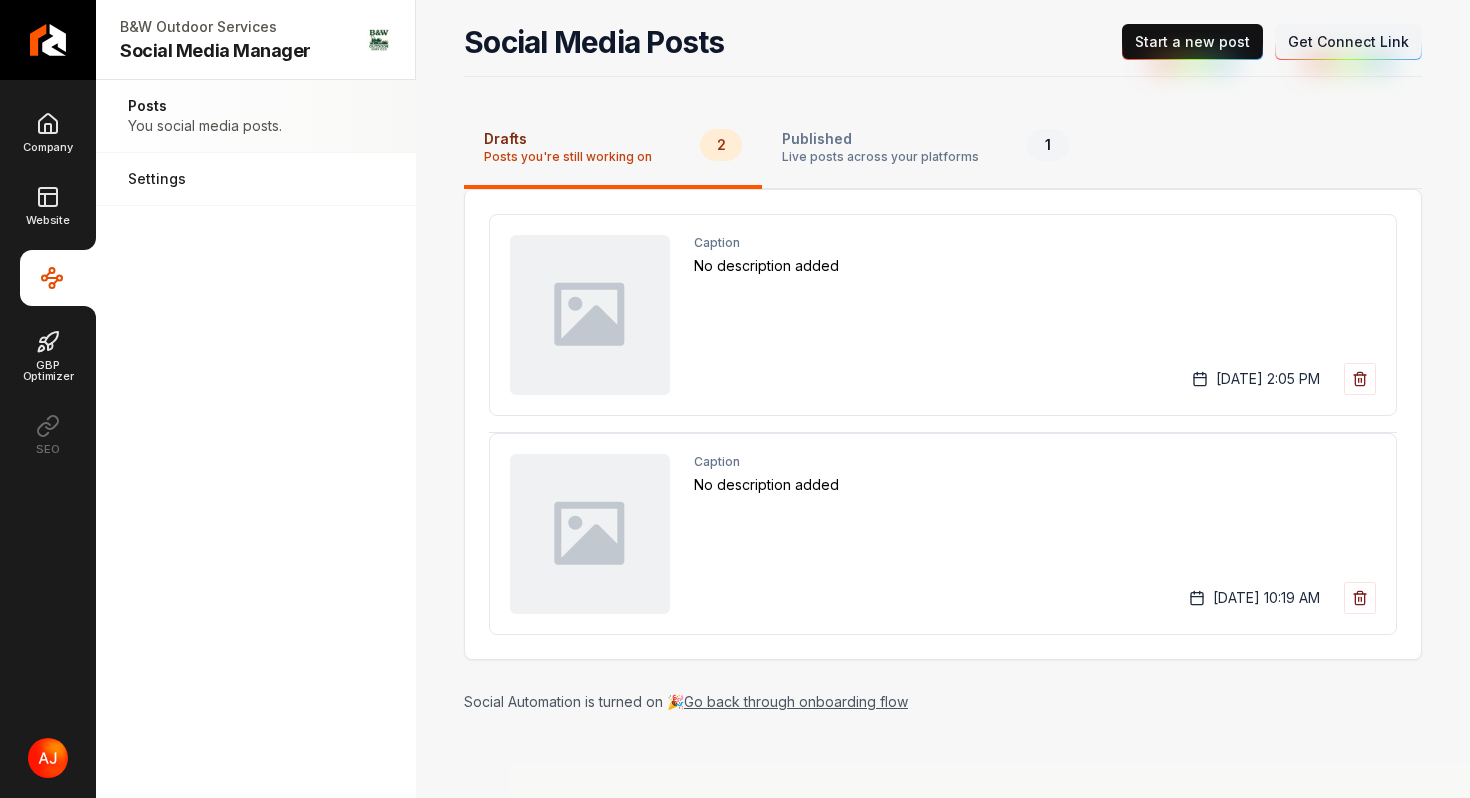 click on "Connect Link Get Connect Link" at bounding box center (1348, 42) 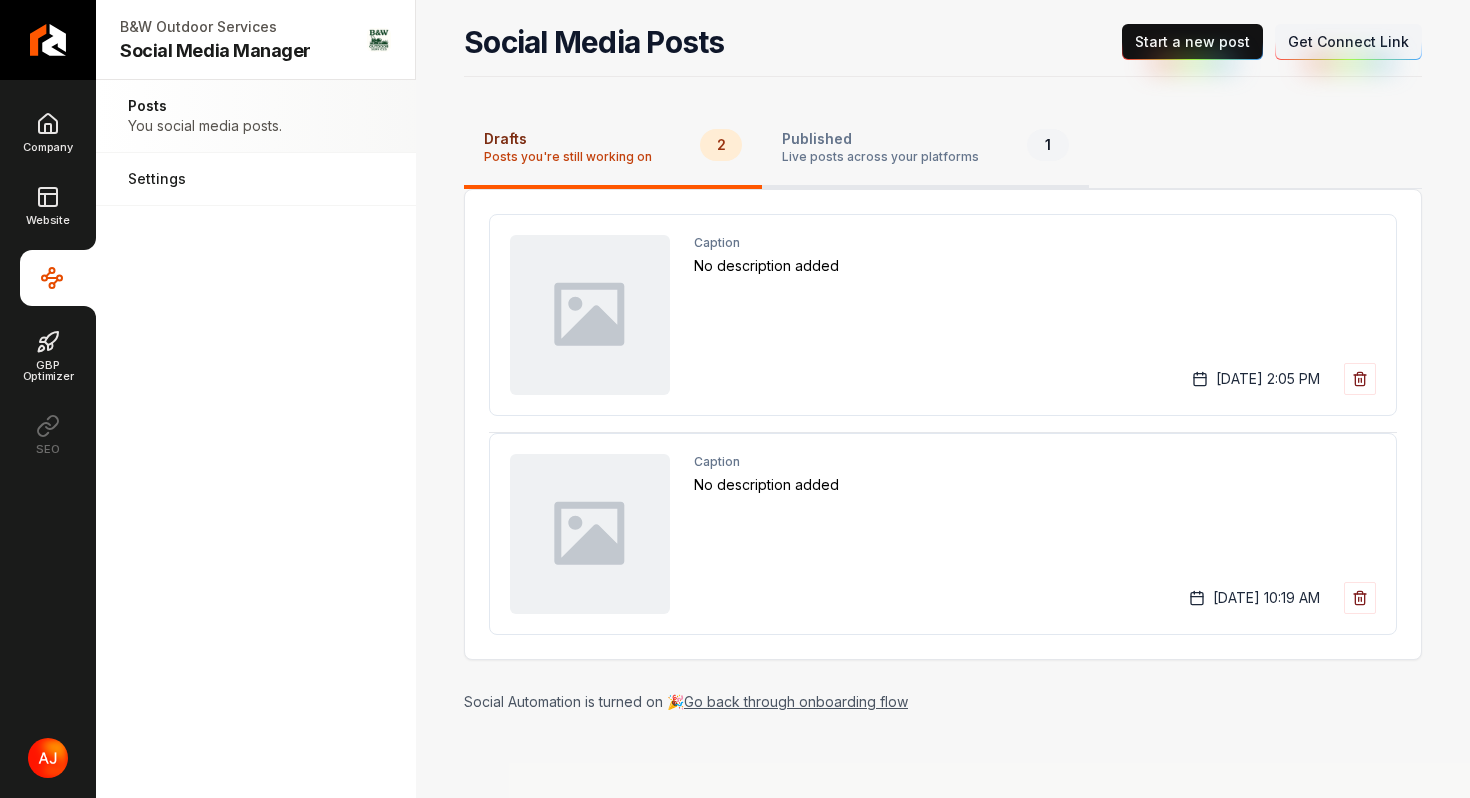 click on "Live posts across your platforms" at bounding box center (880, 157) 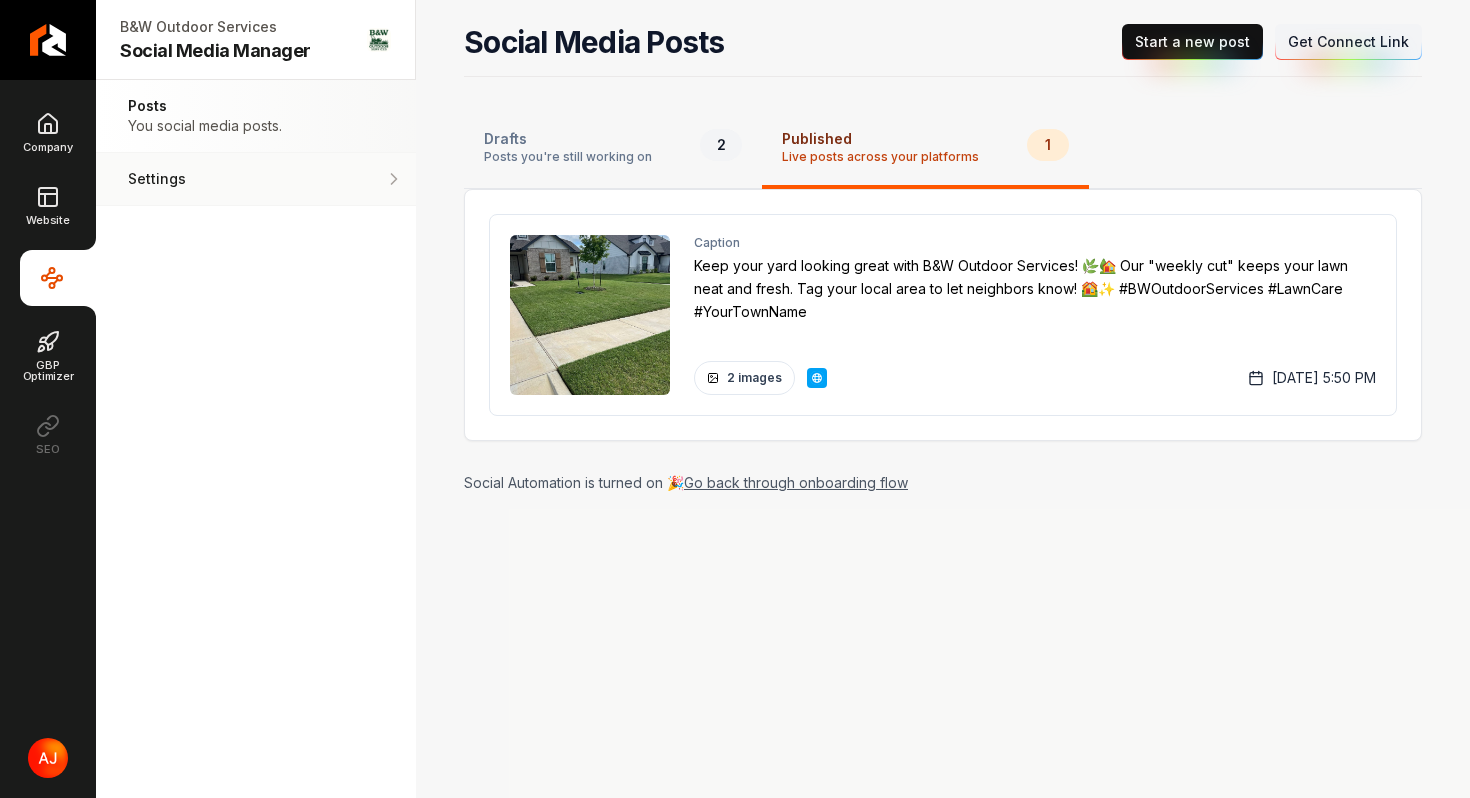 click on "Settings" at bounding box center [194, 179] 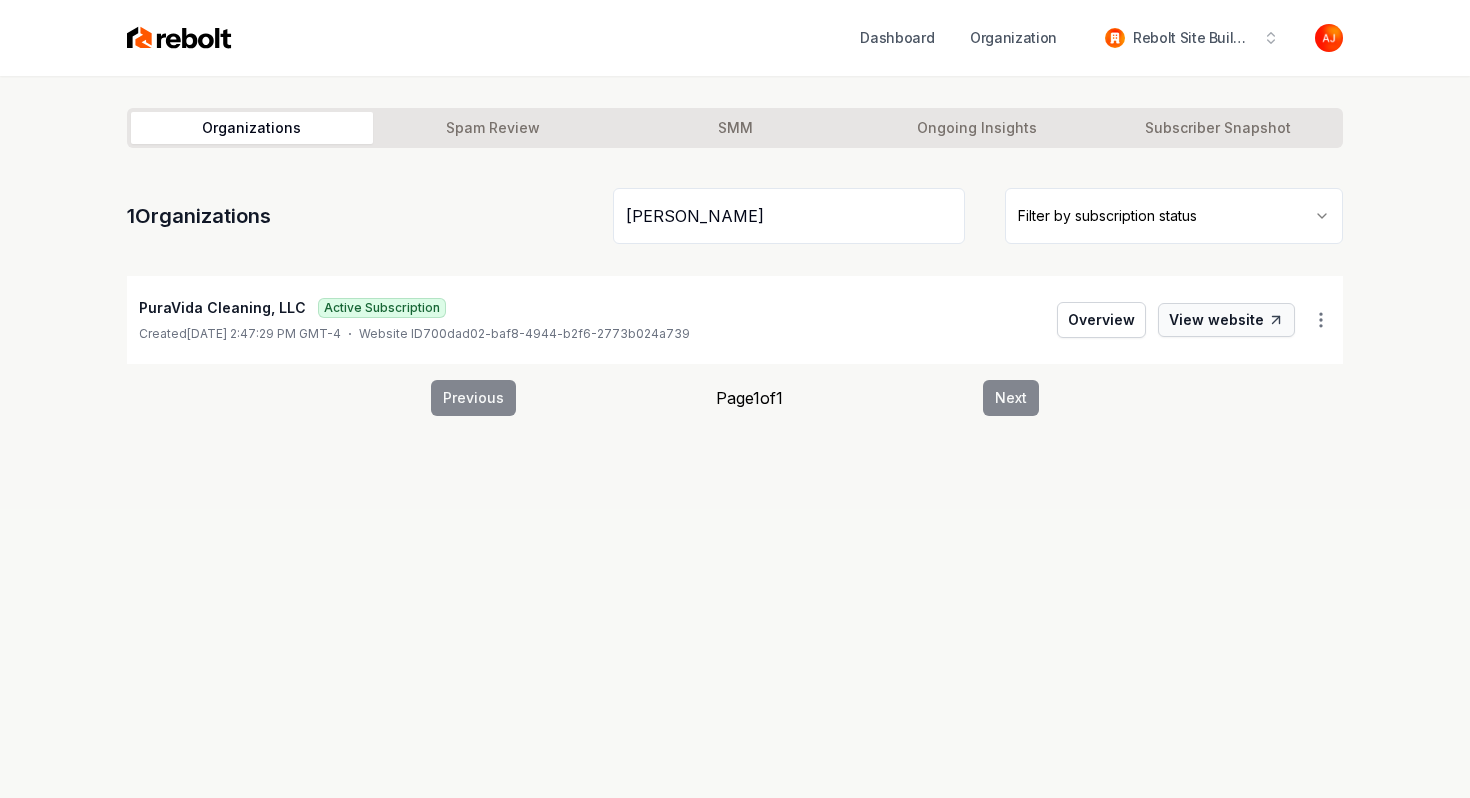 click on "View website" at bounding box center (1226, 320) 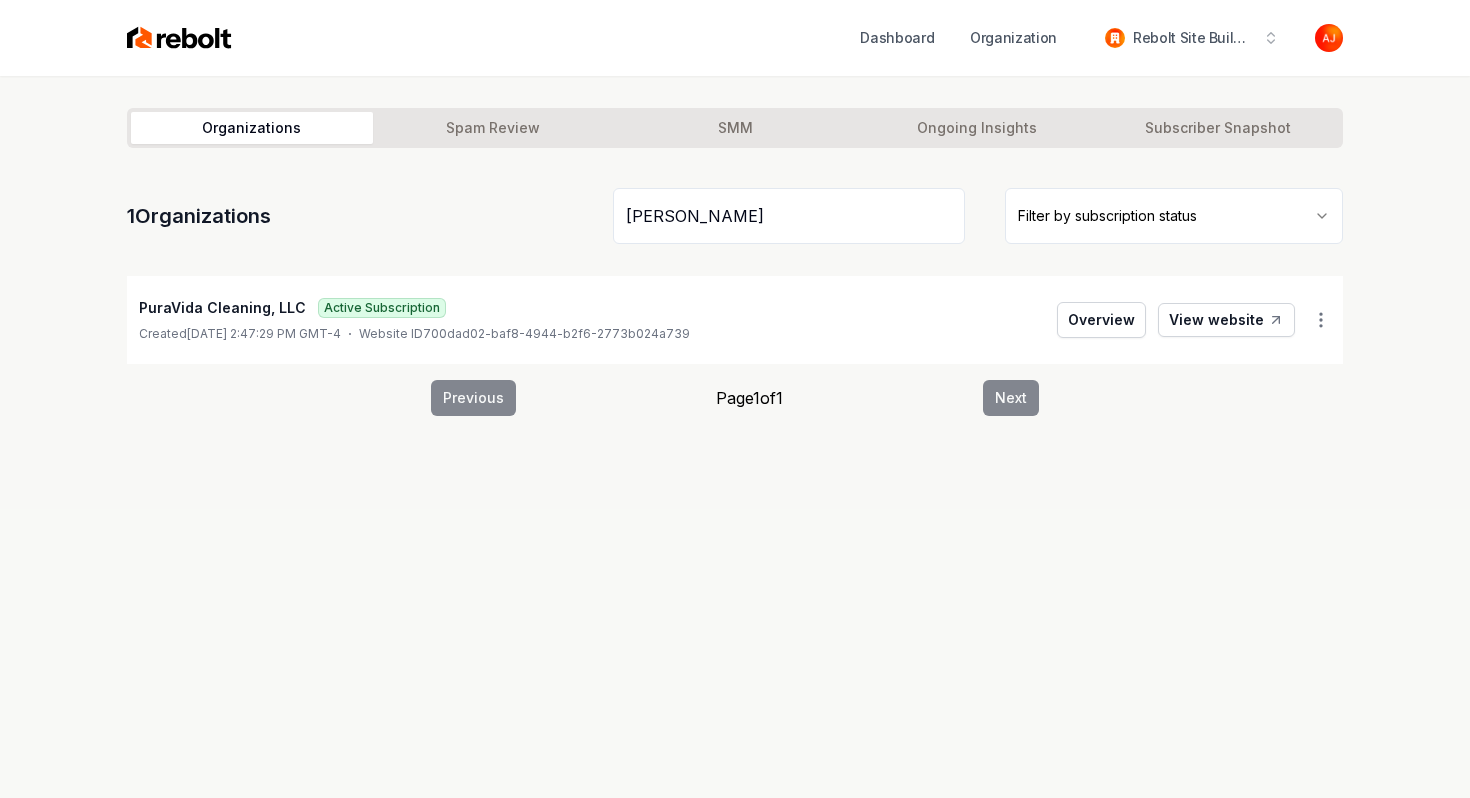 drag, startPoint x: 747, startPoint y: 208, endPoint x: 451, endPoint y: 191, distance: 296.48776 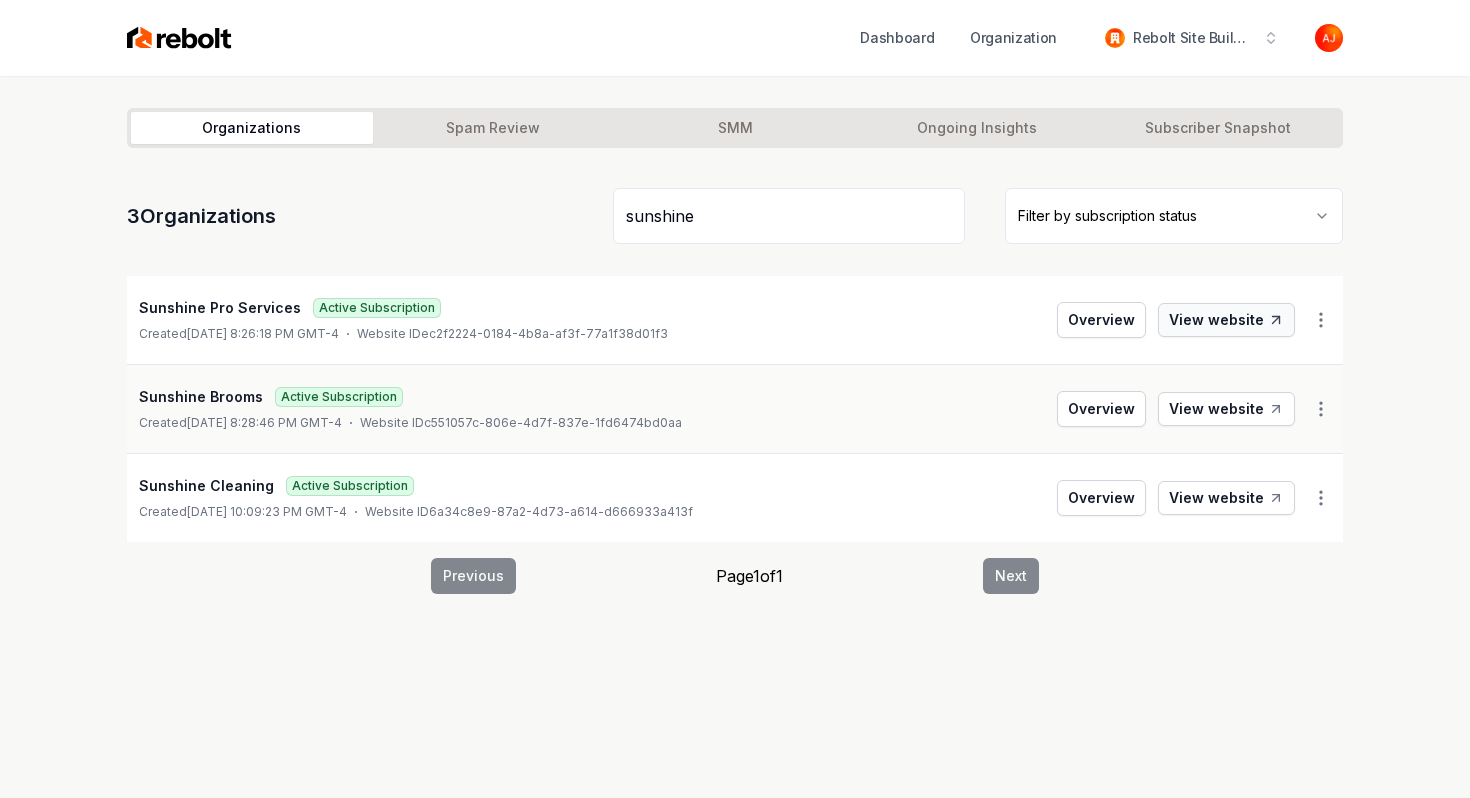 click on "View website" at bounding box center [1226, 320] 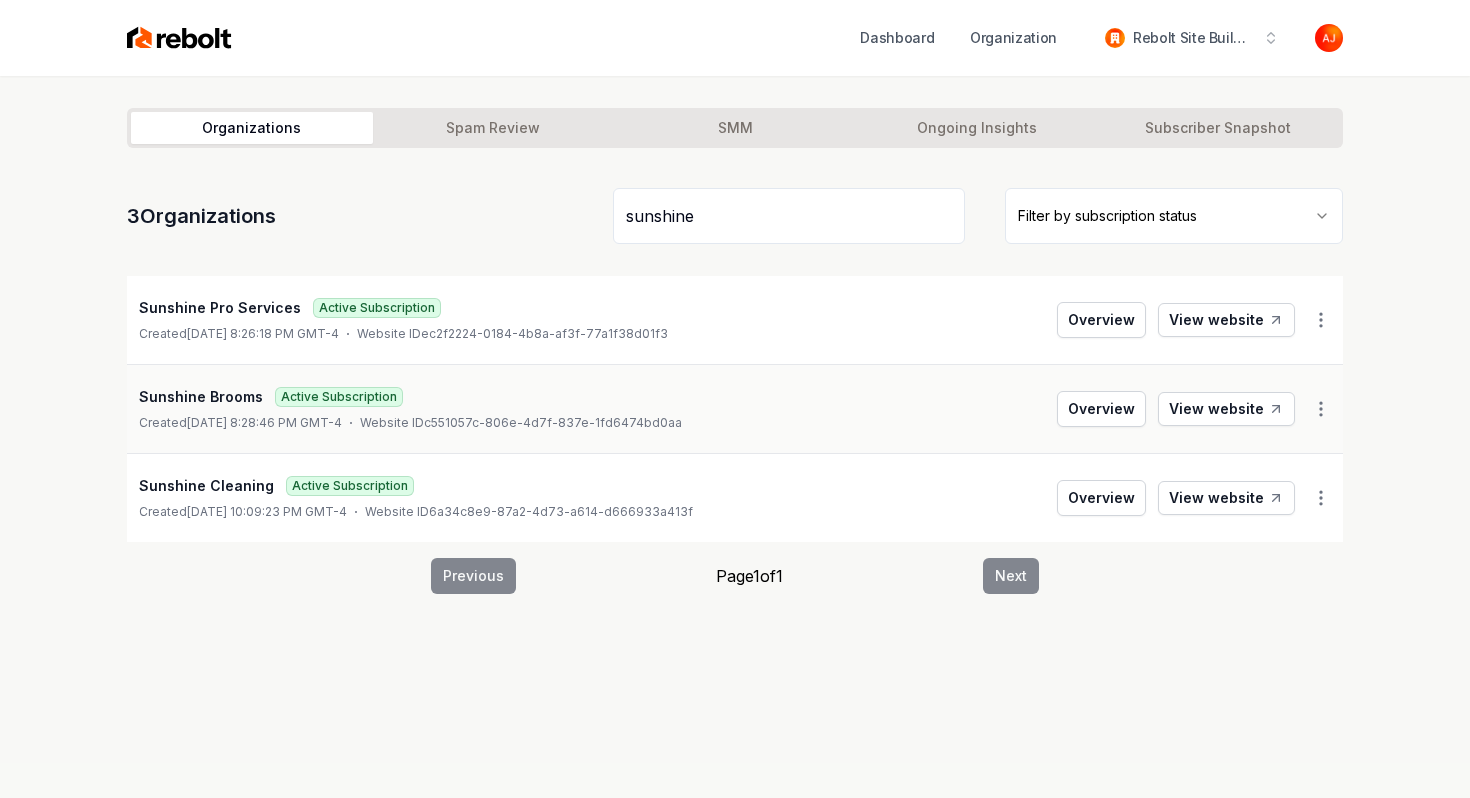 drag, startPoint x: 726, startPoint y: 216, endPoint x: 615, endPoint y: 214, distance: 111.01801 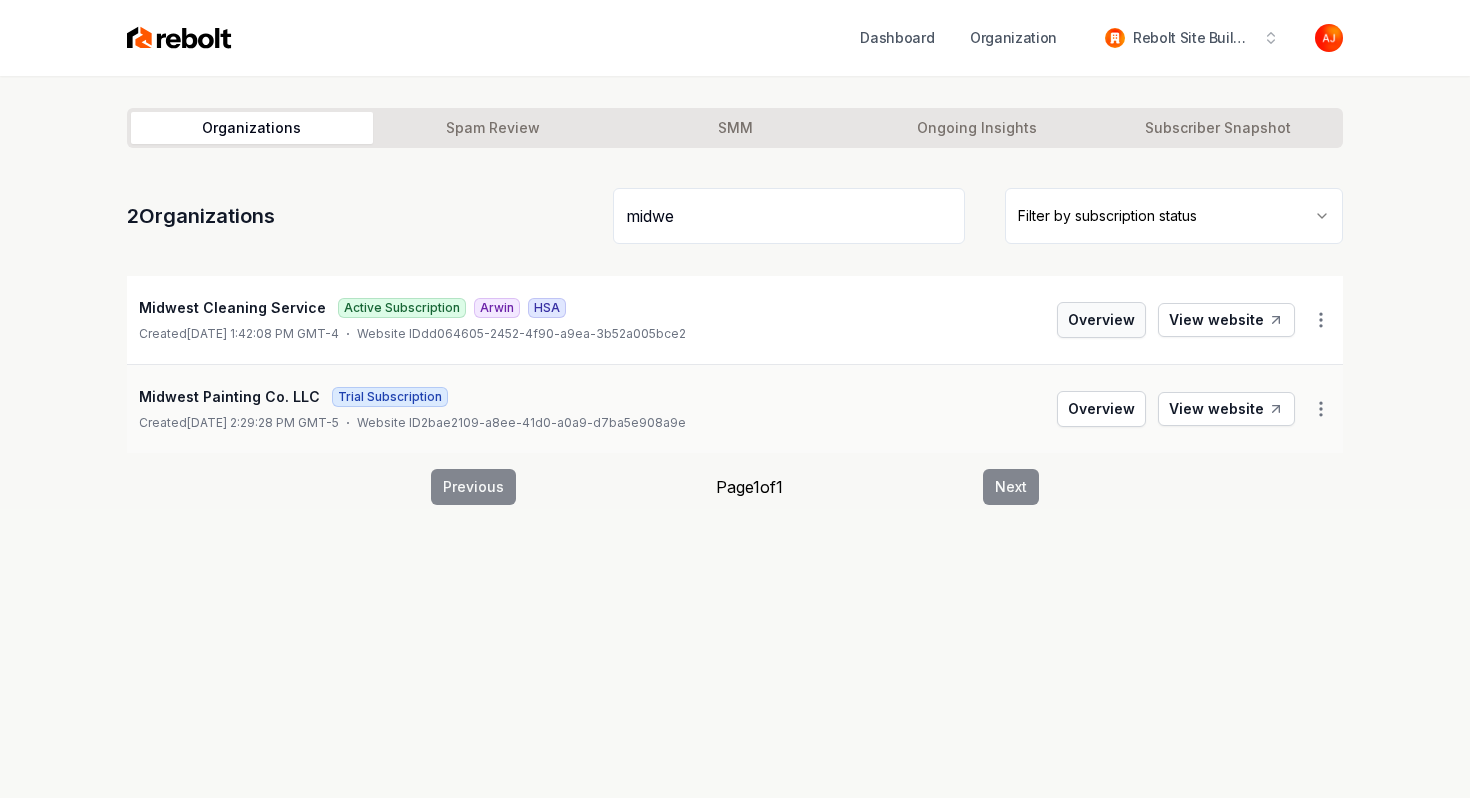 type on "midwe" 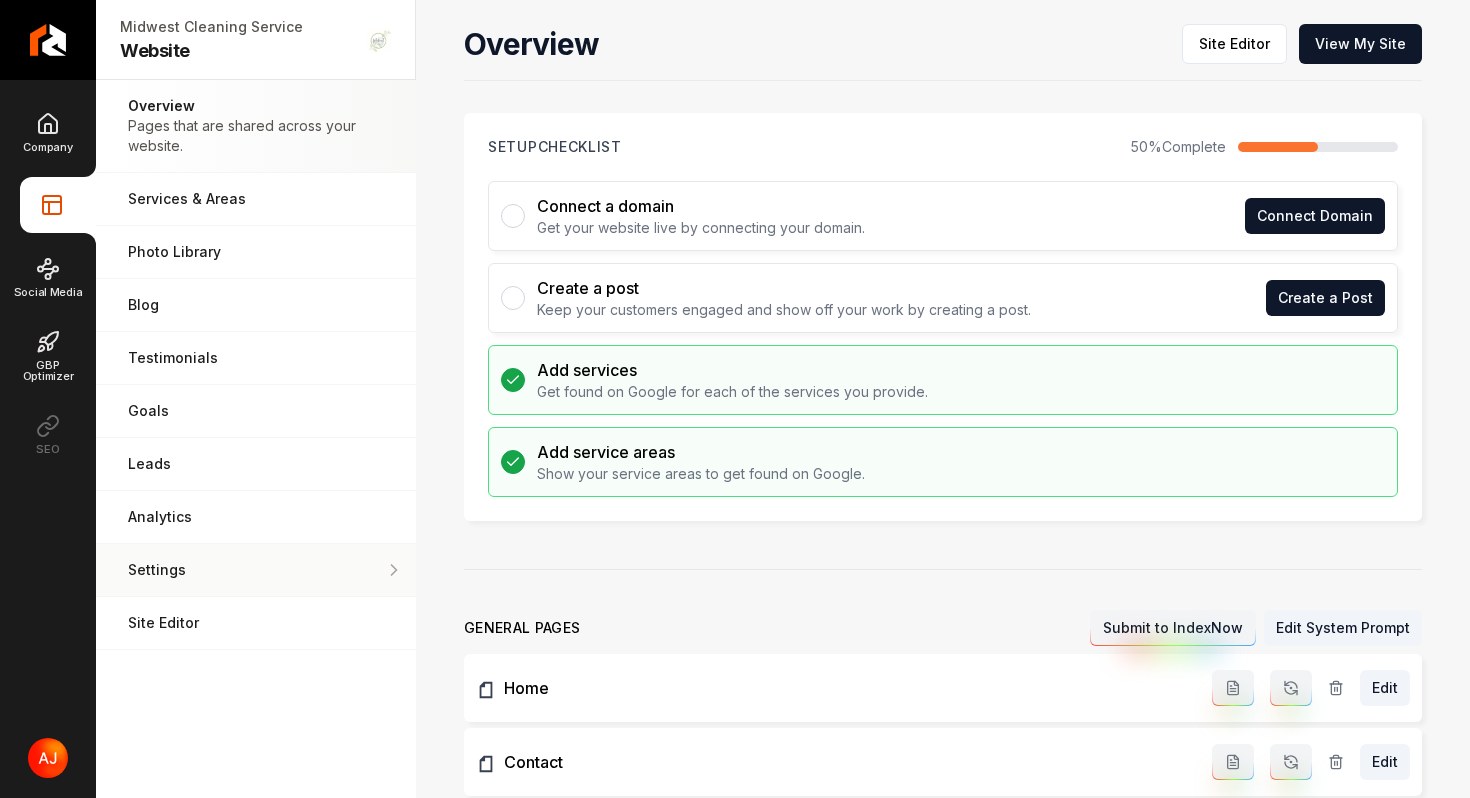 click on "Settings Adjust your domain, scripts, redirects, and more." at bounding box center [256, 570] 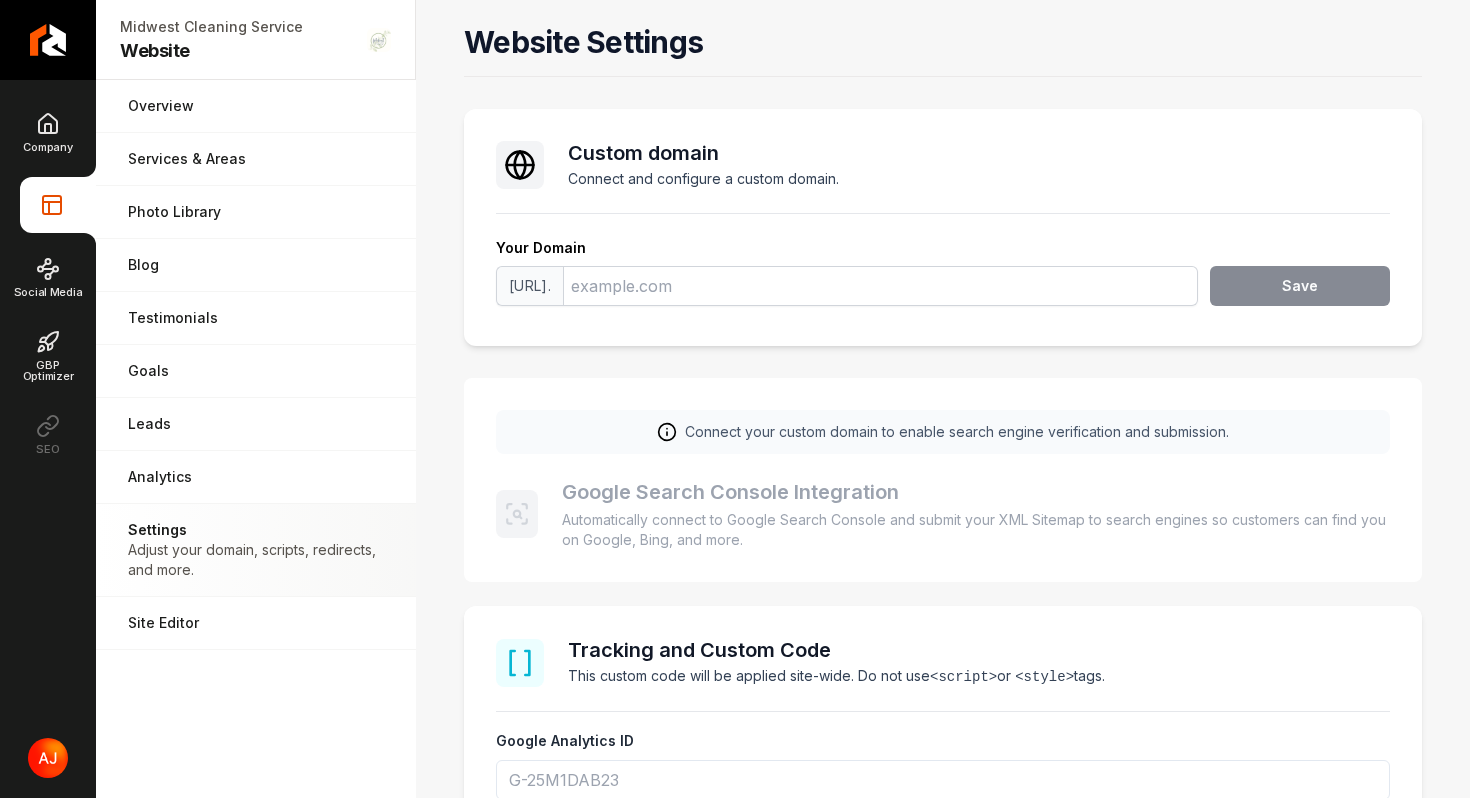 scroll, scrollTop: 36, scrollLeft: 0, axis: vertical 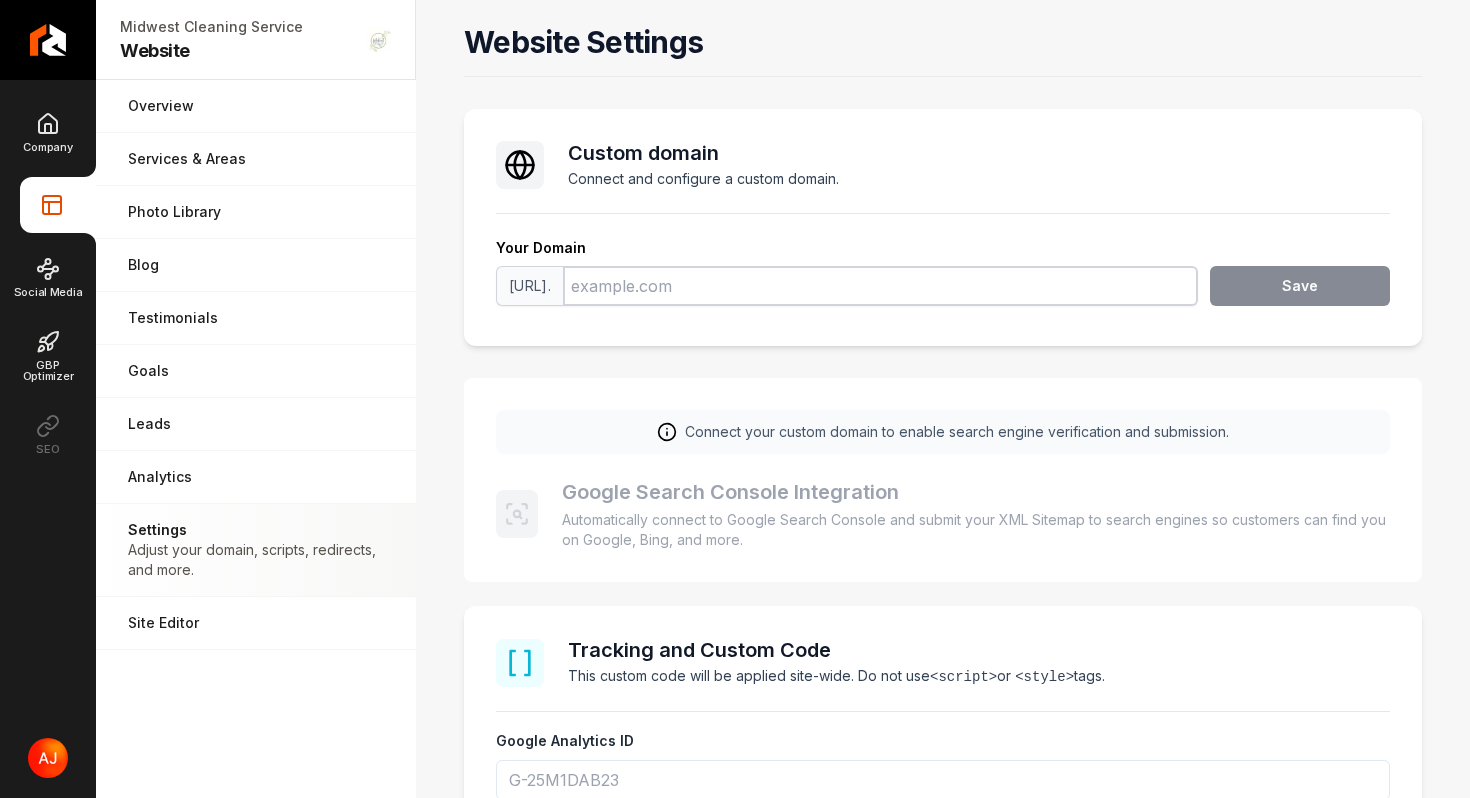 click at bounding box center [880, 286] 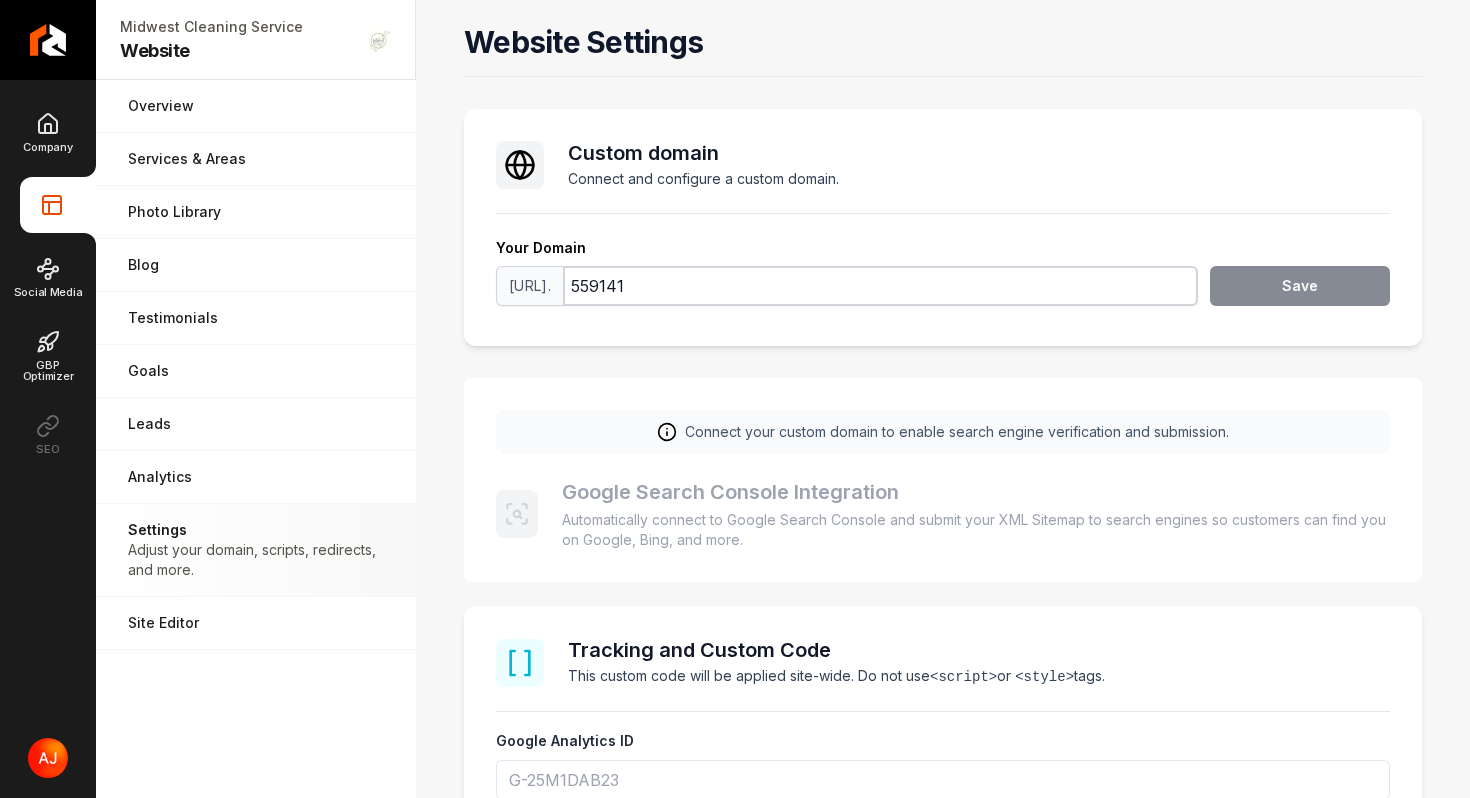drag, startPoint x: 686, startPoint y: 287, endPoint x: 593, endPoint y: 287, distance: 93 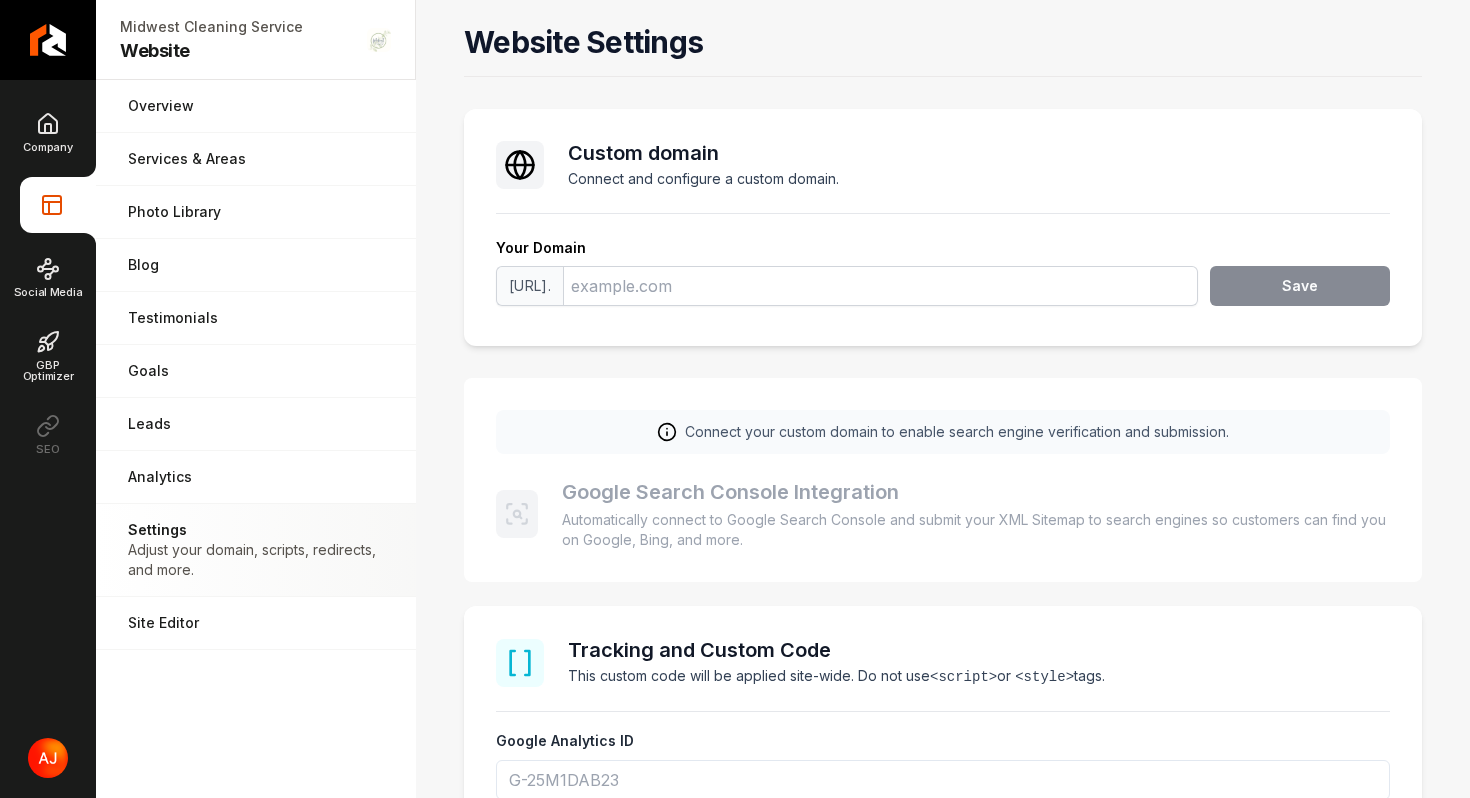 click on "[URL]. Save" at bounding box center (943, 290) 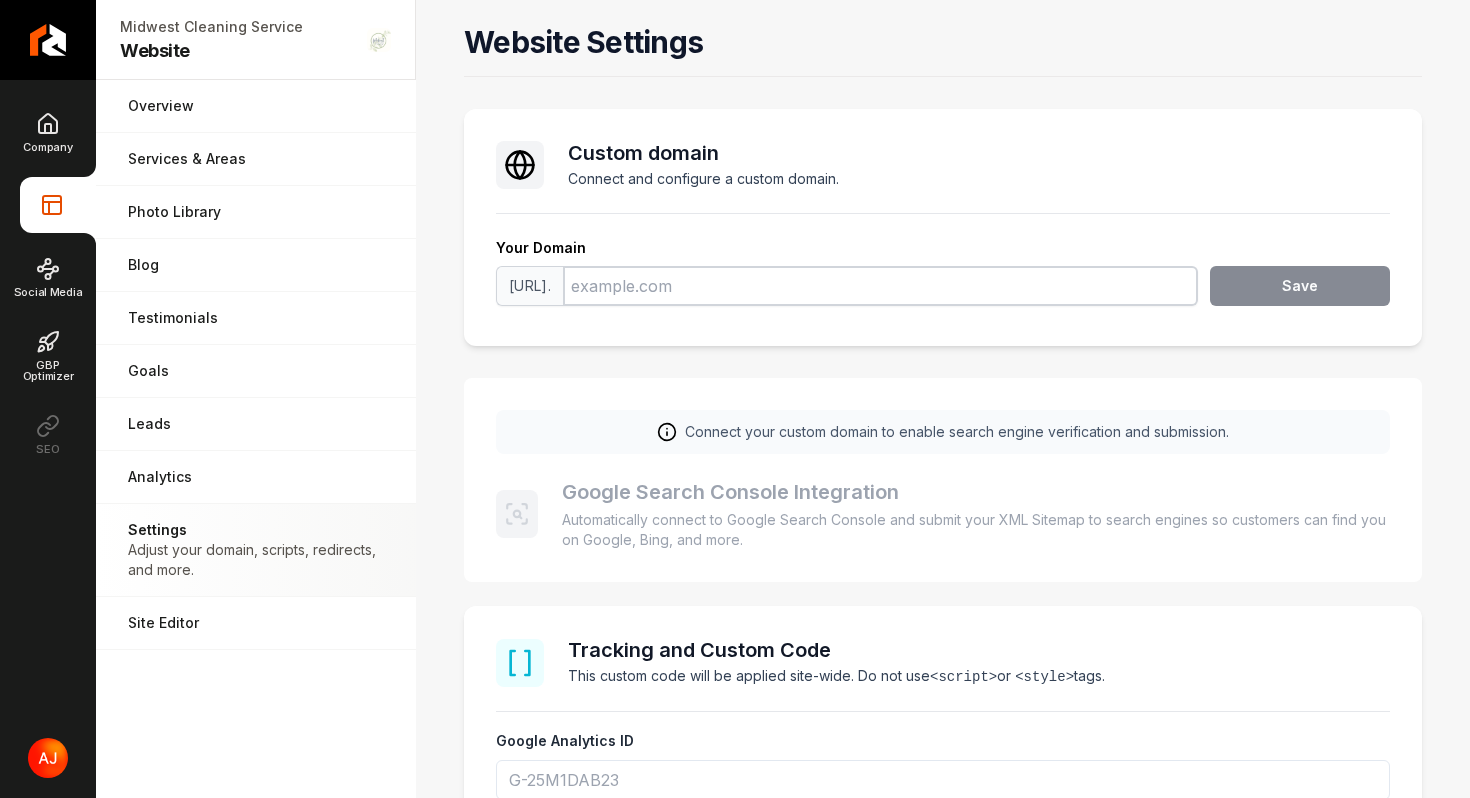 click at bounding box center (880, 286) 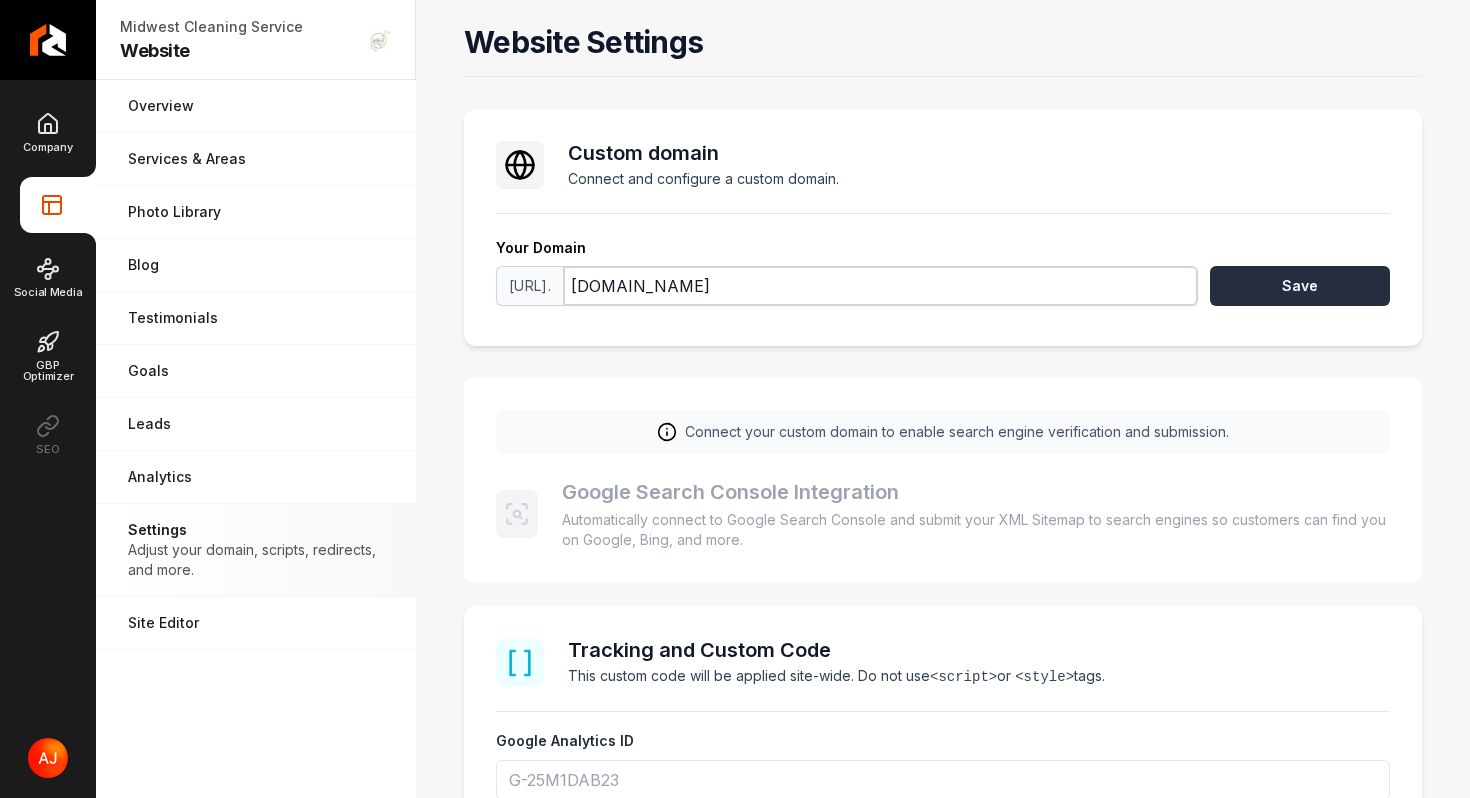 type on "[DOMAIN_NAME]" 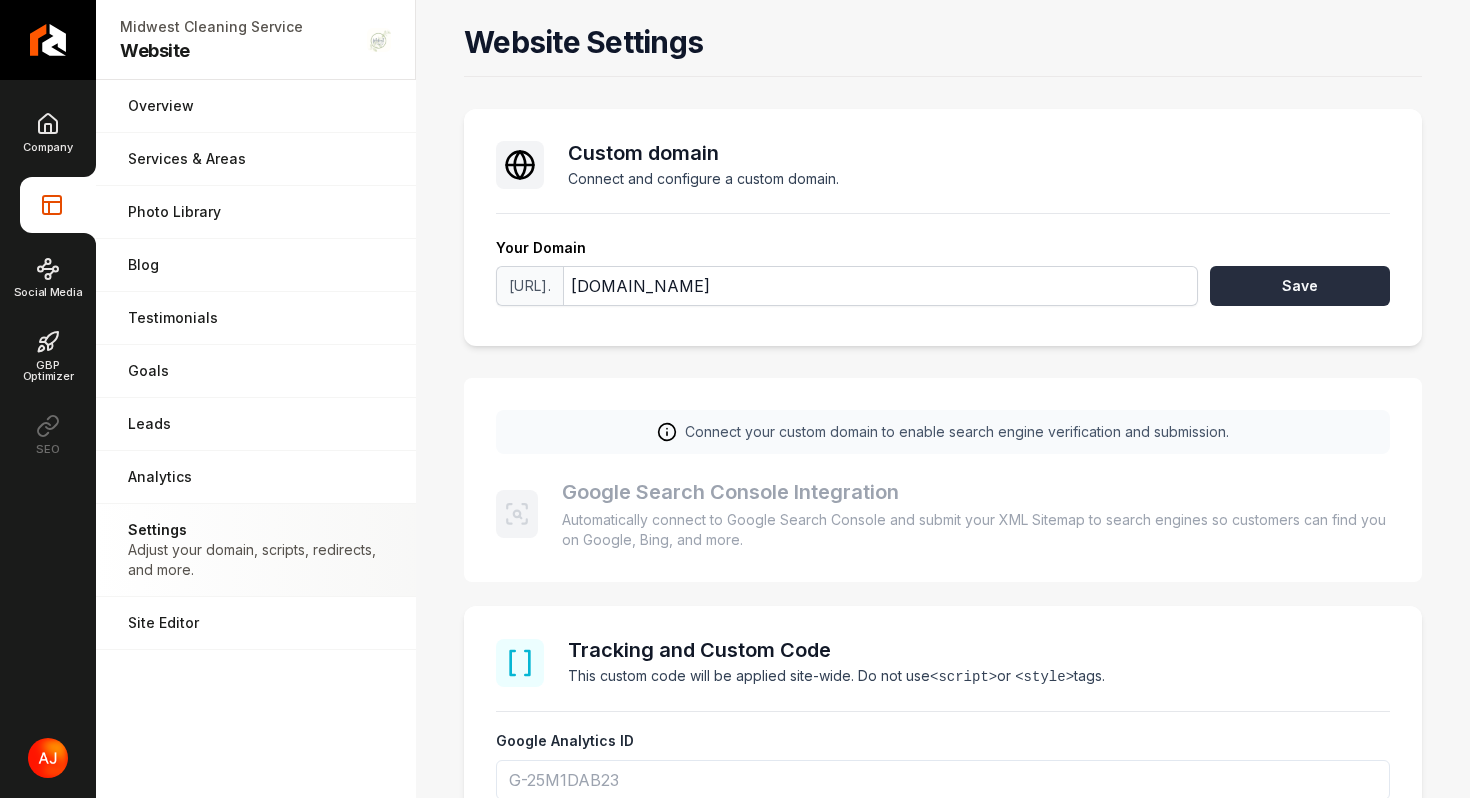 click on "Save" at bounding box center (1300, 286) 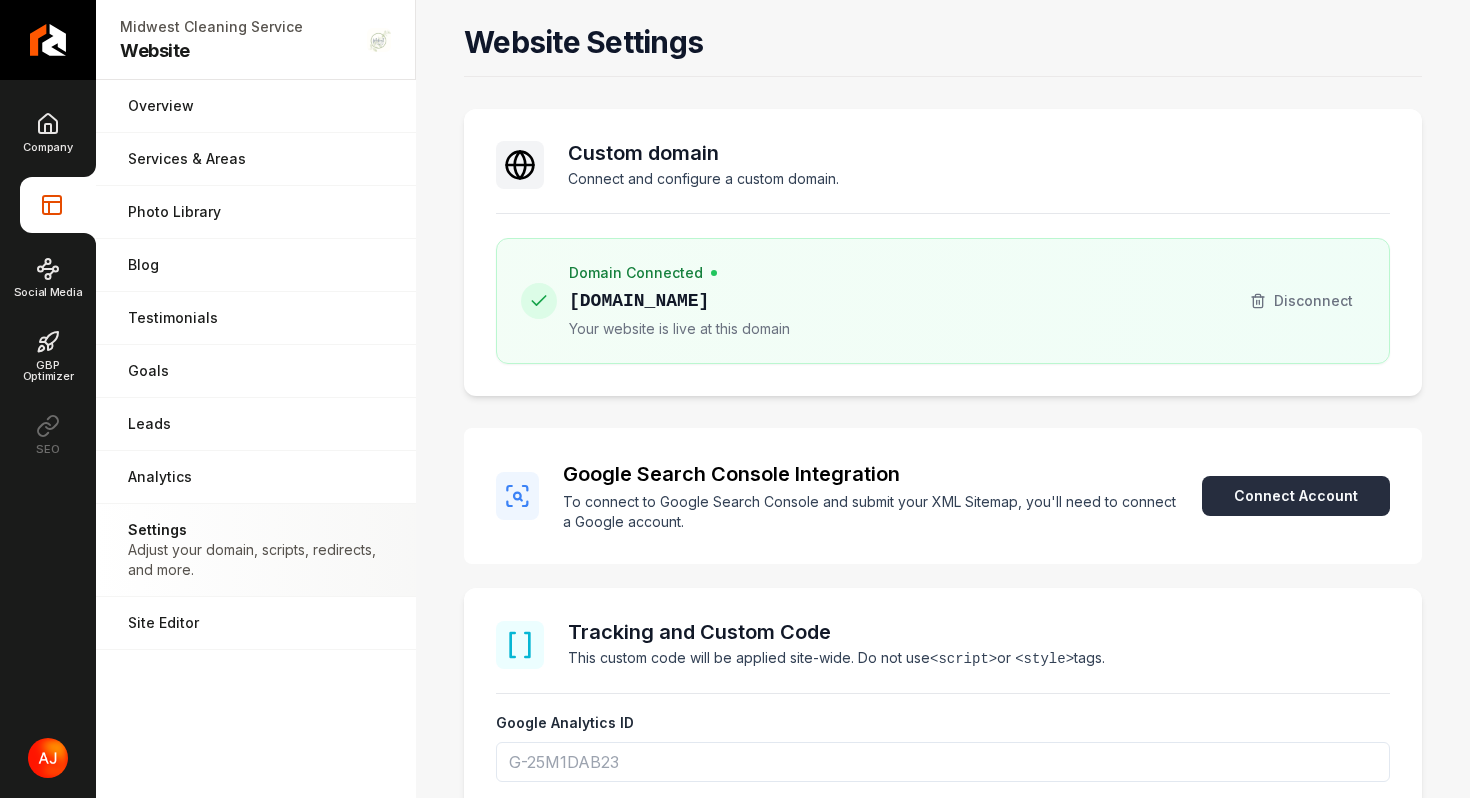 click on "Connect Account" at bounding box center [1296, 496] 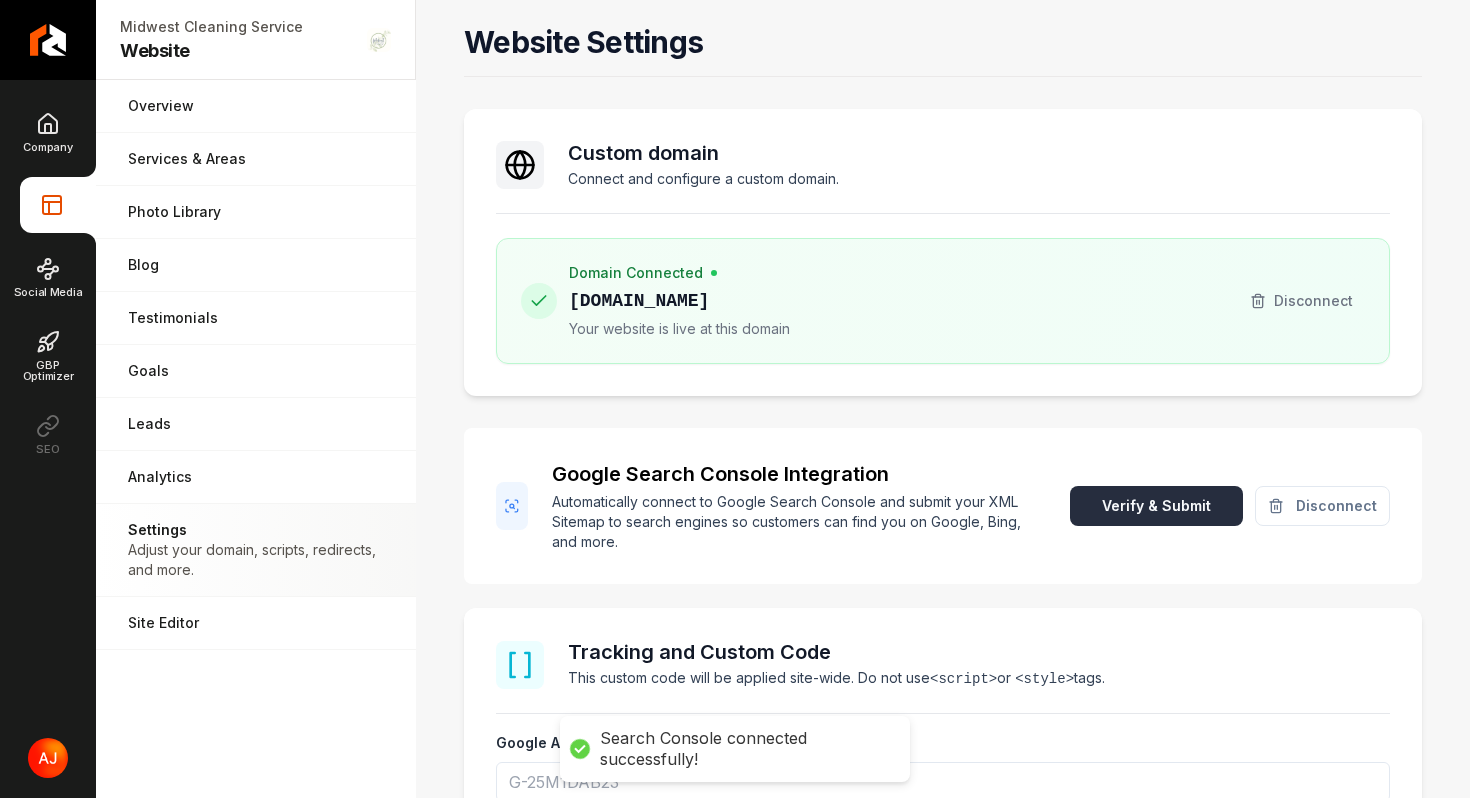 click on "Verify & Submit" at bounding box center [1156, 506] 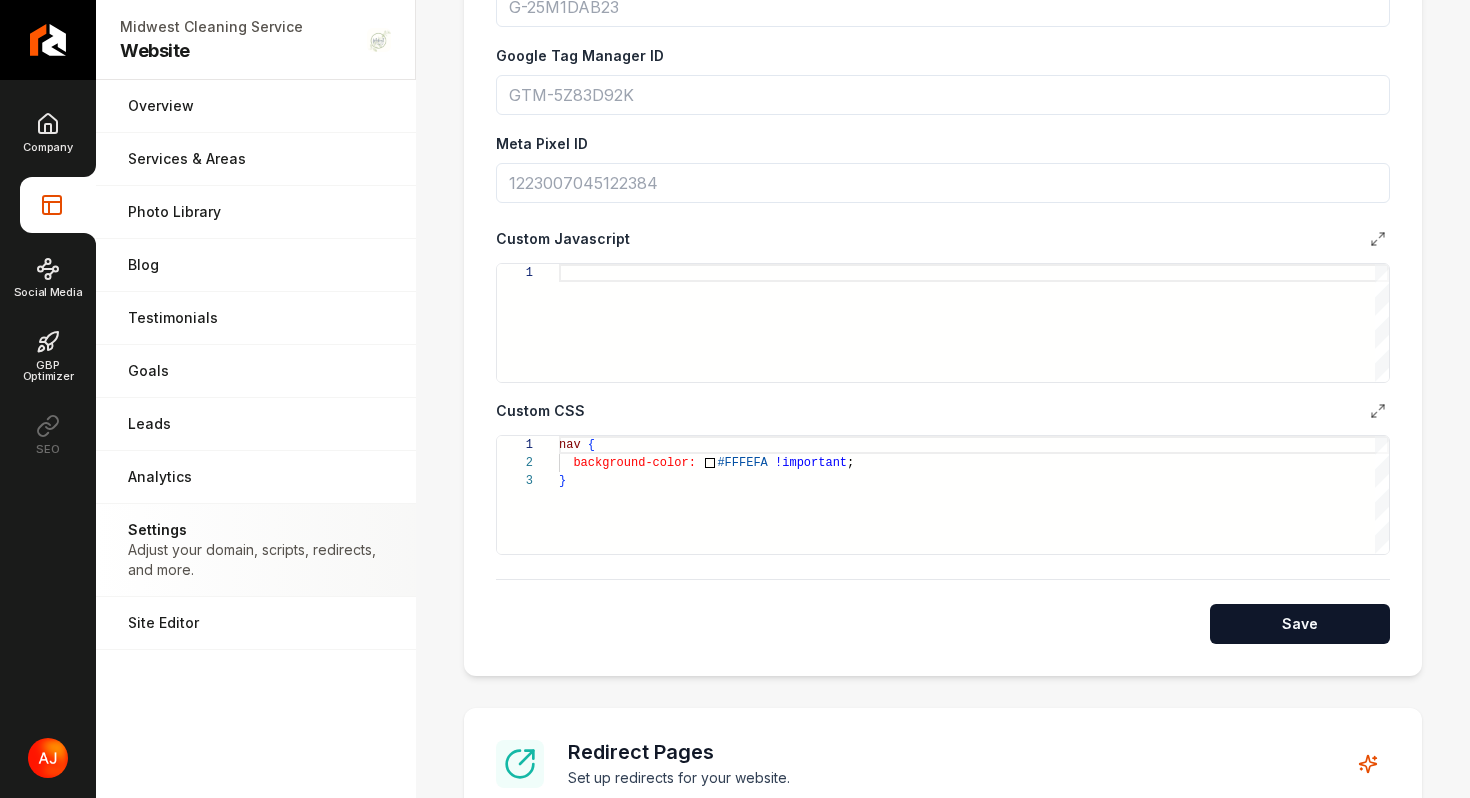 scroll, scrollTop: 1354, scrollLeft: 0, axis: vertical 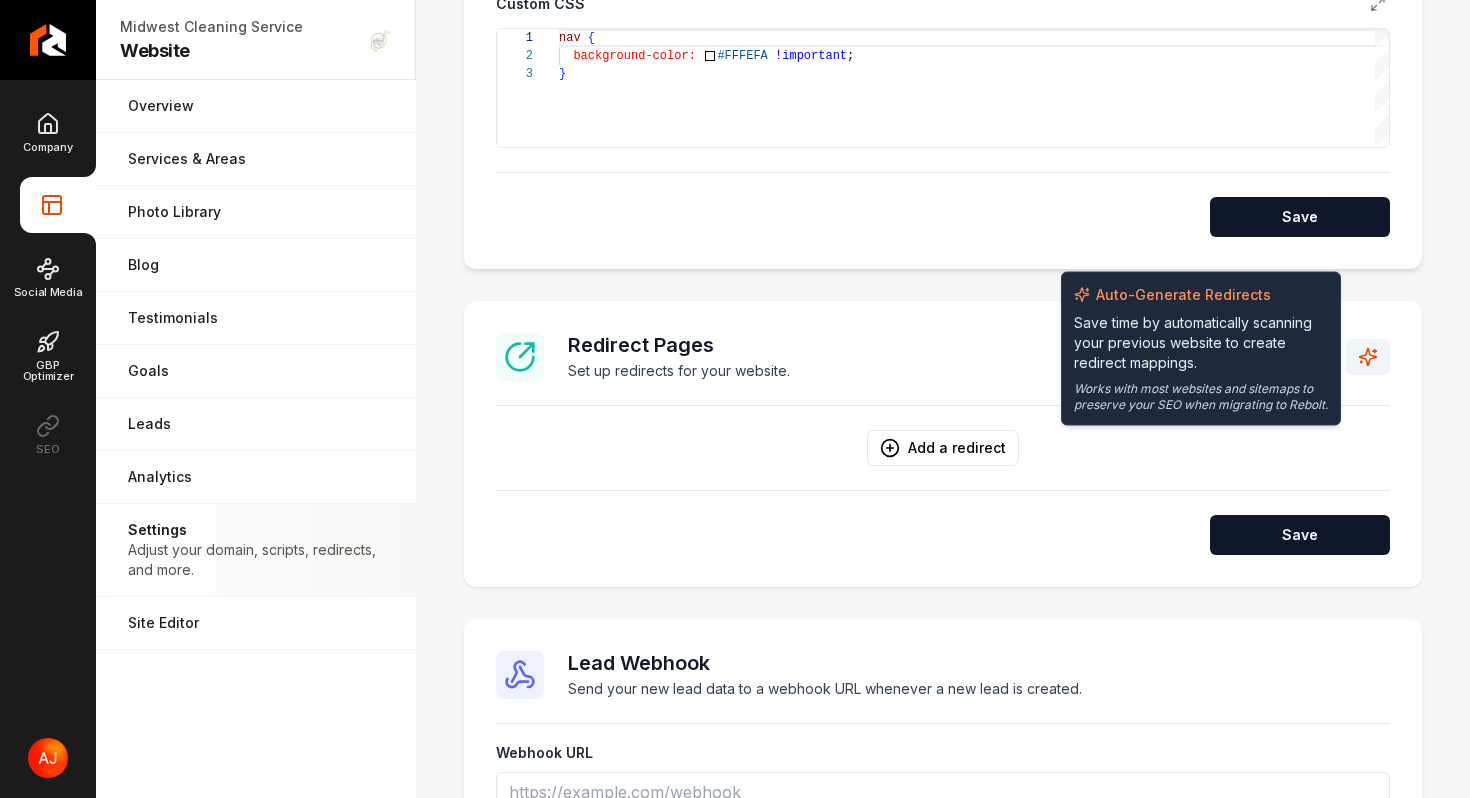 click at bounding box center (1368, 357) 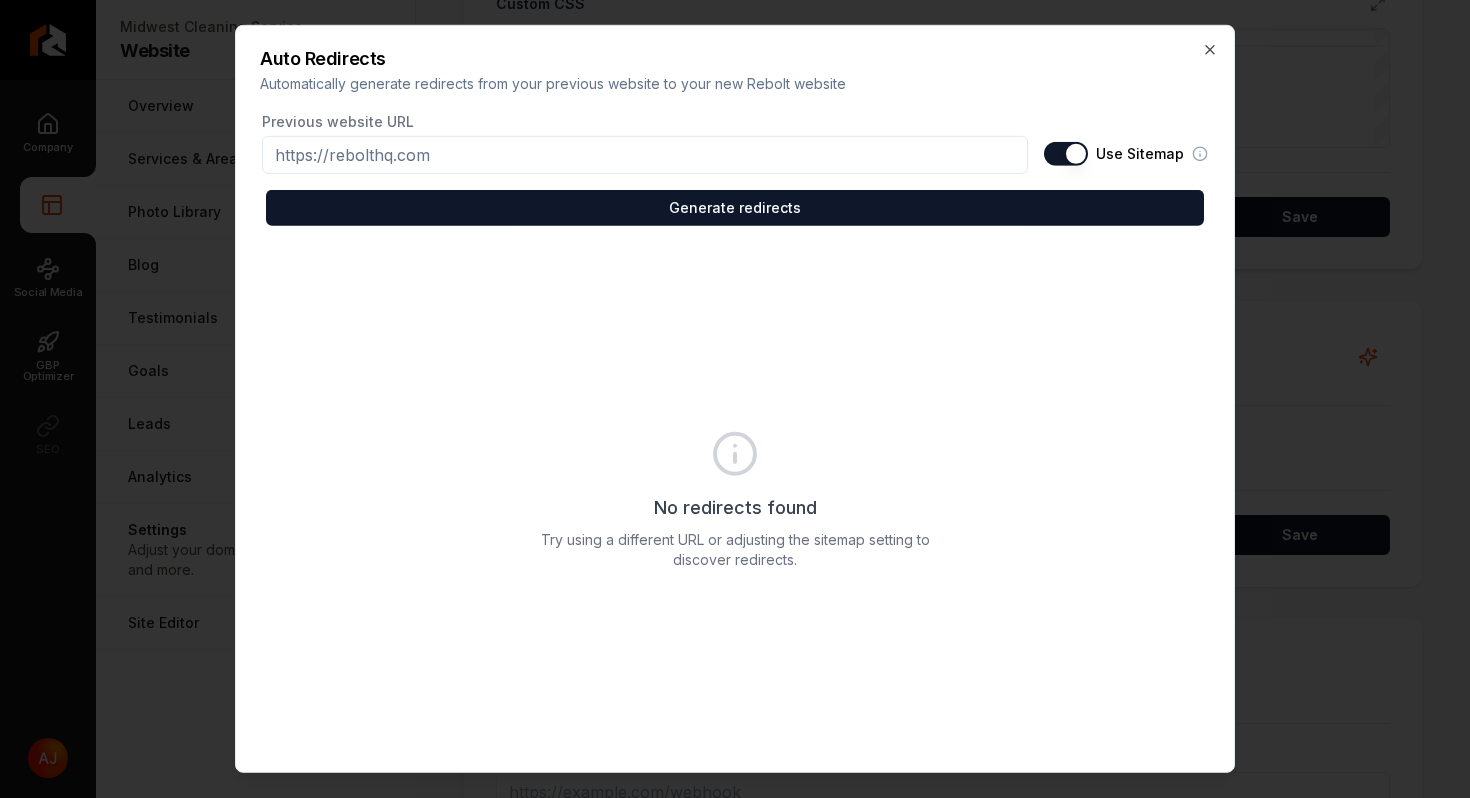click on "Use Sitemap" at bounding box center [1066, 154] 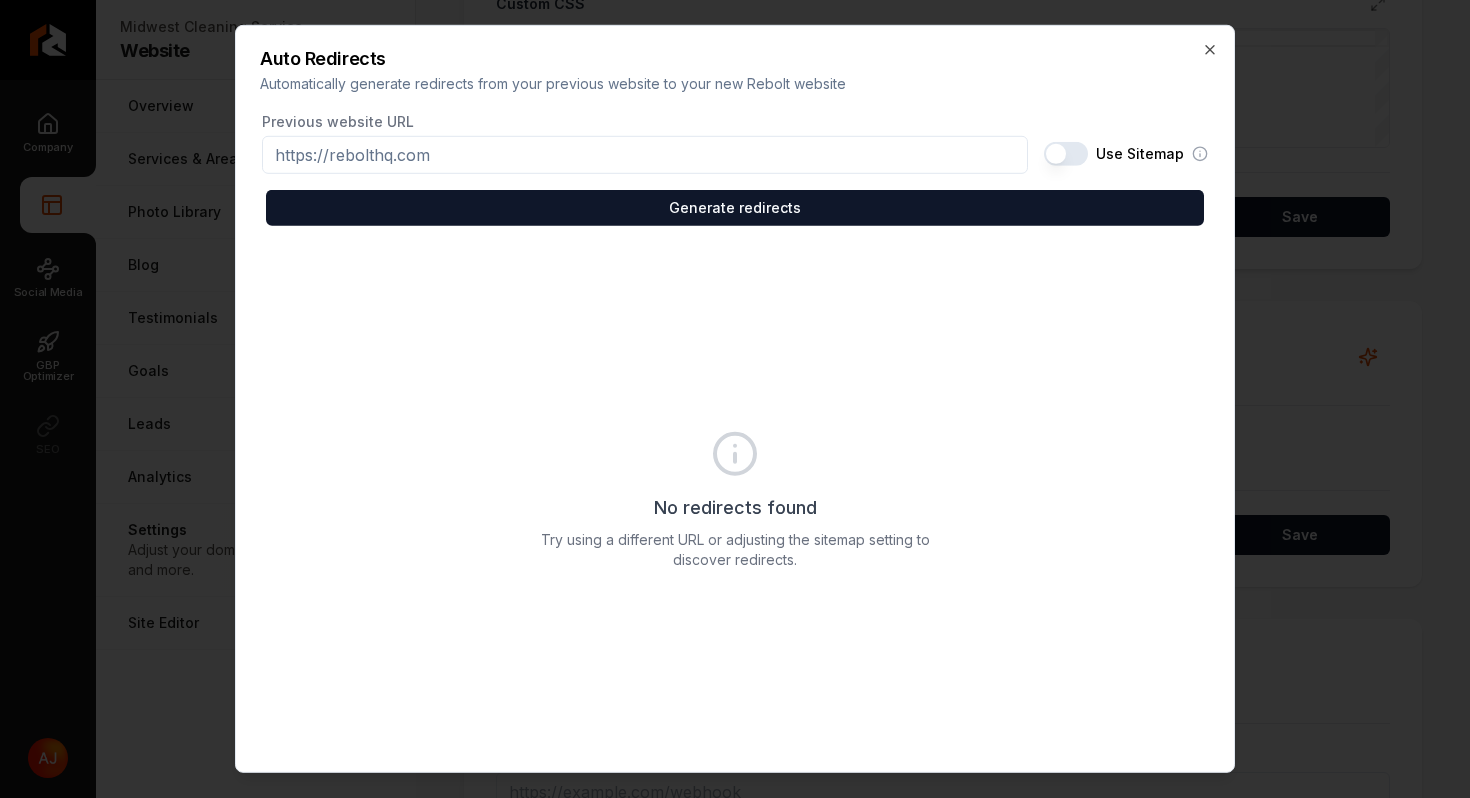 click on "Previous website URL" at bounding box center [645, 155] 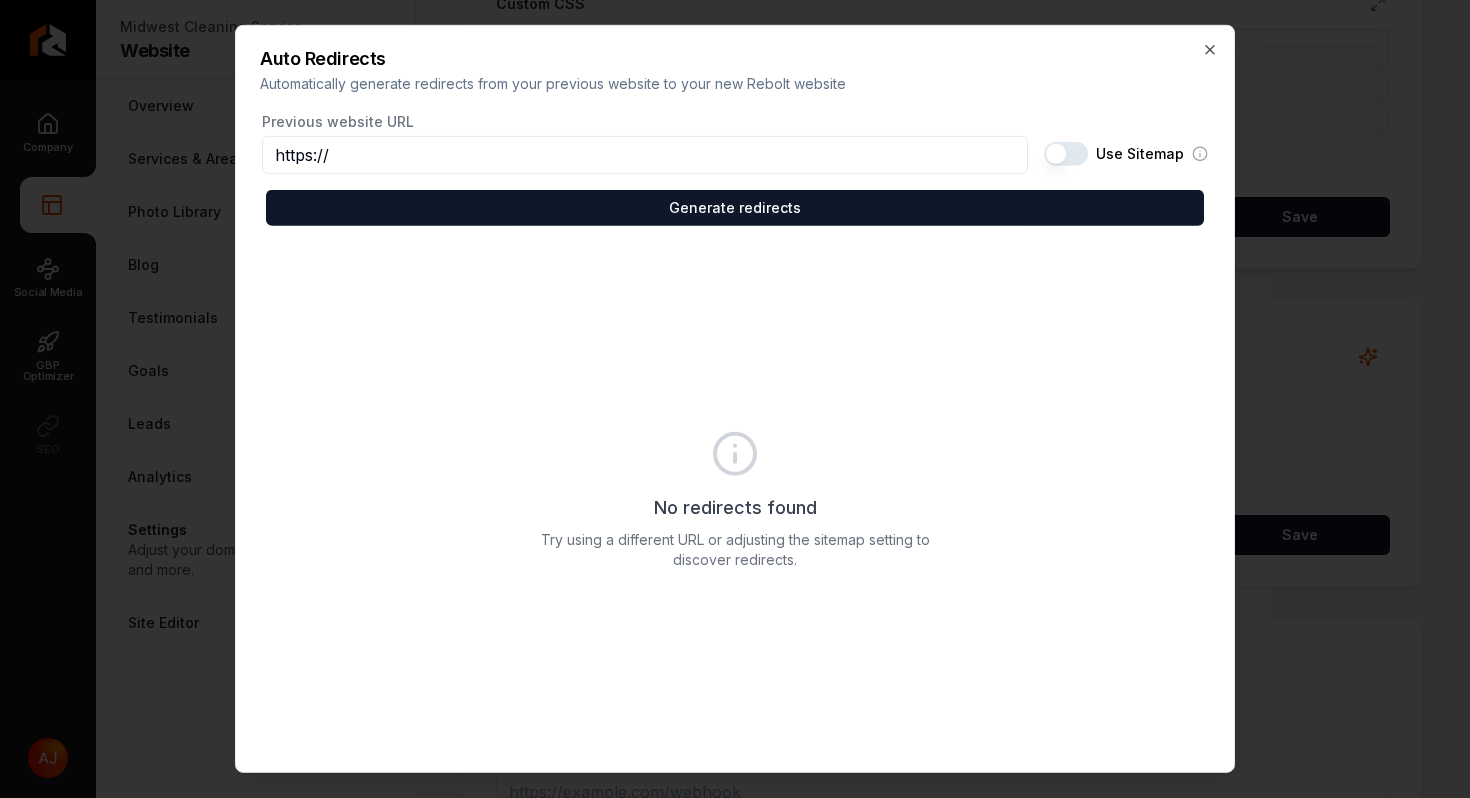 paste on "[DOMAIN_NAME]" 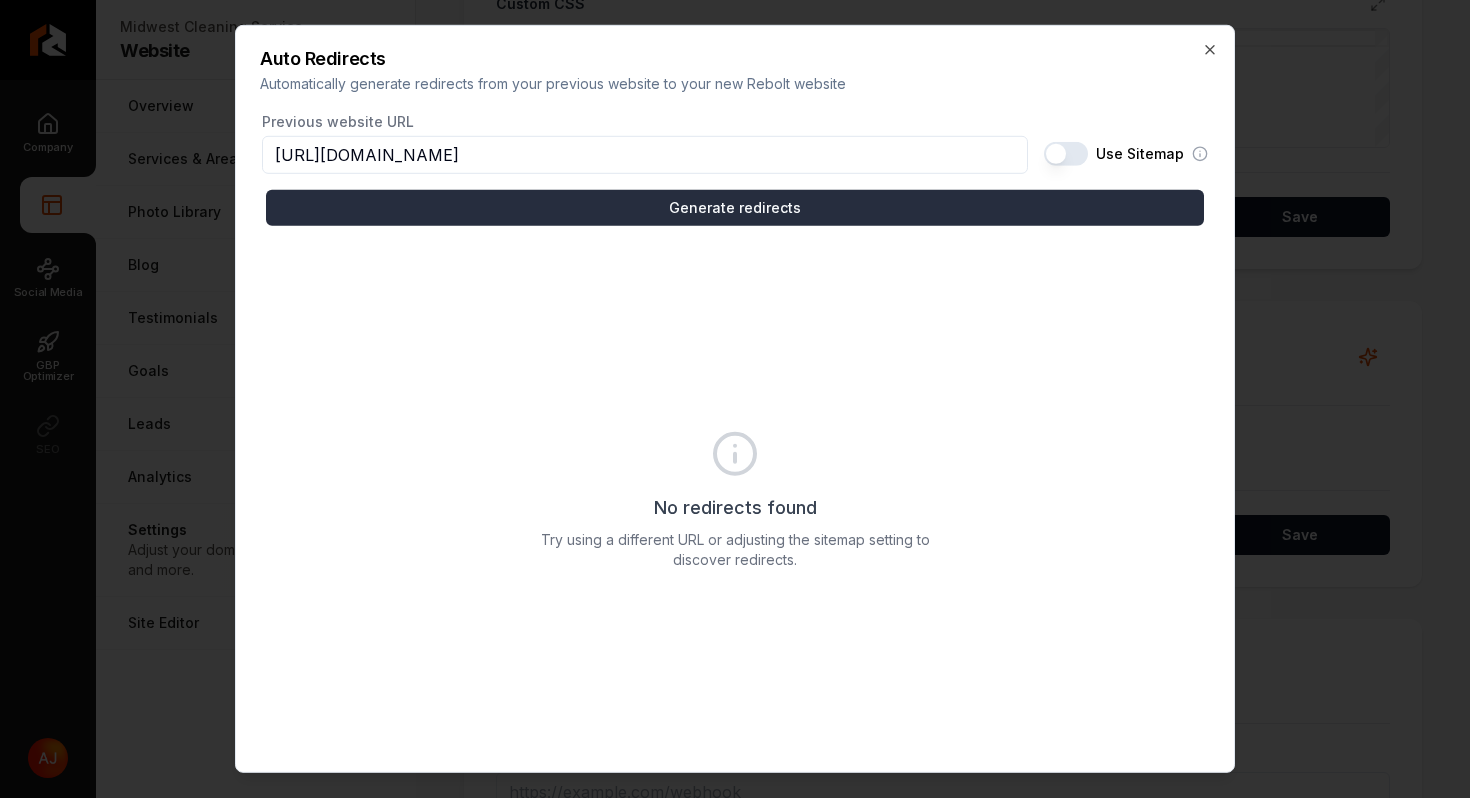 type on "[URL][DOMAIN_NAME]" 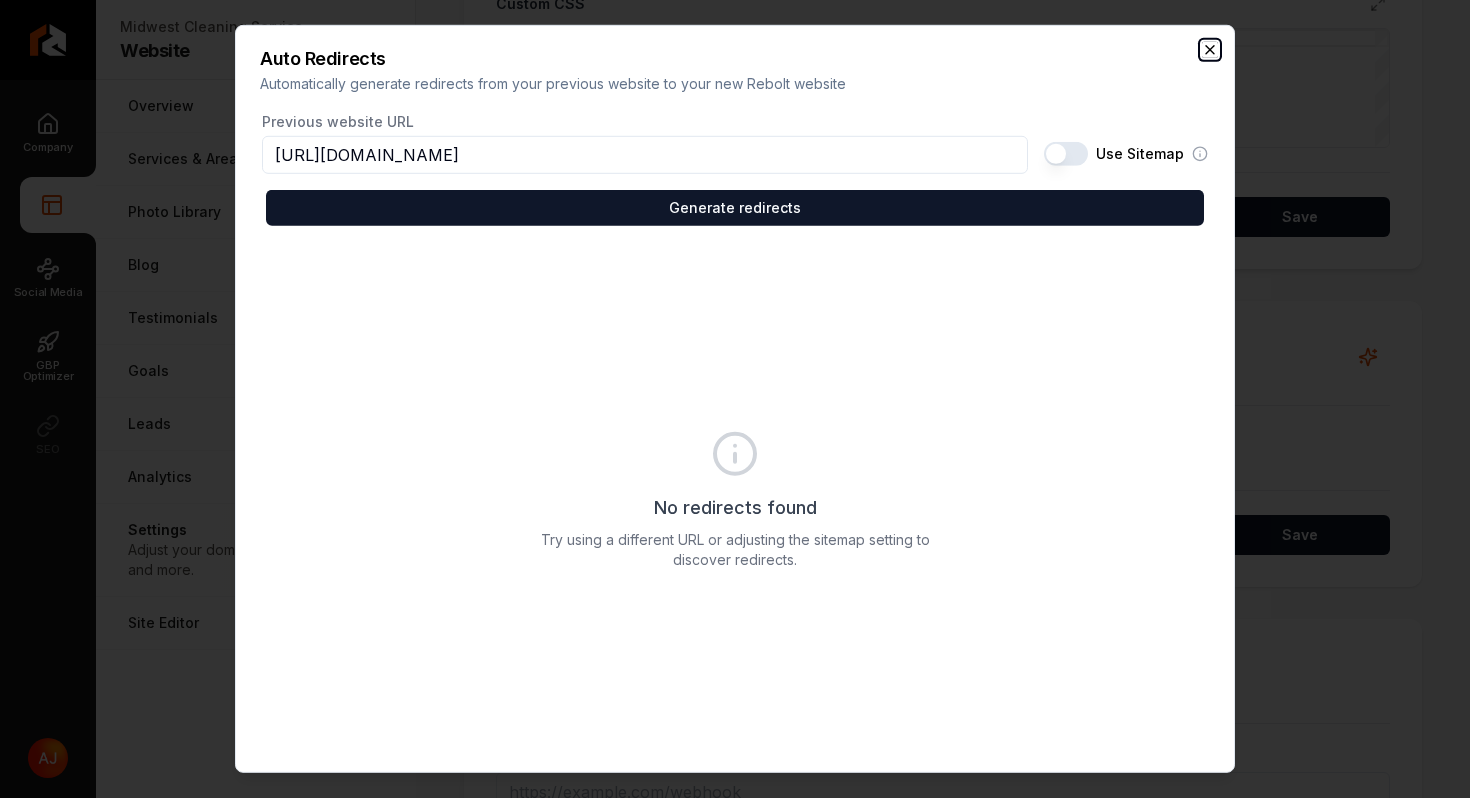 click 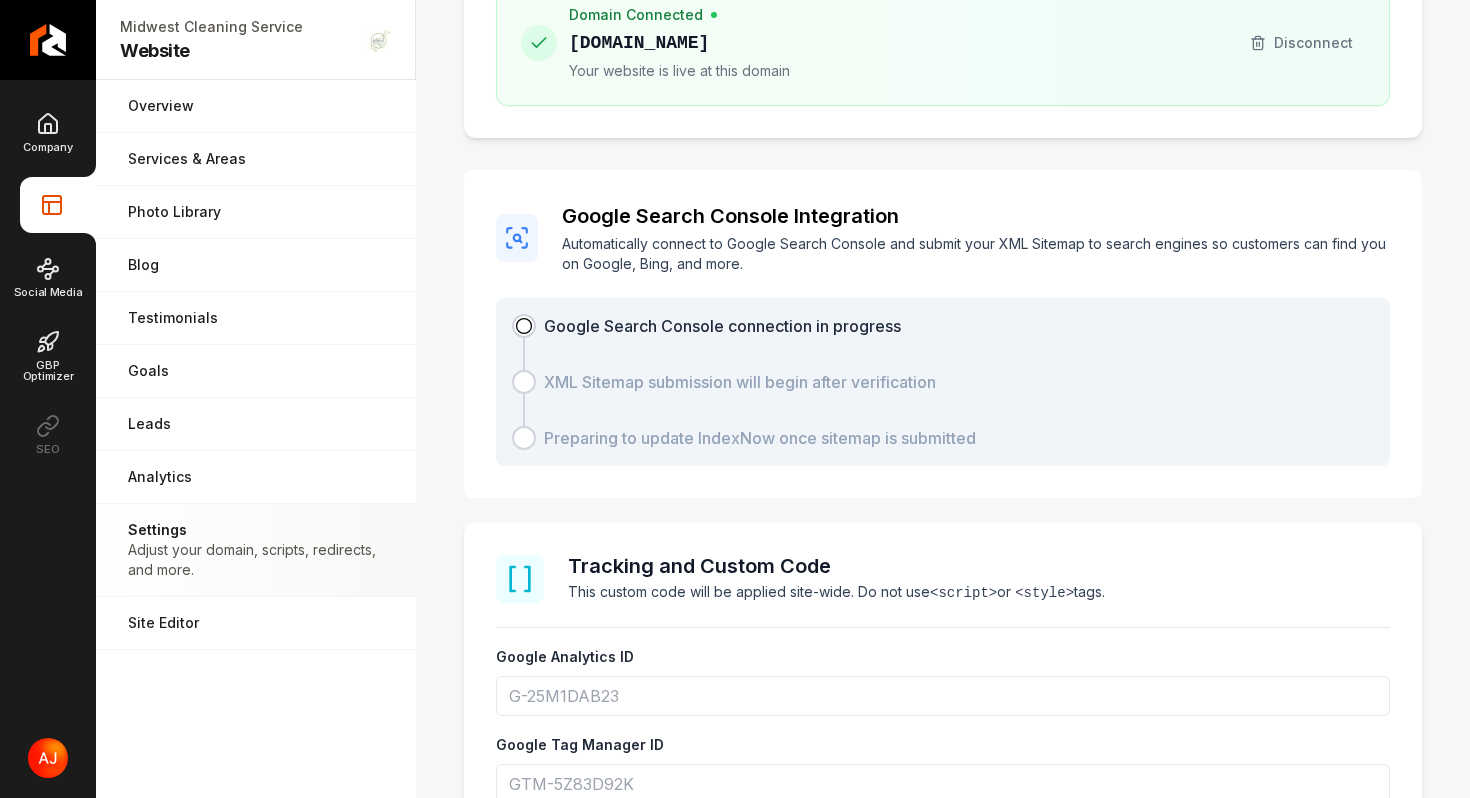 scroll, scrollTop: 0, scrollLeft: 0, axis: both 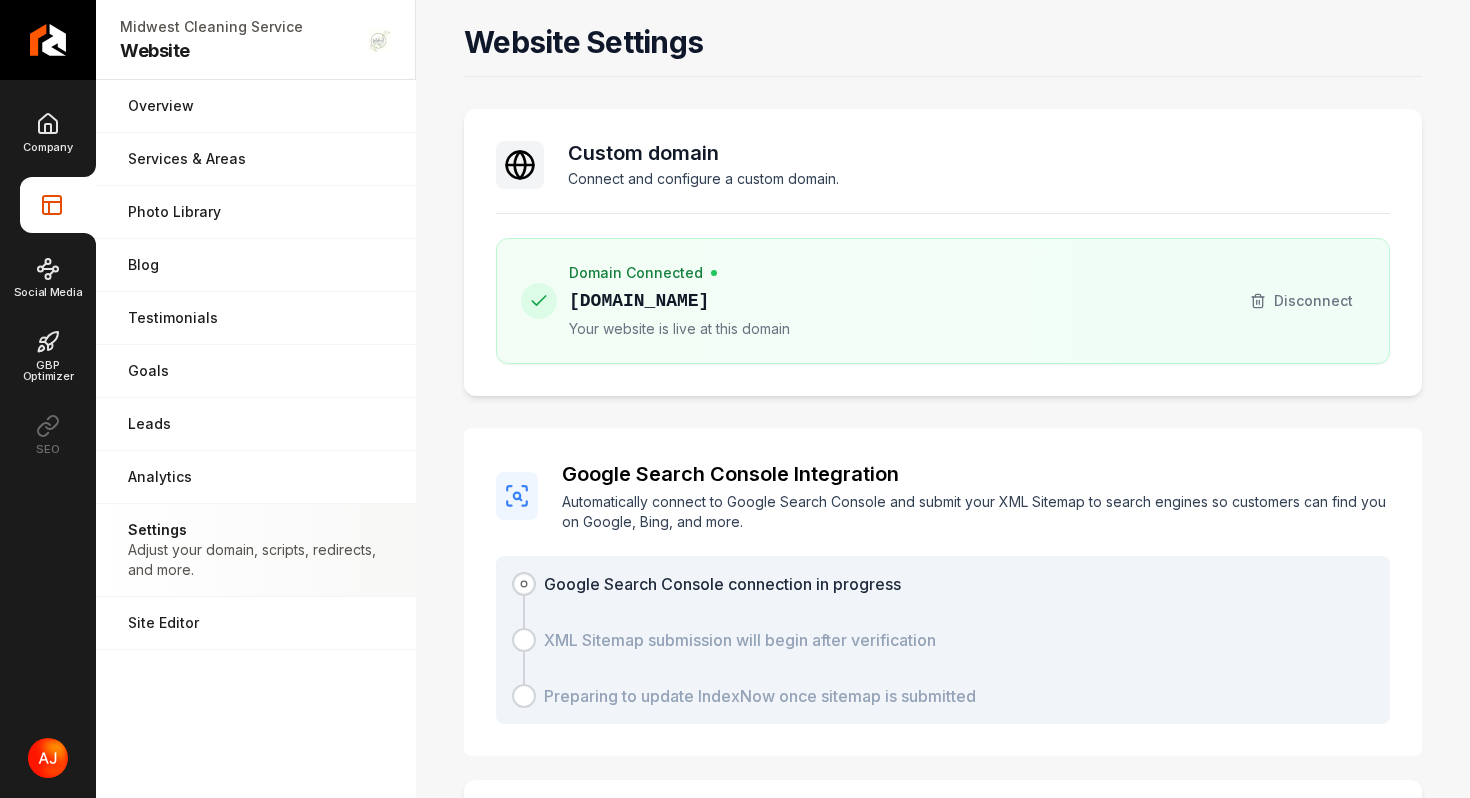 click on "Company Website Social Media GBP Optimizer SEO" at bounding box center [48, 283] 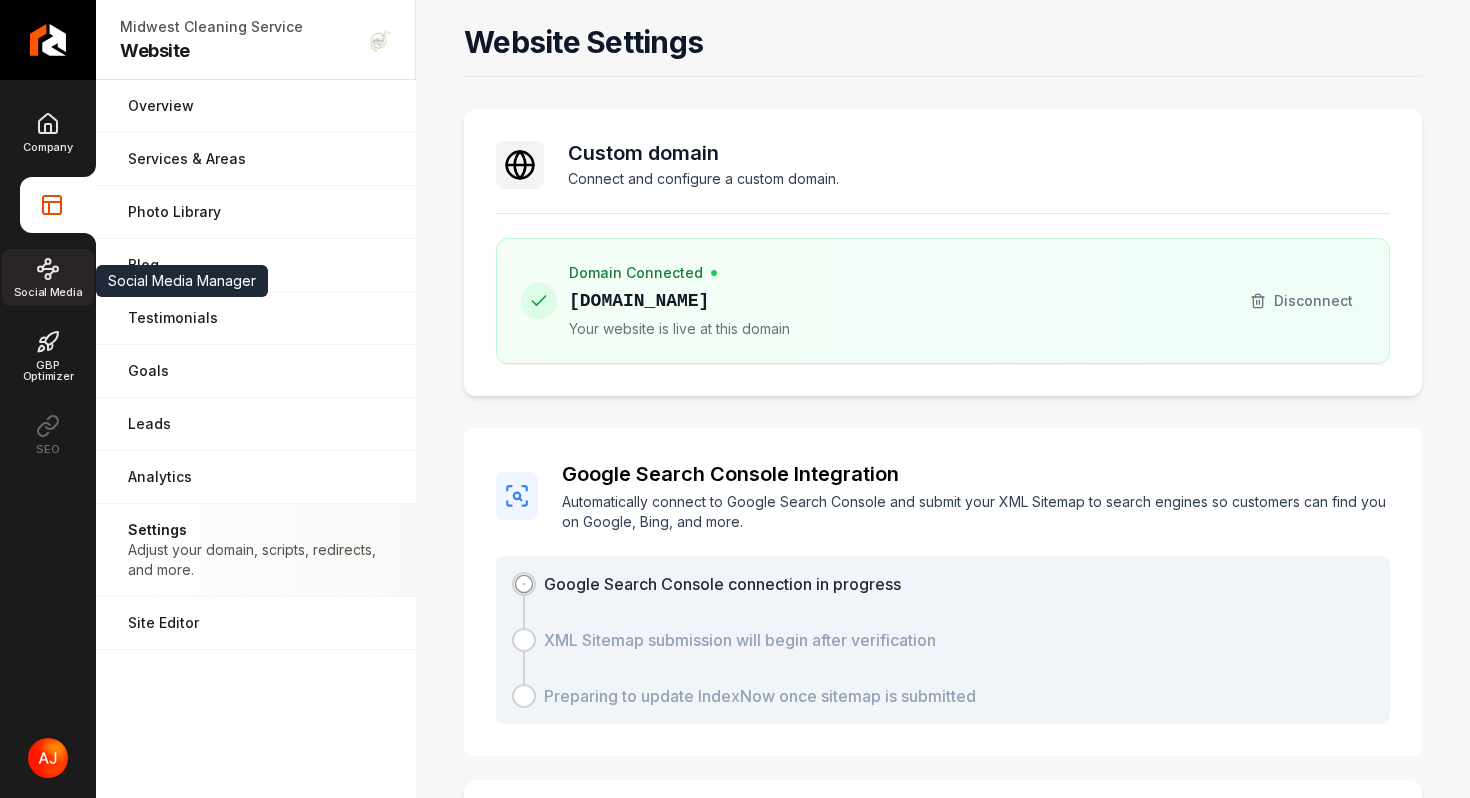 click 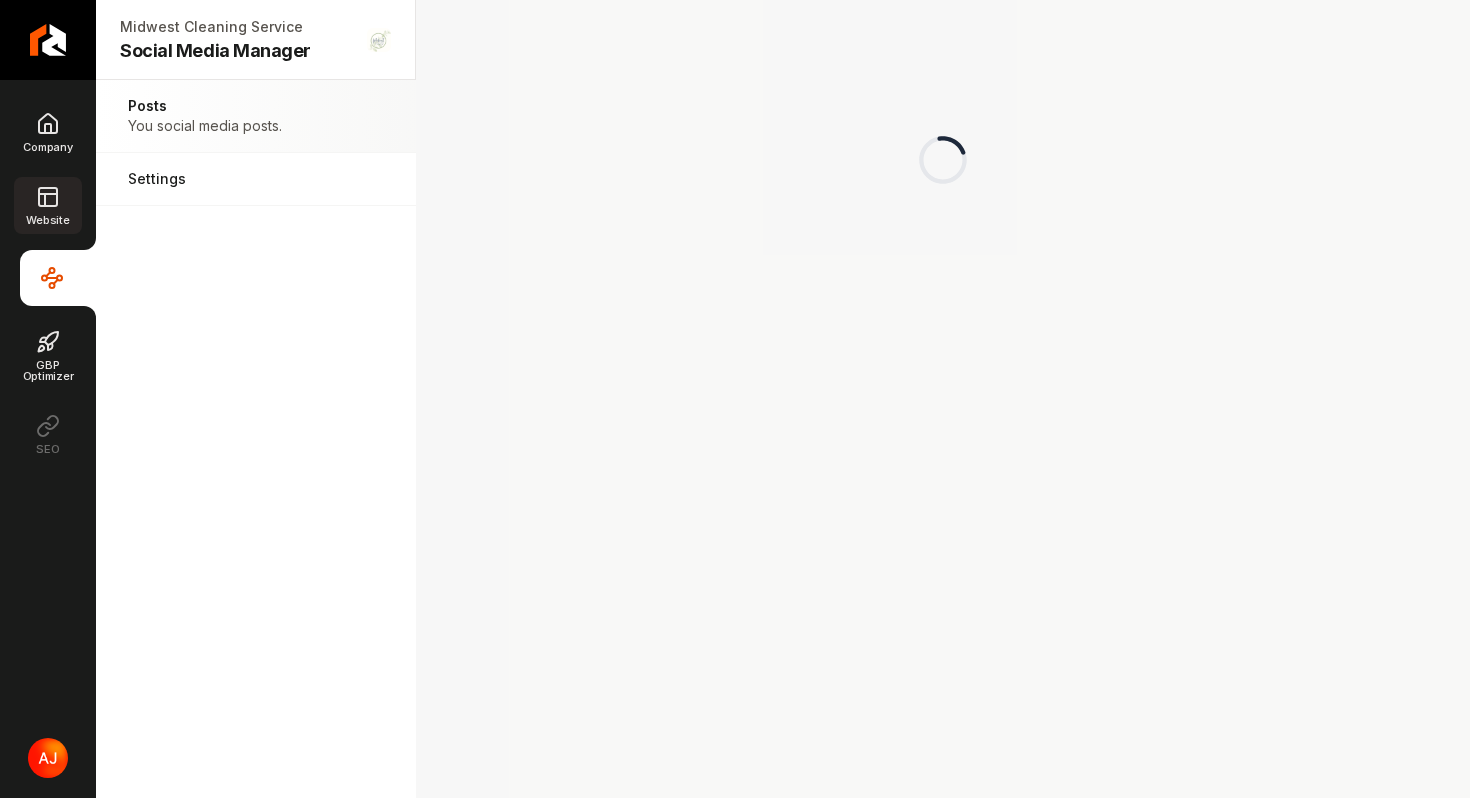 click on "Website" at bounding box center (47, 220) 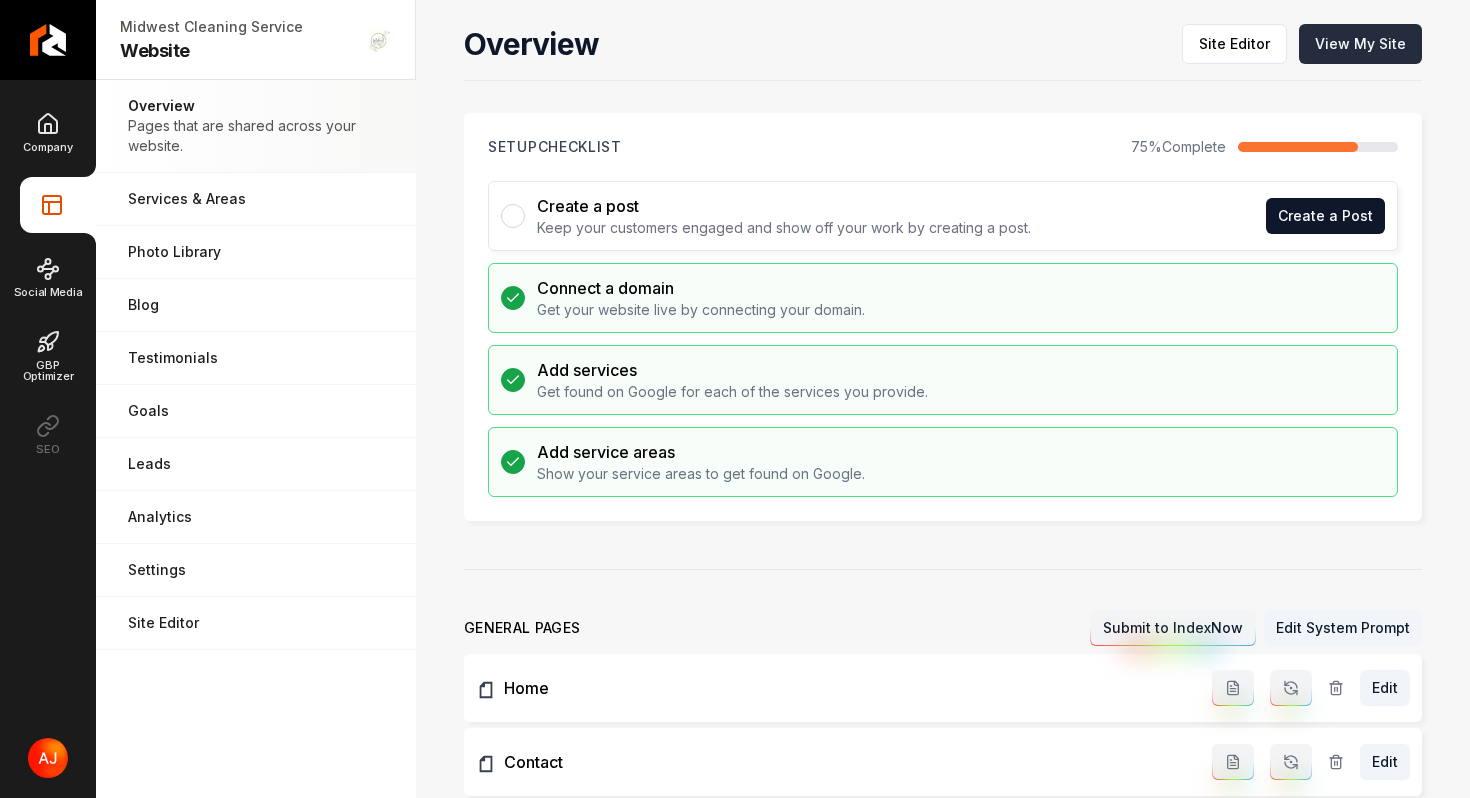click on "View My Site" at bounding box center [1360, 44] 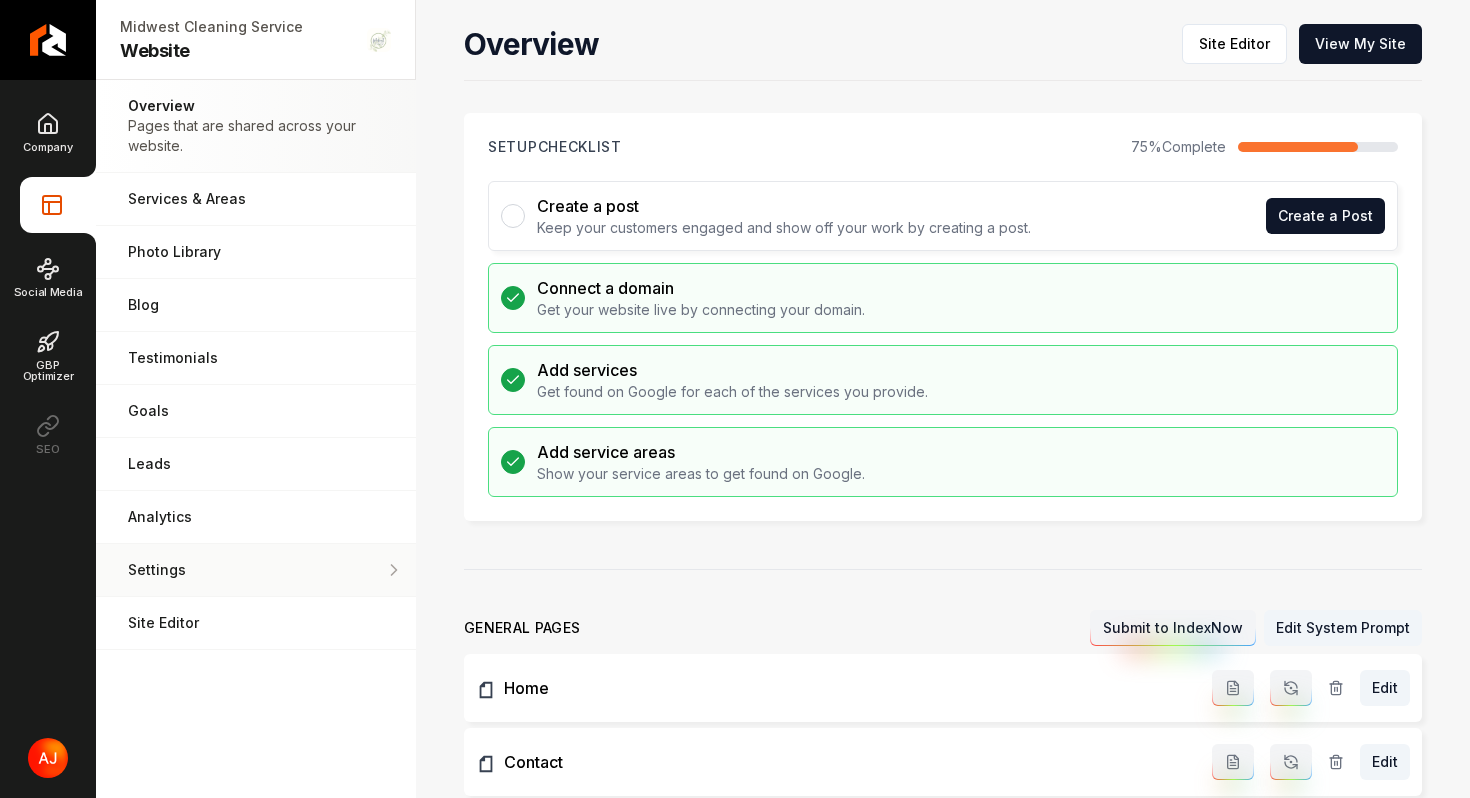 click on "Settings" at bounding box center [256, 570] 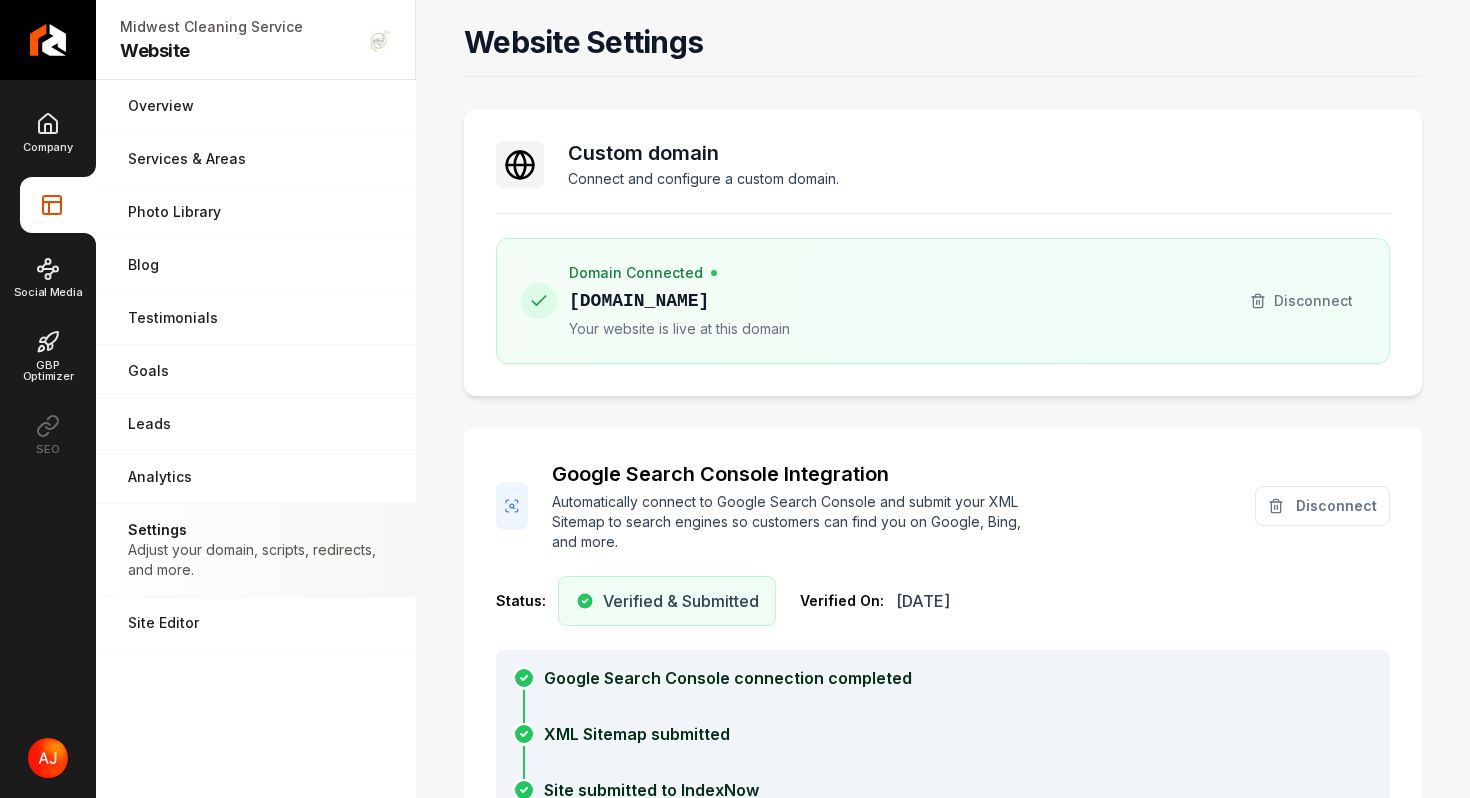 scroll, scrollTop: 36, scrollLeft: 0, axis: vertical 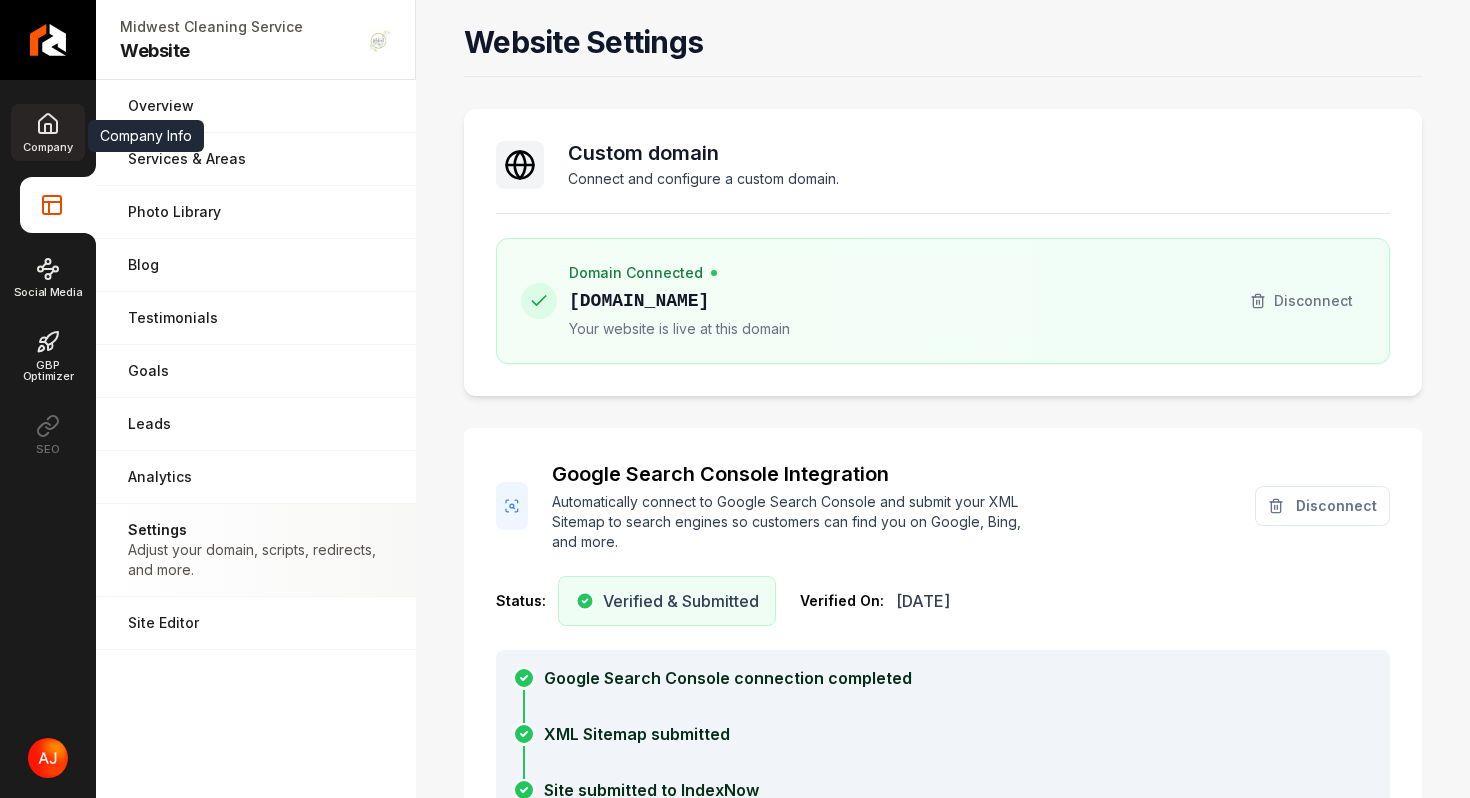 click 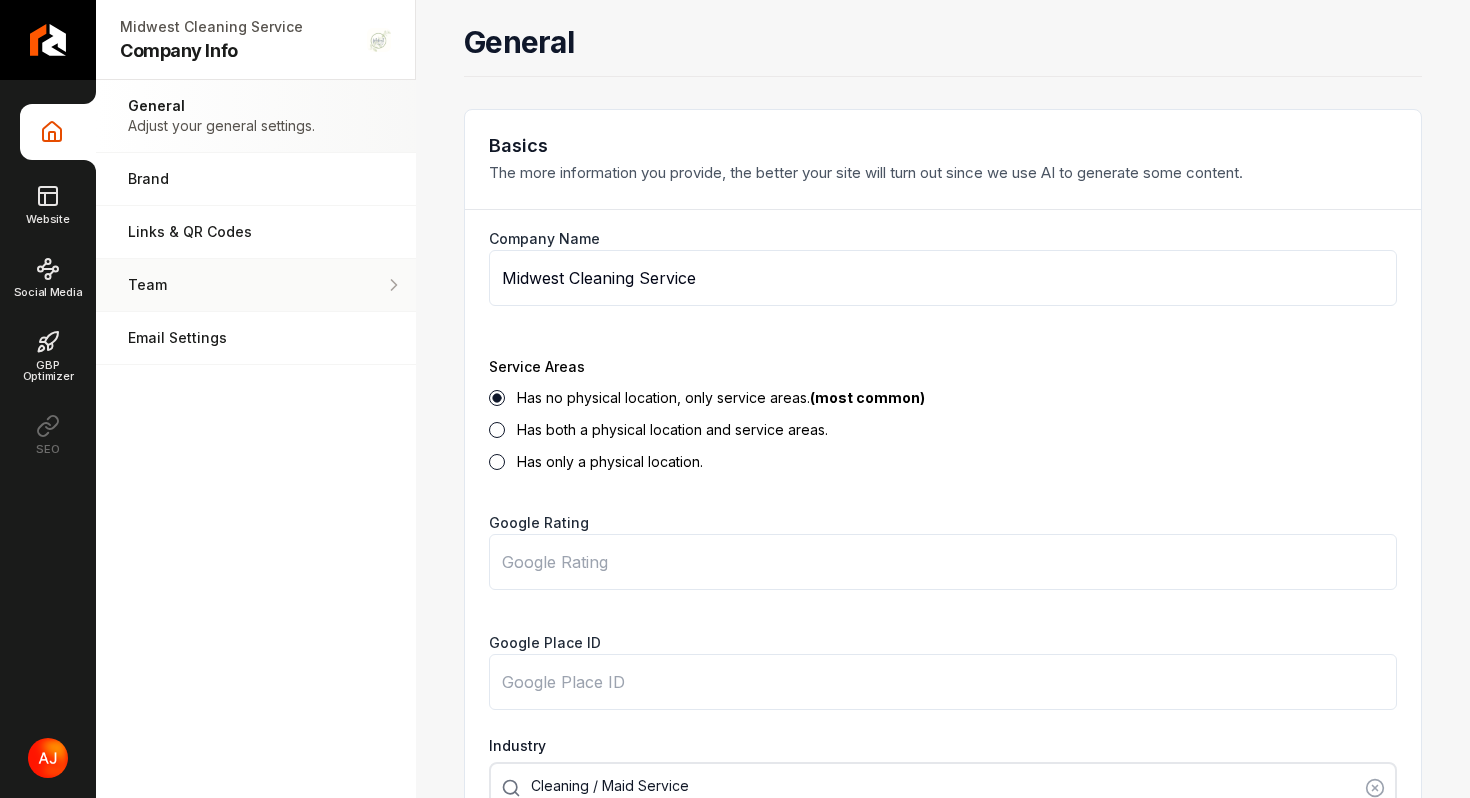 click on "Team Manage your team members." at bounding box center (256, 285) 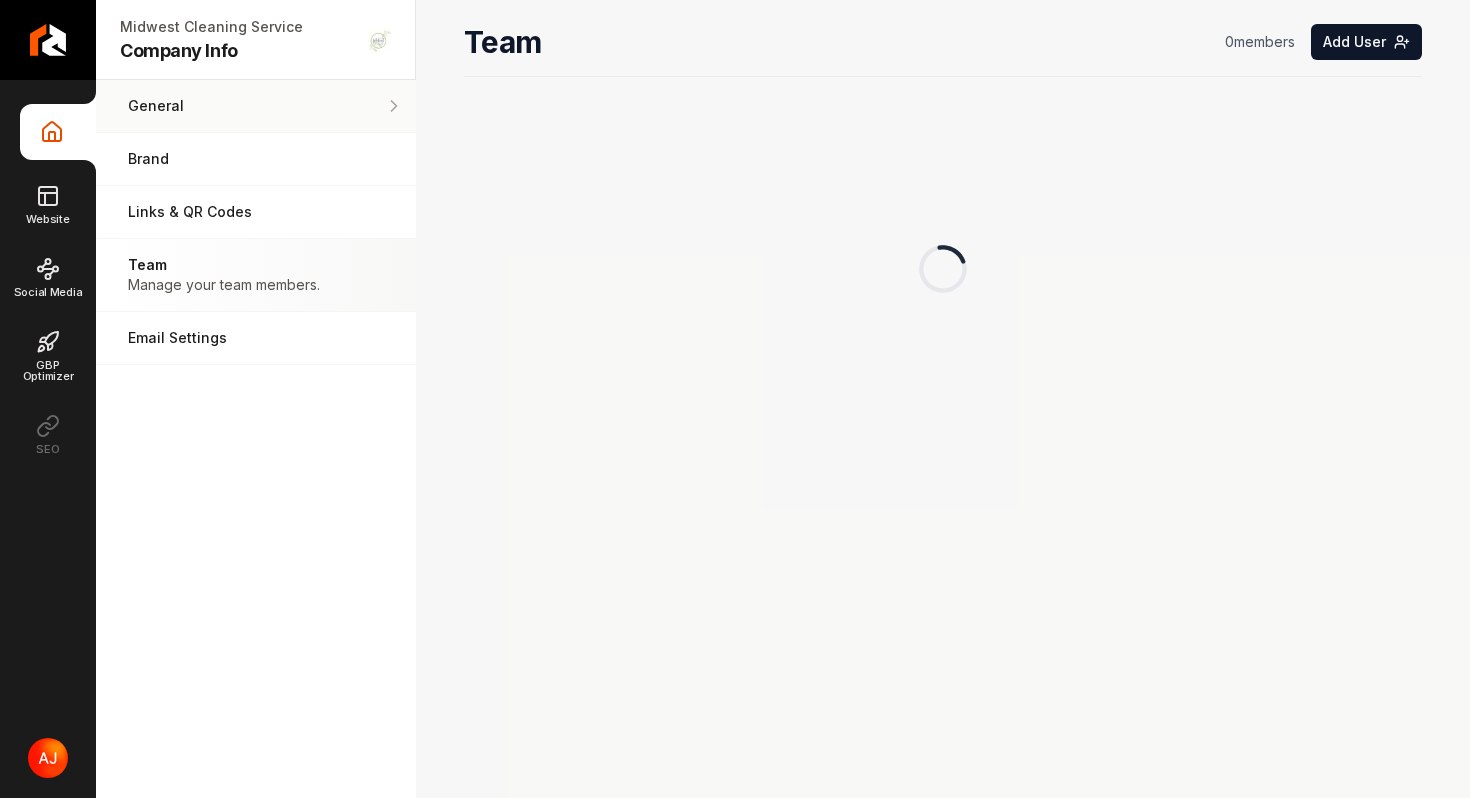 click on "General Adjust your general settings." at bounding box center [256, 106] 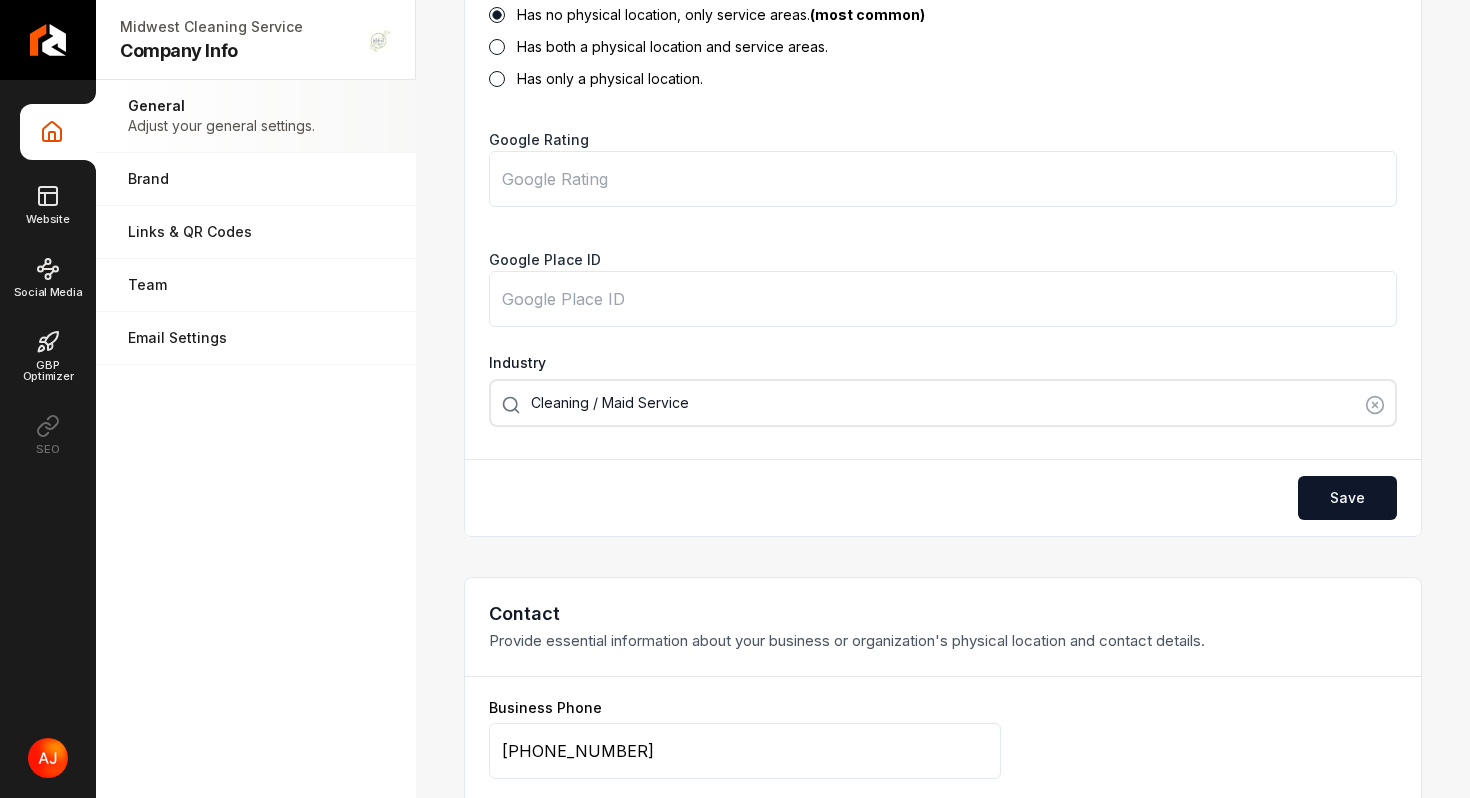 scroll, scrollTop: 398, scrollLeft: 0, axis: vertical 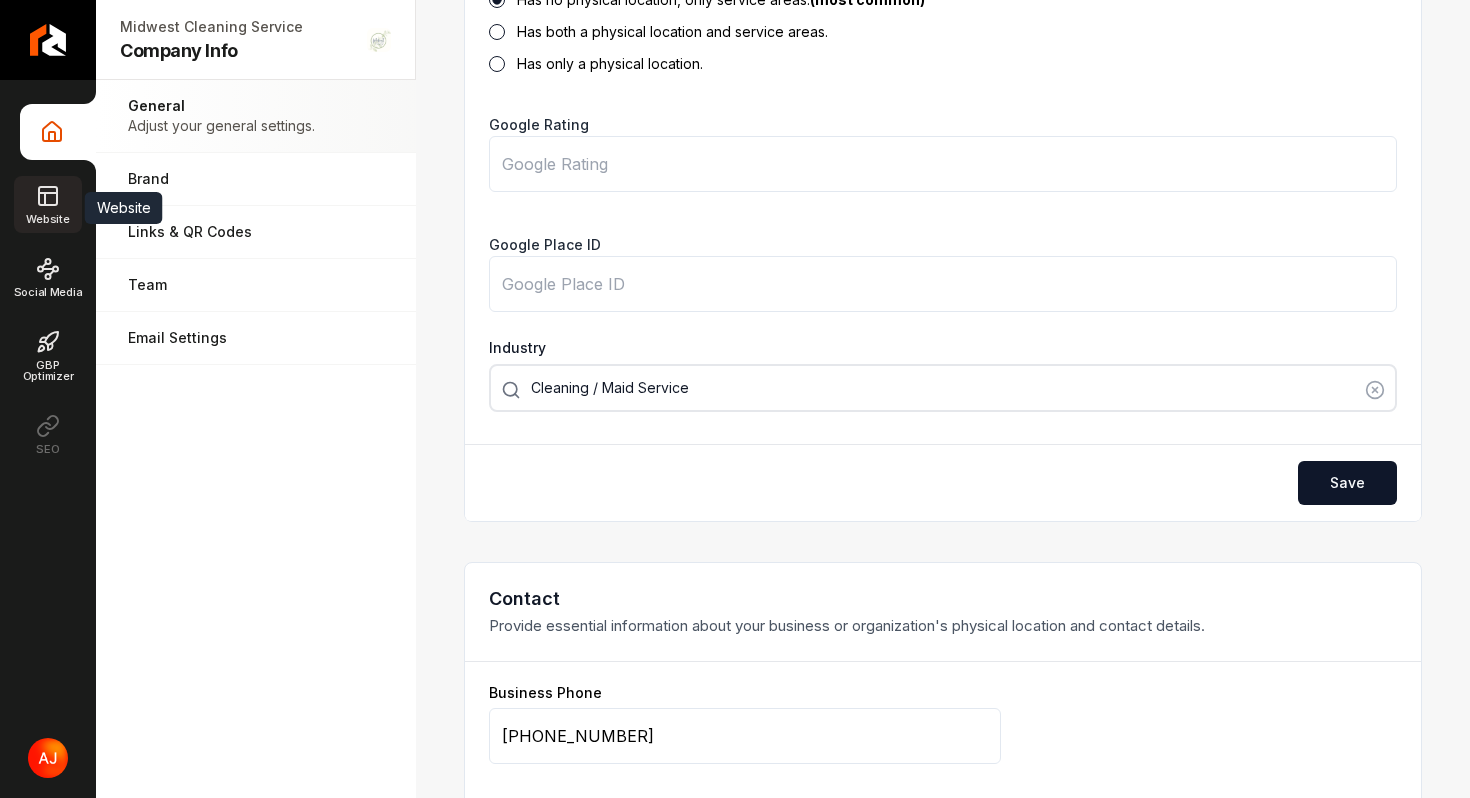 click on "Website" at bounding box center [47, 204] 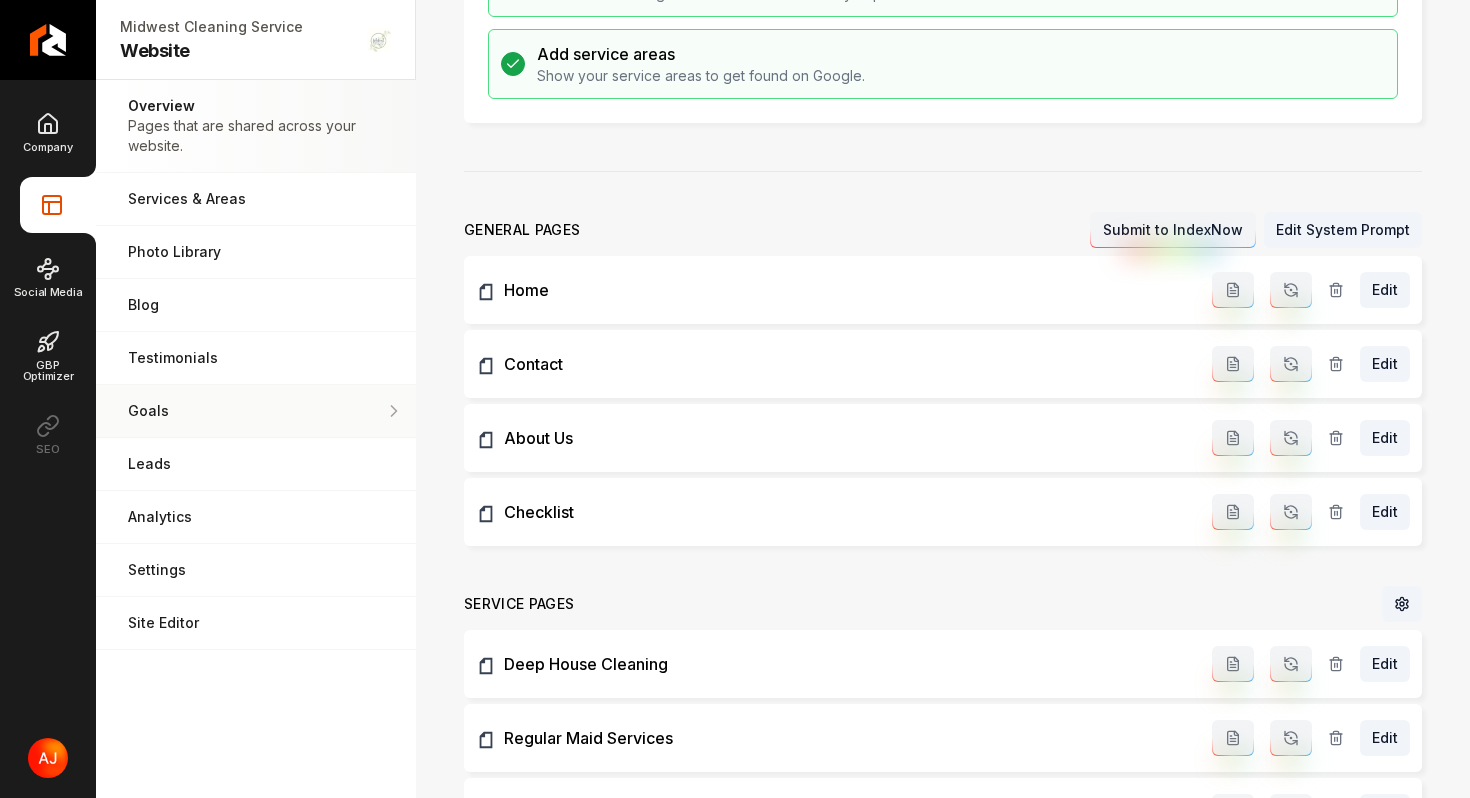 click on "Goals" at bounding box center (256, 411) 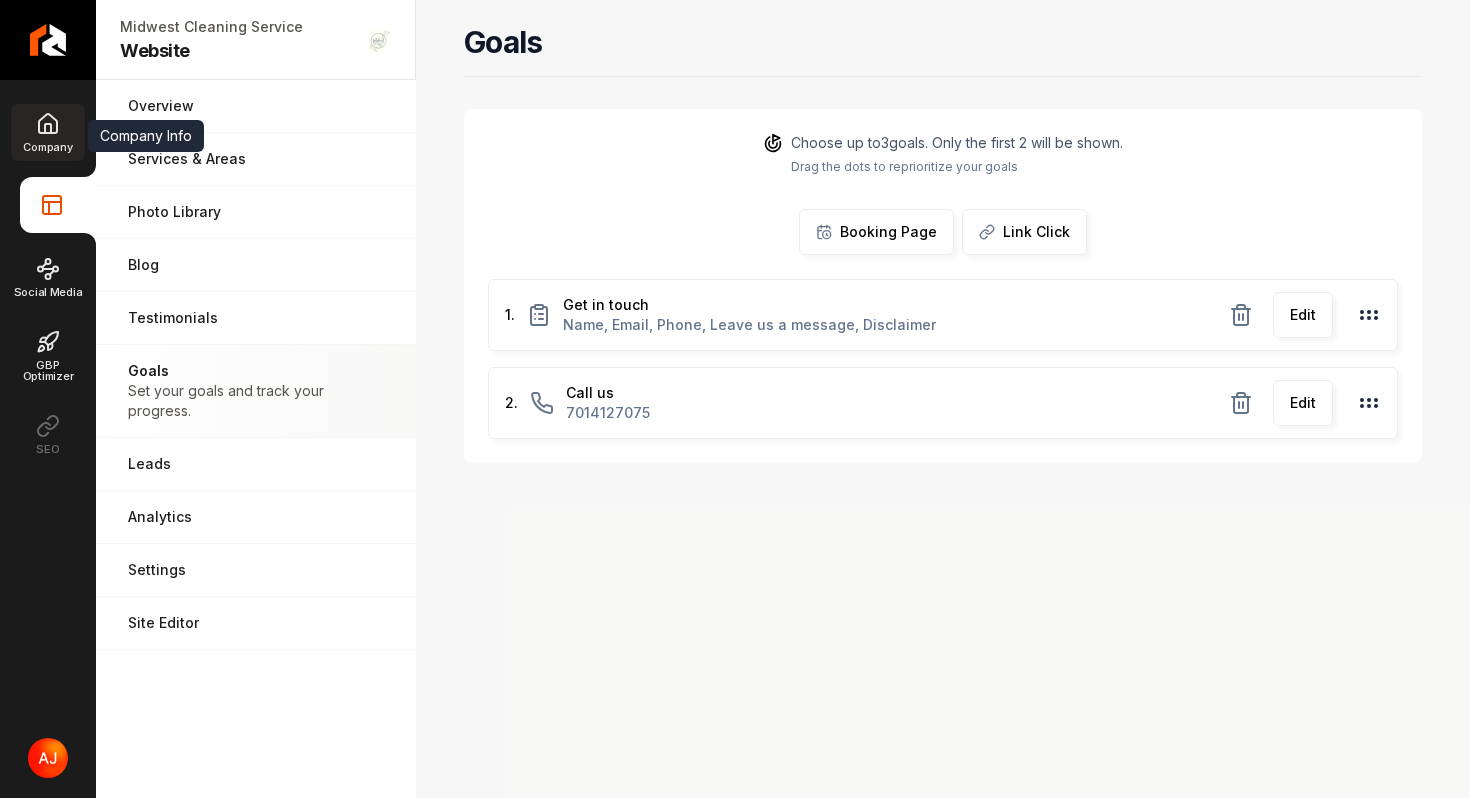 click on "Company" at bounding box center [47, 147] 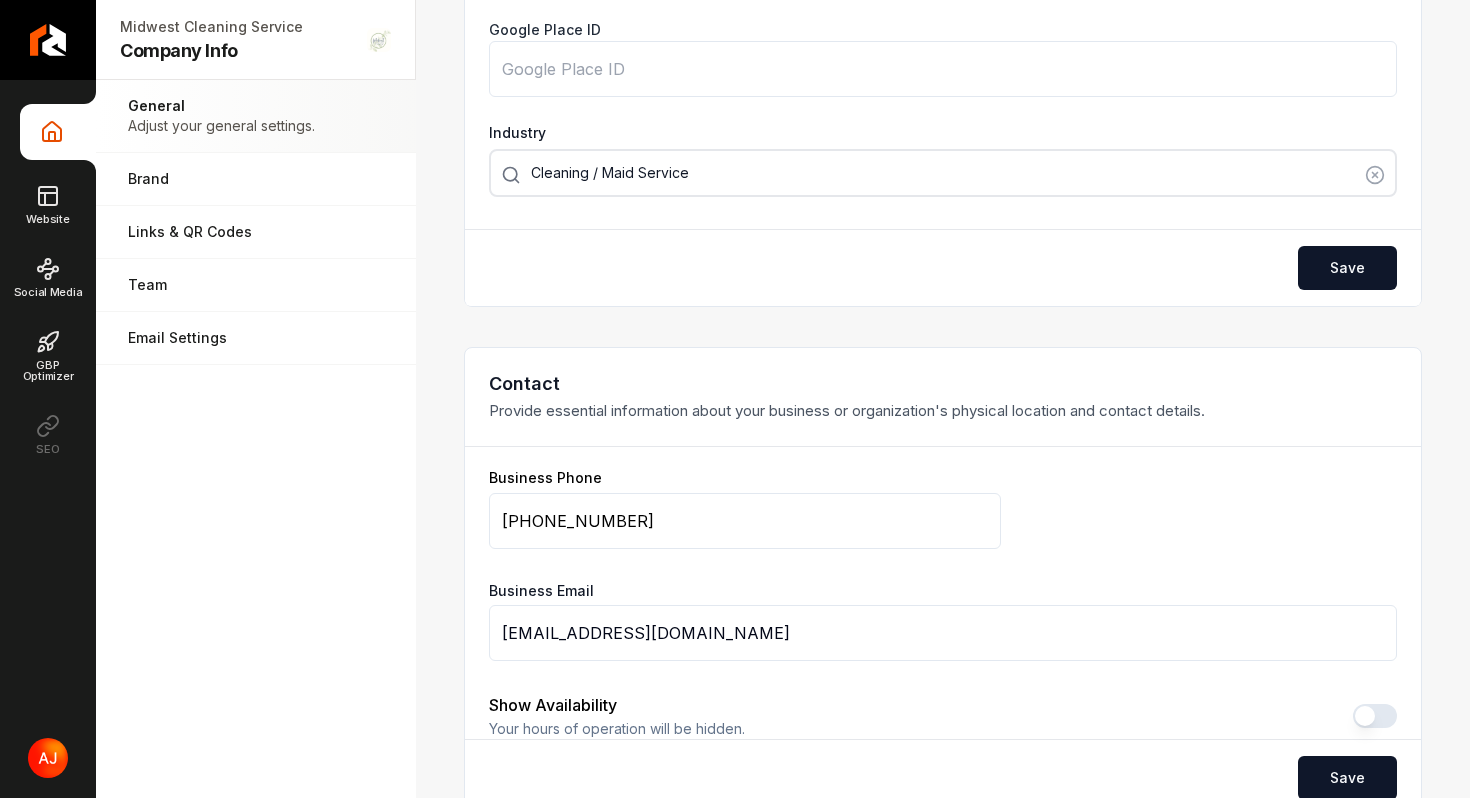 scroll, scrollTop: 652, scrollLeft: 0, axis: vertical 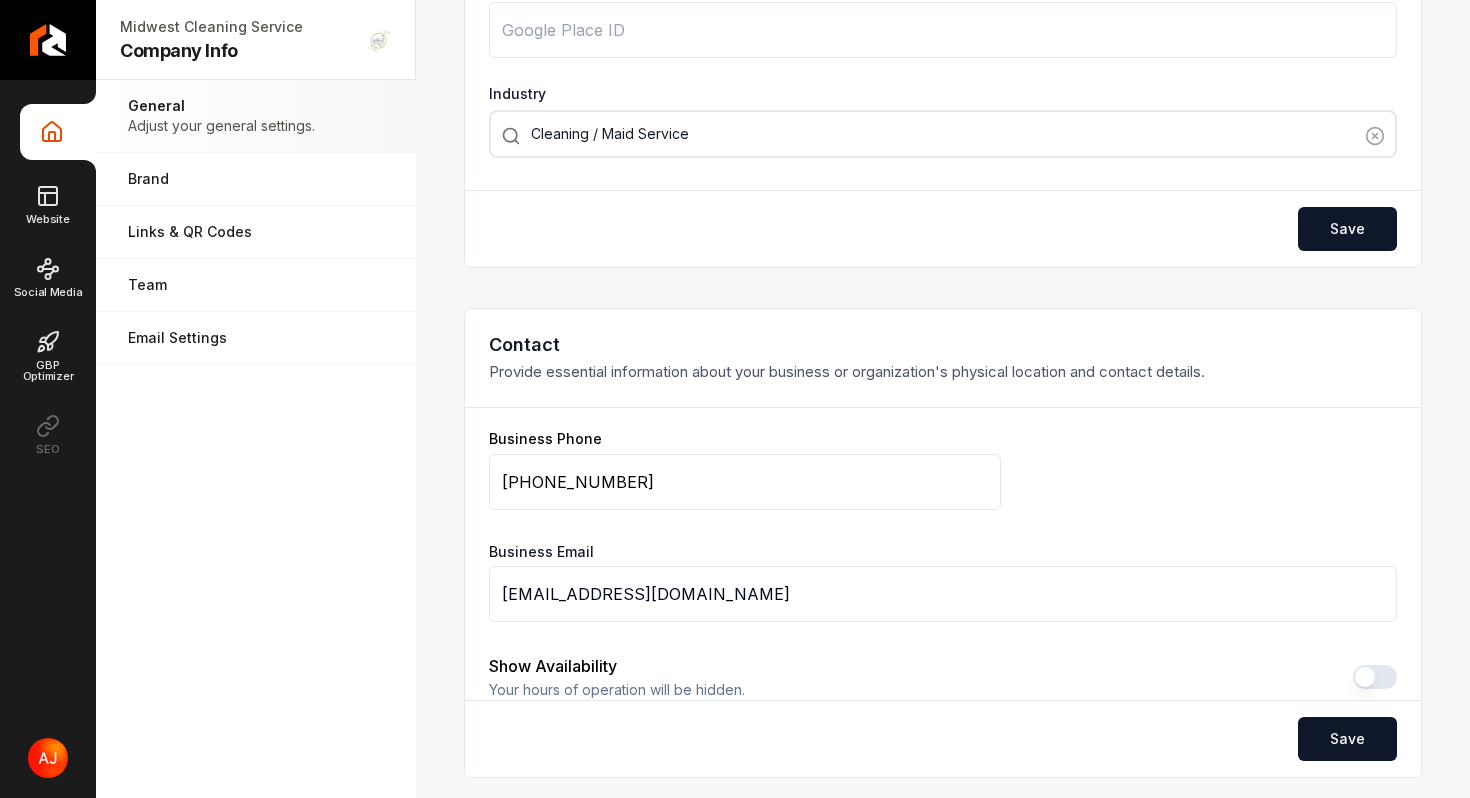 drag, startPoint x: 649, startPoint y: 477, endPoint x: 451, endPoint y: 477, distance: 198 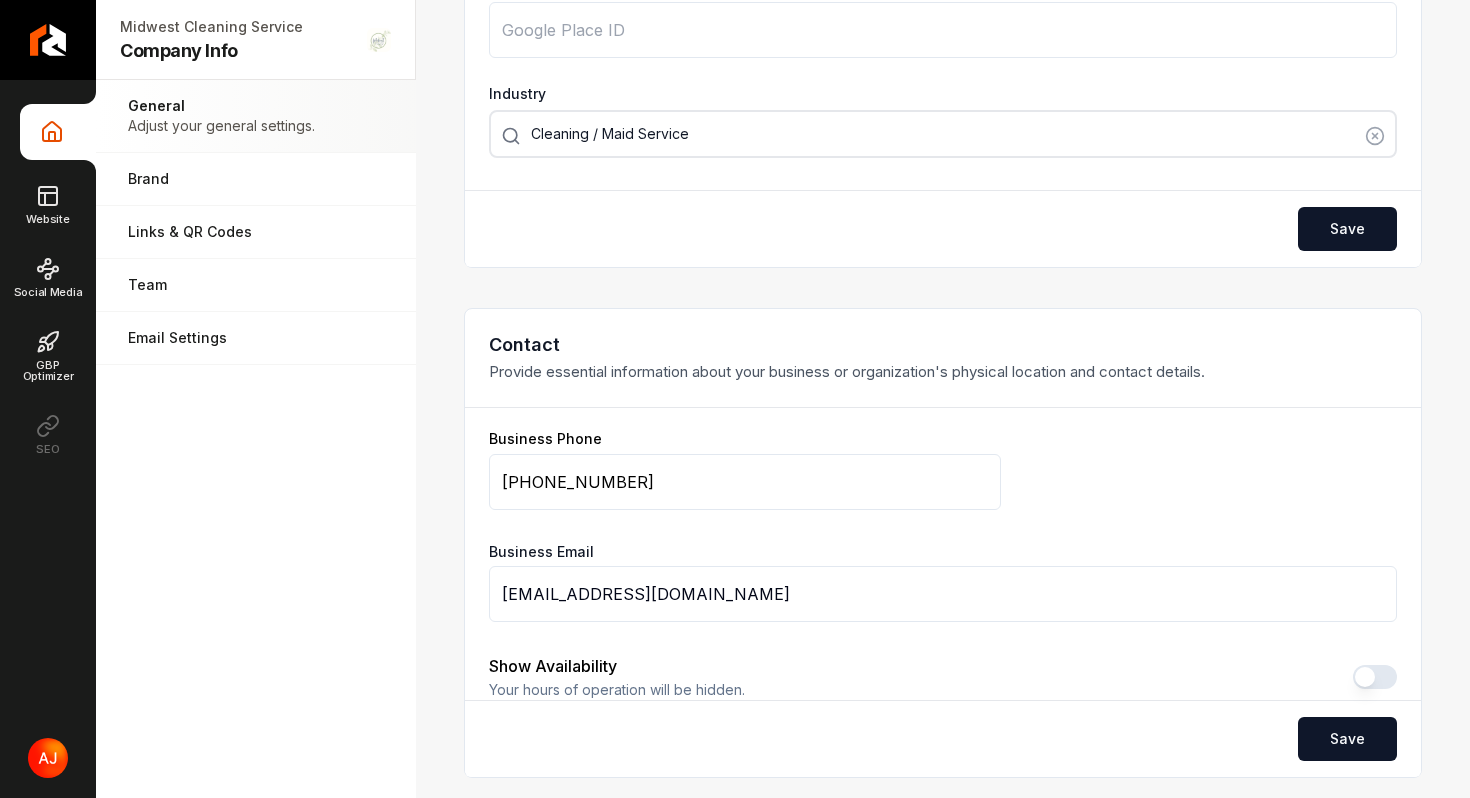 paste 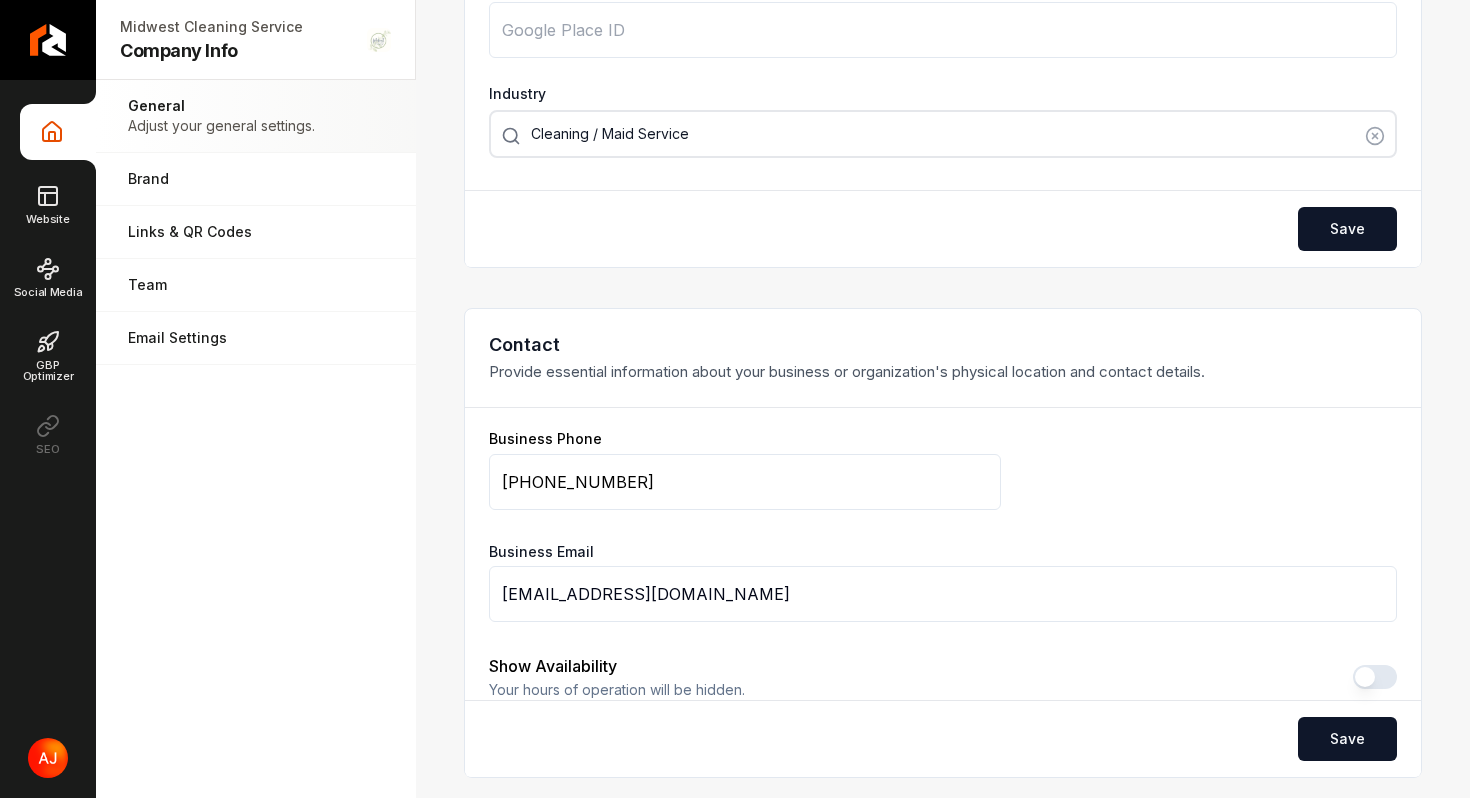 type on "[PHONE_NUMBER]" 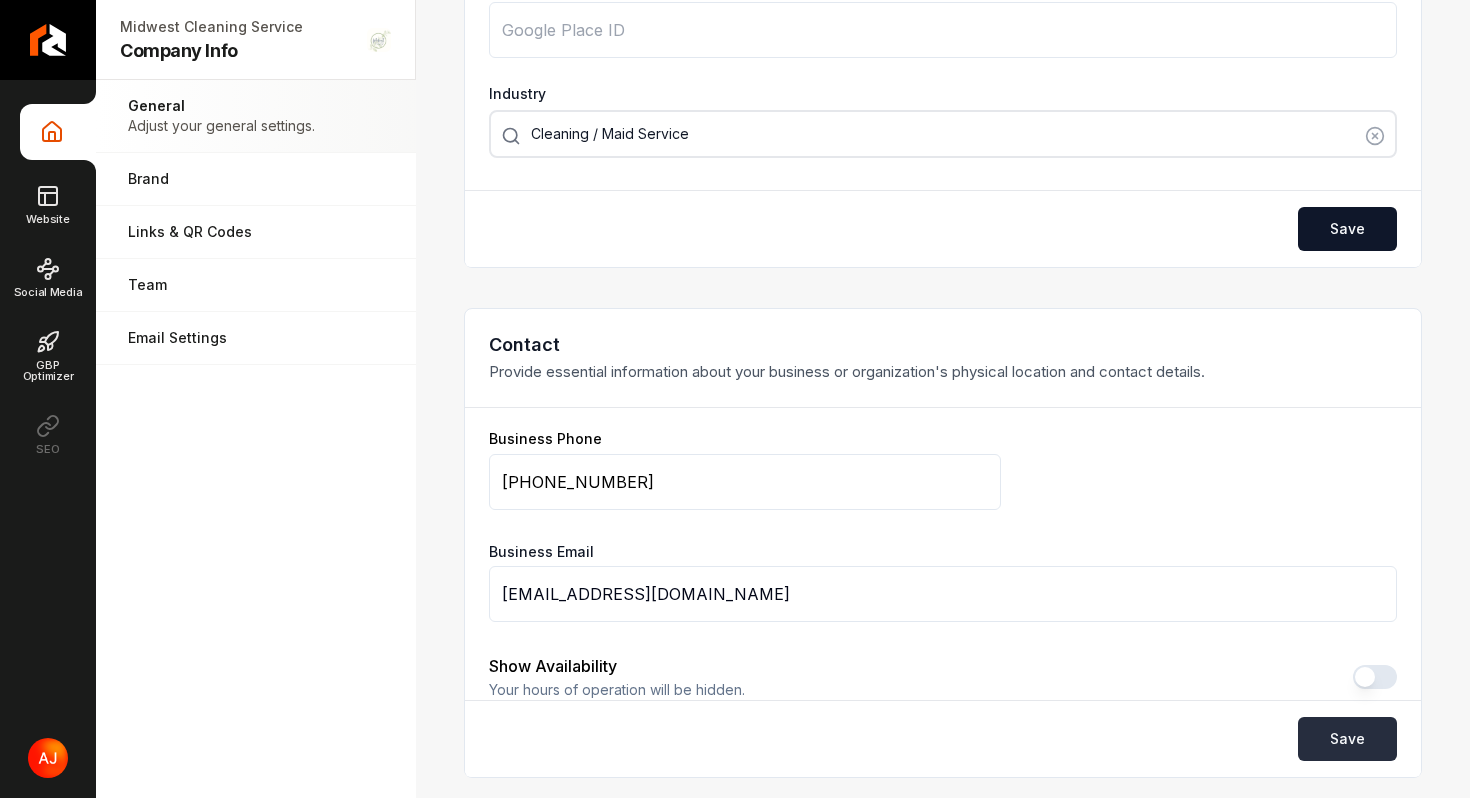 click on "Save" at bounding box center (1347, 739) 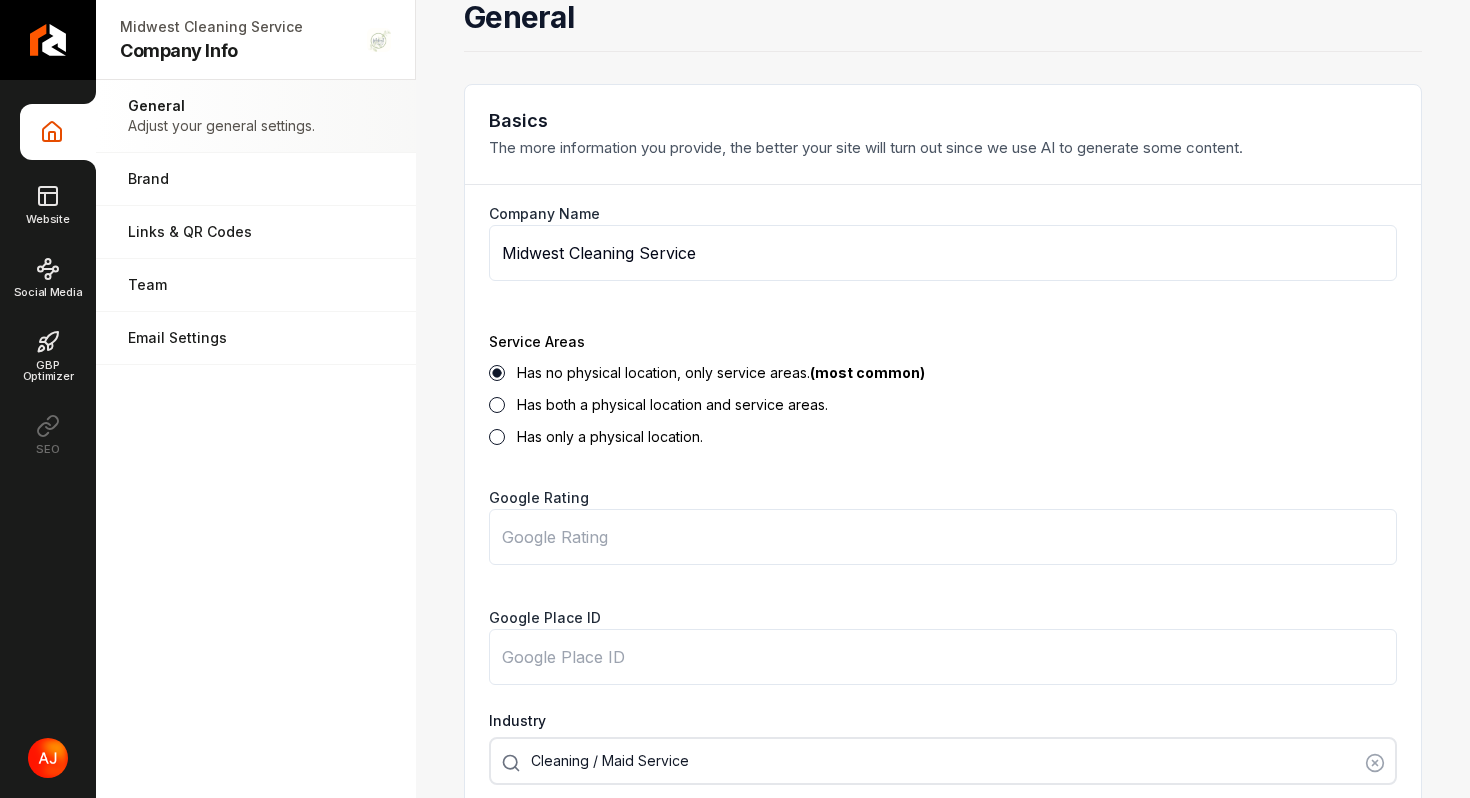 scroll, scrollTop: 0, scrollLeft: 0, axis: both 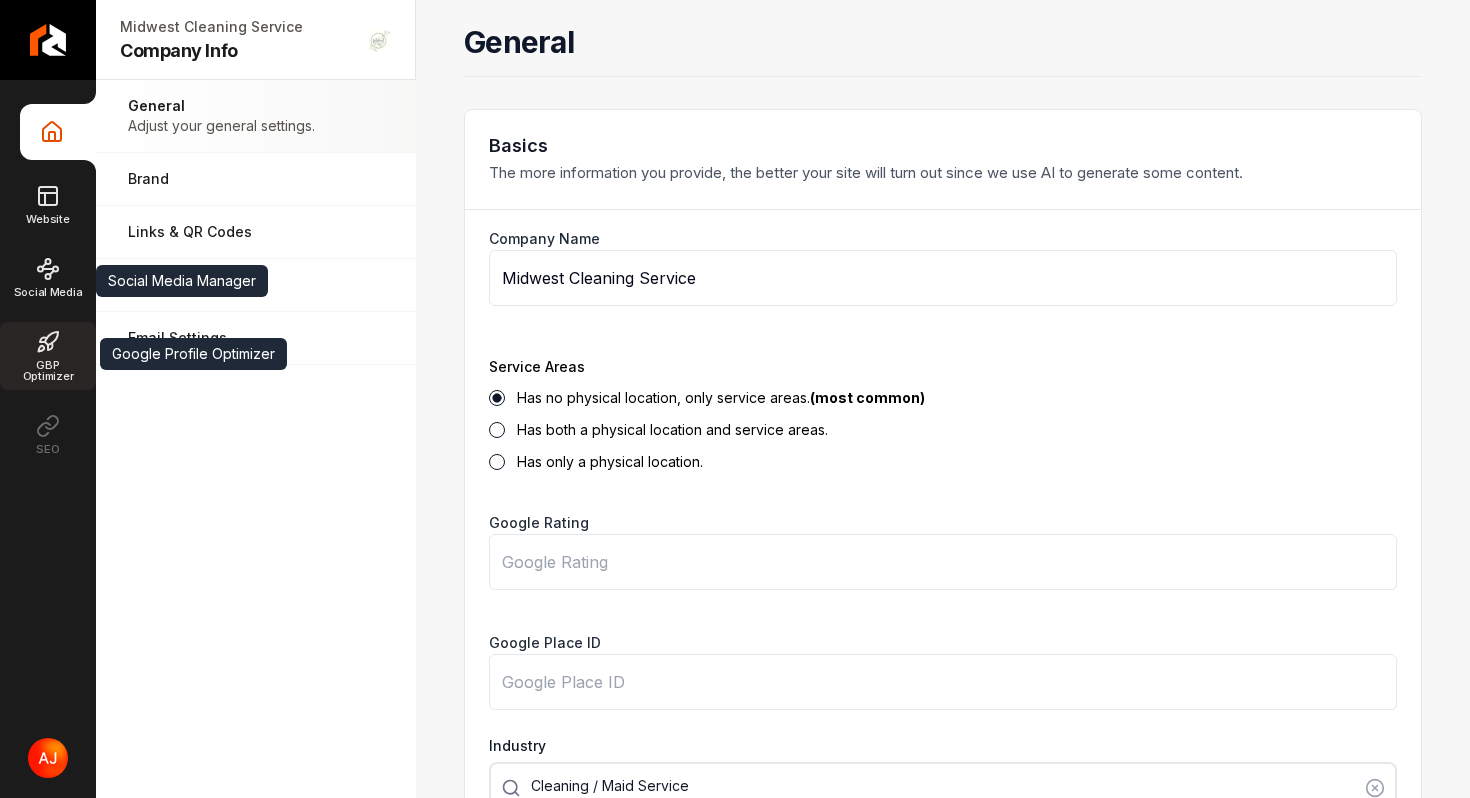 click 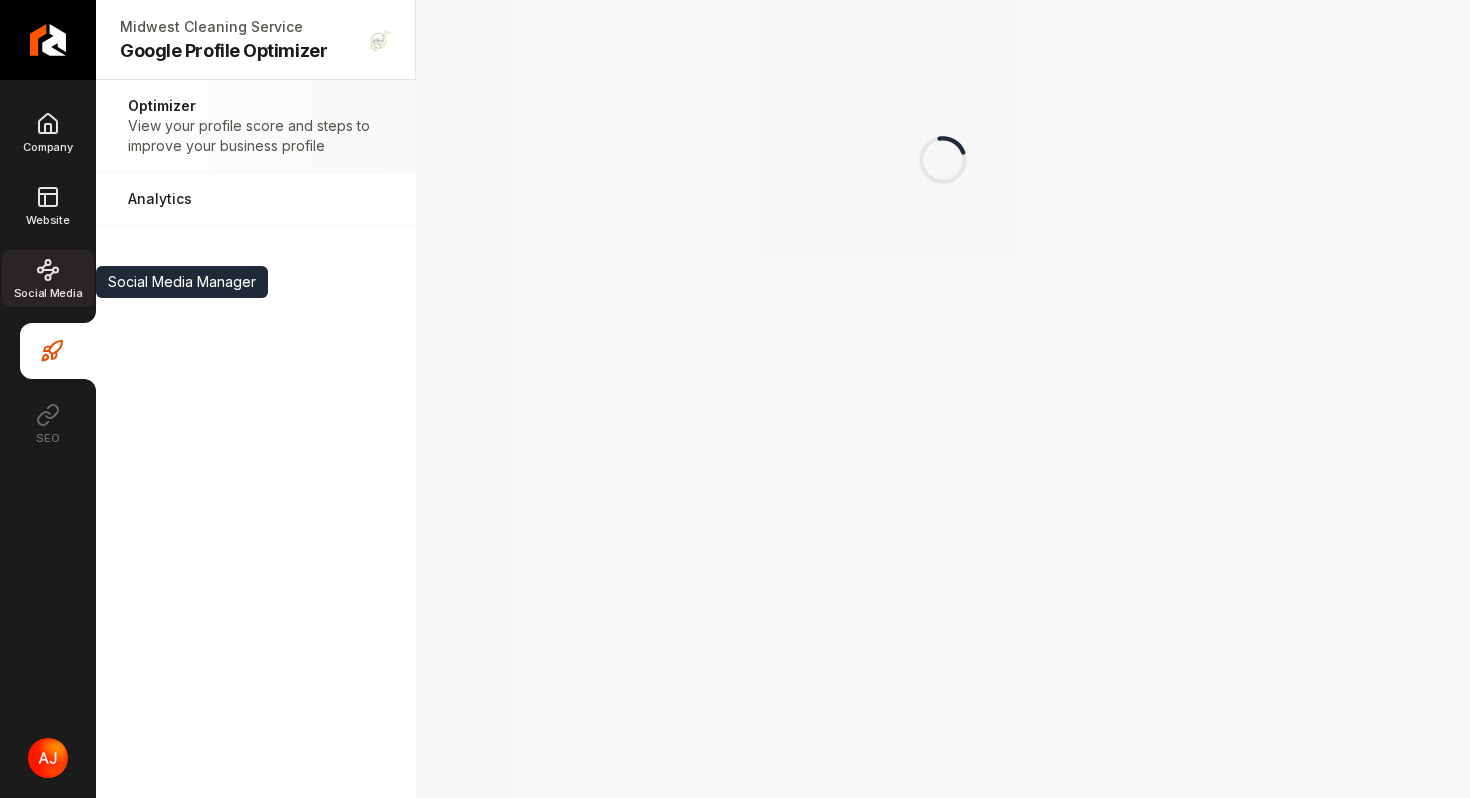 click 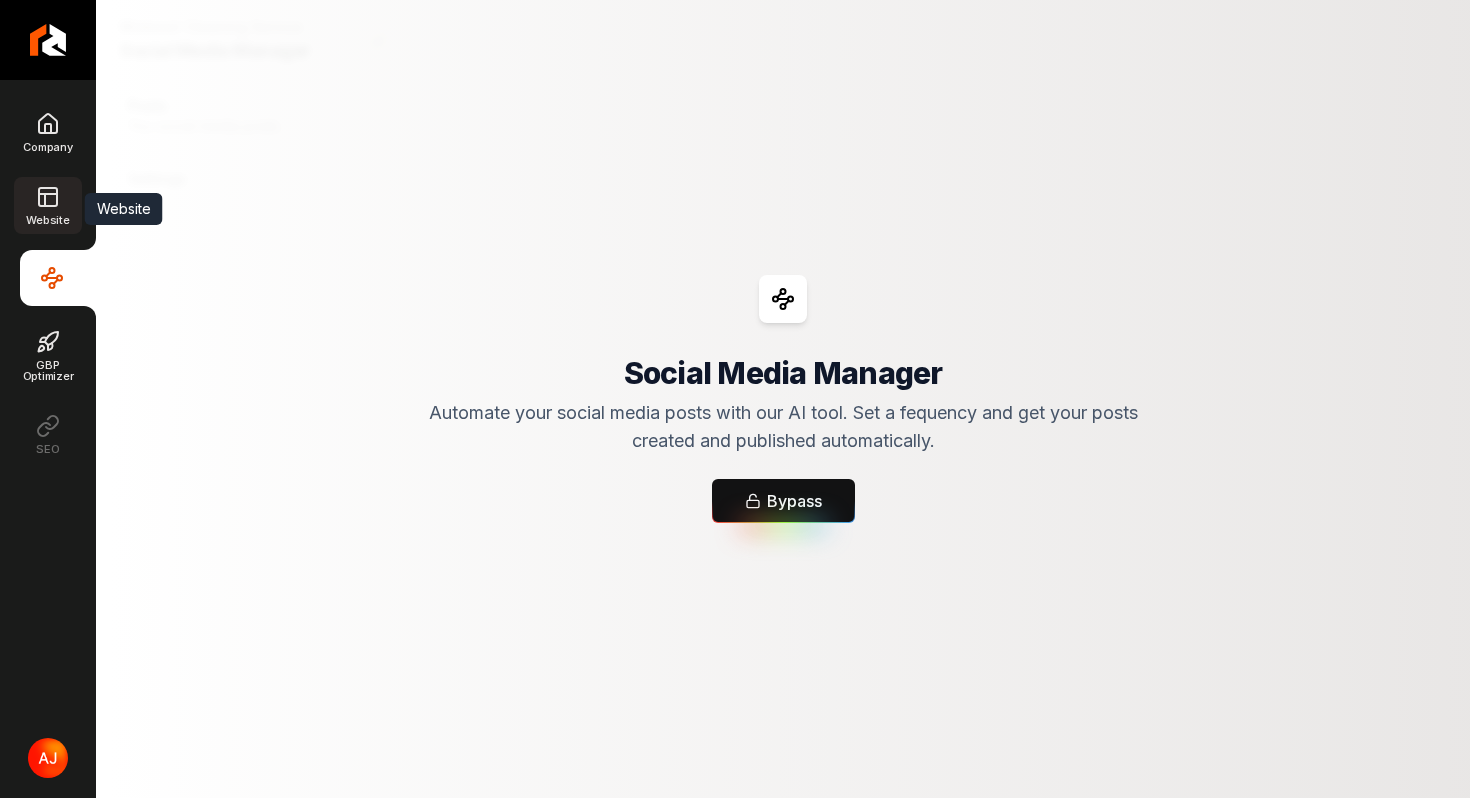 click on "Website" at bounding box center (47, 220) 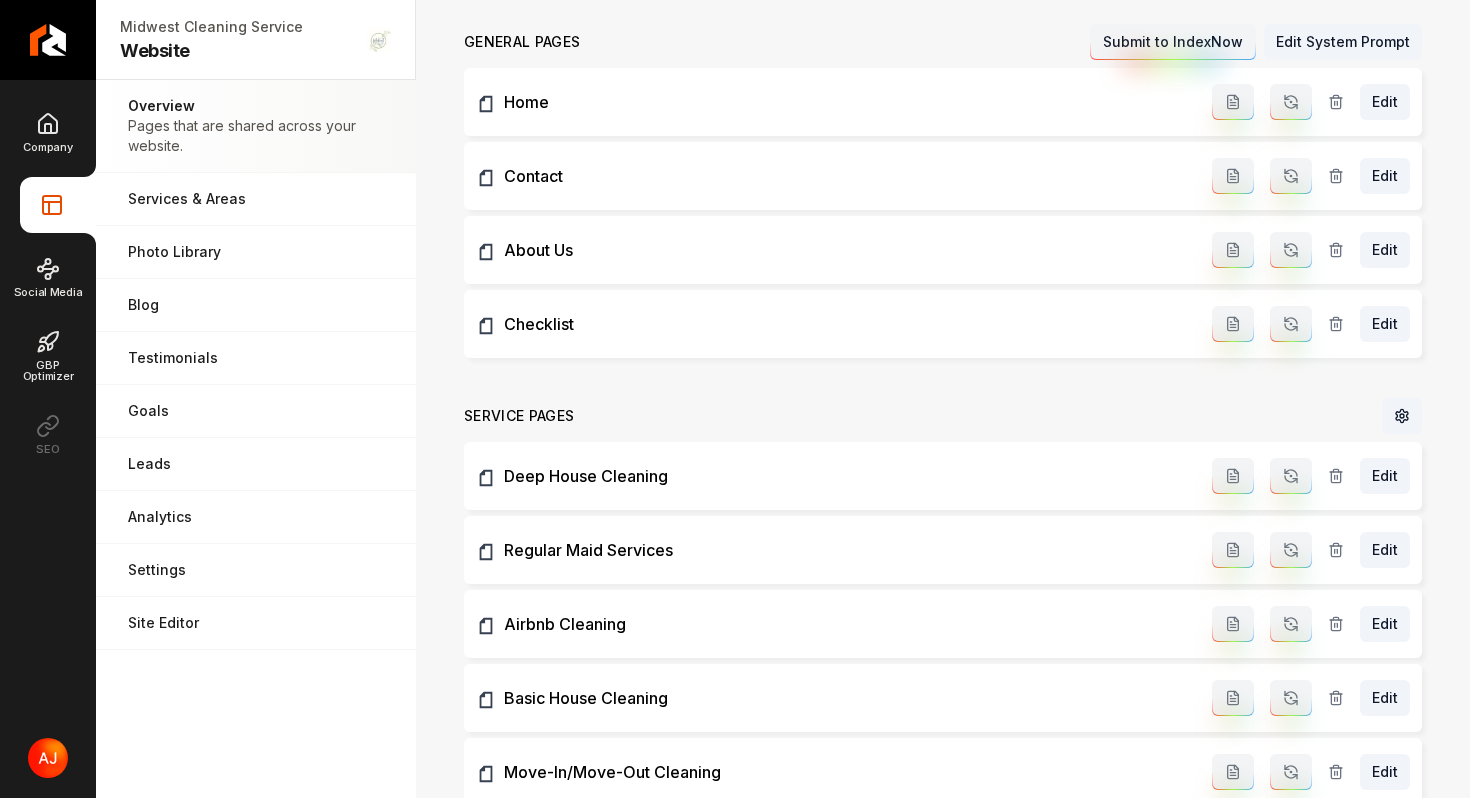 scroll, scrollTop: 0, scrollLeft: 0, axis: both 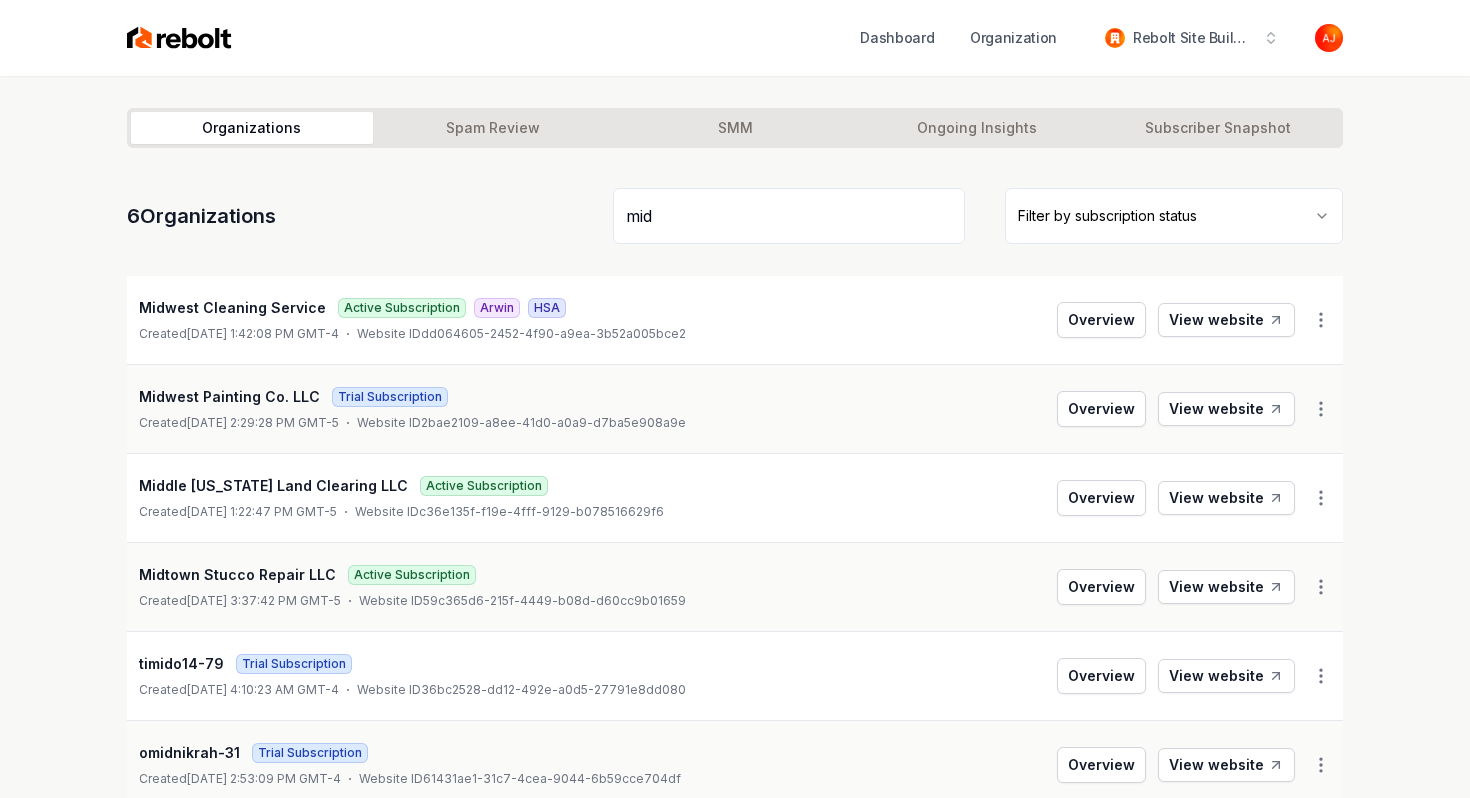 type on "midw" 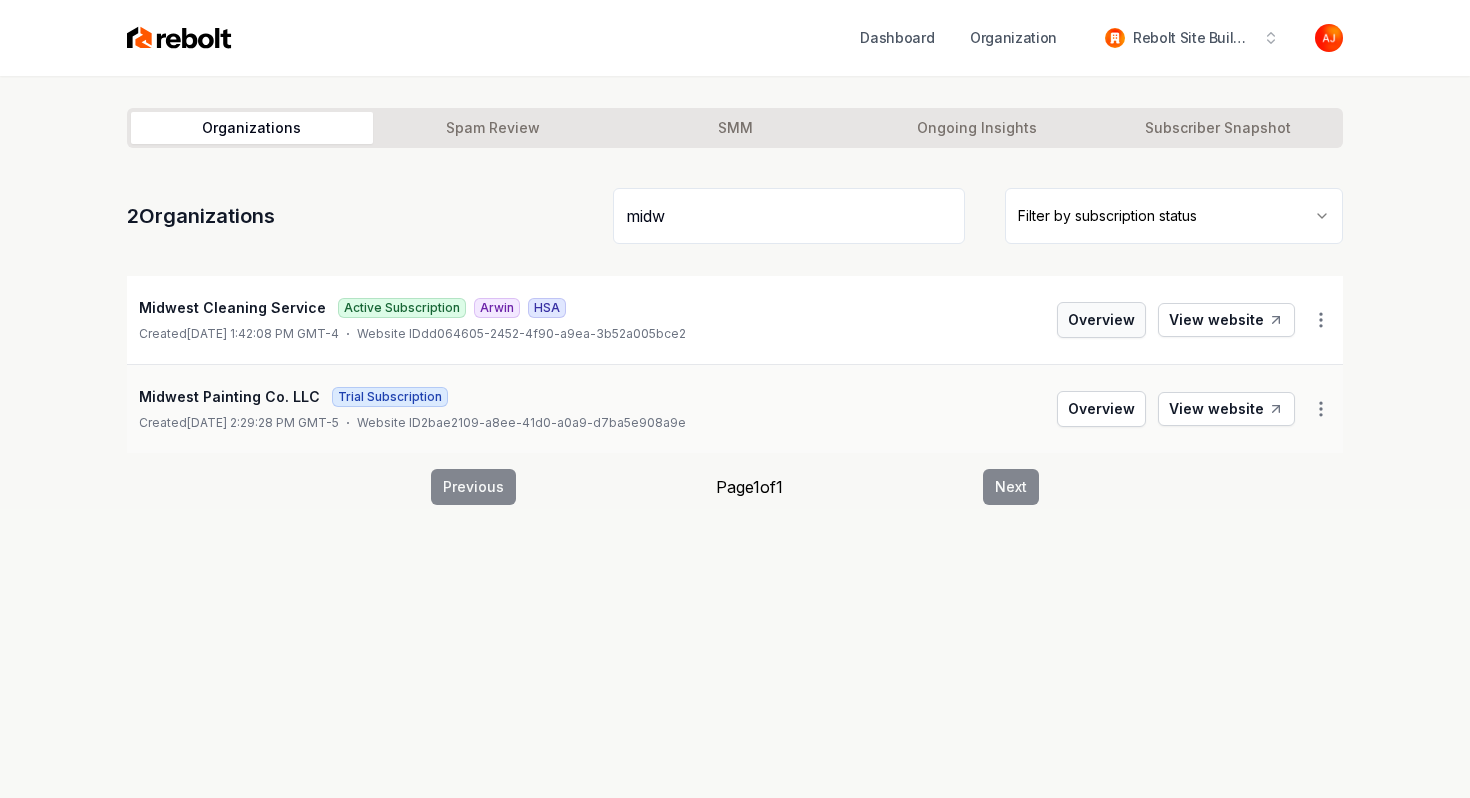click on "Overview" at bounding box center [1101, 320] 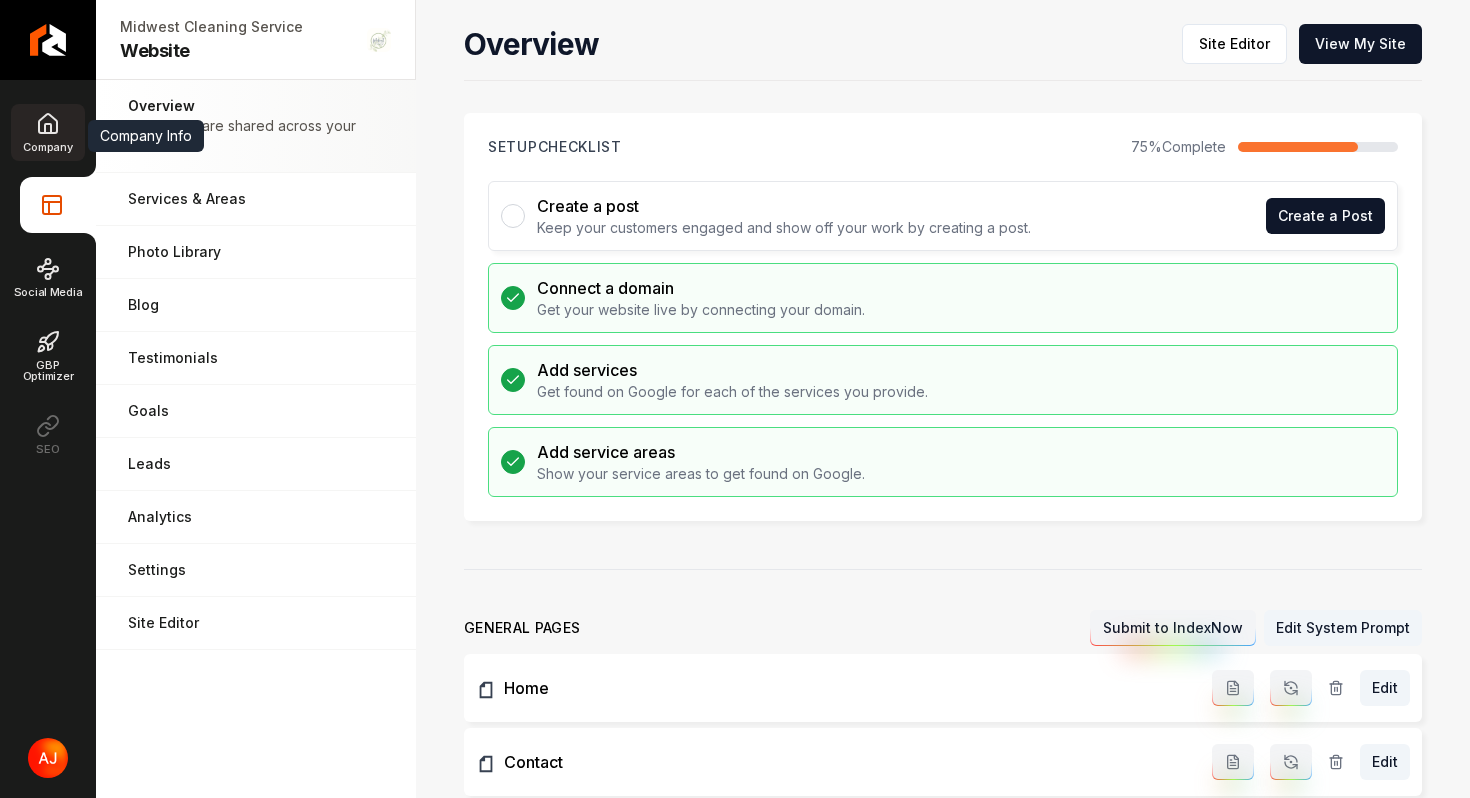 click on "Company" at bounding box center (47, 147) 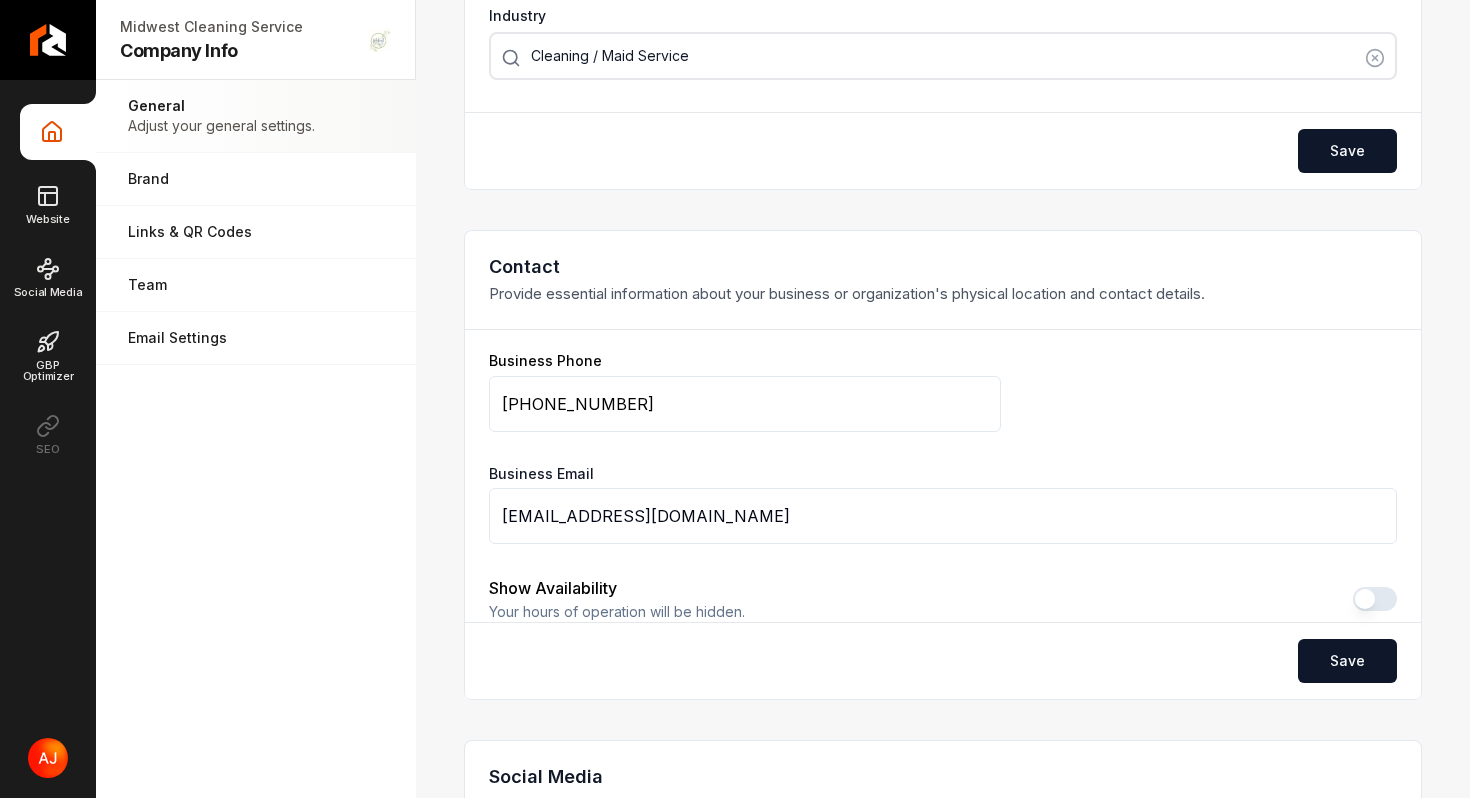 scroll, scrollTop: 737, scrollLeft: 0, axis: vertical 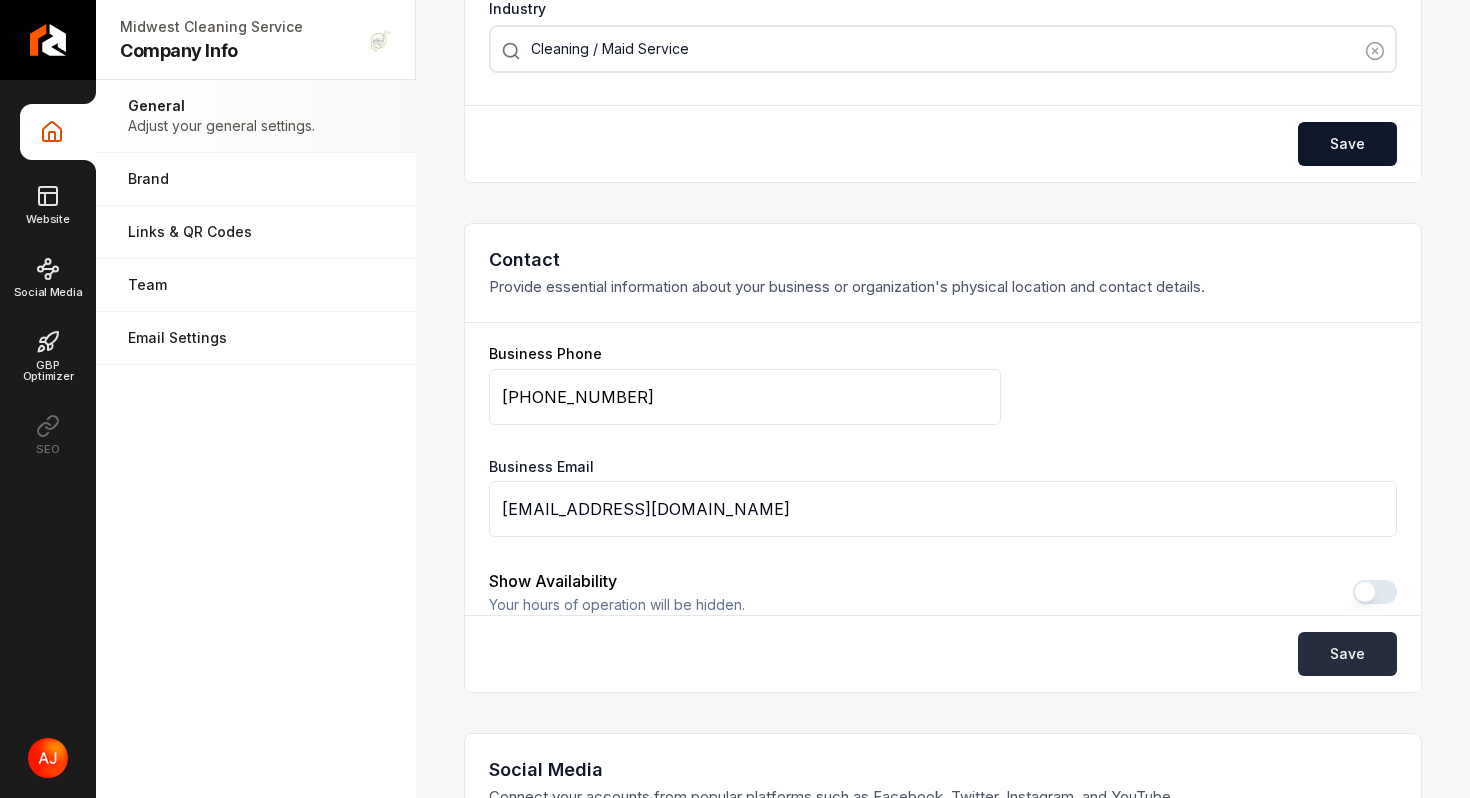 click on "Save" at bounding box center [1347, 654] 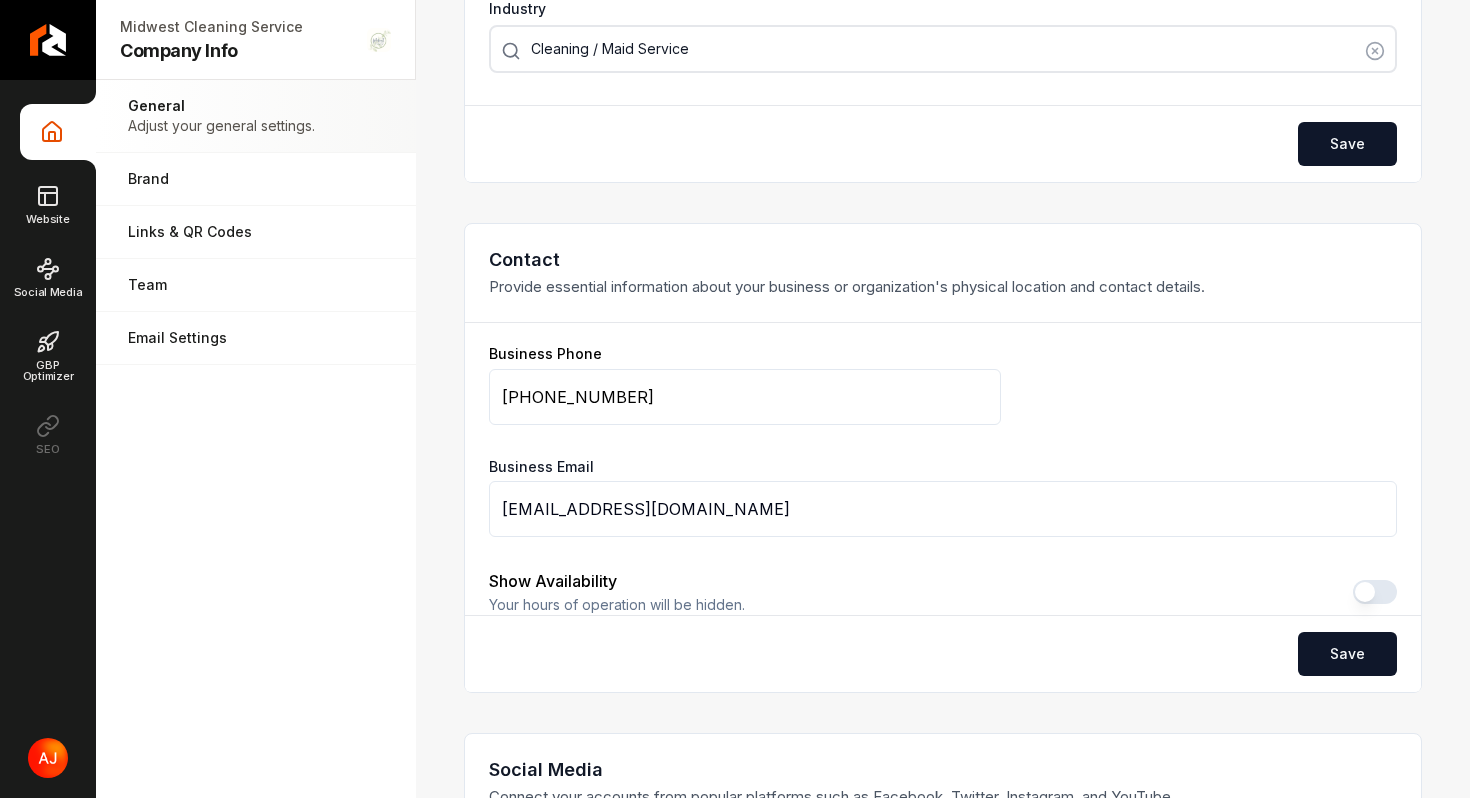 click on "[PHONE_NUMBER]" at bounding box center [745, 397] 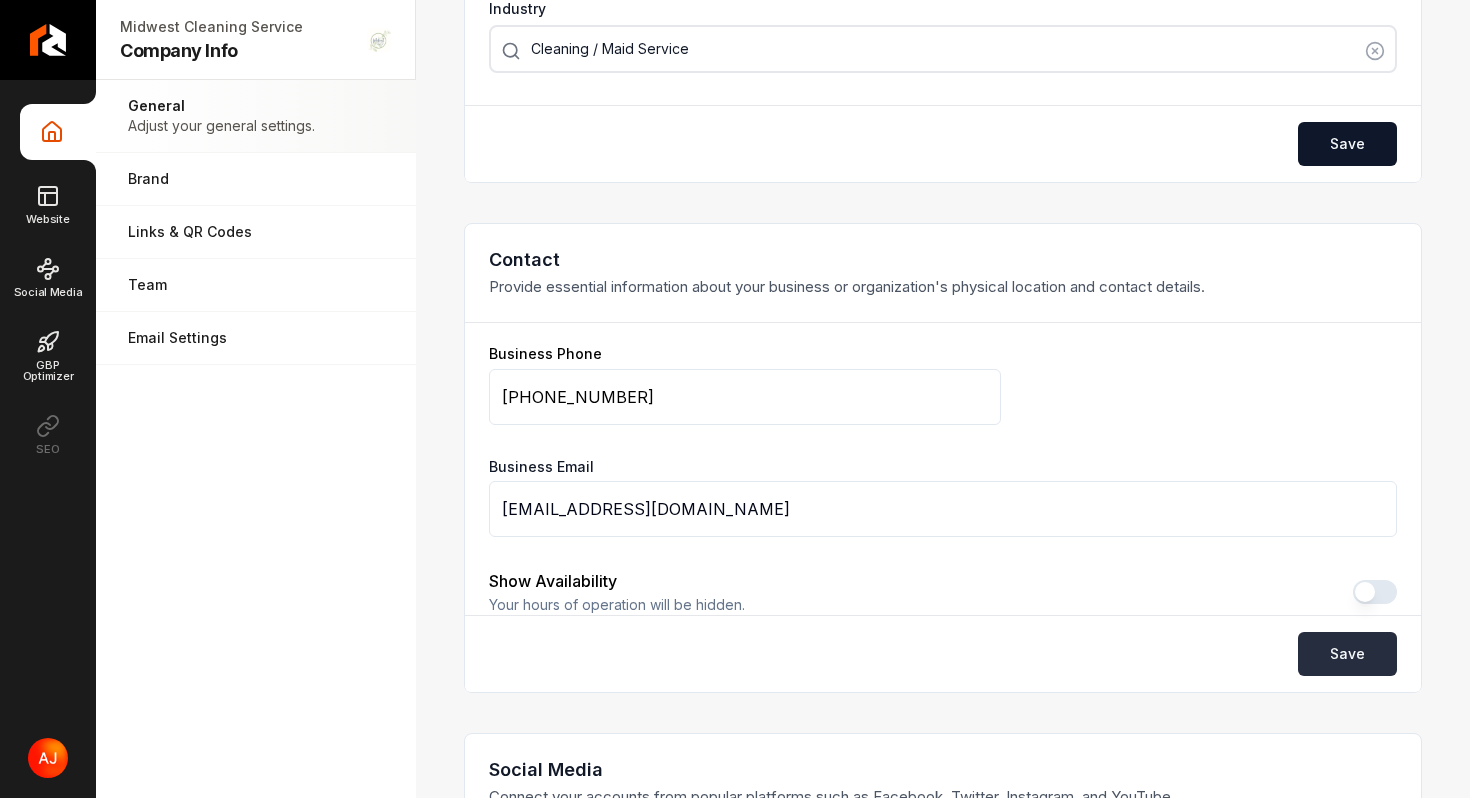 click on "Save" at bounding box center (1347, 654) 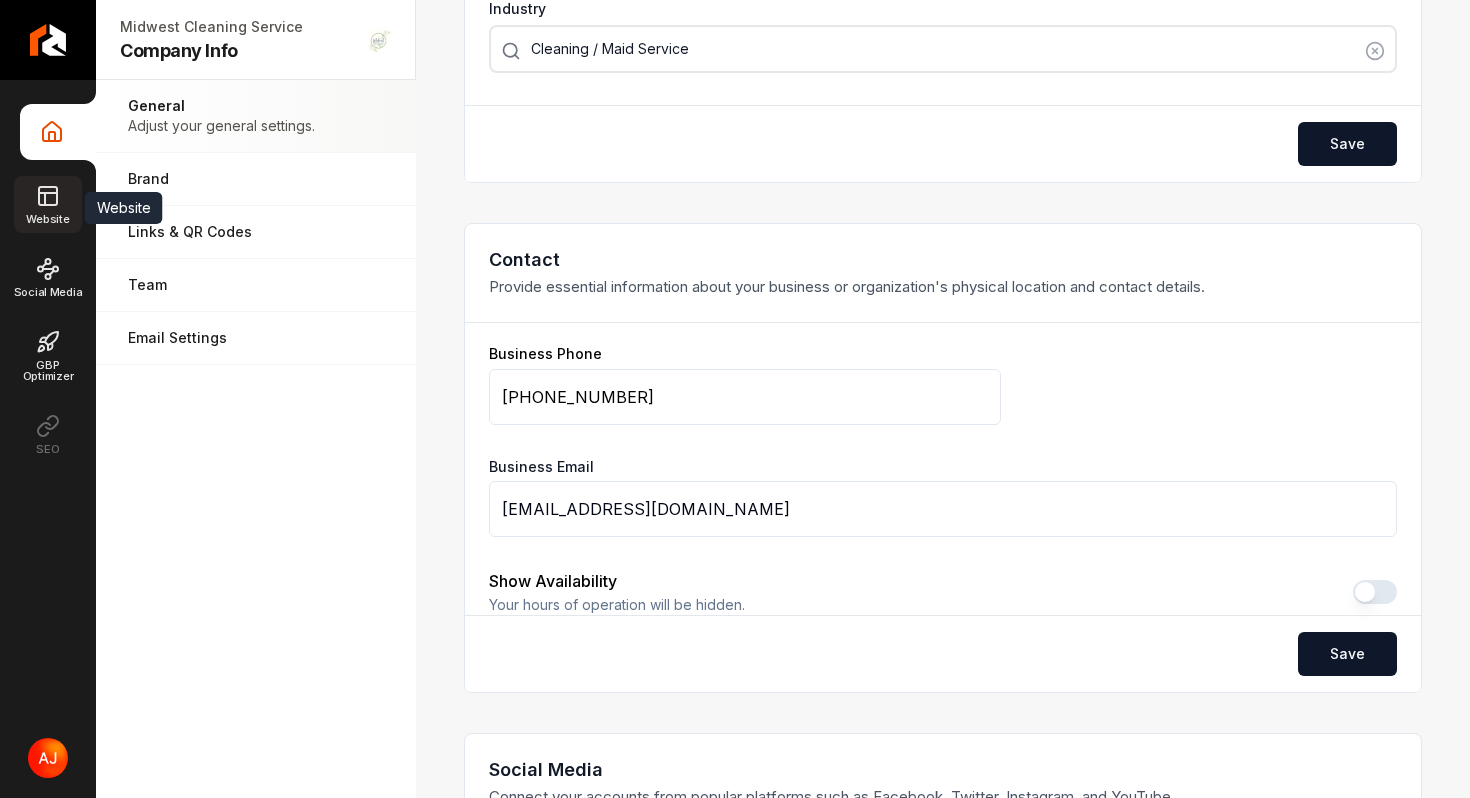 click on "Website" at bounding box center [47, 219] 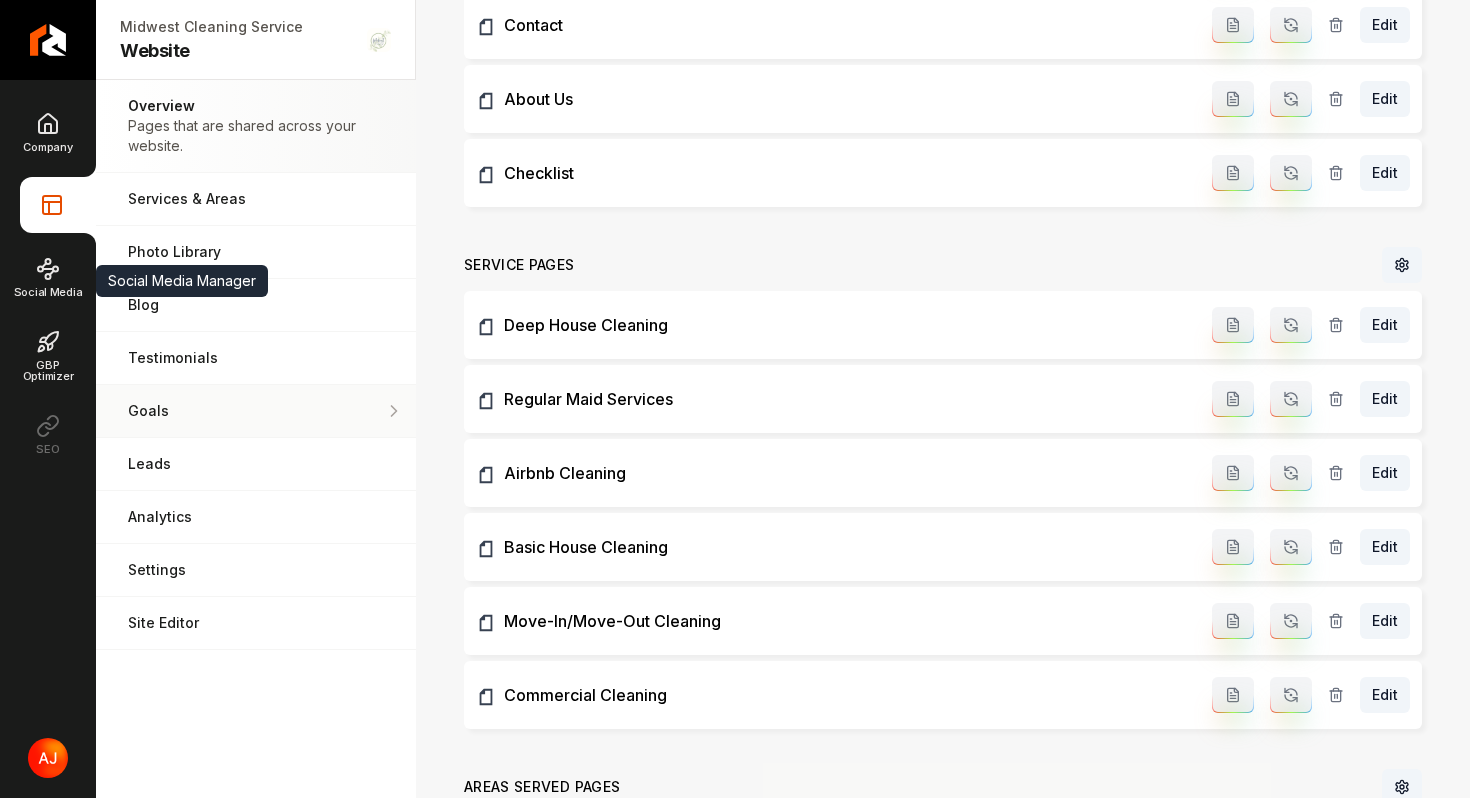 click on "Goals" at bounding box center [256, 411] 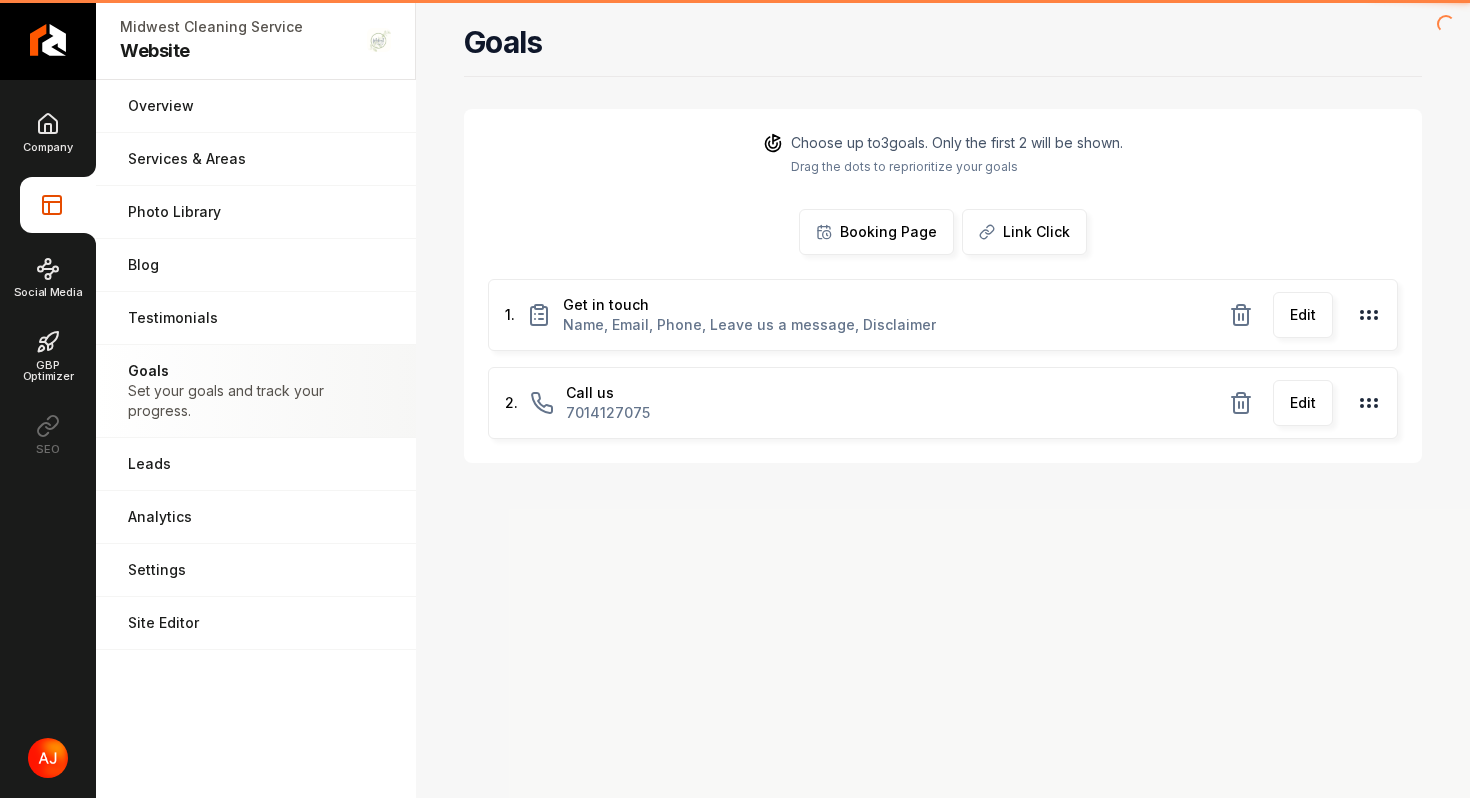 scroll, scrollTop: 0, scrollLeft: 0, axis: both 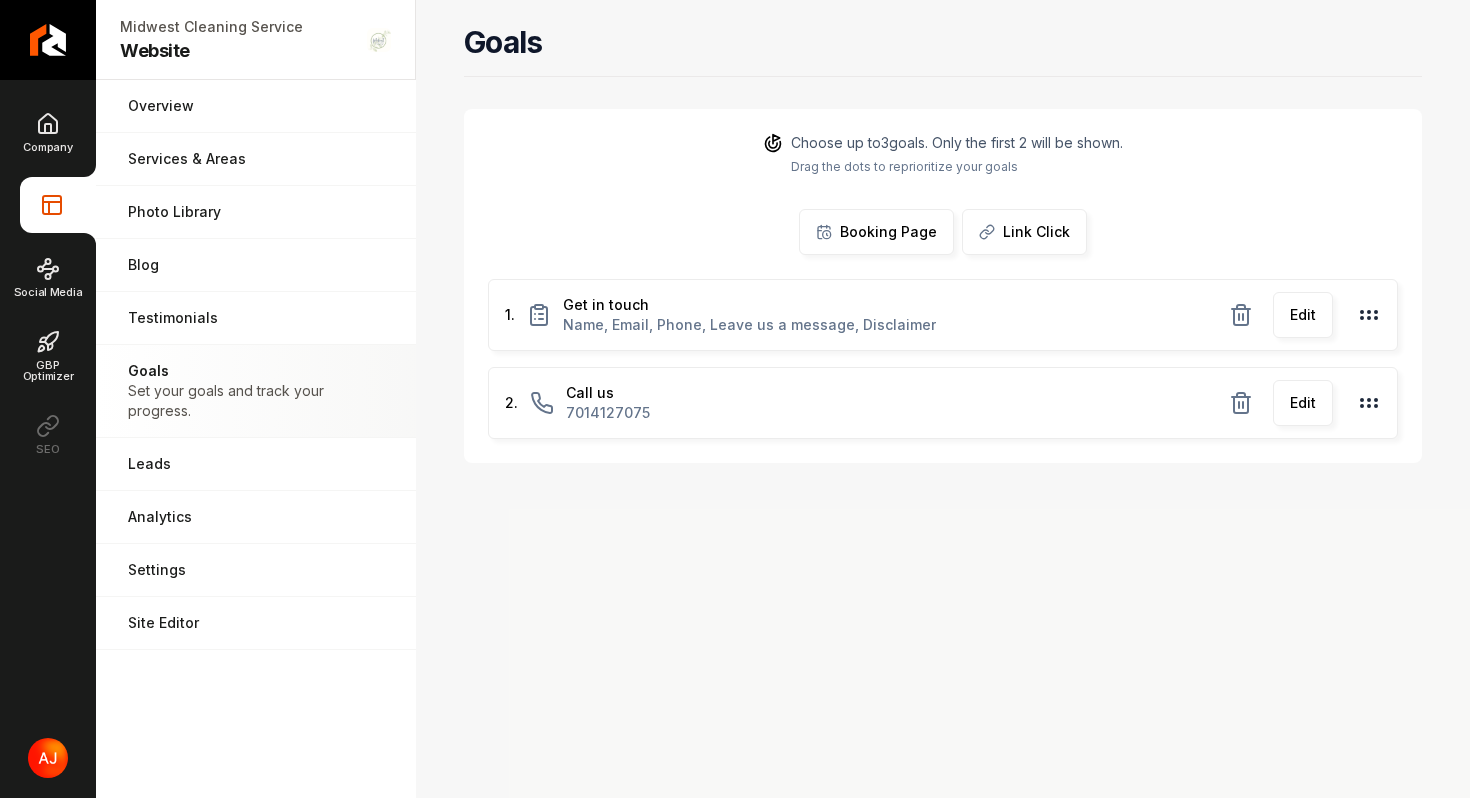 click on "Edit" at bounding box center (1303, 403) 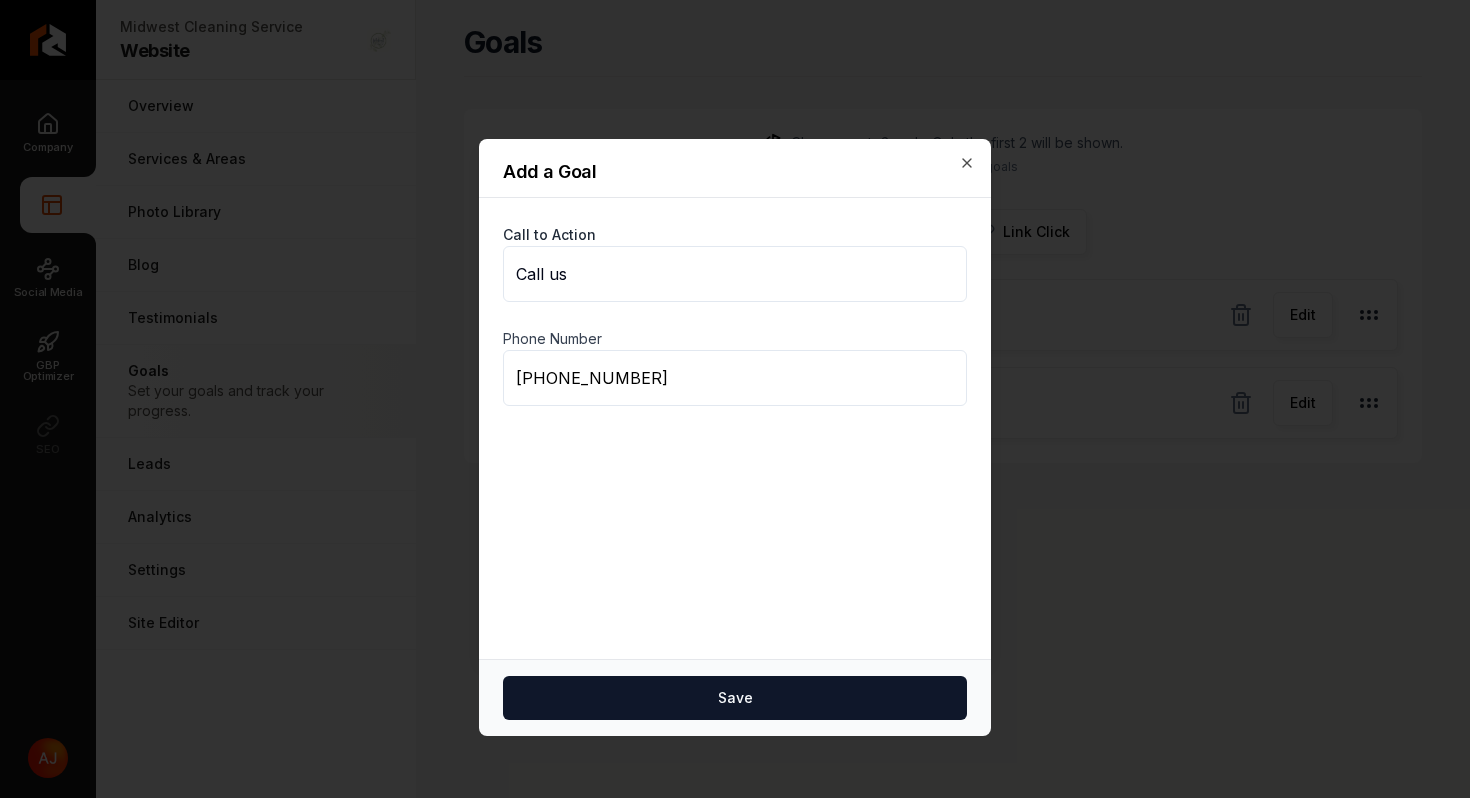 click on "[PHONE_NUMBER]" at bounding box center [735, 378] 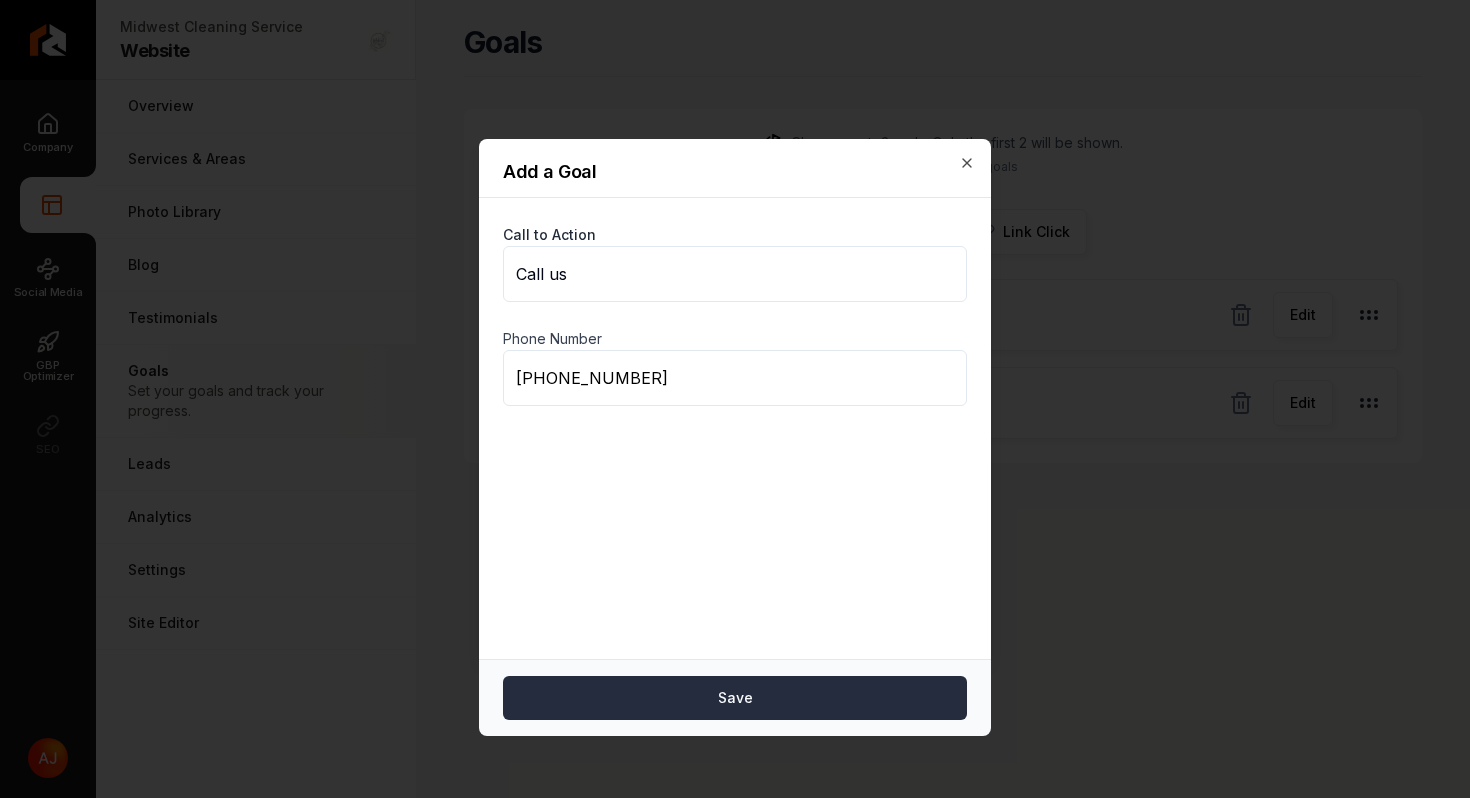 type on "[PHONE_NUMBER]" 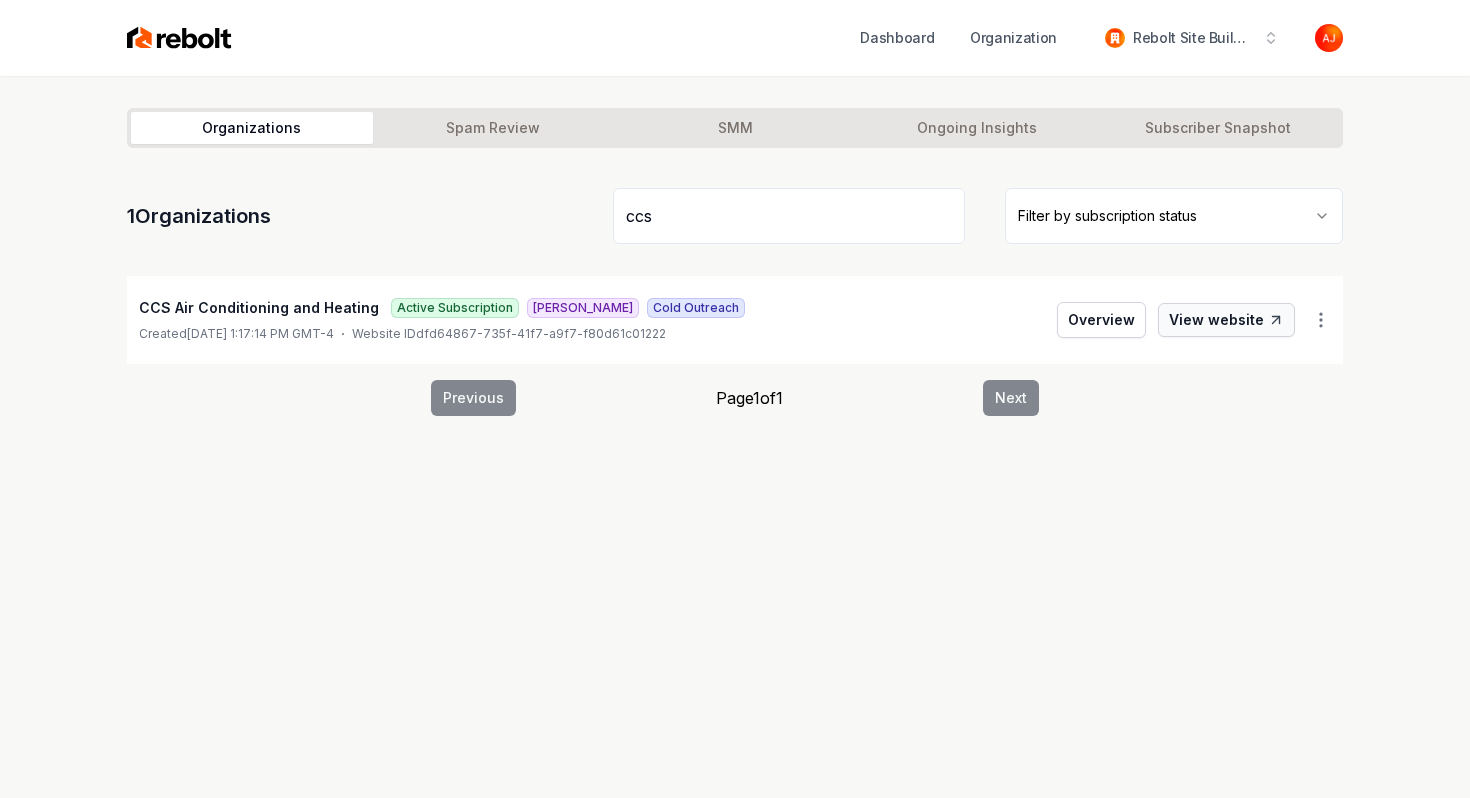 click on "View website" at bounding box center (1226, 320) 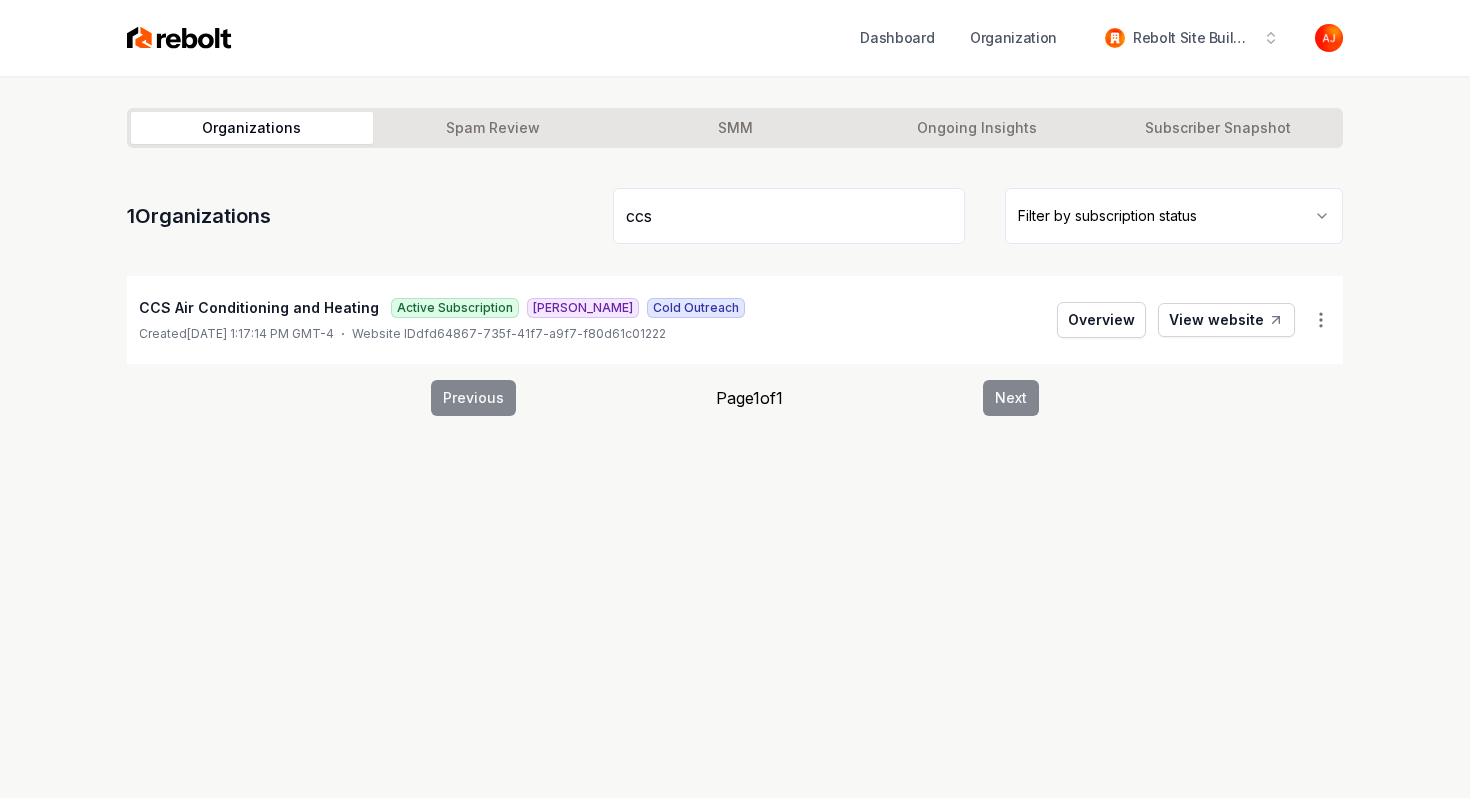drag, startPoint x: 701, startPoint y: 213, endPoint x: 390, endPoint y: 182, distance: 312.5412 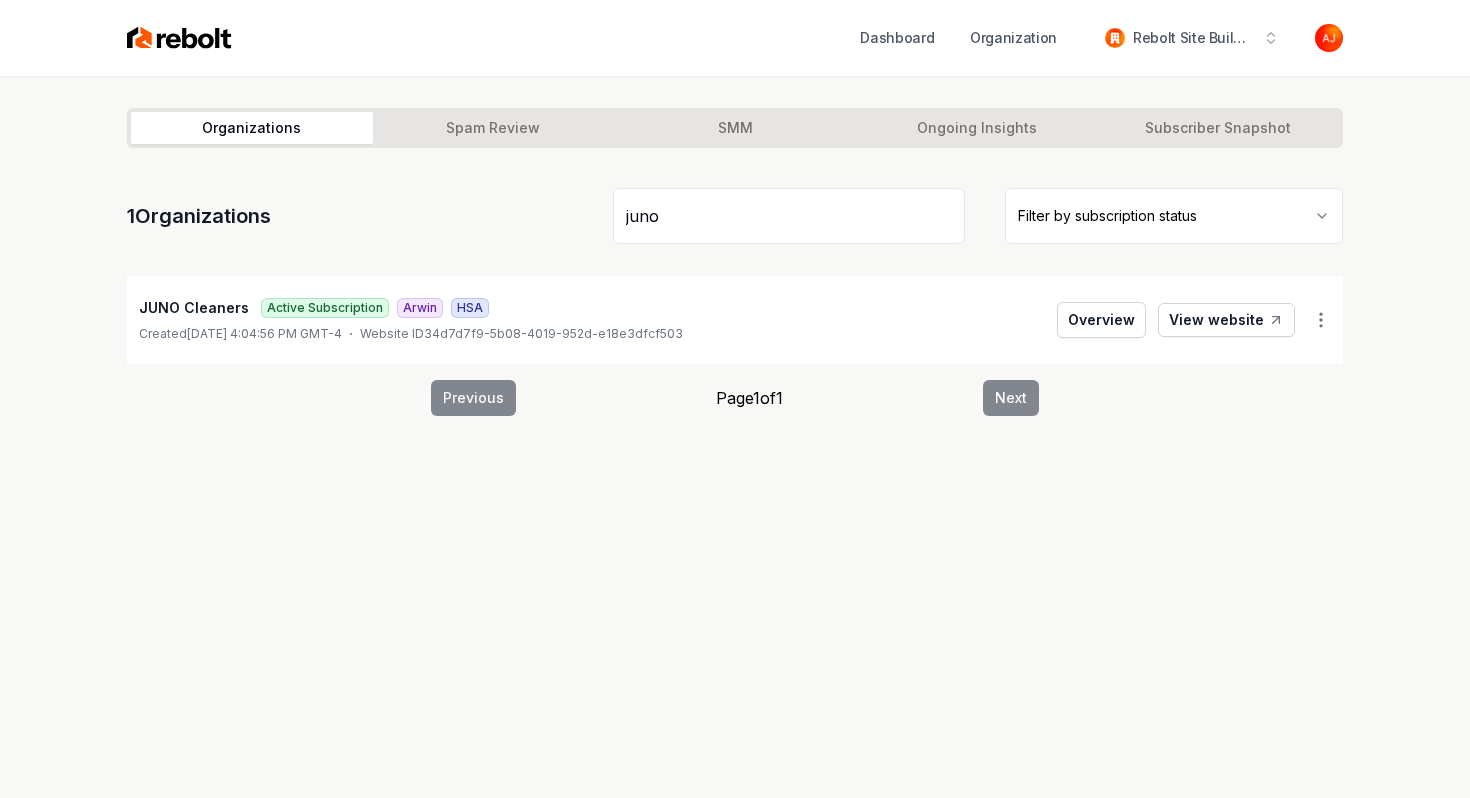 click on "View website" at bounding box center [1226, 320] 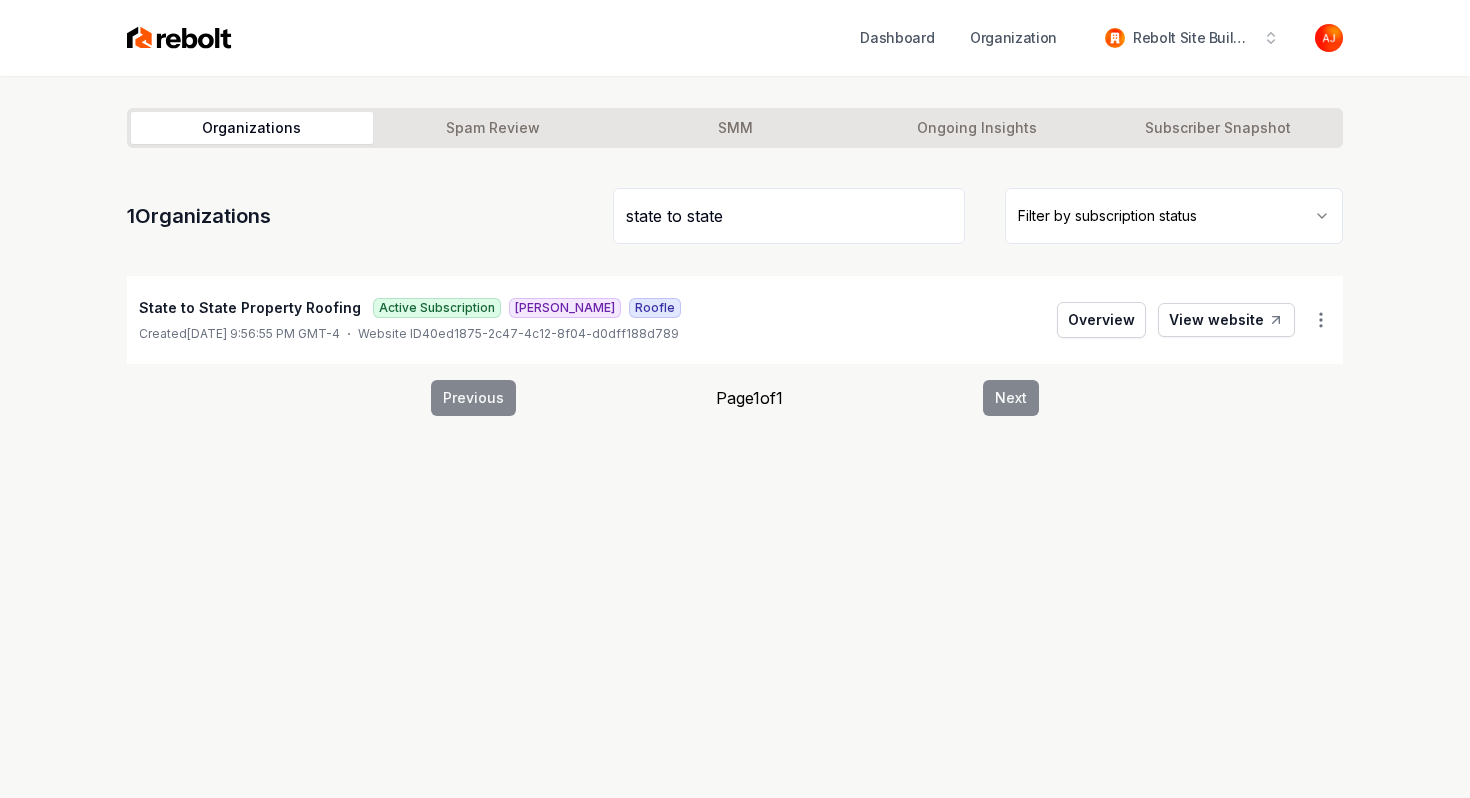 drag, startPoint x: 744, startPoint y: 223, endPoint x: 576, endPoint y: 217, distance: 168.1071 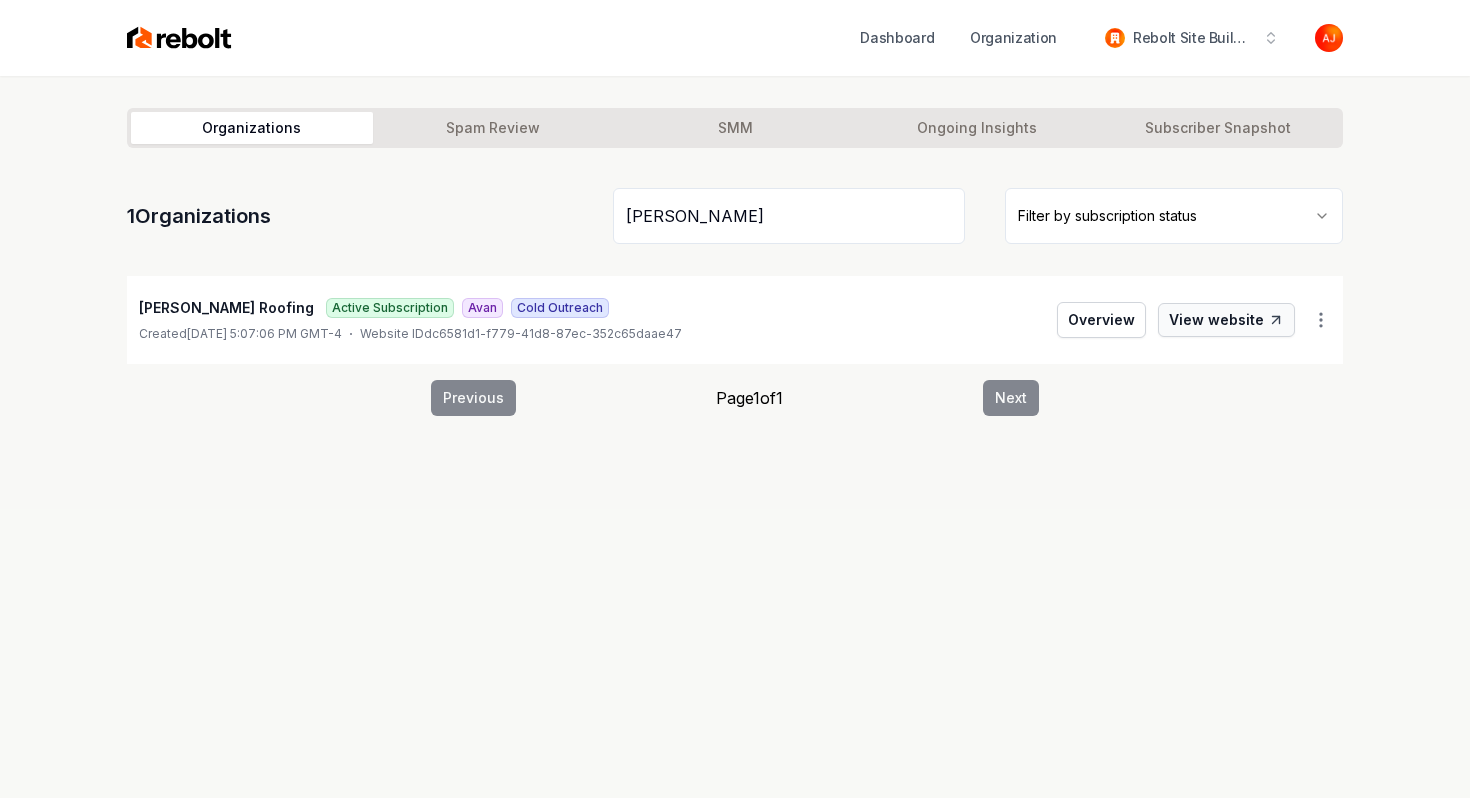 click on "View website" at bounding box center [1226, 320] 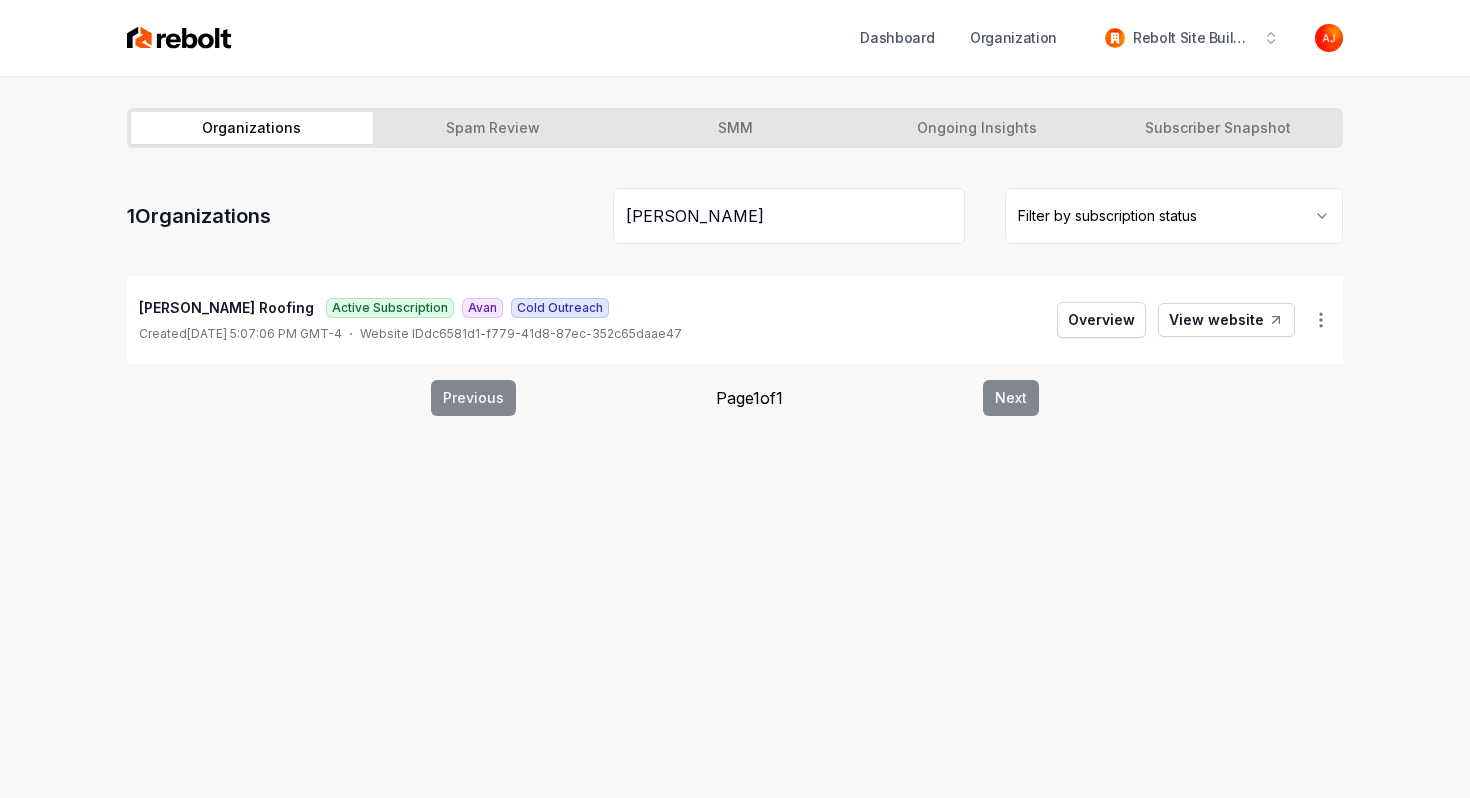 drag, startPoint x: 723, startPoint y: 209, endPoint x: 483, endPoint y: 203, distance: 240.07498 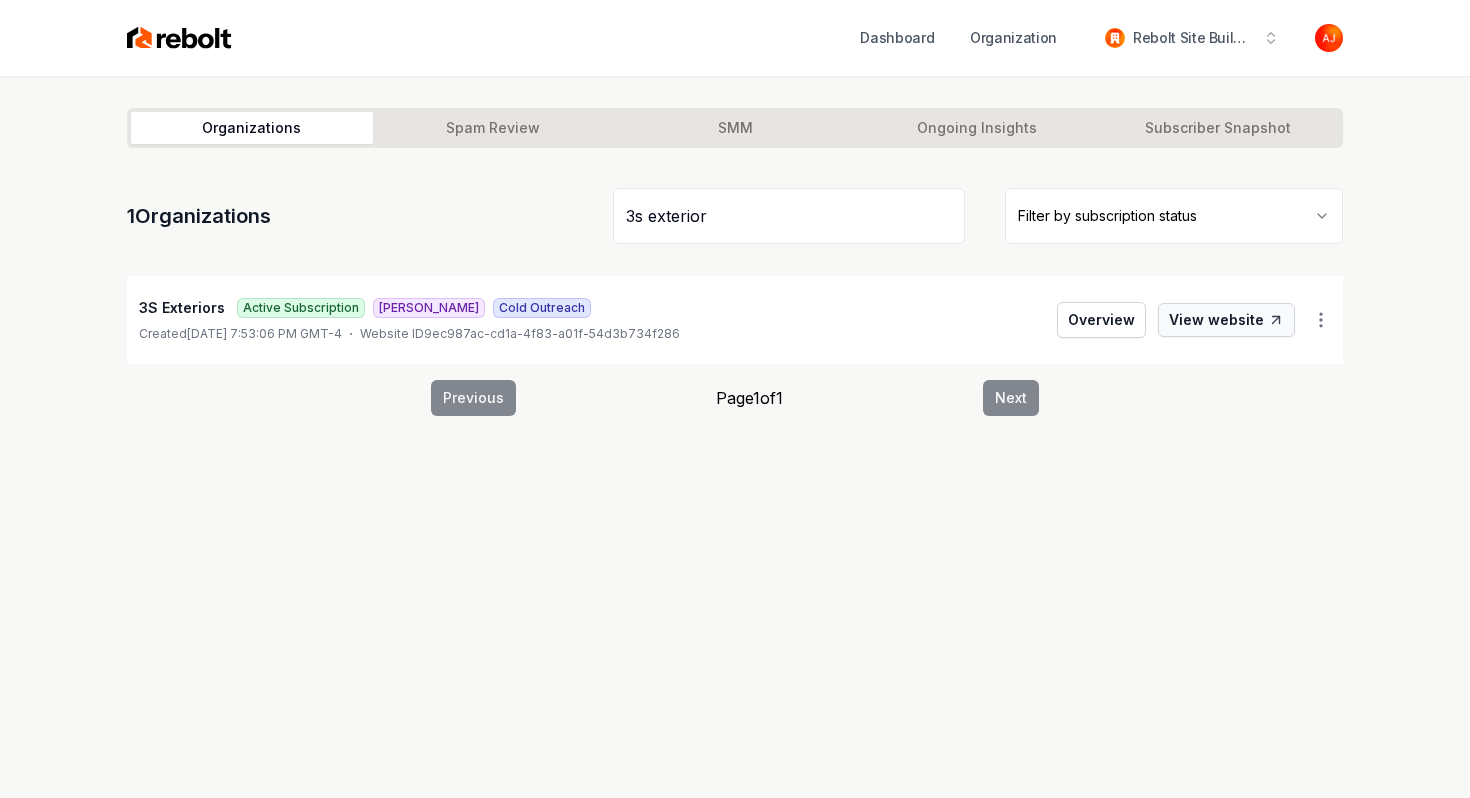 type on "3s exterior" 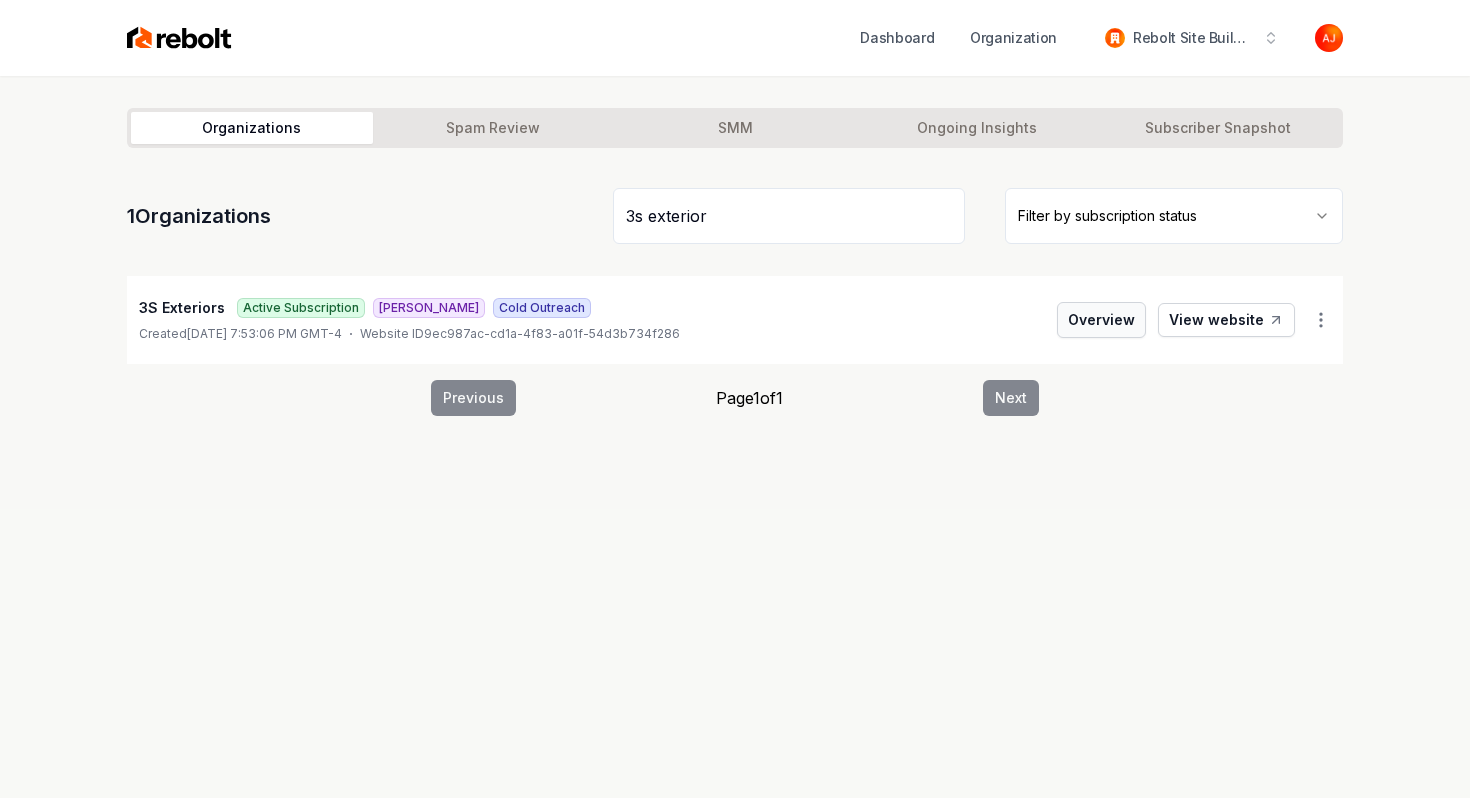 click on "Overview" at bounding box center [1101, 320] 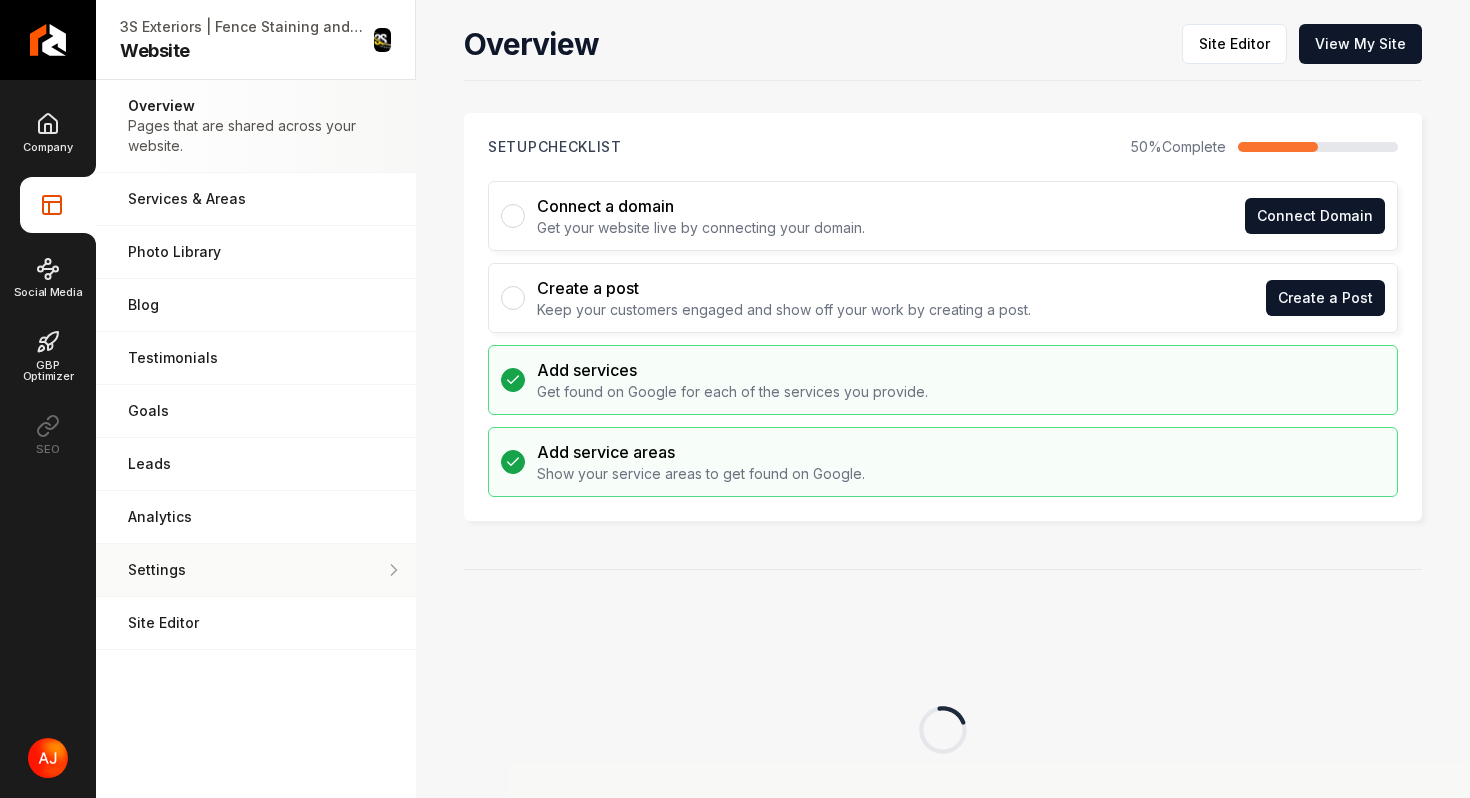 click on "Settings Adjust your domain, scripts, redirects, and more." at bounding box center [256, 570] 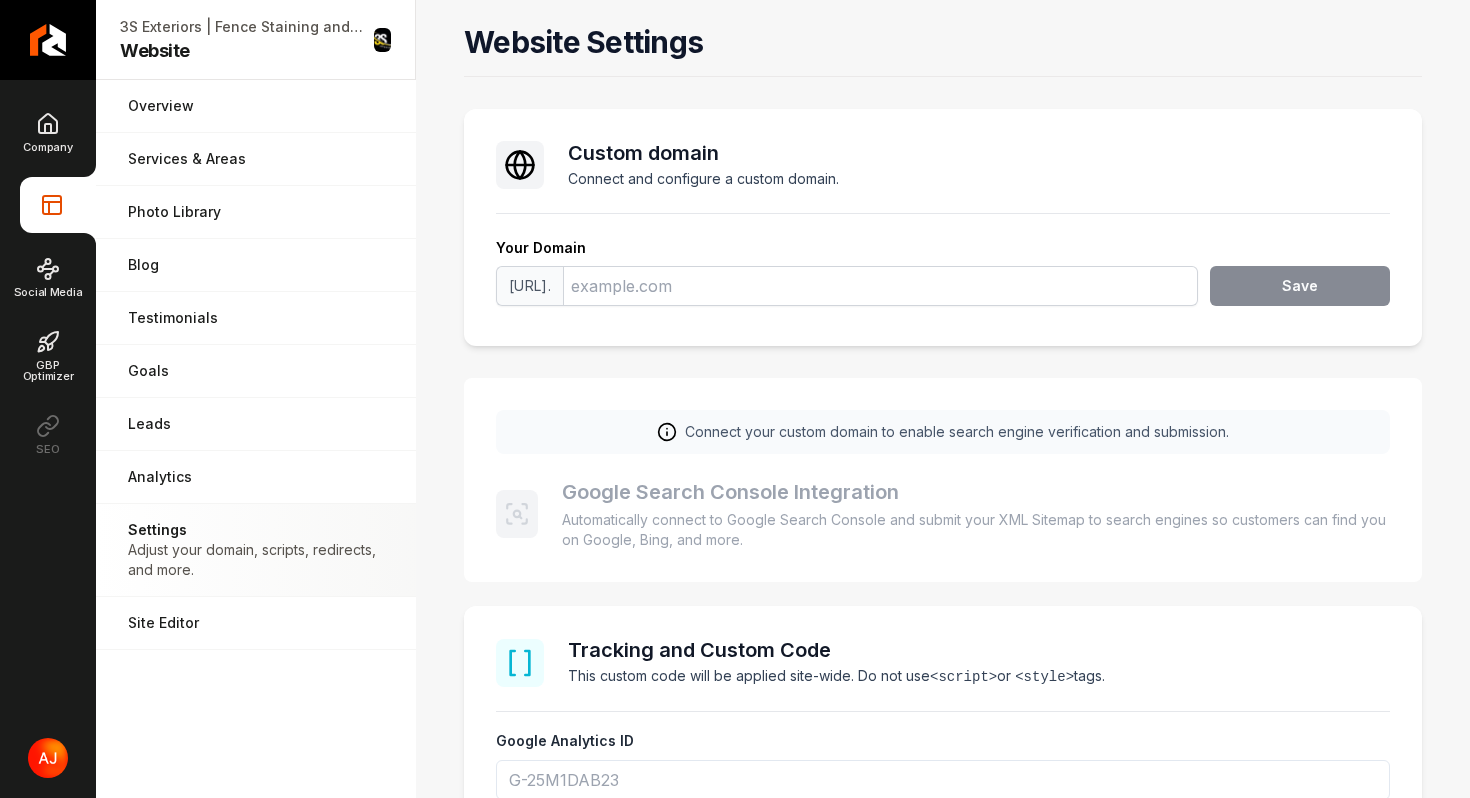 scroll, scrollTop: 180, scrollLeft: 0, axis: vertical 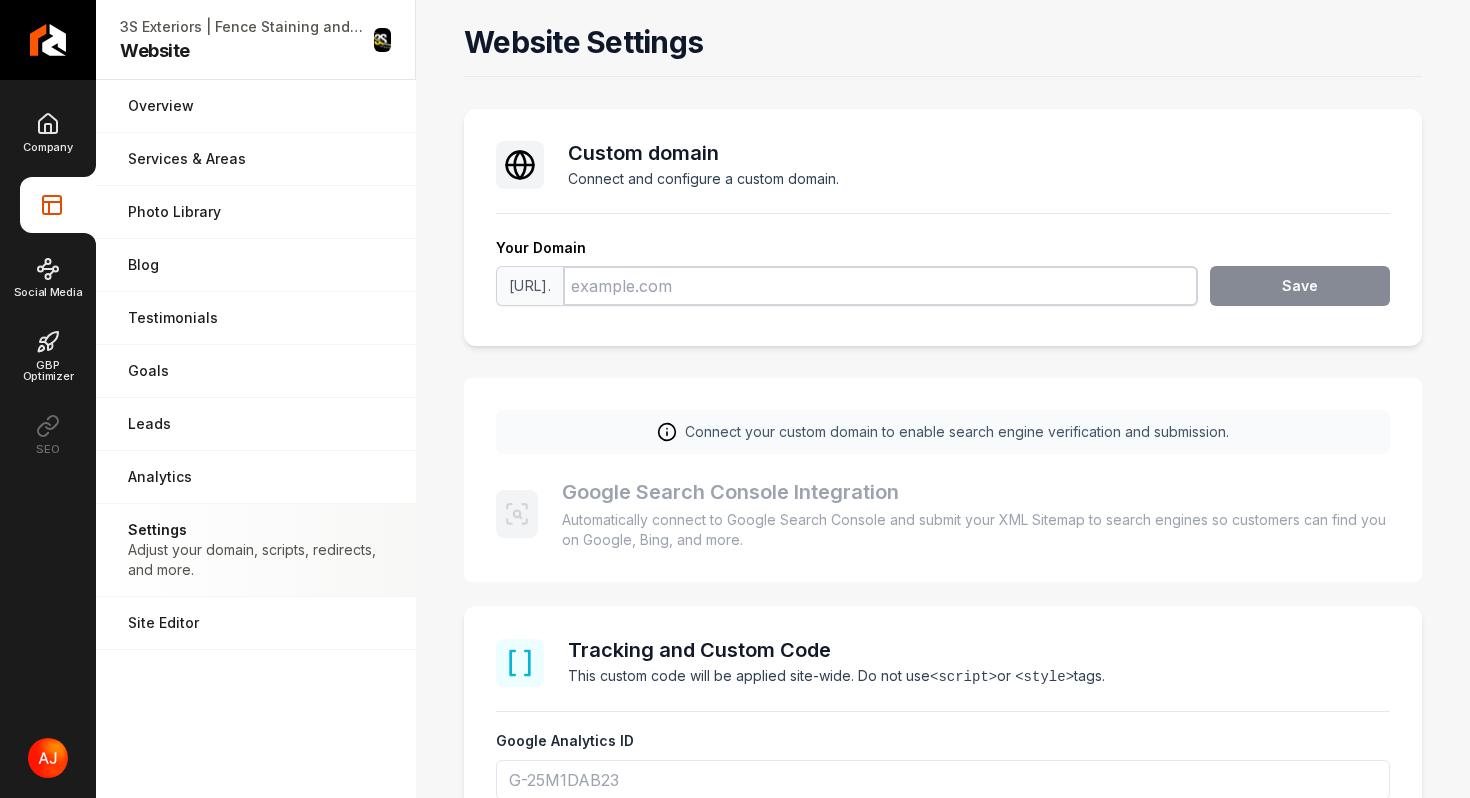 click at bounding box center [880, 286] 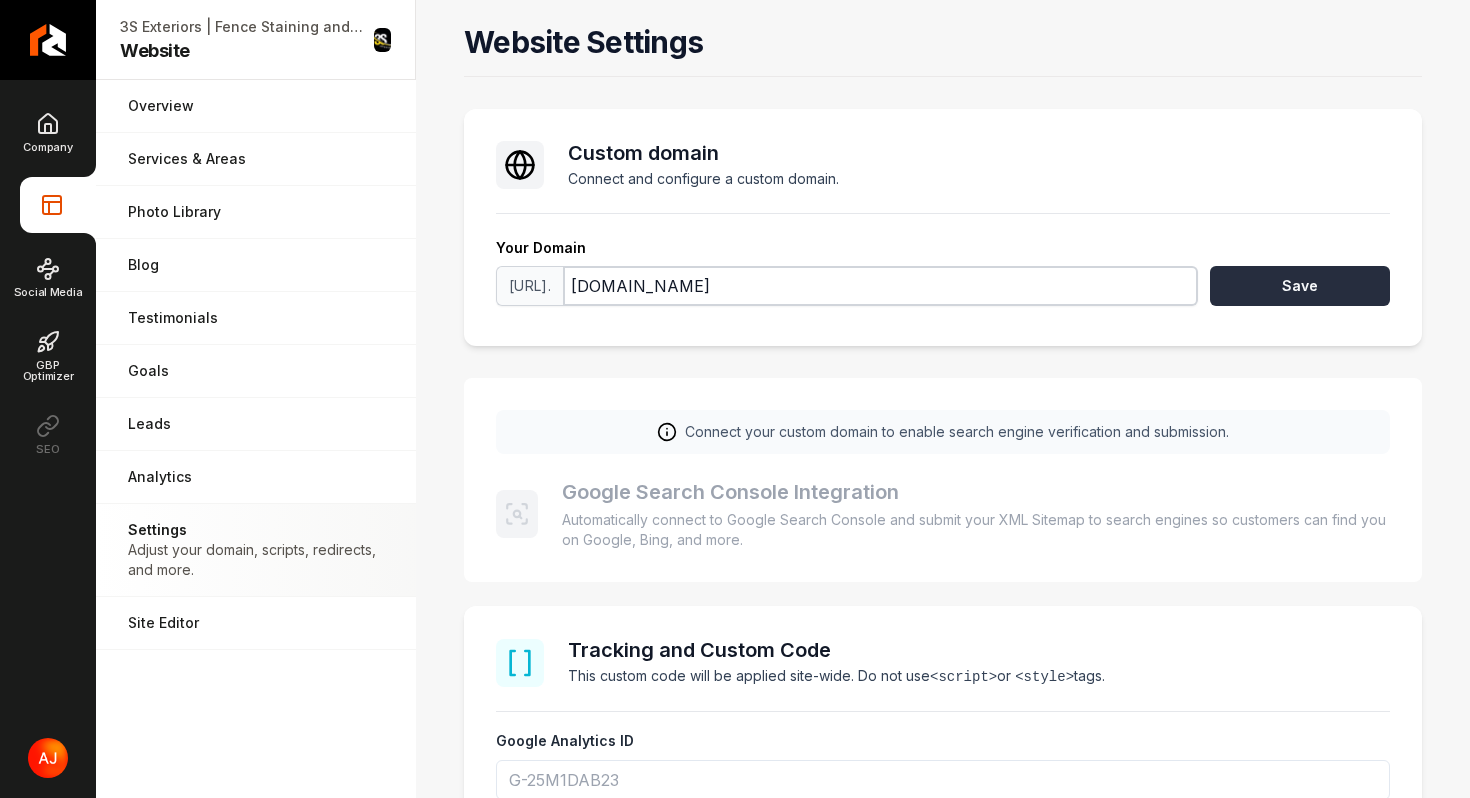 type on "[DOMAIN_NAME]" 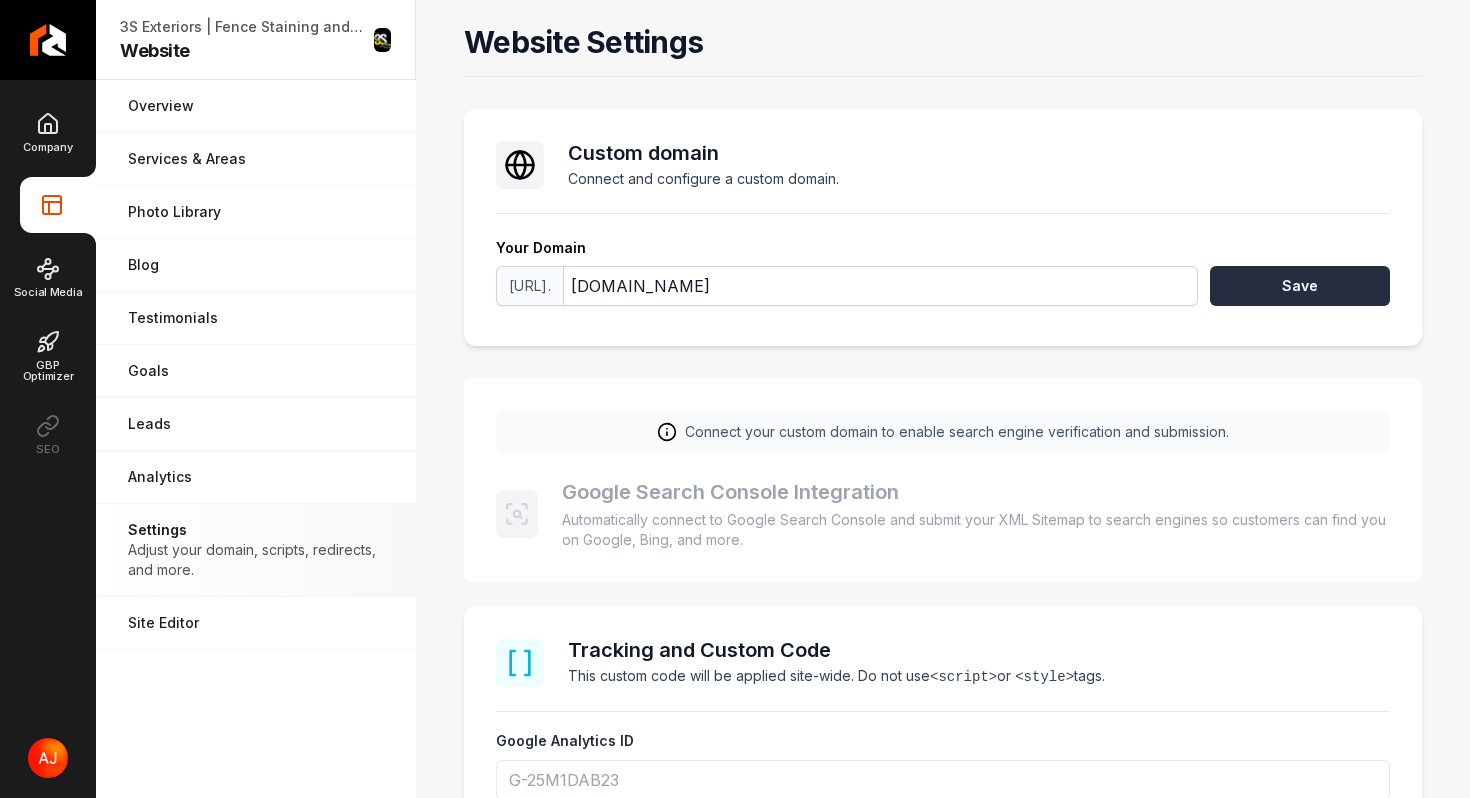 click on "Save" at bounding box center [1300, 286] 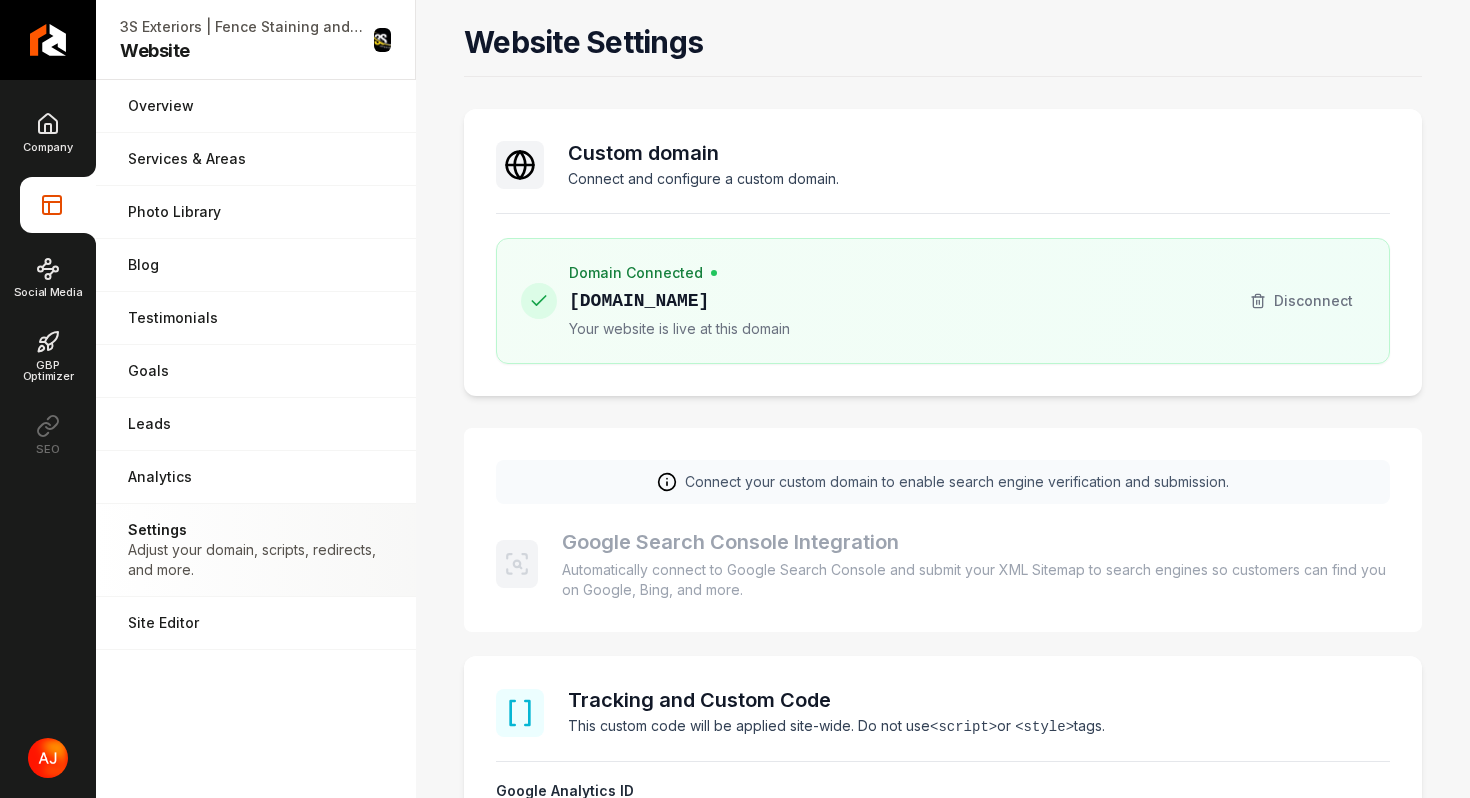 drag, startPoint x: 723, startPoint y: 299, endPoint x: 566, endPoint y: 305, distance: 157.11461 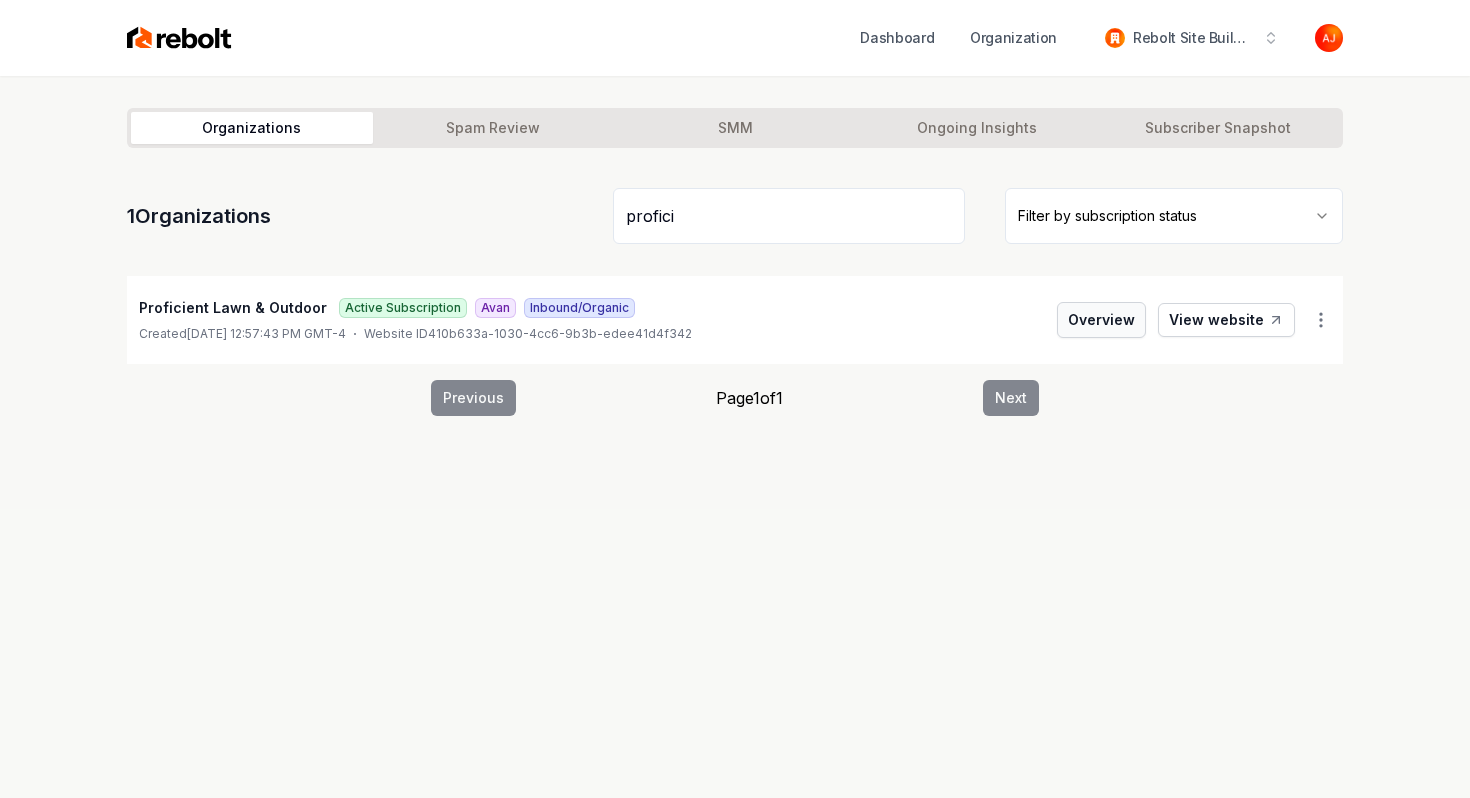 type on "profici" 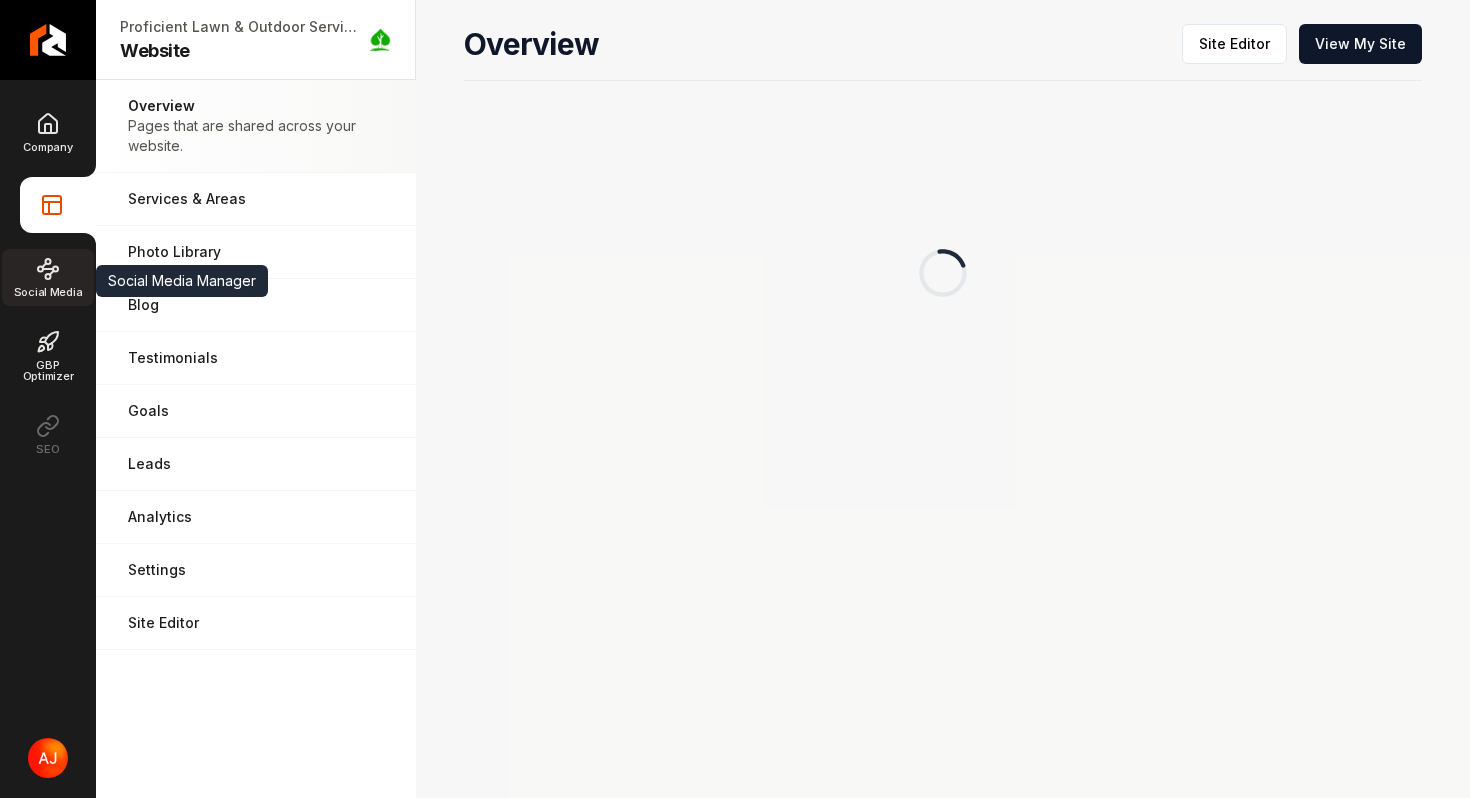 click on "Social Media" at bounding box center (48, 277) 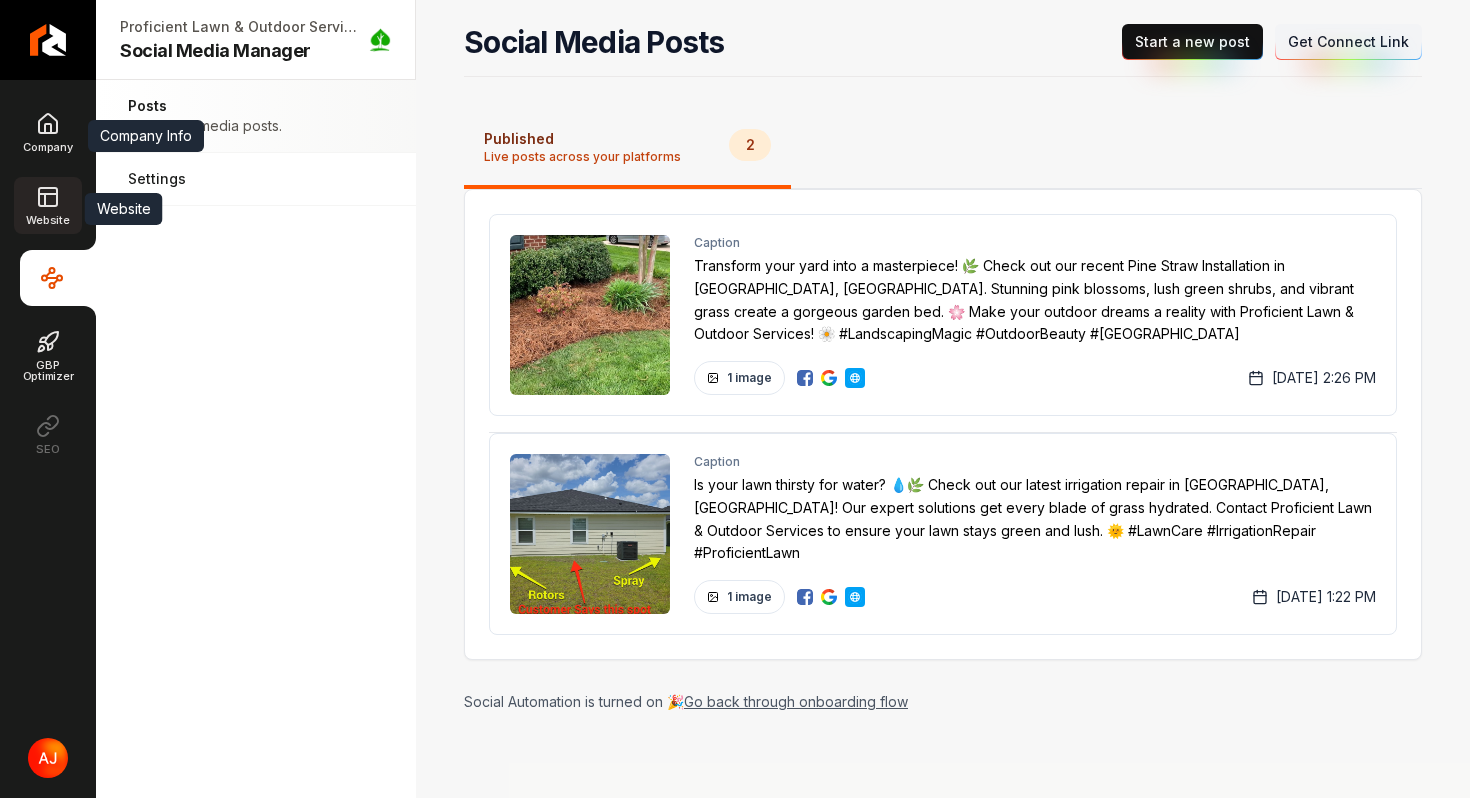click on "Website" at bounding box center [47, 220] 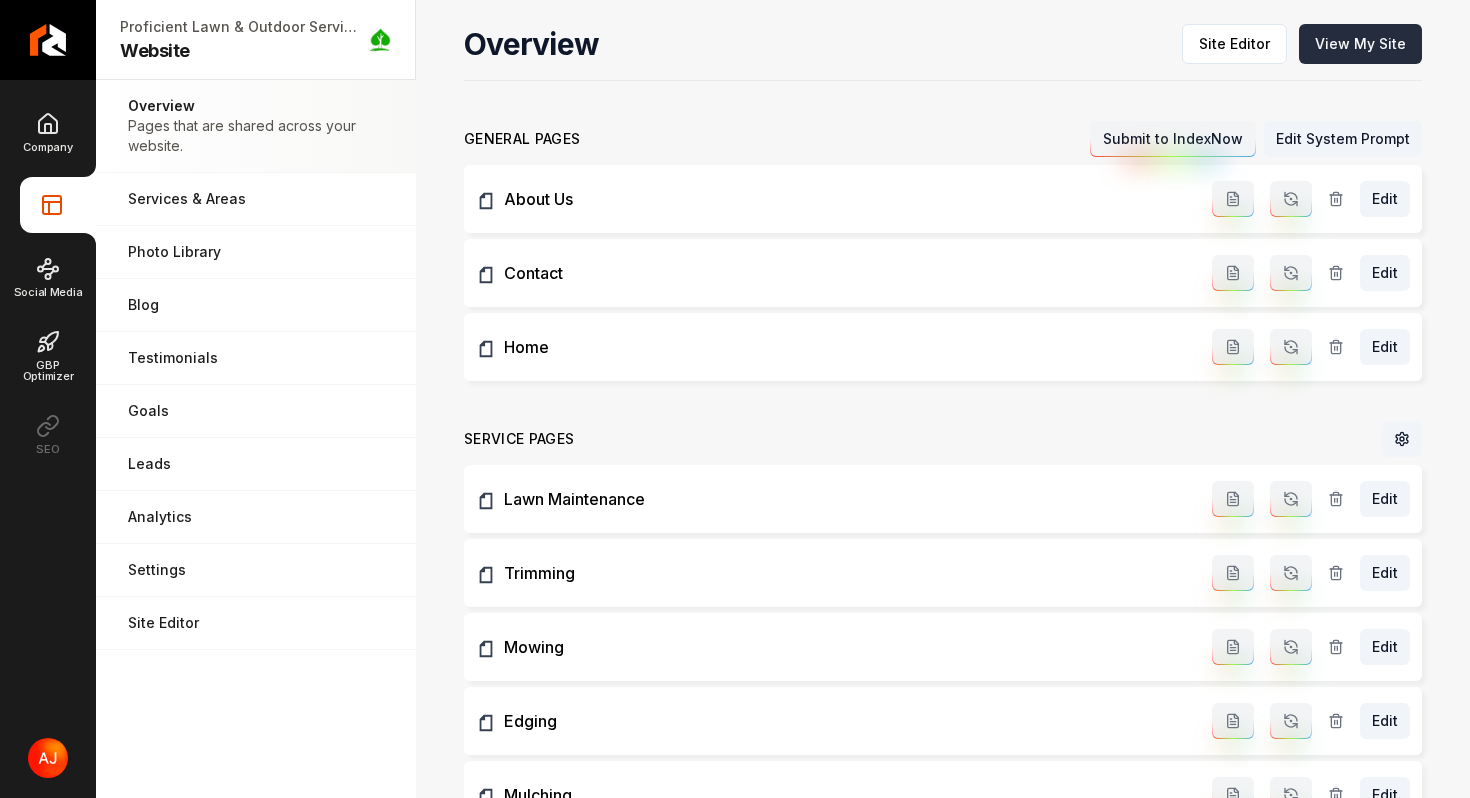 click on "View My Site" at bounding box center [1360, 44] 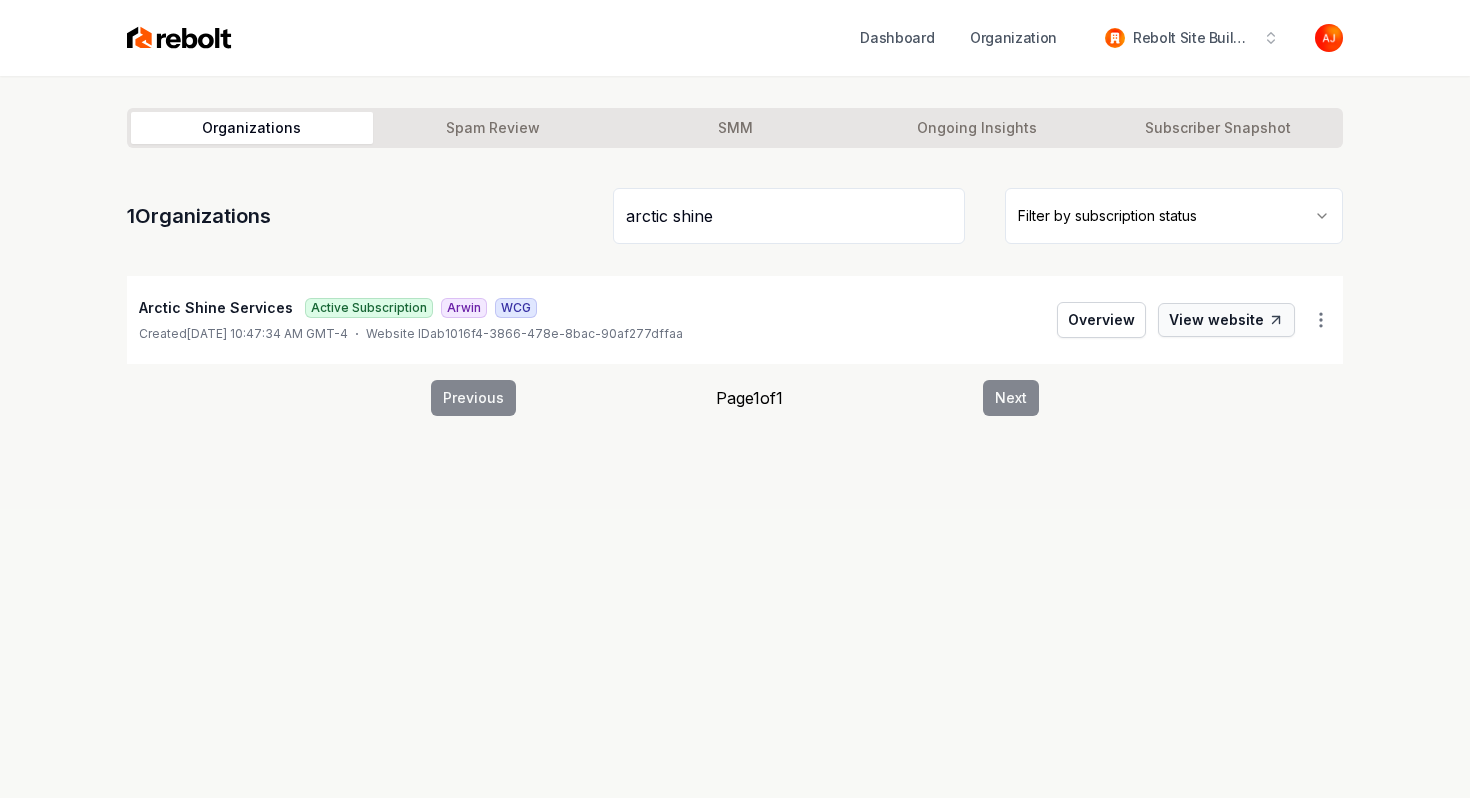 click on "View website" at bounding box center (1226, 320) 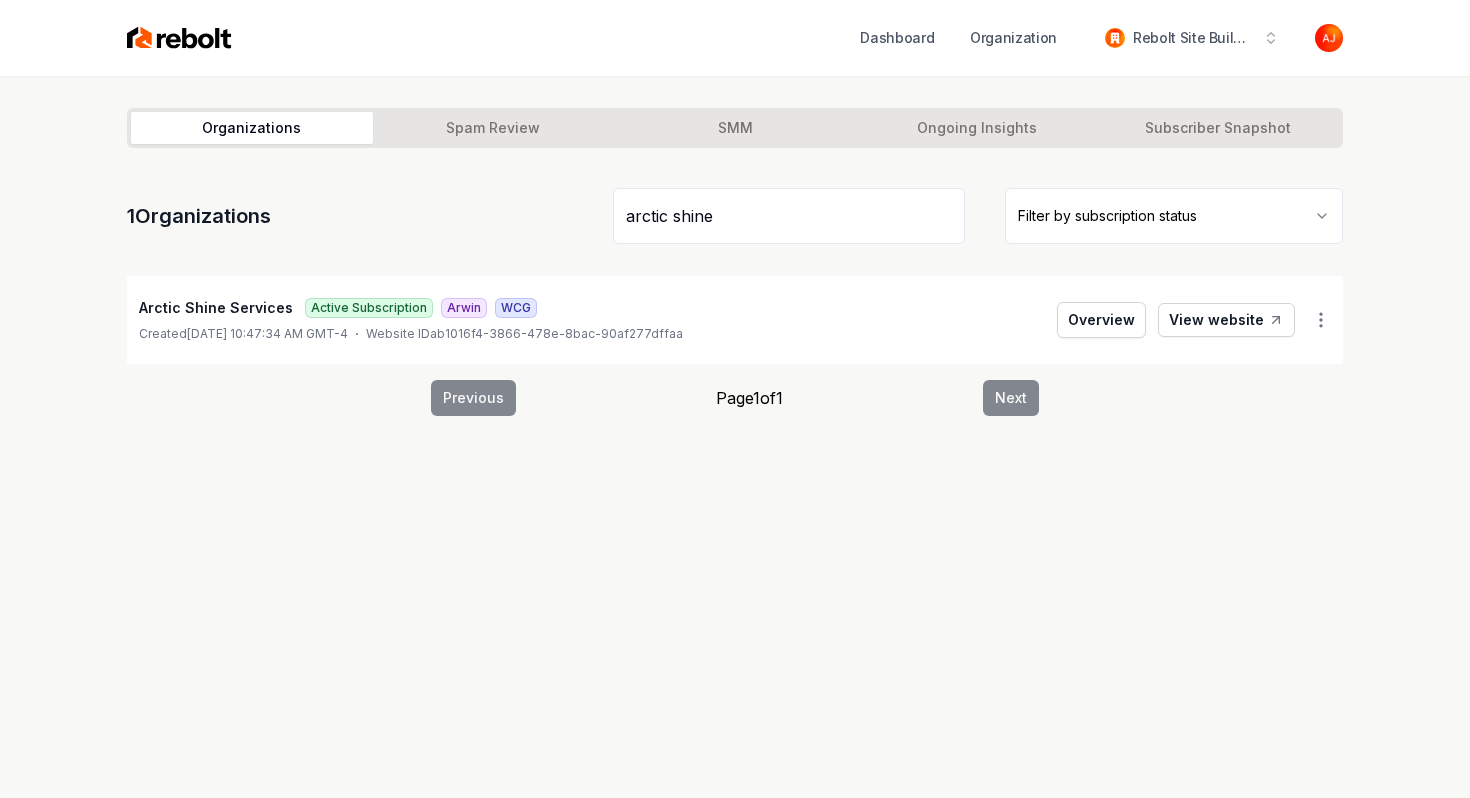 drag, startPoint x: 750, startPoint y: 225, endPoint x: 544, endPoint y: 197, distance: 207.89421 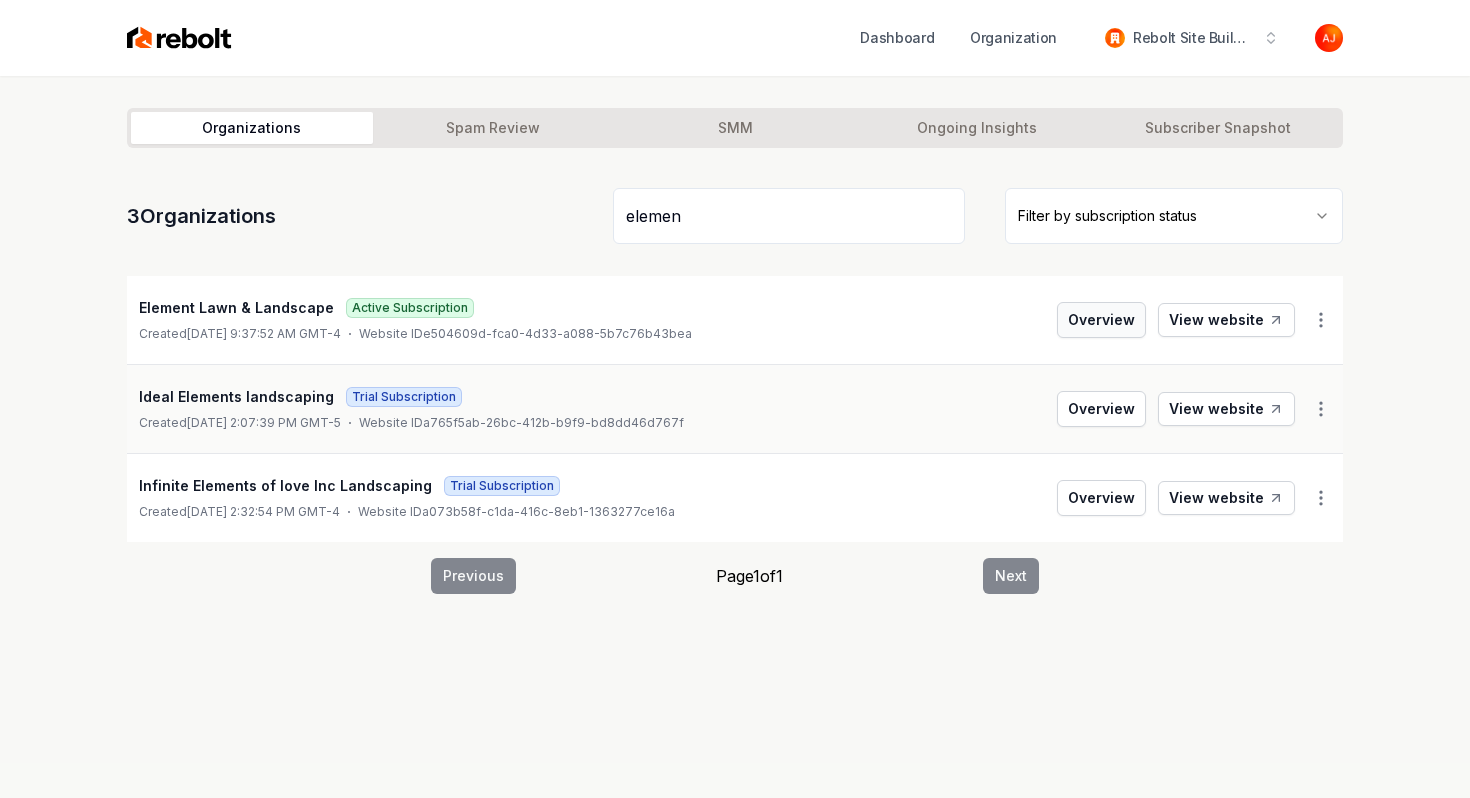 type on "elemen" 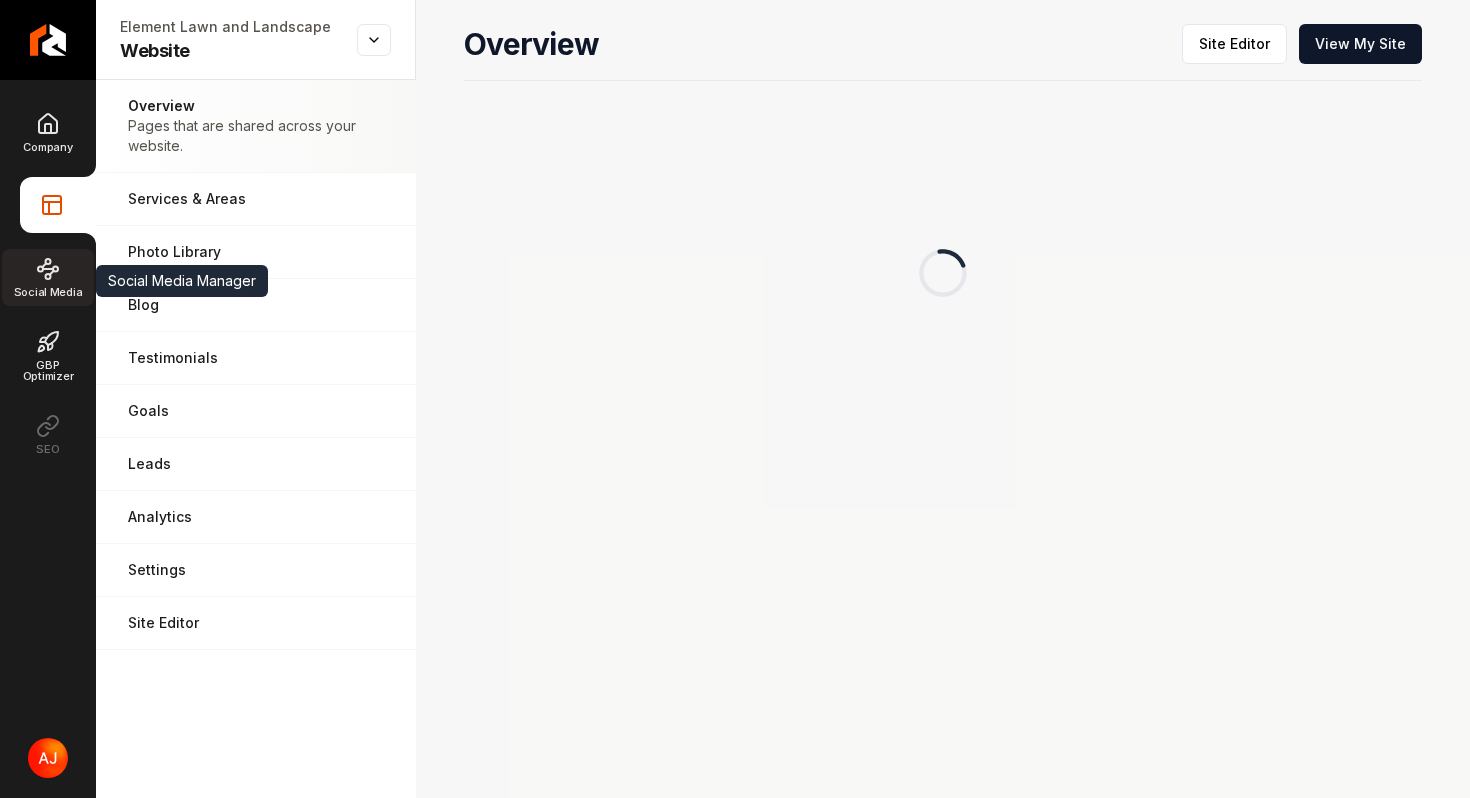 click 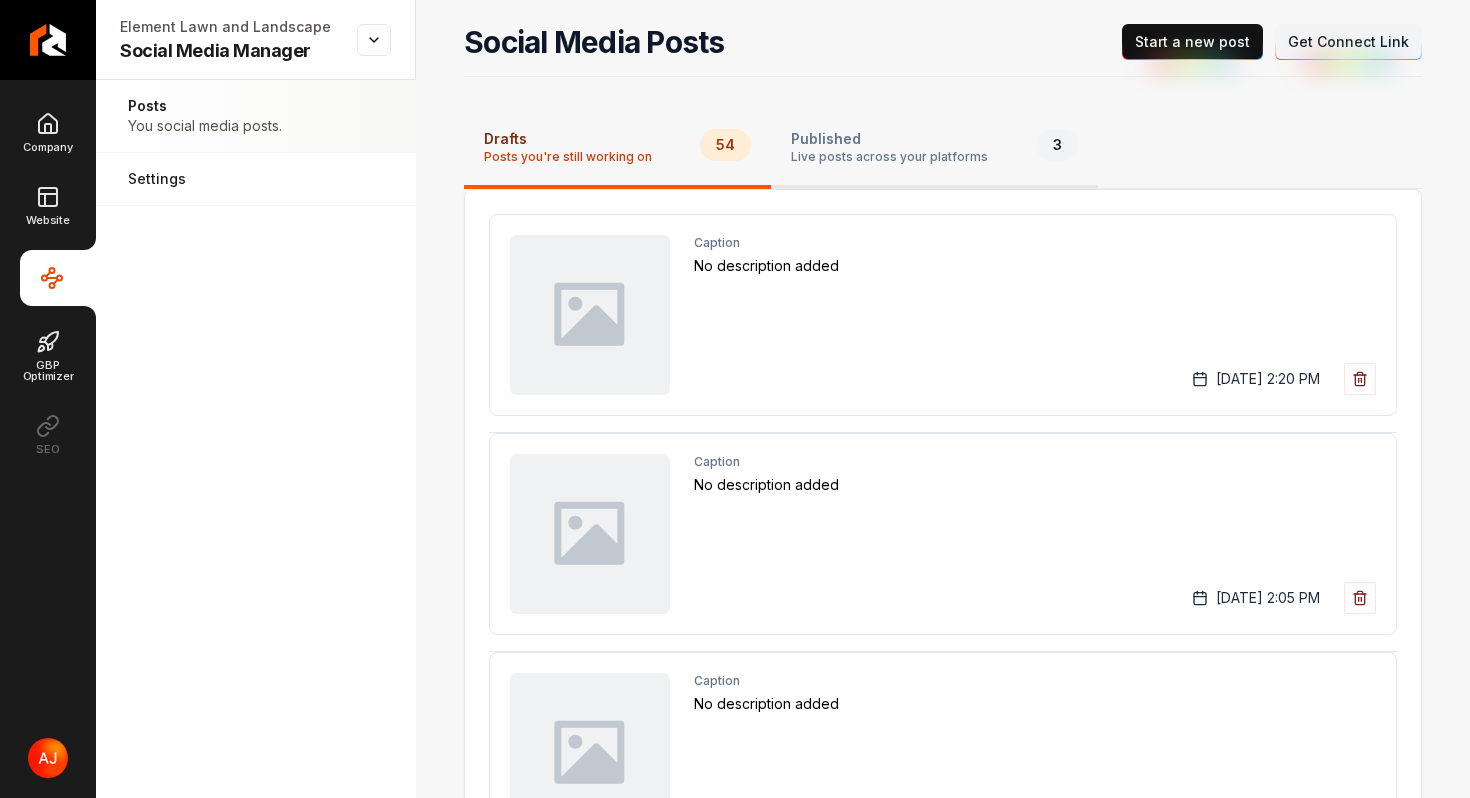 click on "Published" at bounding box center (889, 139) 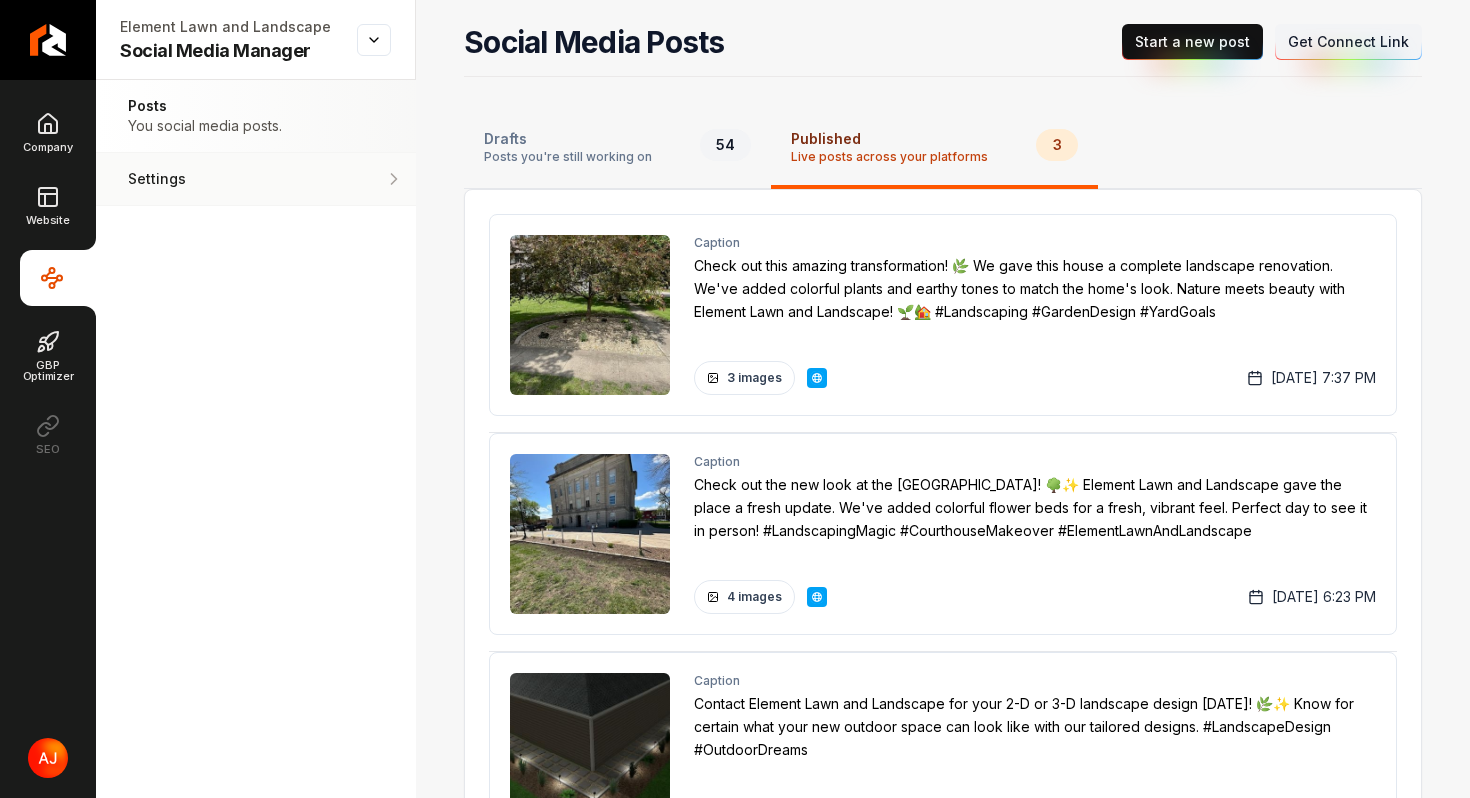 click on "Settings" at bounding box center (194, 179) 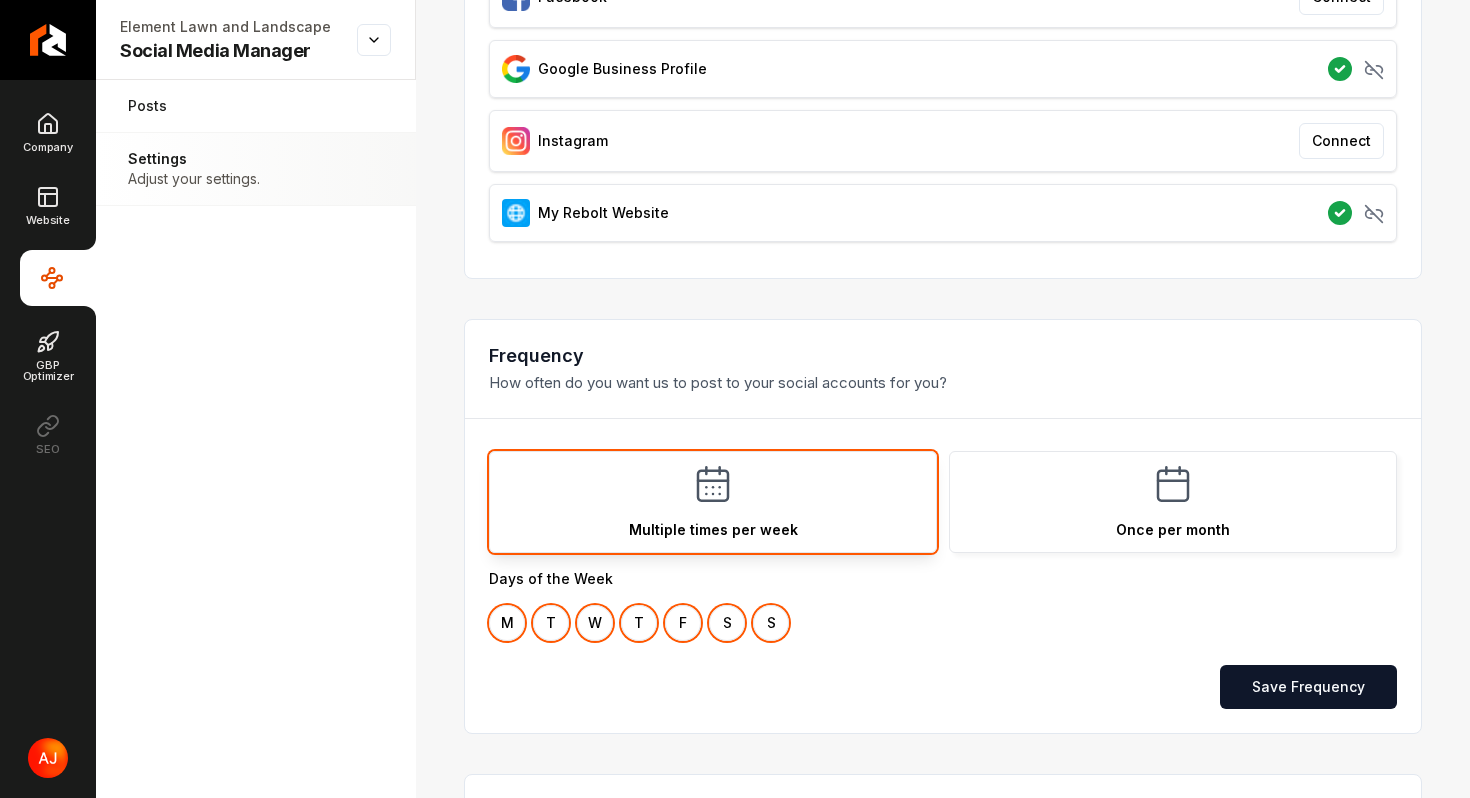 scroll, scrollTop: 280, scrollLeft: 0, axis: vertical 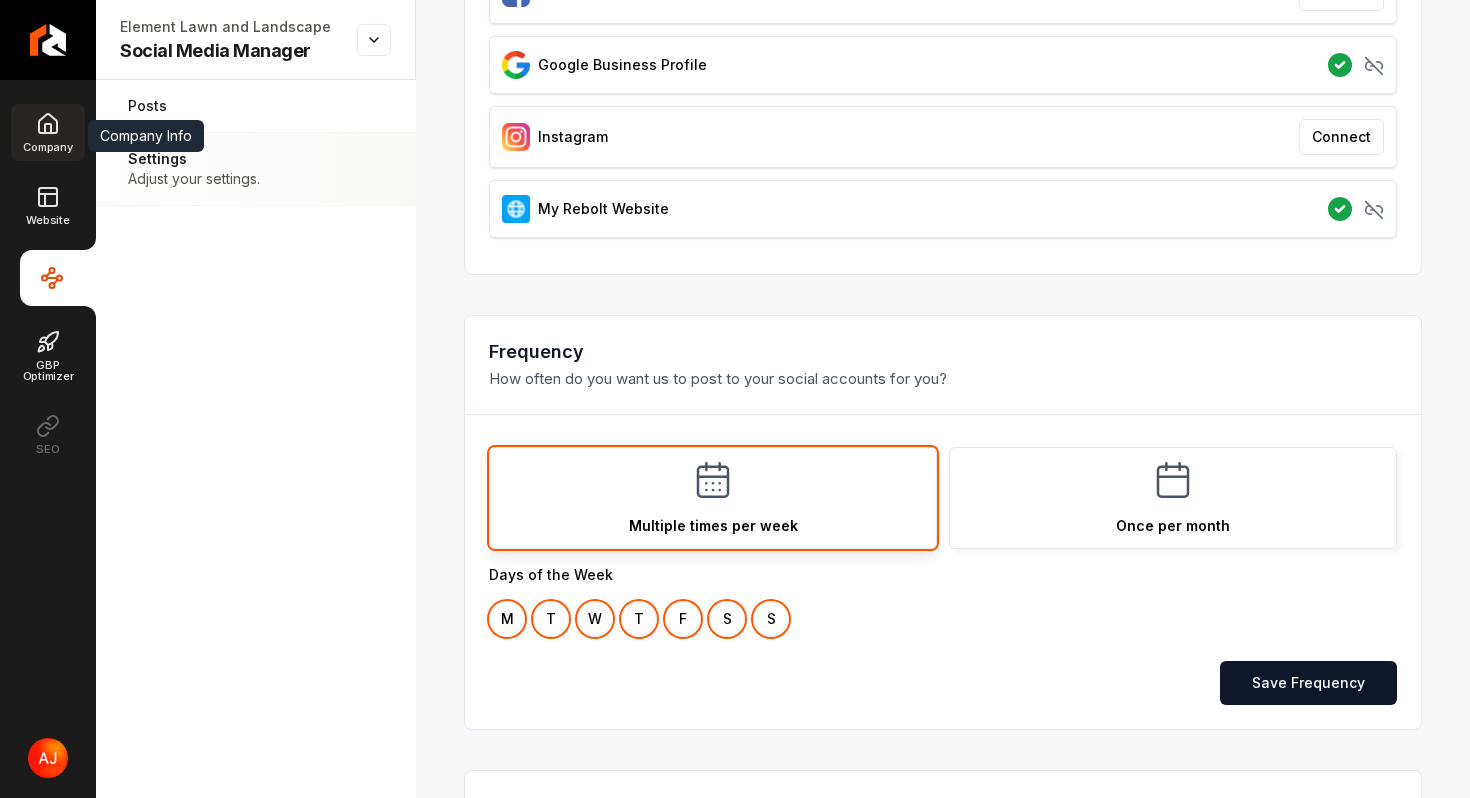 click on "Company" at bounding box center (47, 132) 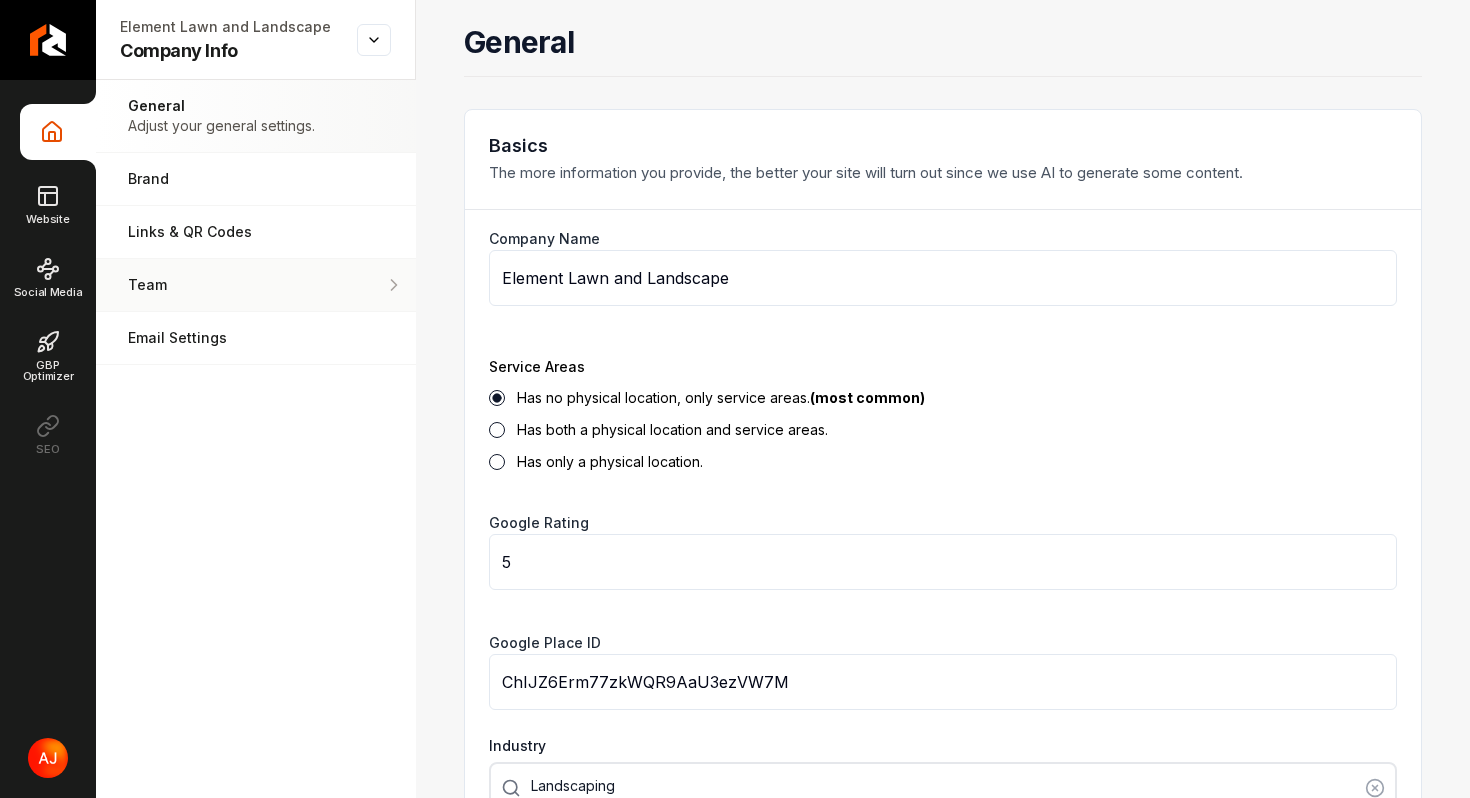 click on "Team" at bounding box center (224, 285) 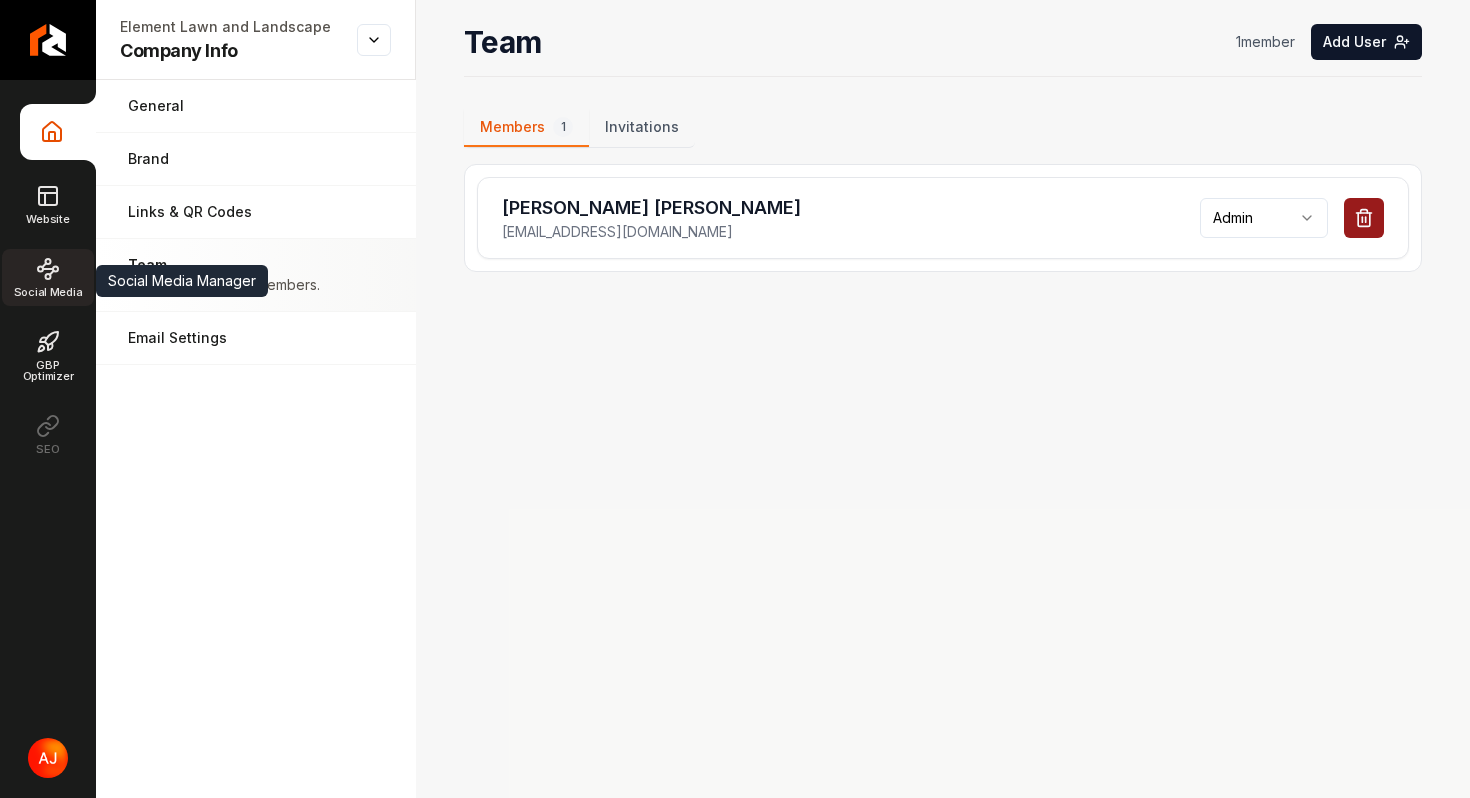 click 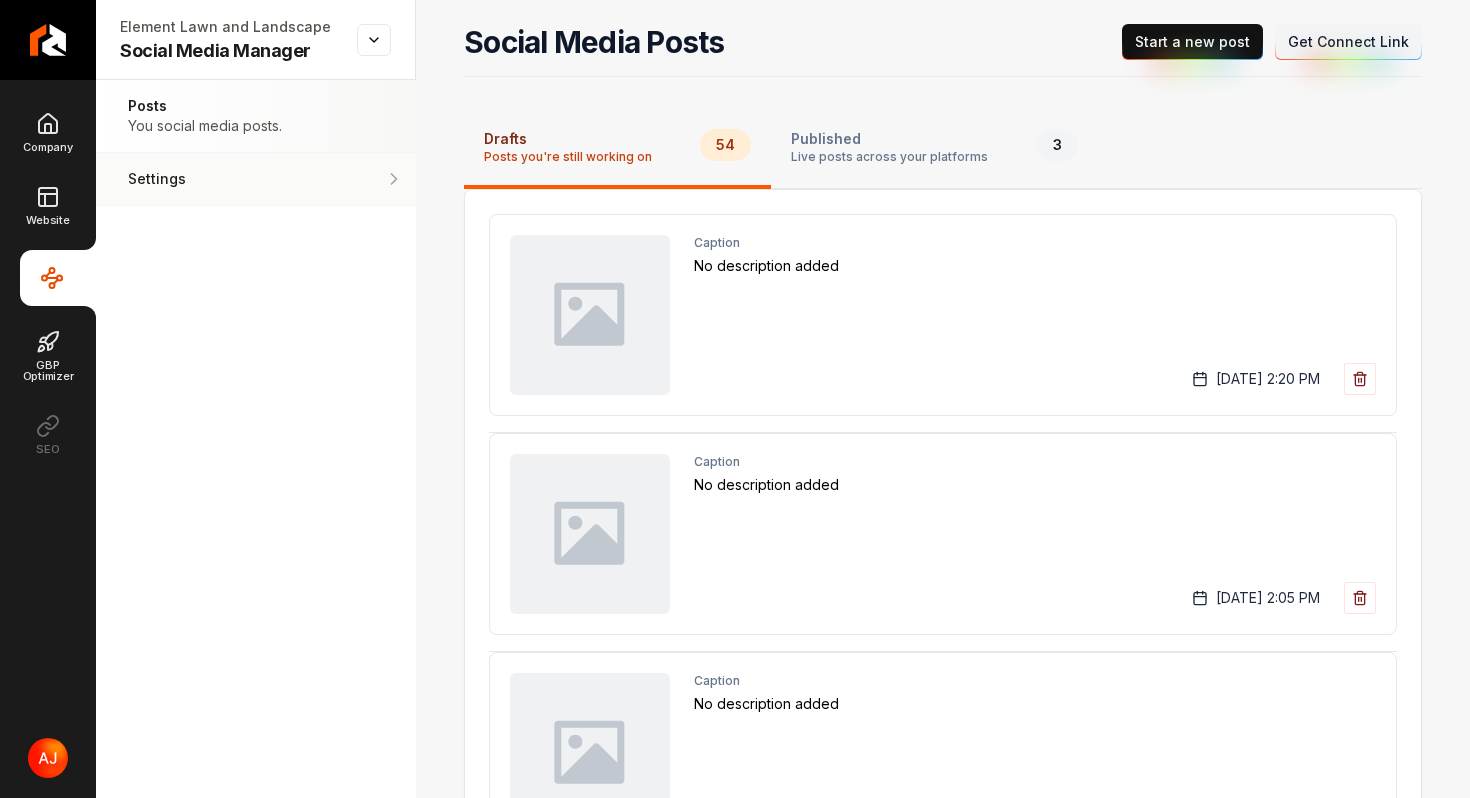 click on "Settings" at bounding box center (194, 179) 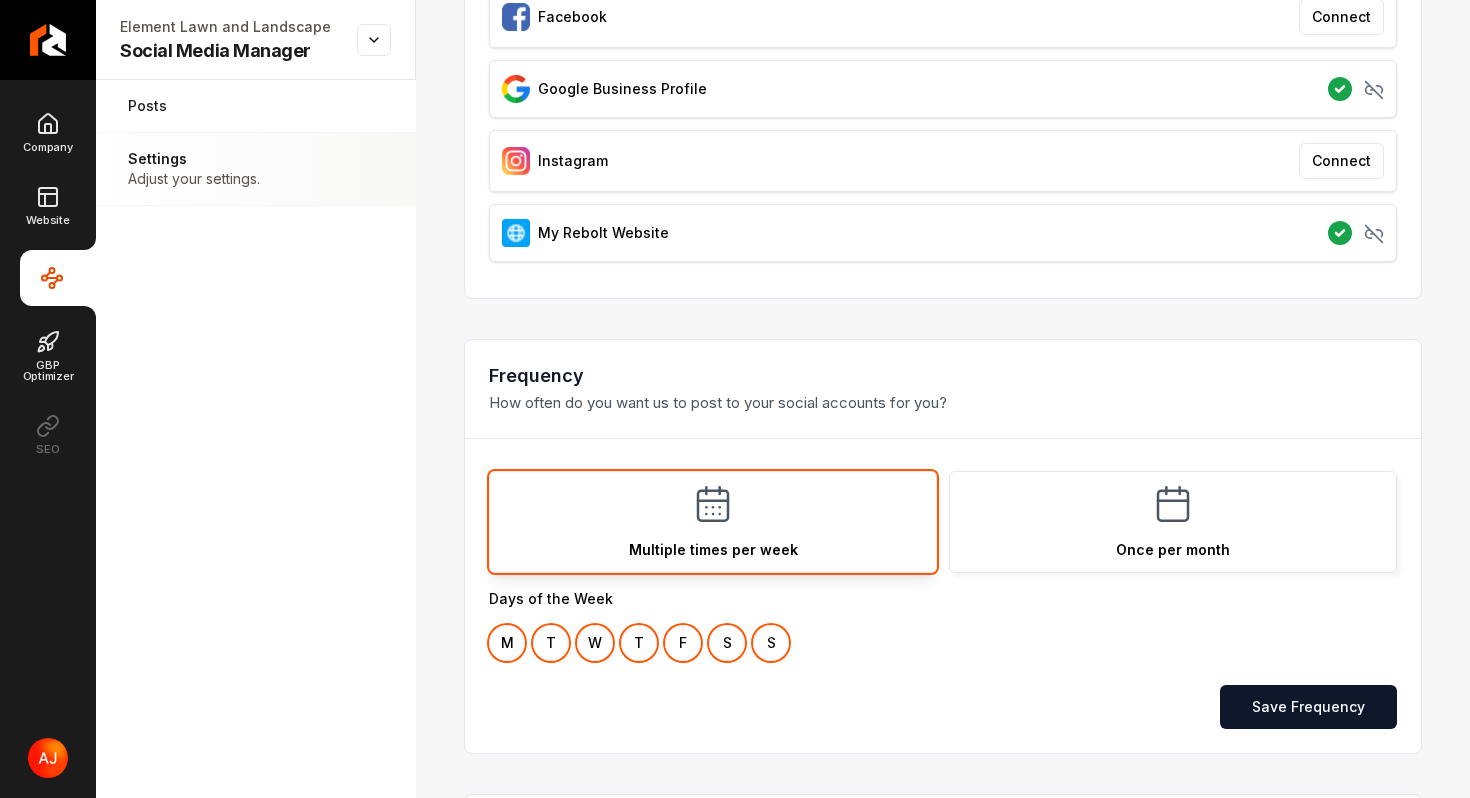 scroll, scrollTop: 312, scrollLeft: 0, axis: vertical 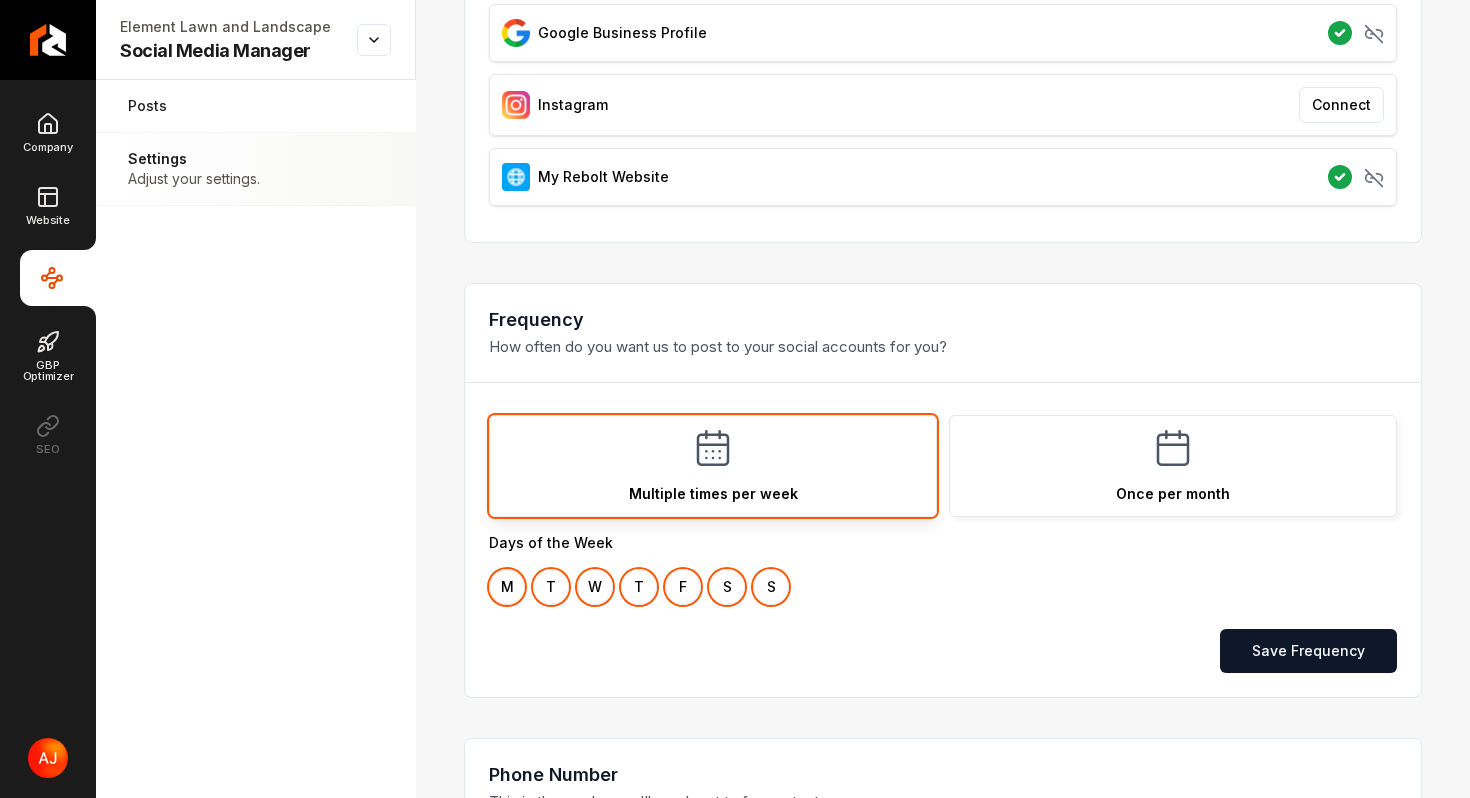click on "M" at bounding box center [507, 587] 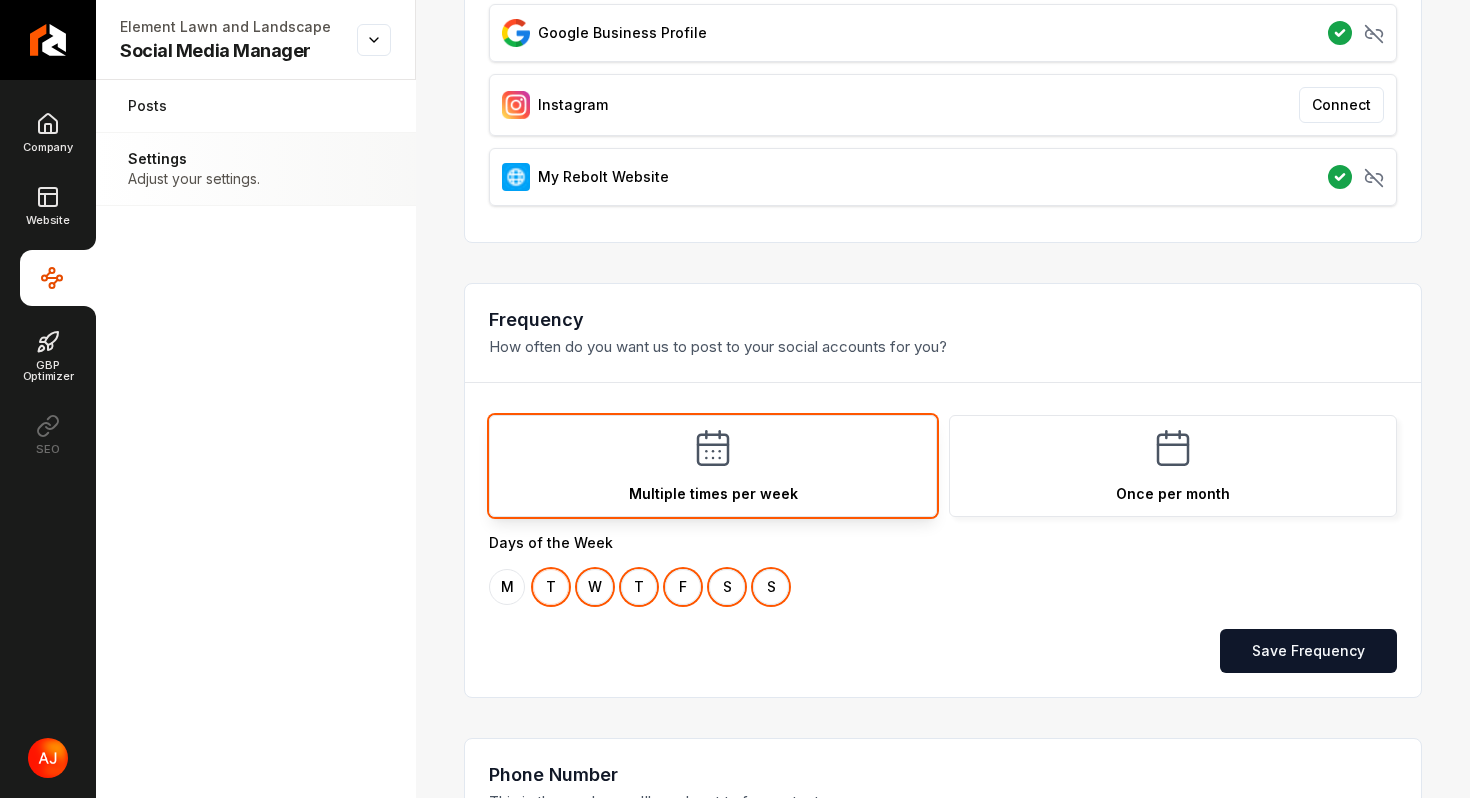 click on "T" at bounding box center [551, 587] 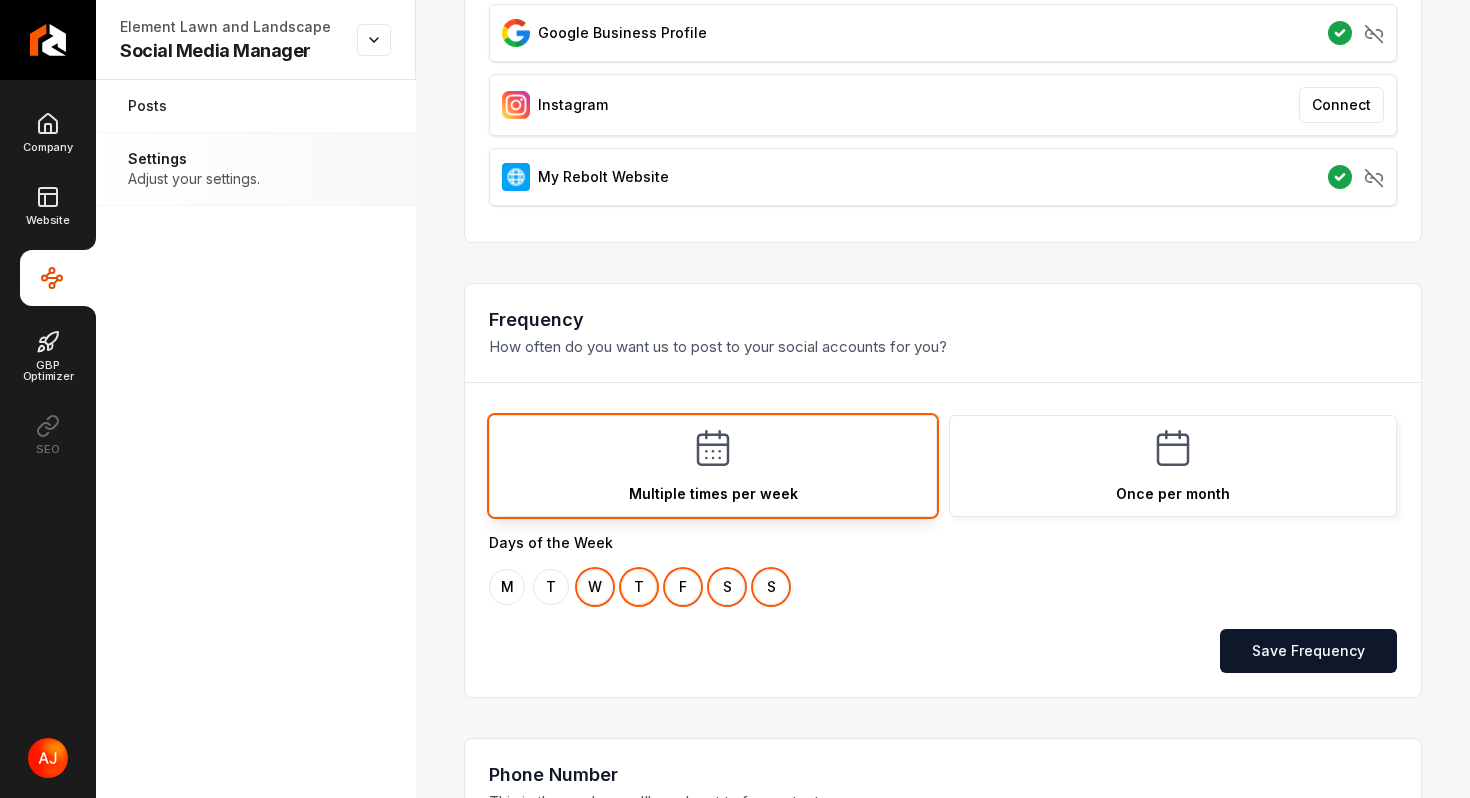 click on "T" at bounding box center (639, 587) 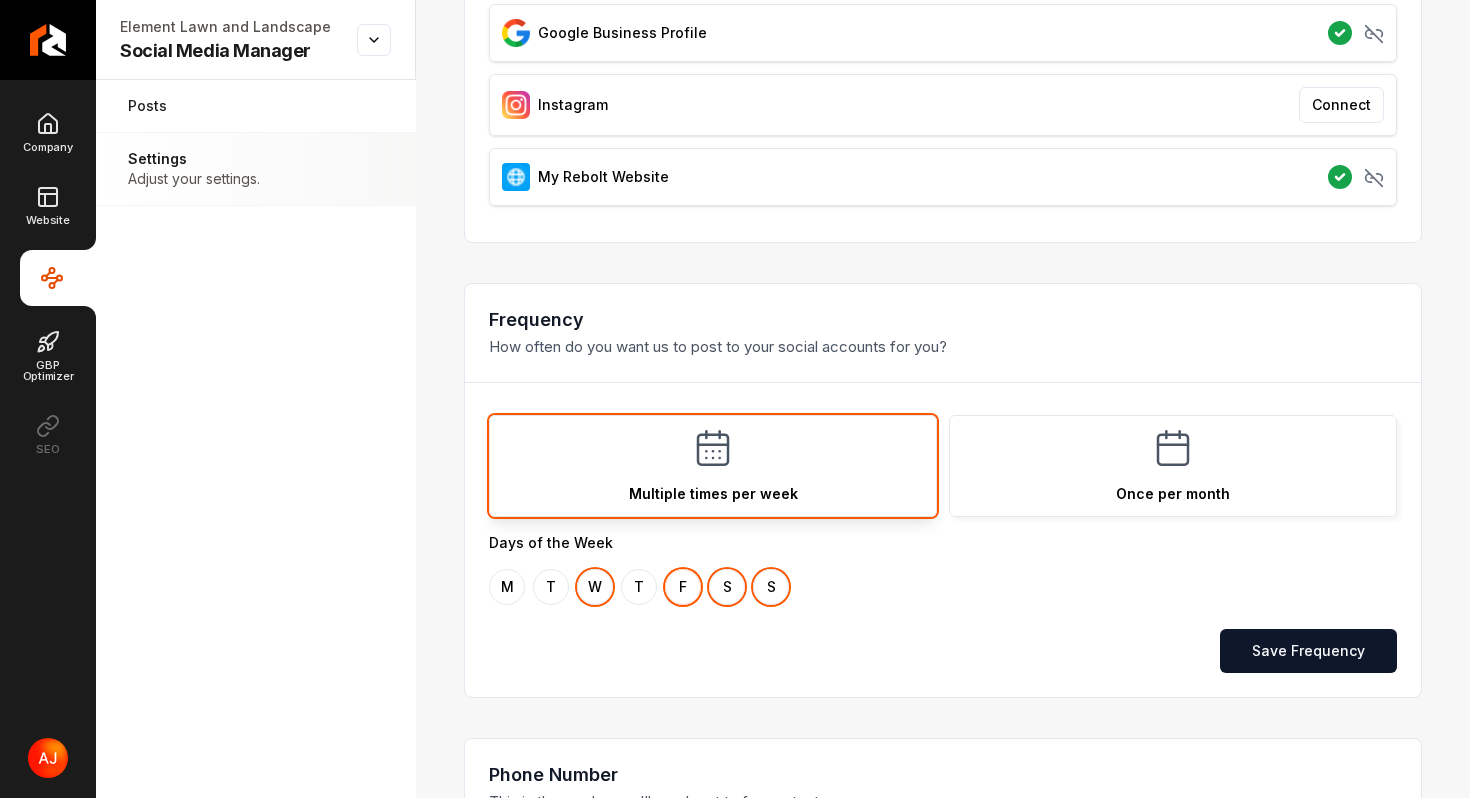 click on "F" at bounding box center (683, 587) 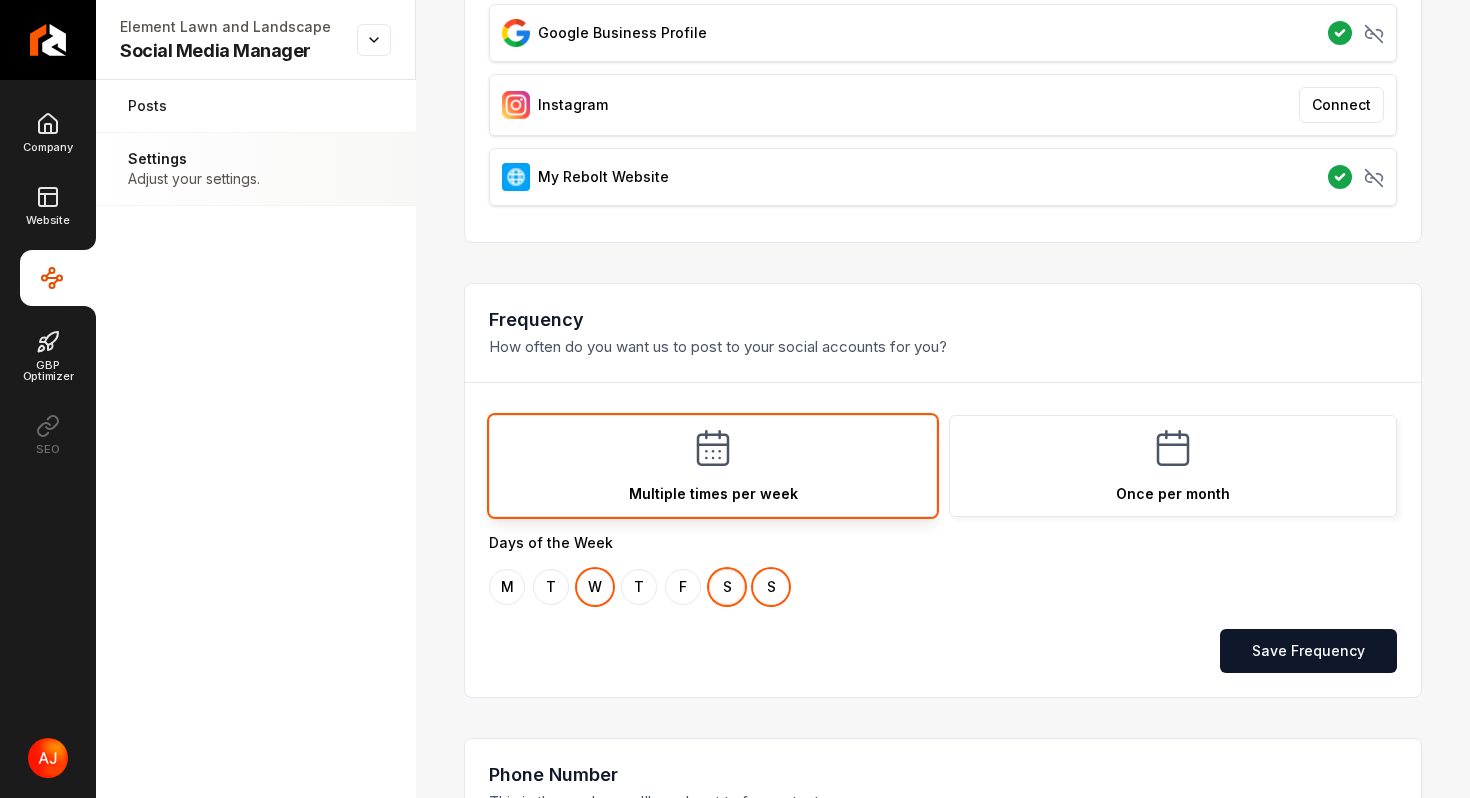 click on "S" at bounding box center (727, 587) 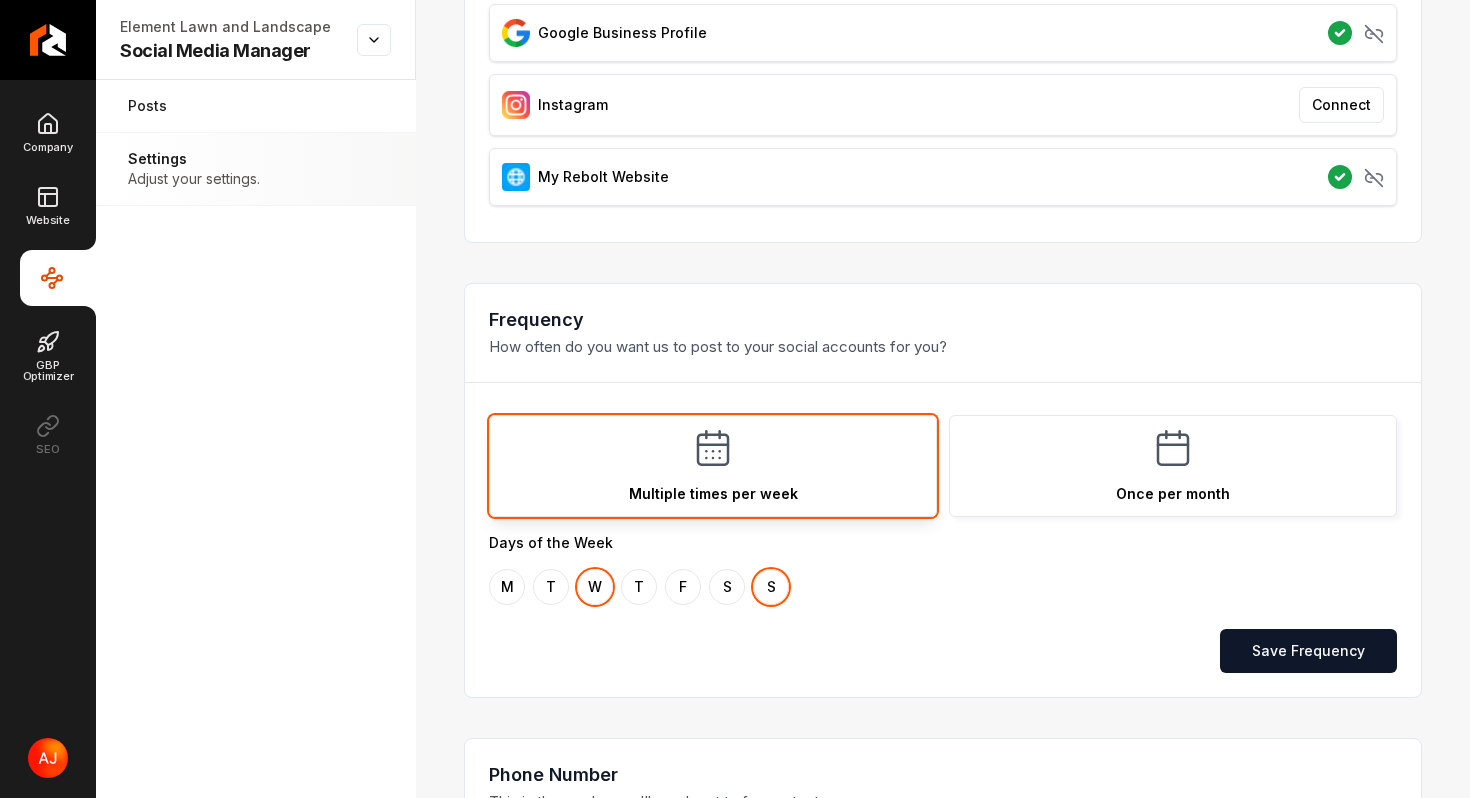 click on "S" at bounding box center [771, 587] 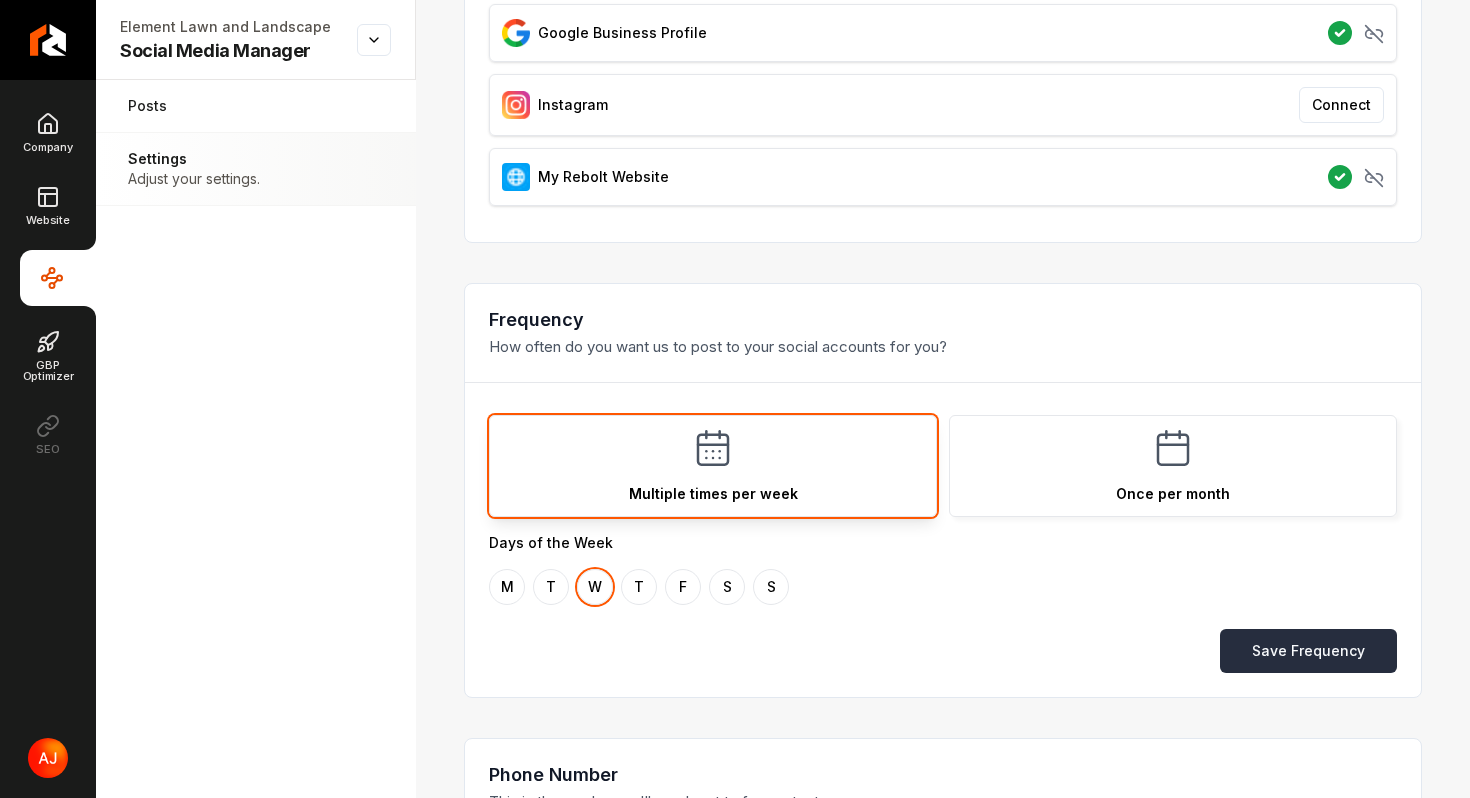 click on "Save Frequency" at bounding box center [1308, 651] 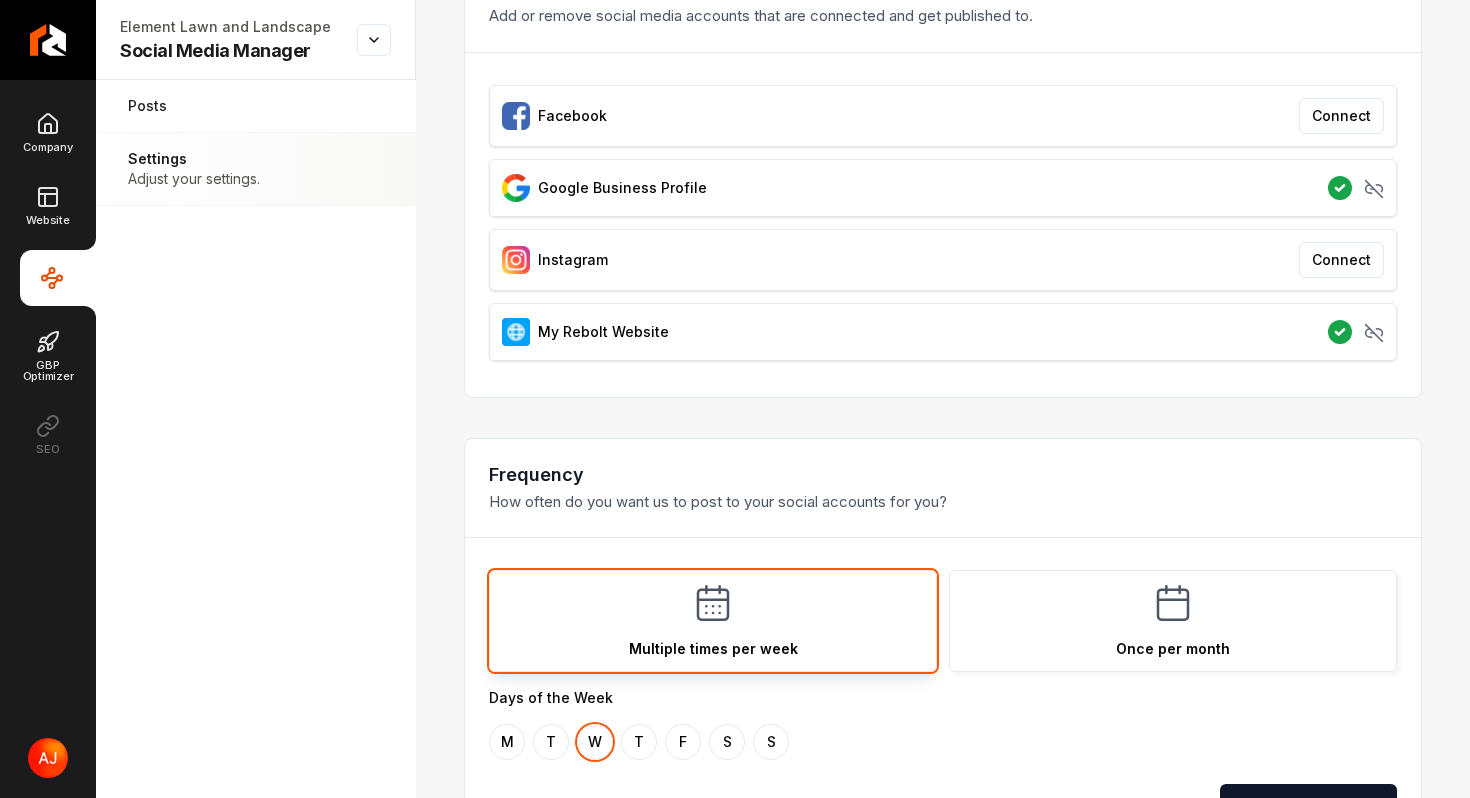 scroll, scrollTop: 171, scrollLeft: 0, axis: vertical 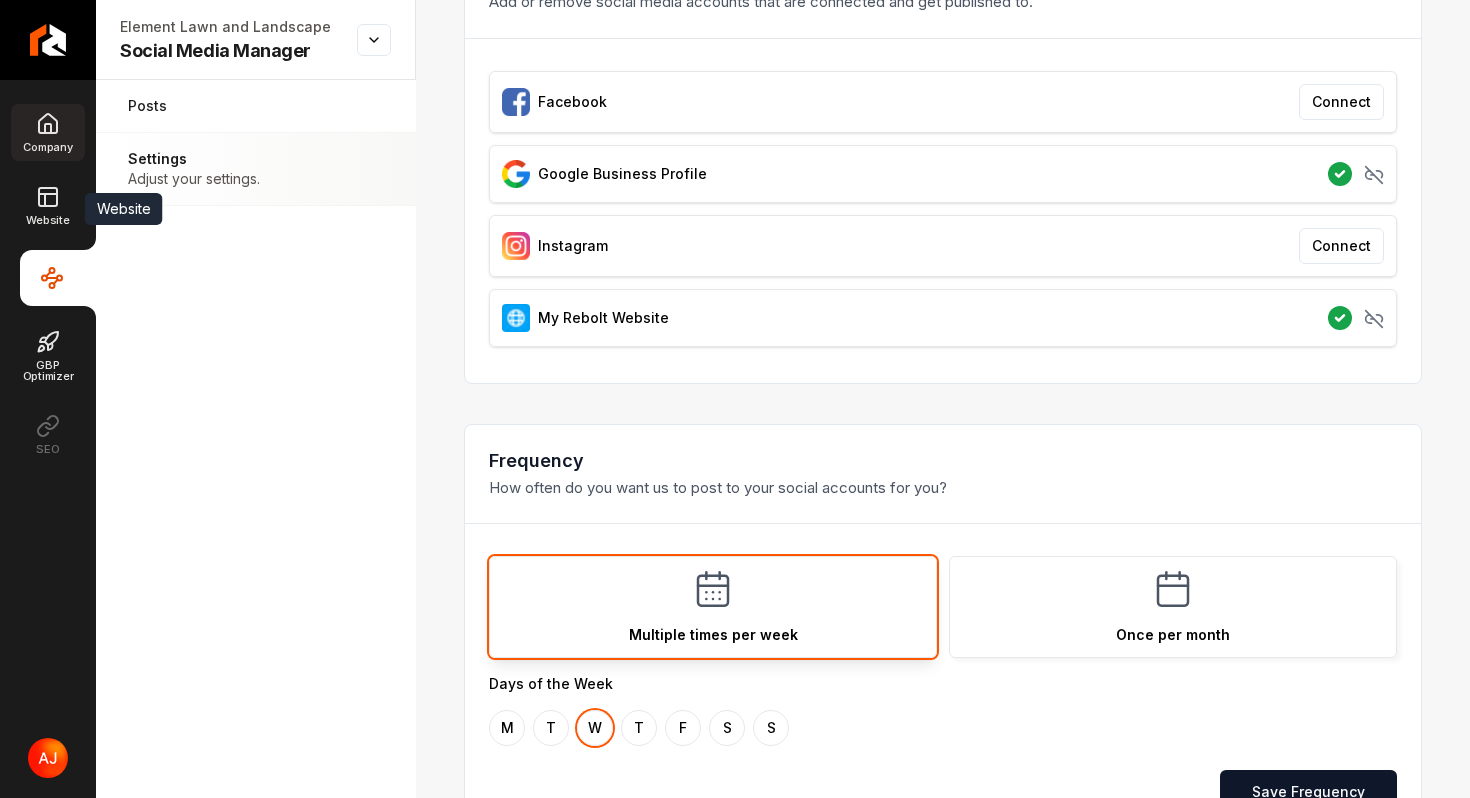 click on "Company" at bounding box center [47, 147] 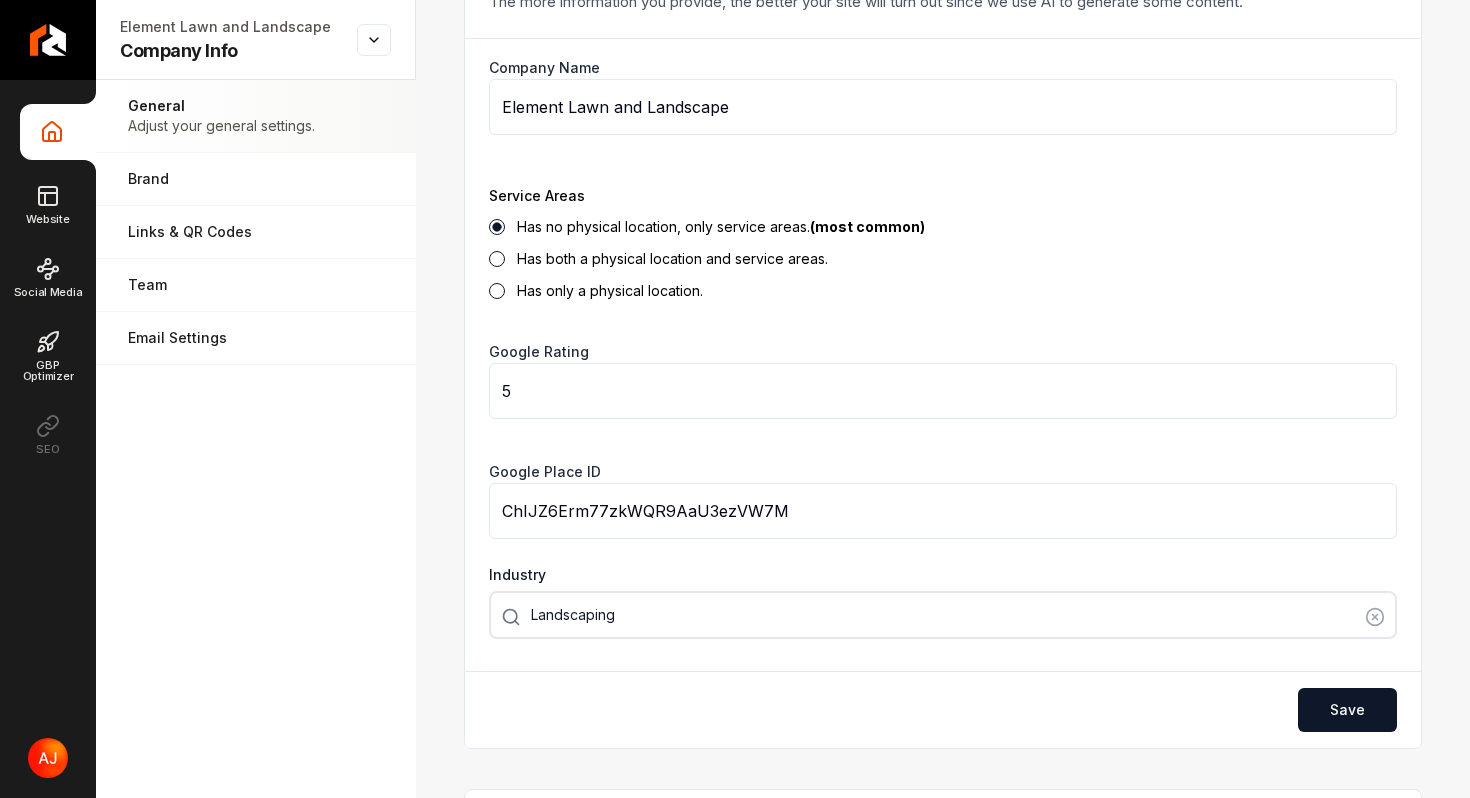 scroll, scrollTop: 0, scrollLeft: 0, axis: both 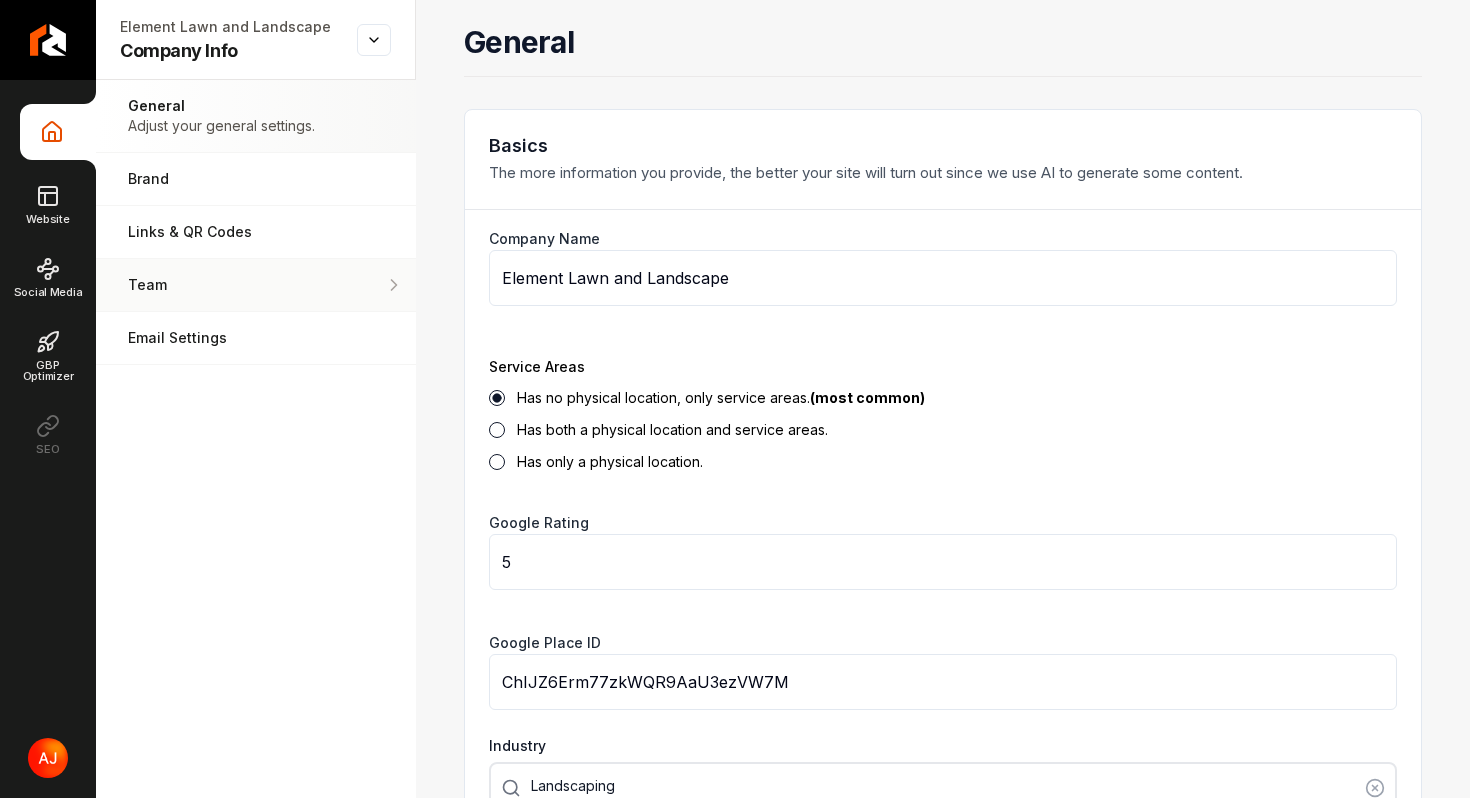 click on "Team Manage your team members." at bounding box center [256, 285] 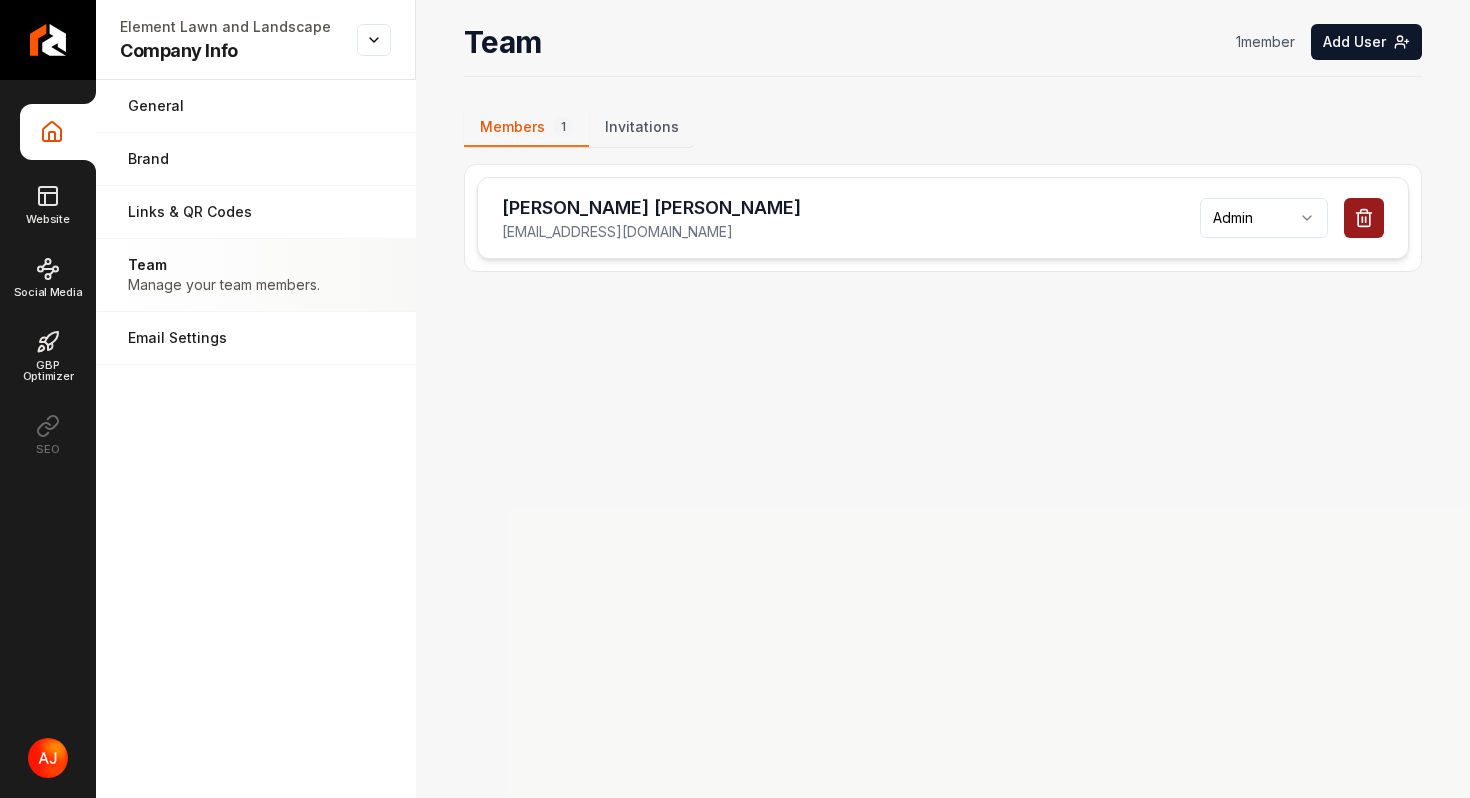 drag, startPoint x: 776, startPoint y: 235, endPoint x: 498, endPoint y: 240, distance: 278.04495 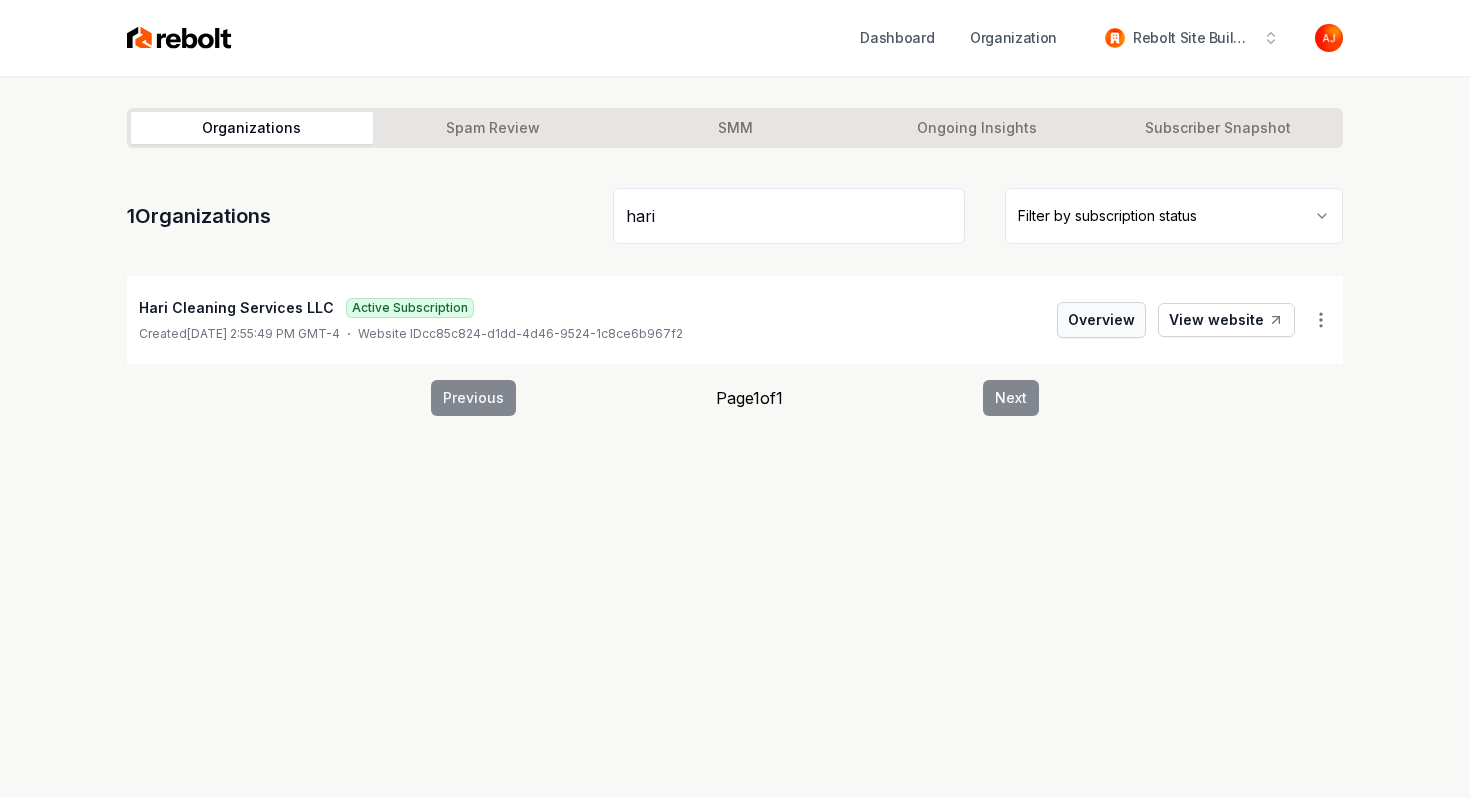 type on "hari" 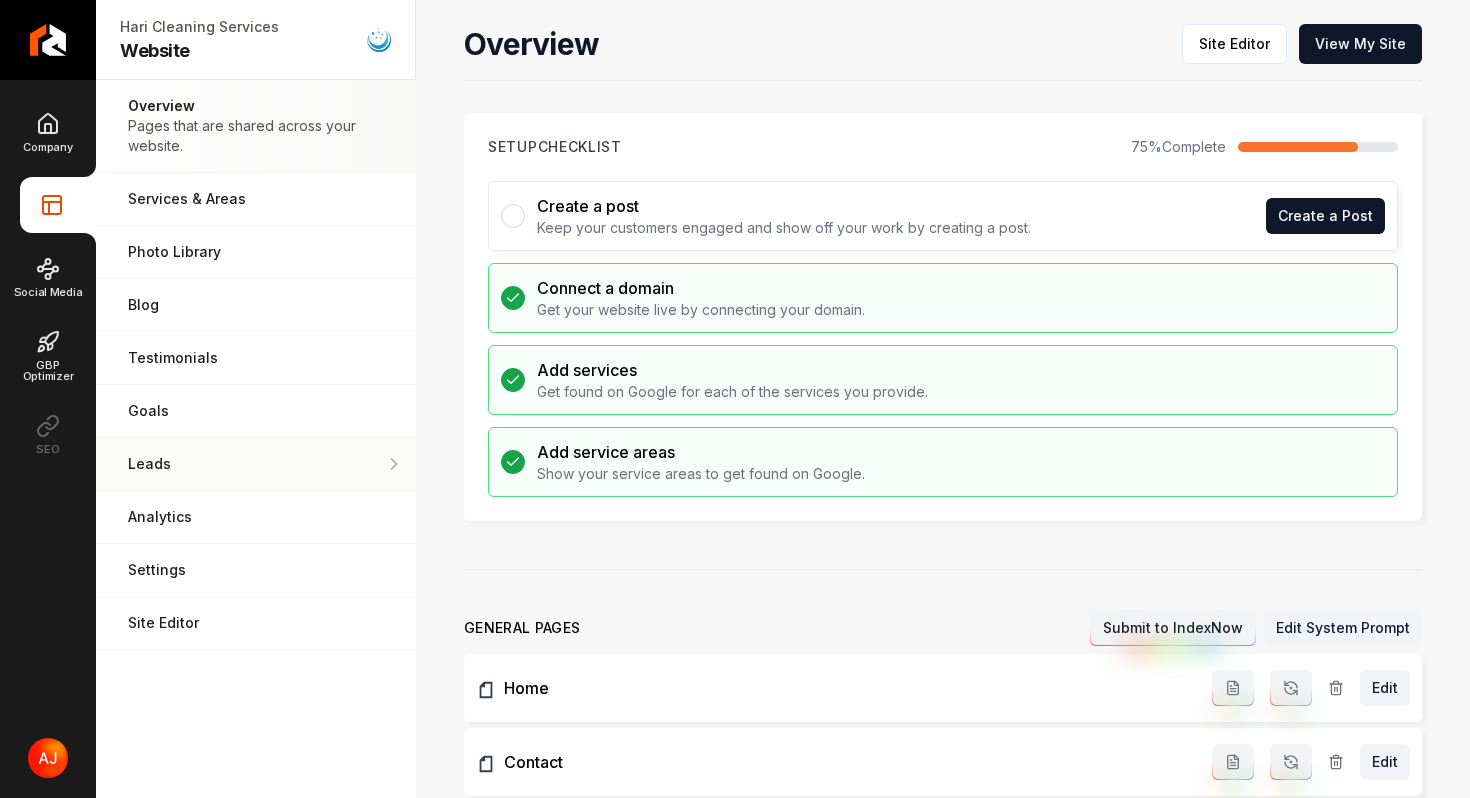 click on "Leads" at bounding box center [256, 464] 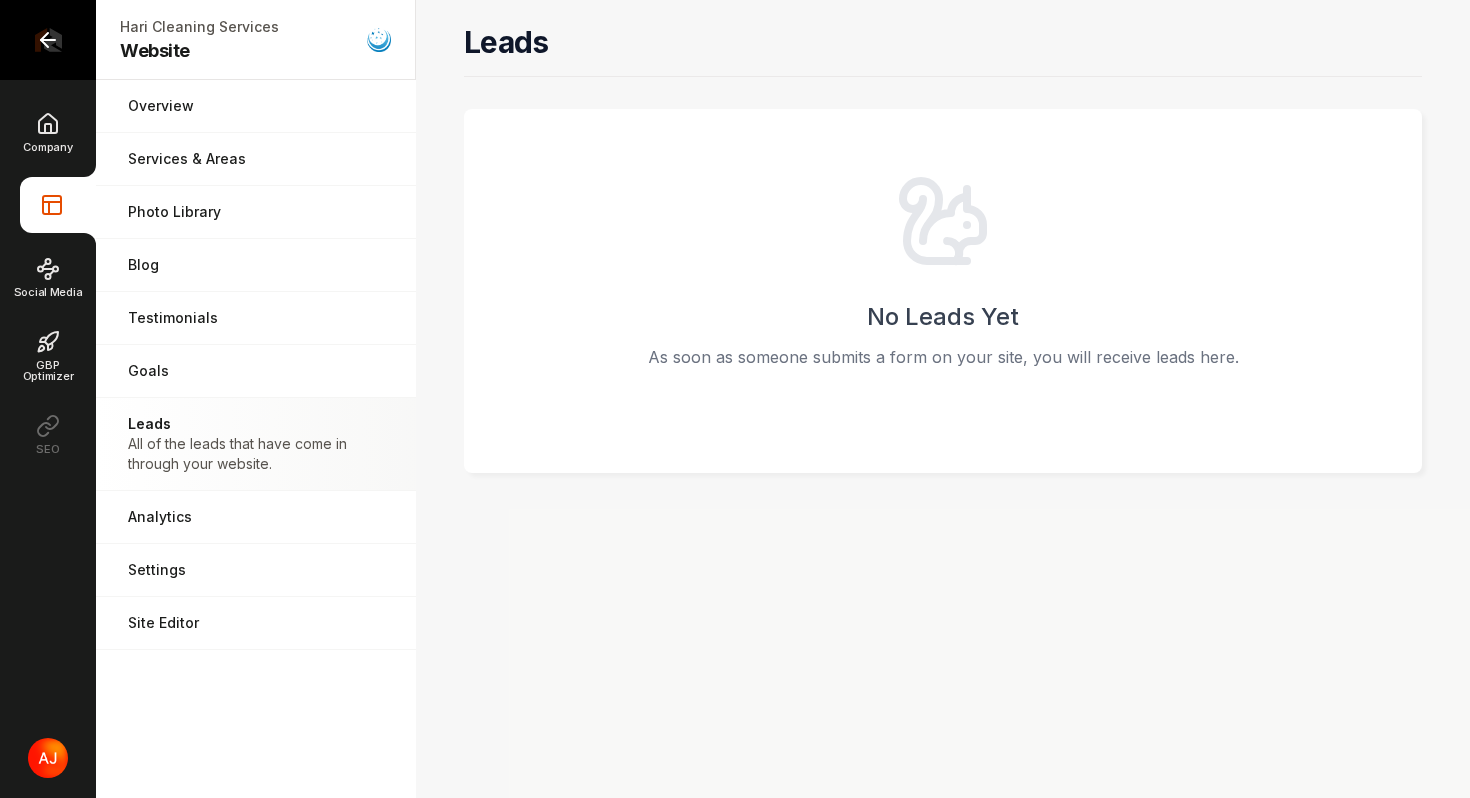 click at bounding box center [48, 40] 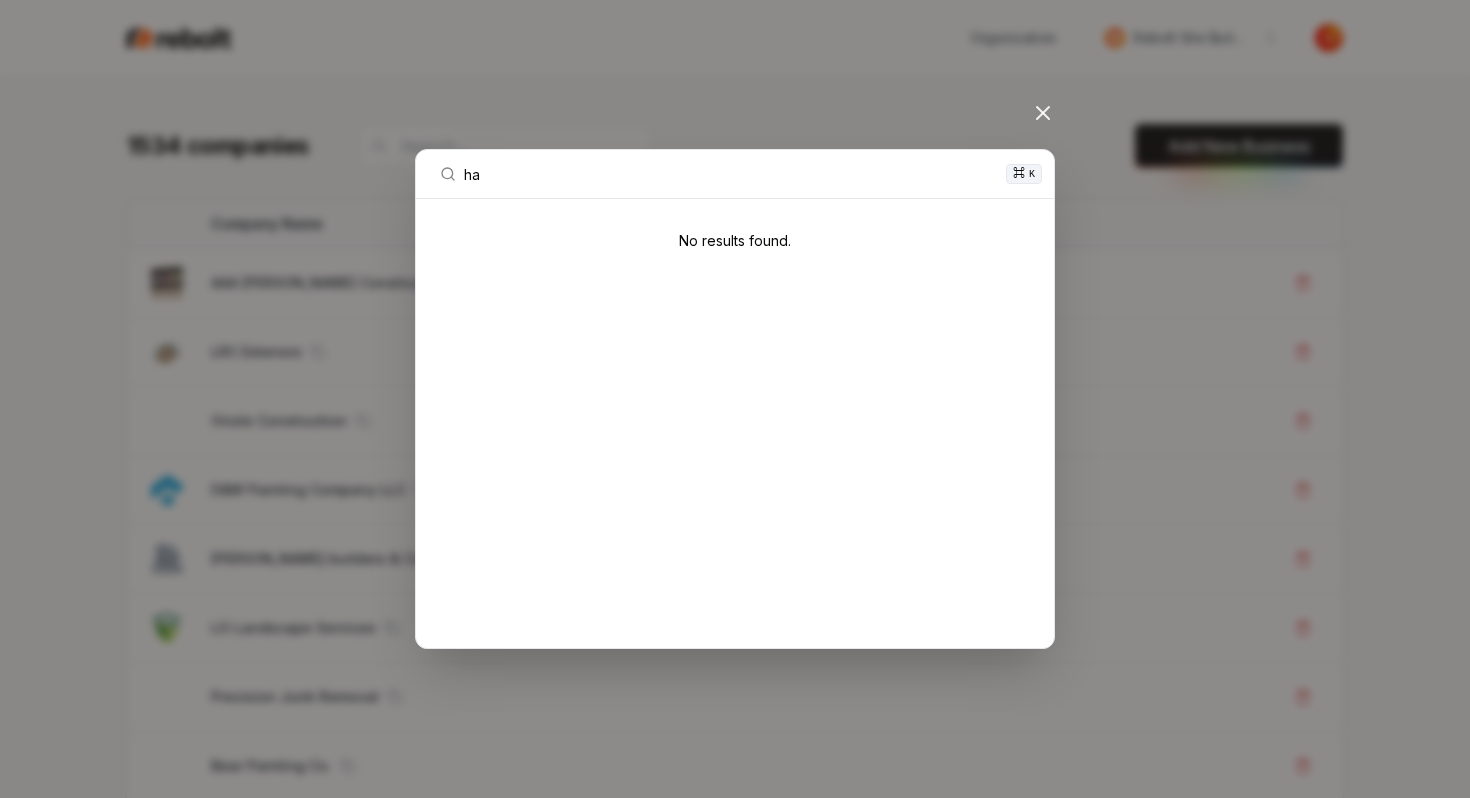 type on "h" 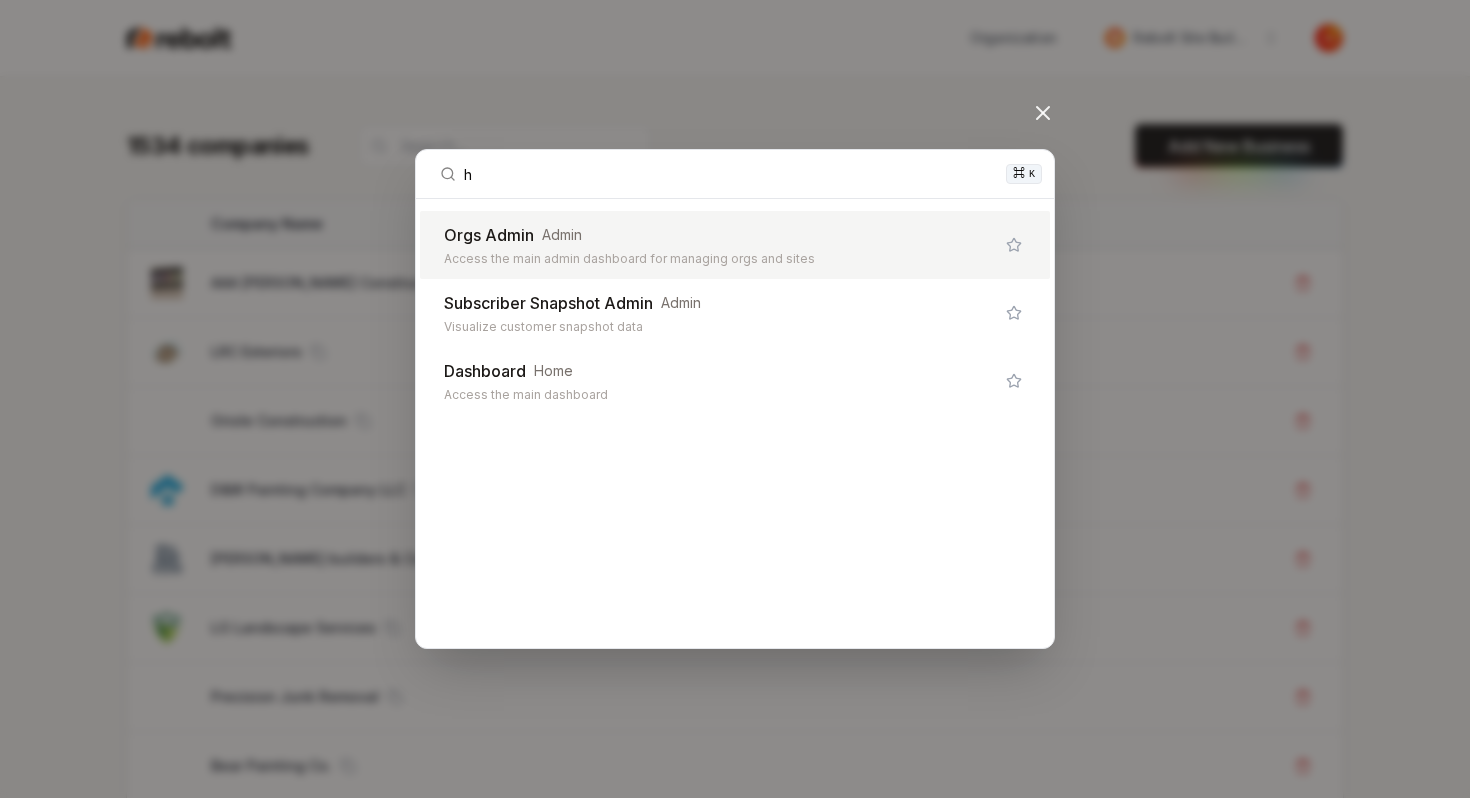 type 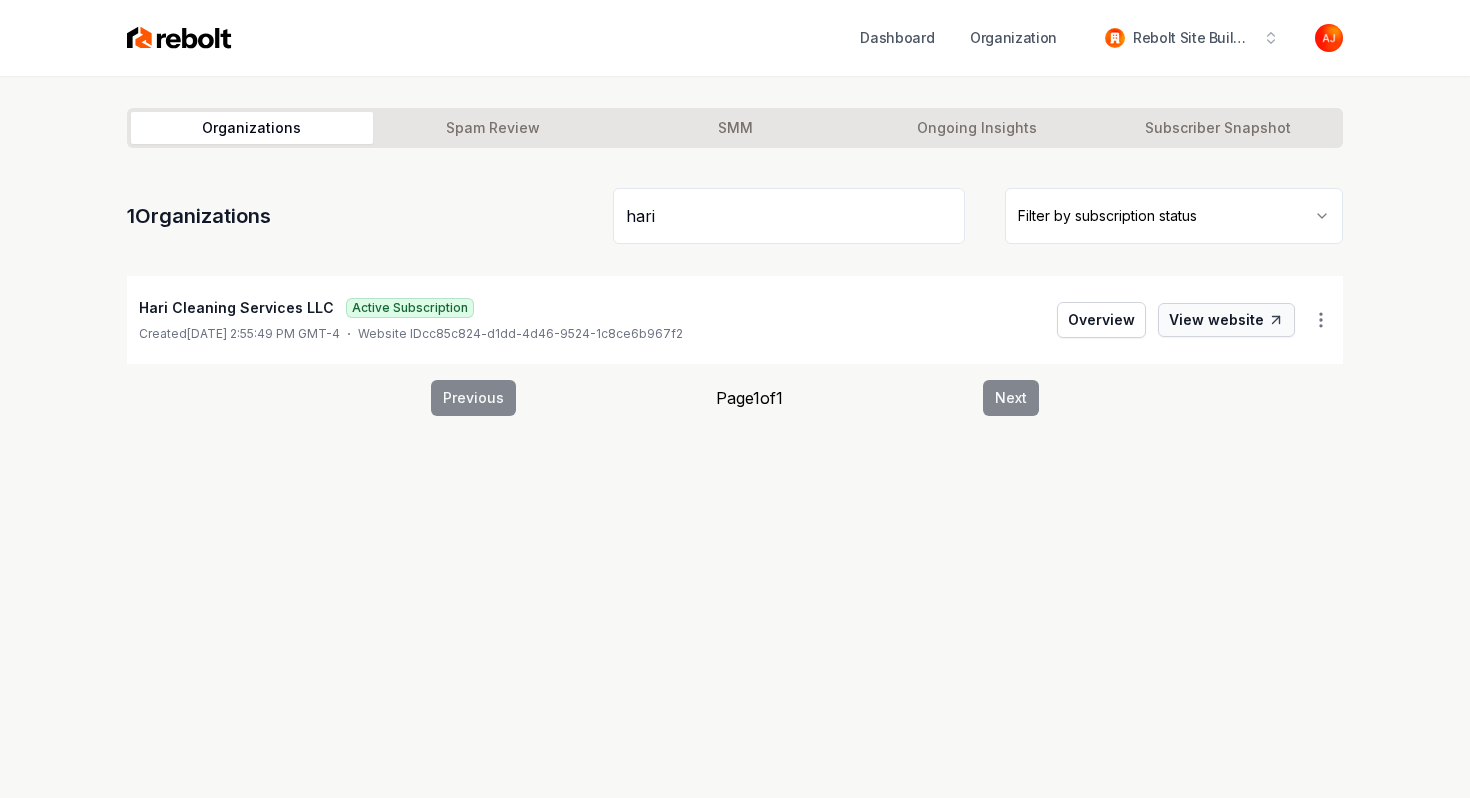 click on "View website" at bounding box center (1226, 320) 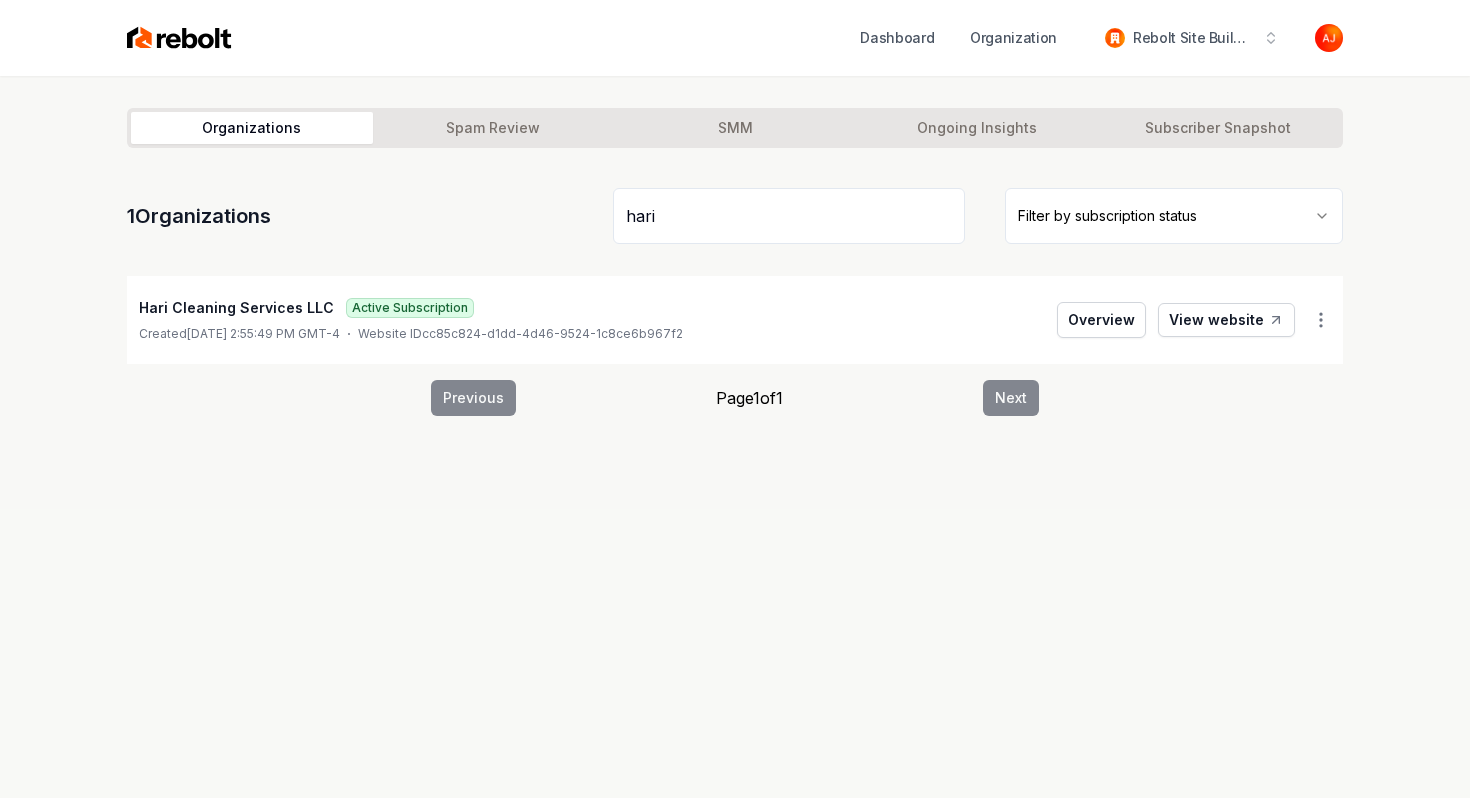 drag, startPoint x: 659, startPoint y: 218, endPoint x: 584, endPoint y: 218, distance: 75 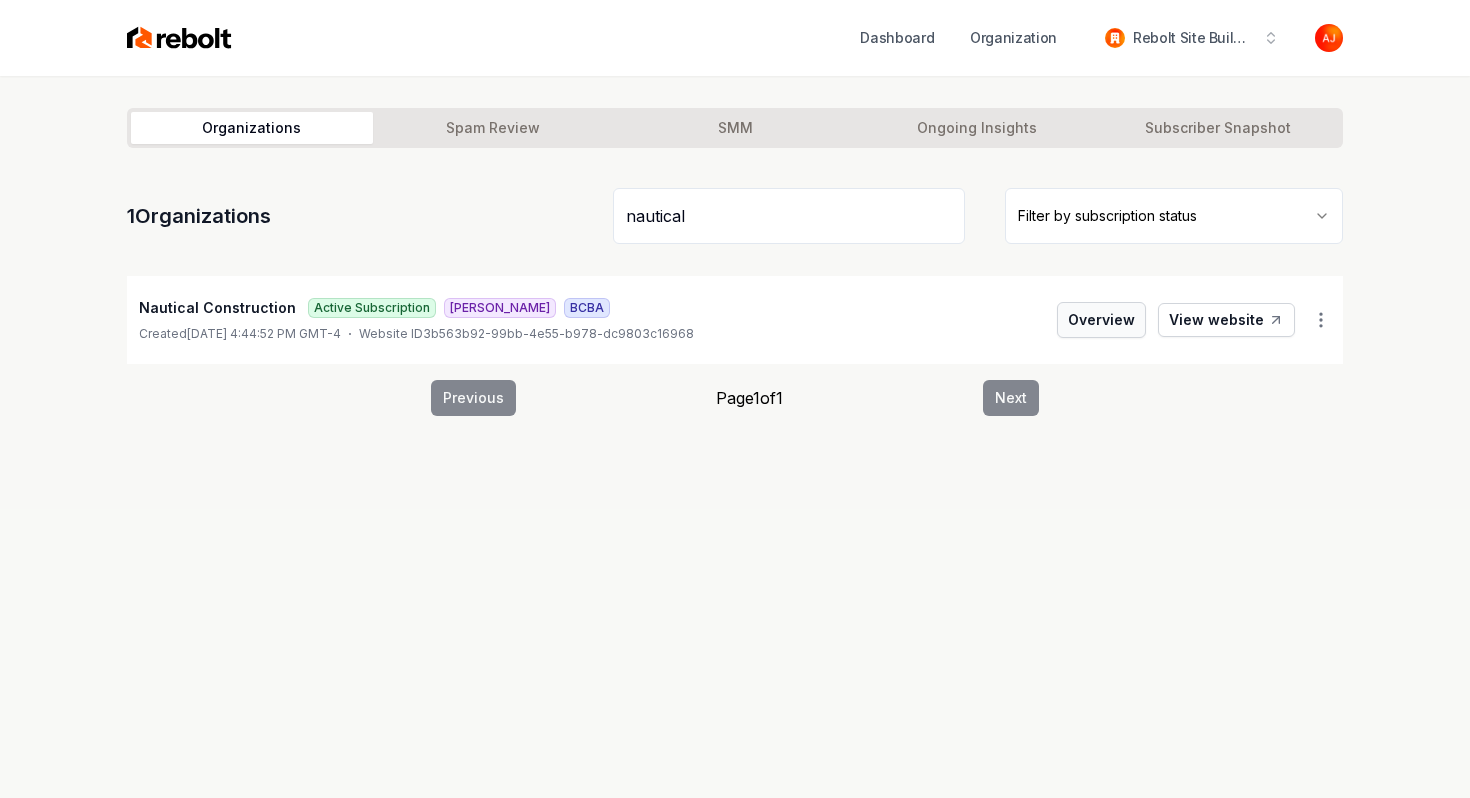 type on "nautical" 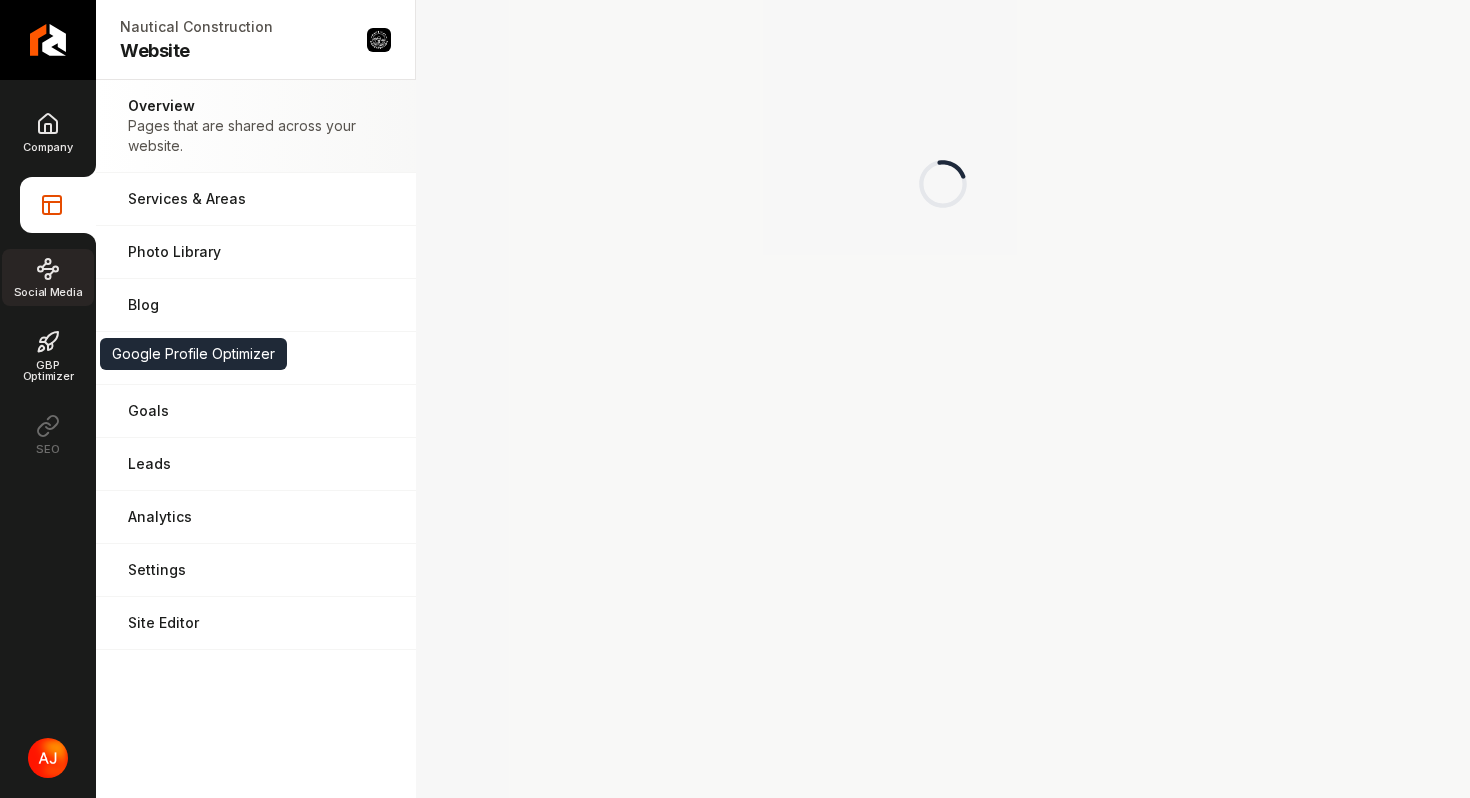 click on "Social Media" at bounding box center (48, 277) 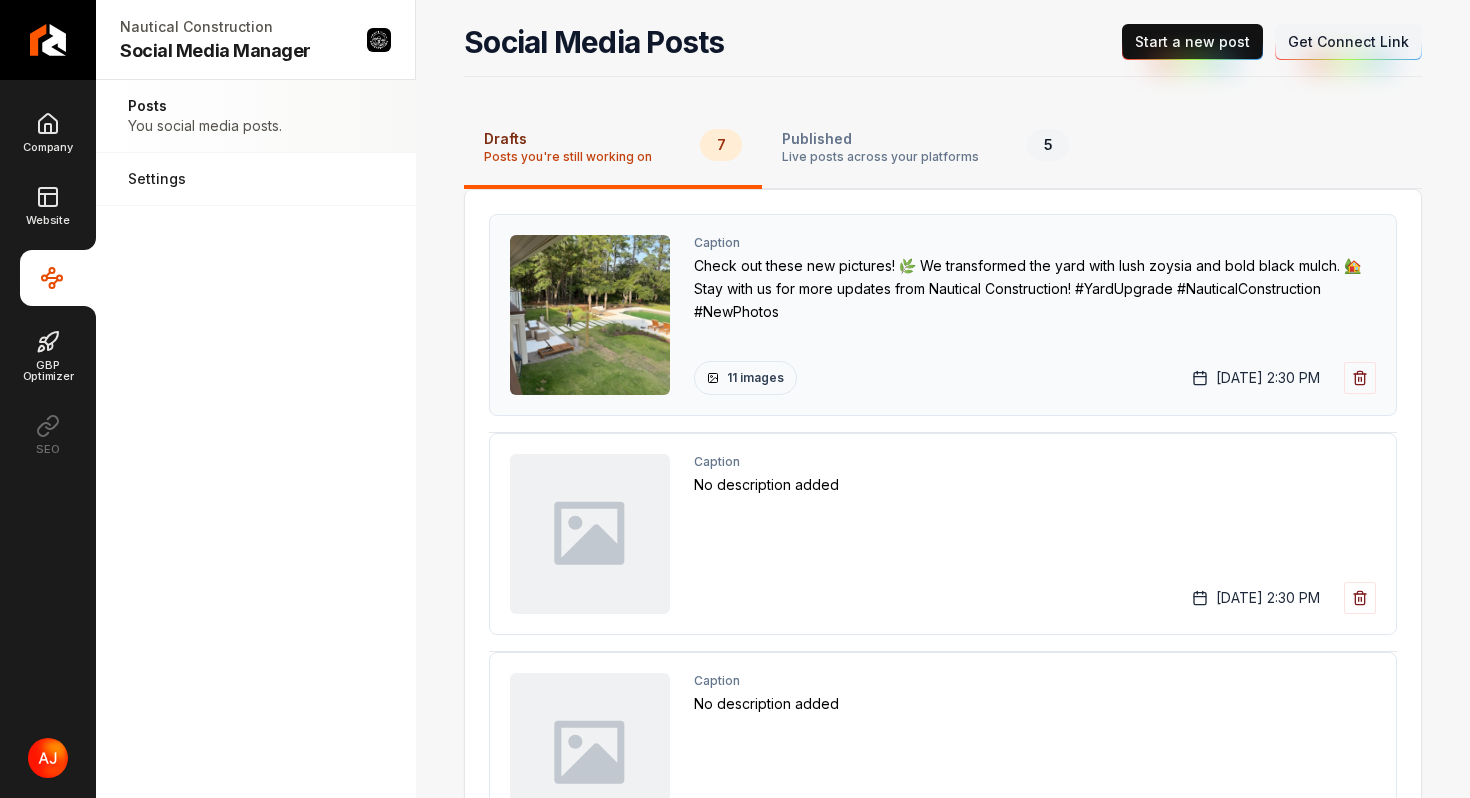 click at bounding box center [590, 315] 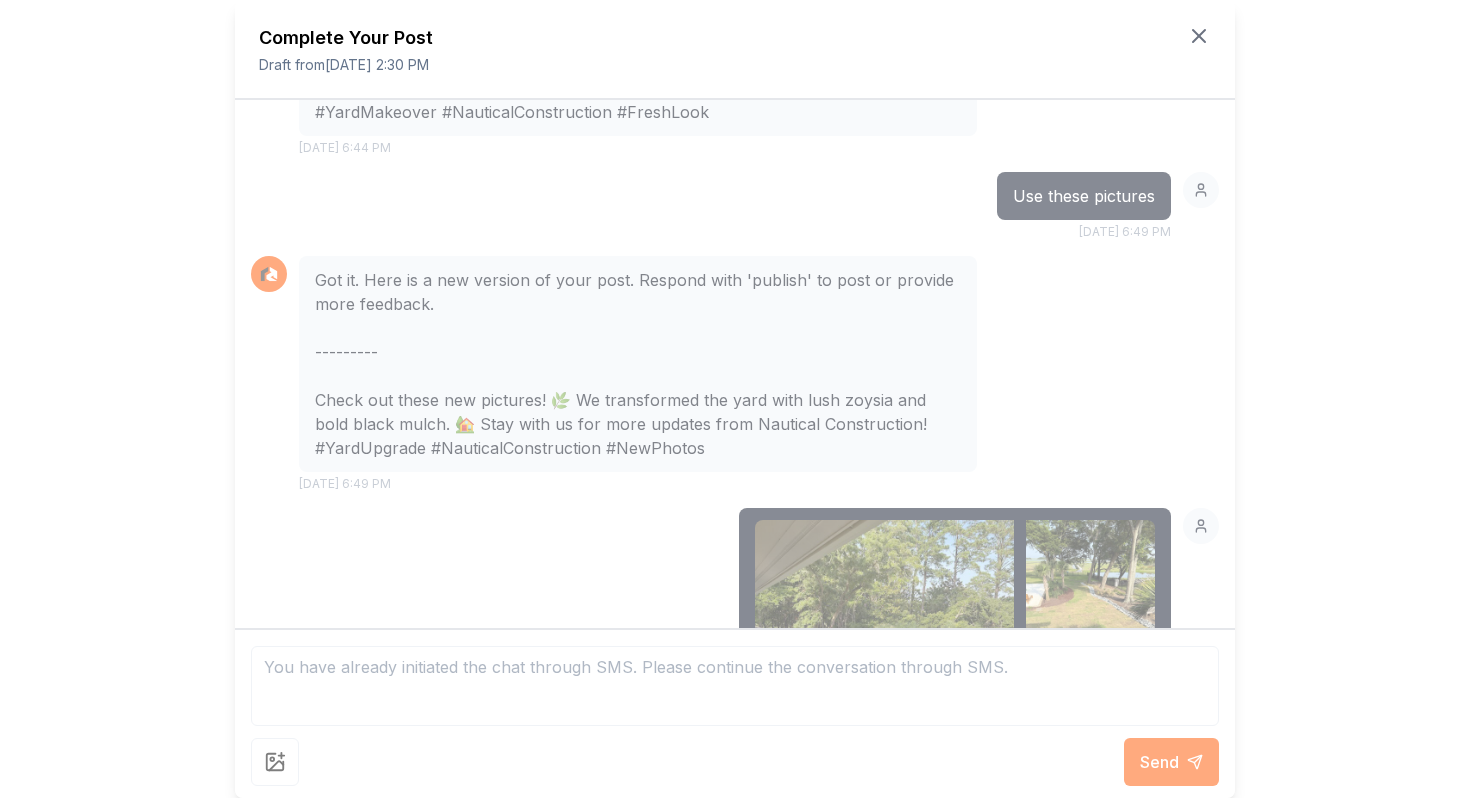 scroll, scrollTop: 4300, scrollLeft: 0, axis: vertical 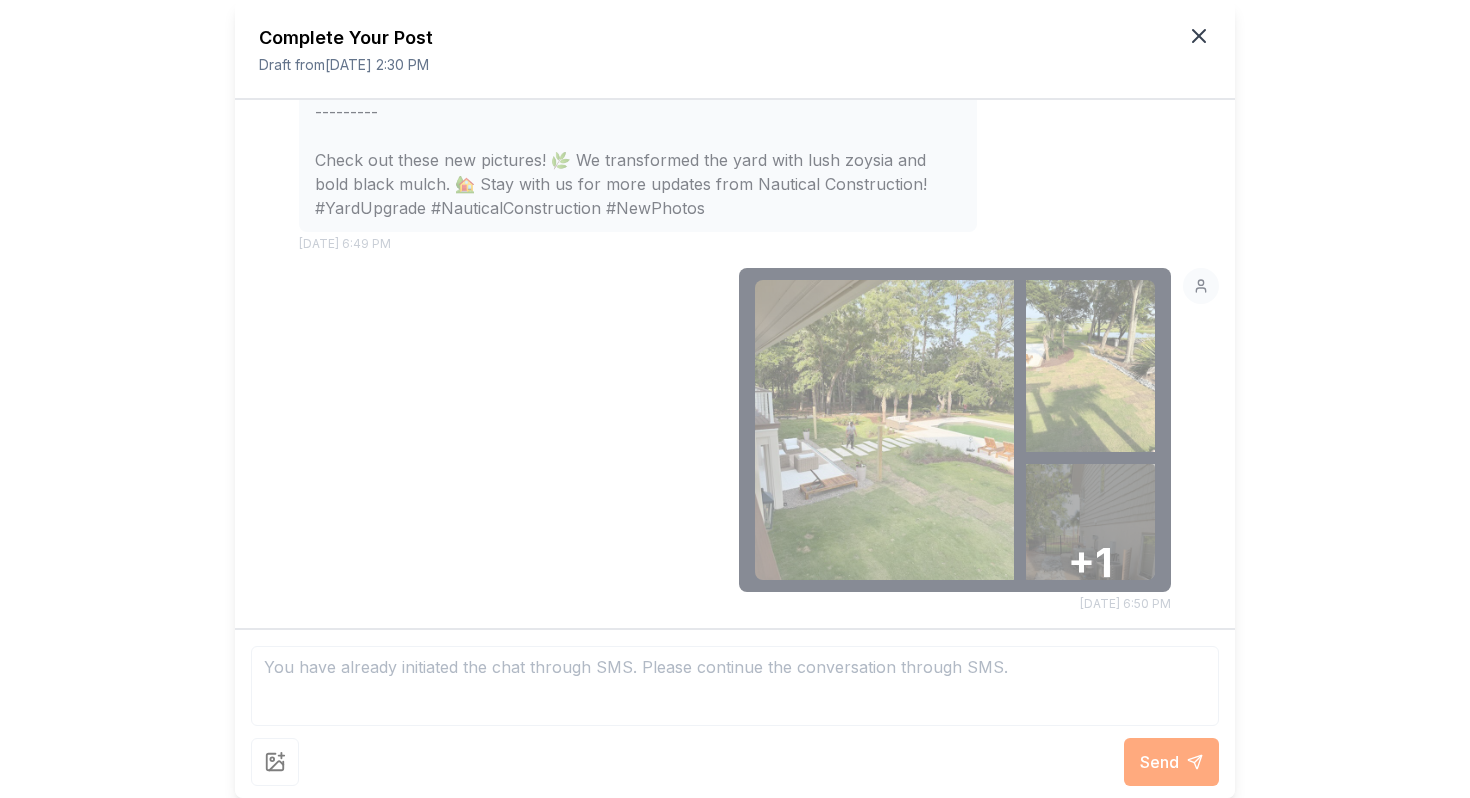 click 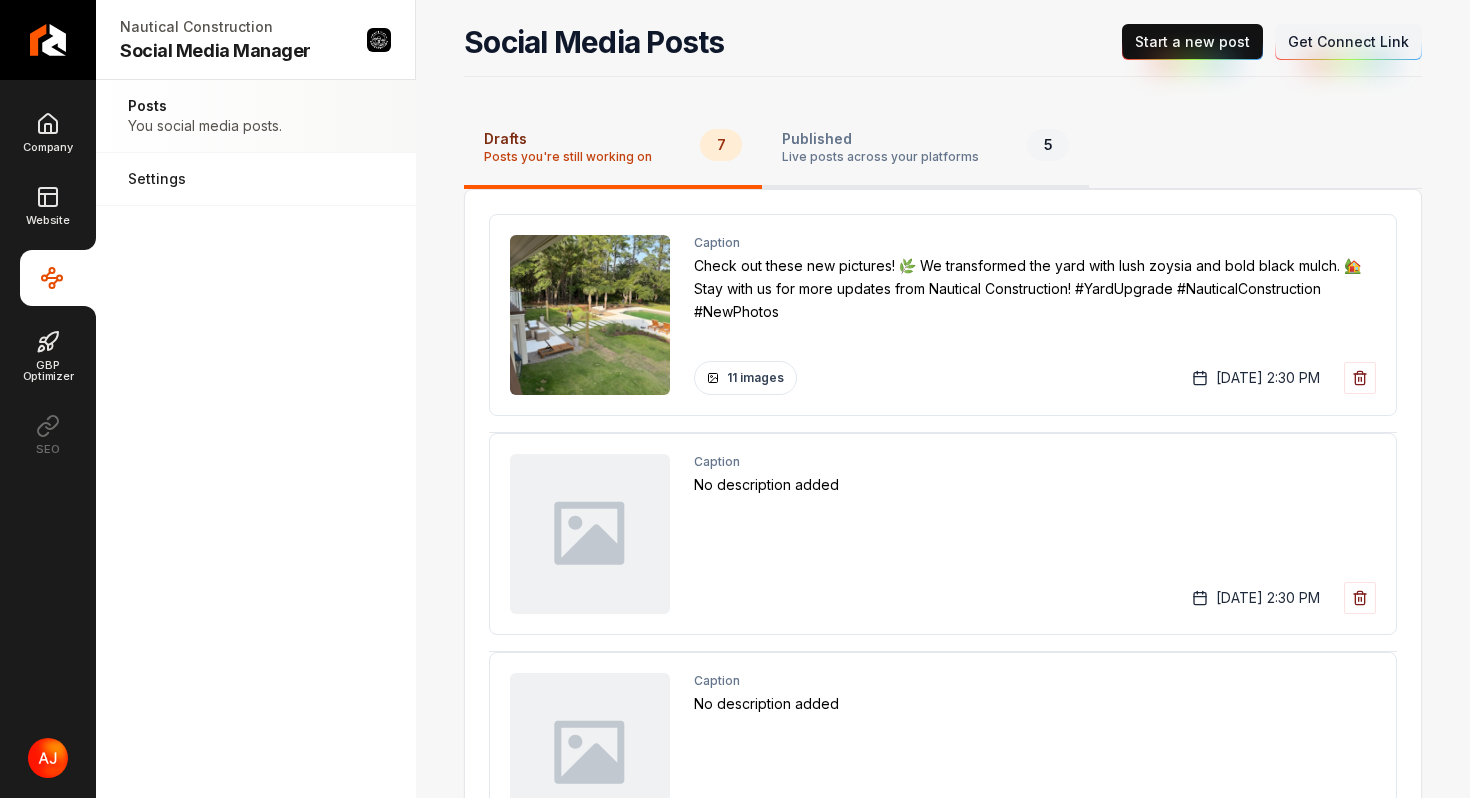 click on "Published Live posts across your platforms 5" at bounding box center [925, 149] 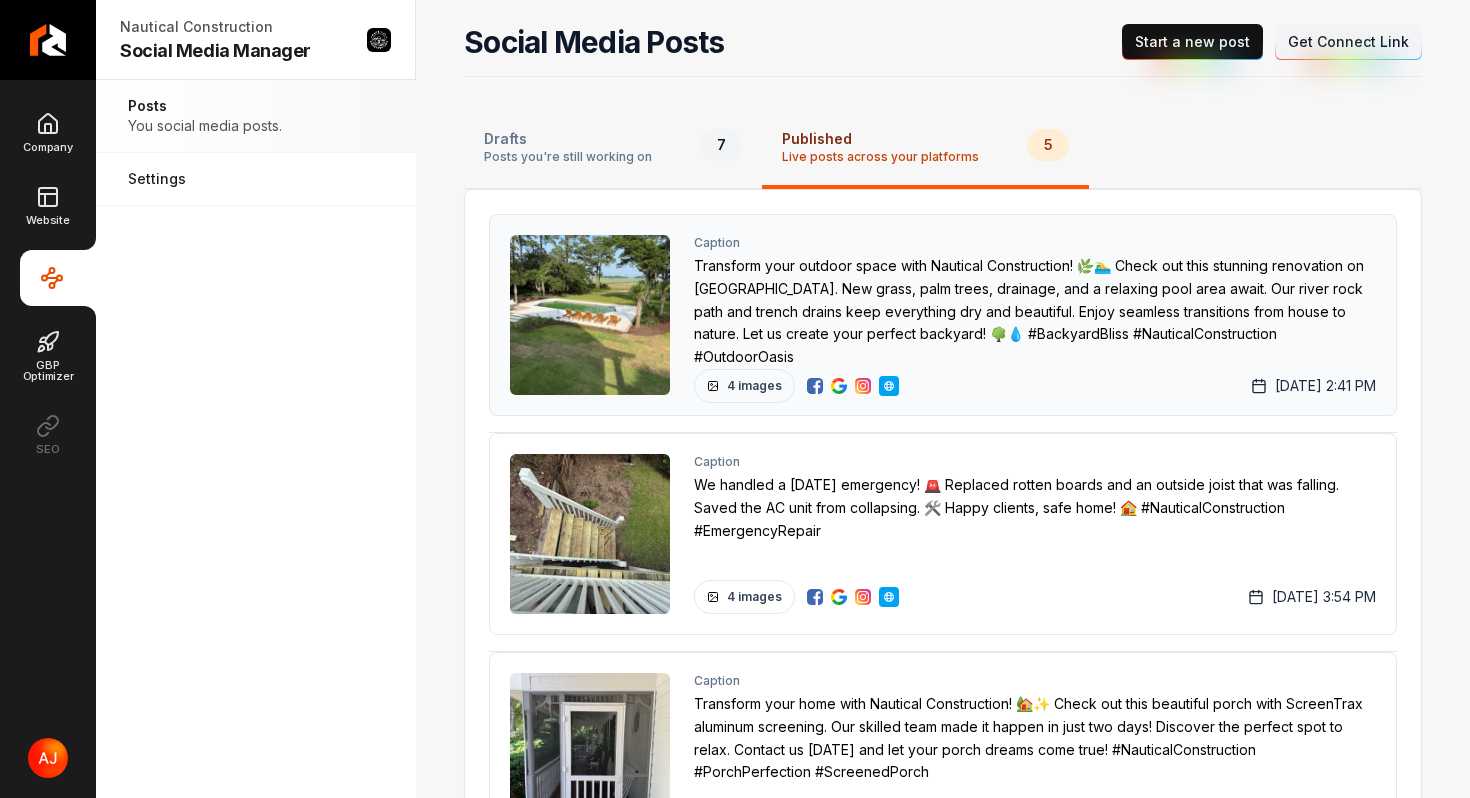 click at bounding box center (839, 386) 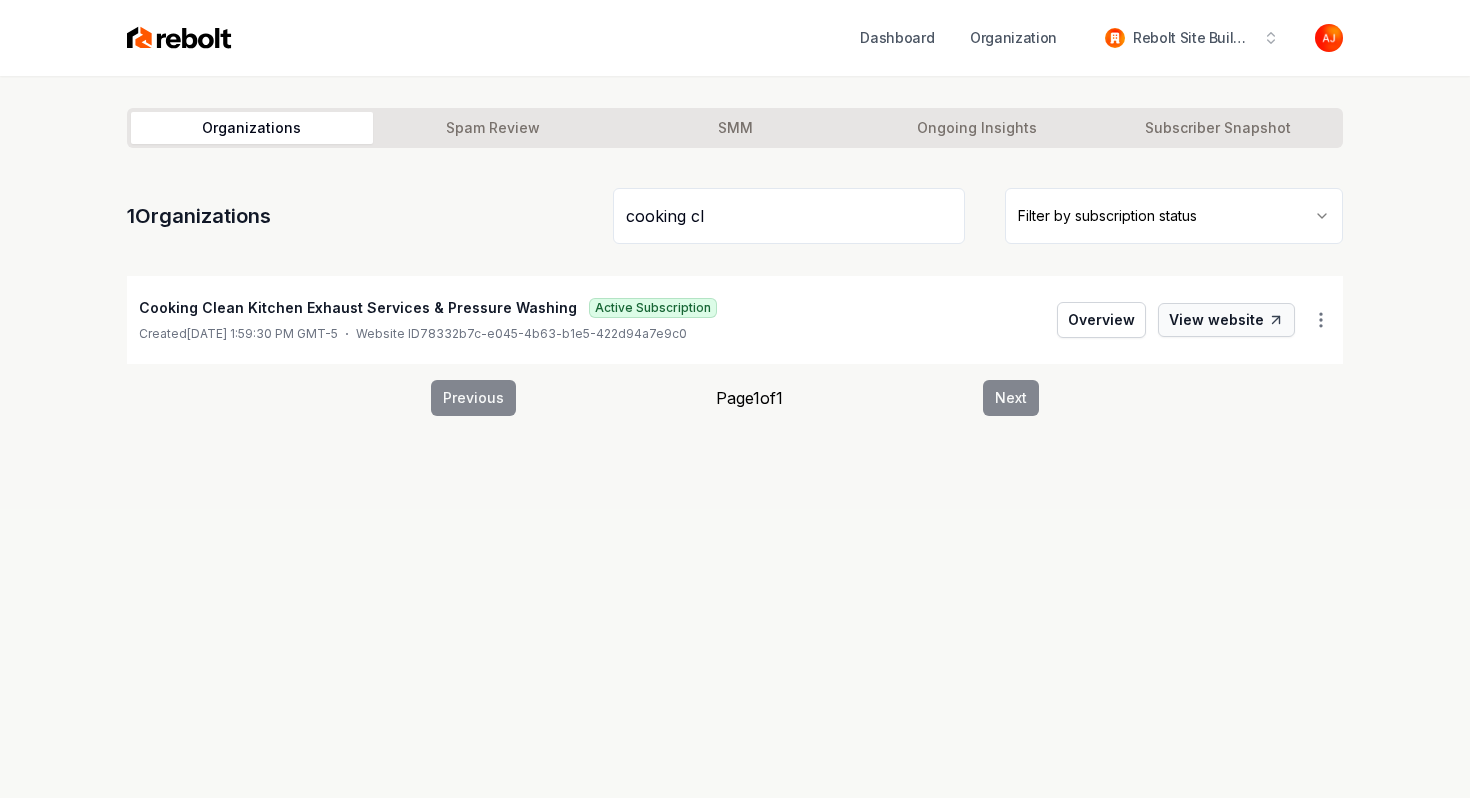 click on "View website" at bounding box center [1226, 320] 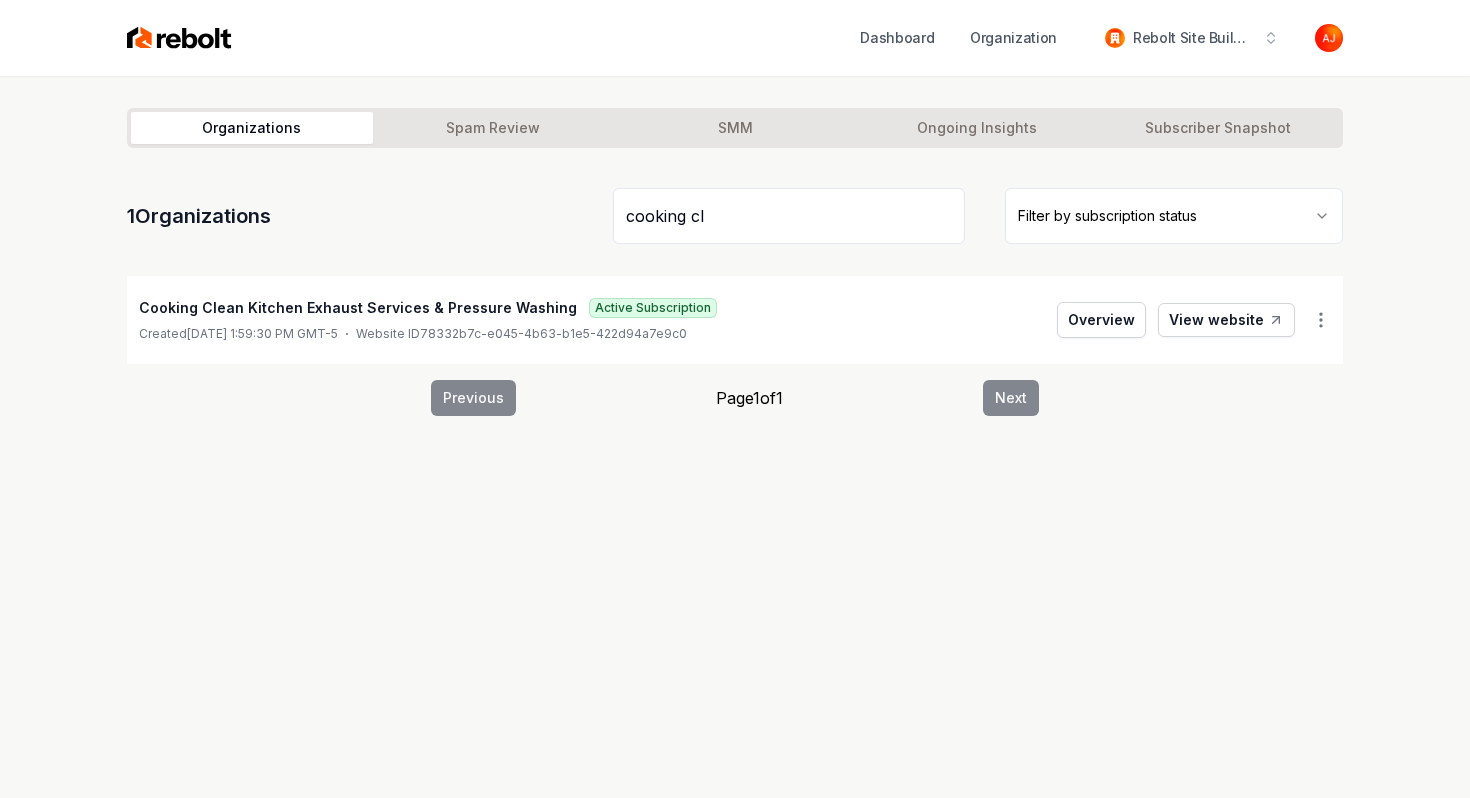 drag, startPoint x: 769, startPoint y: 213, endPoint x: 393, endPoint y: 193, distance: 376.53152 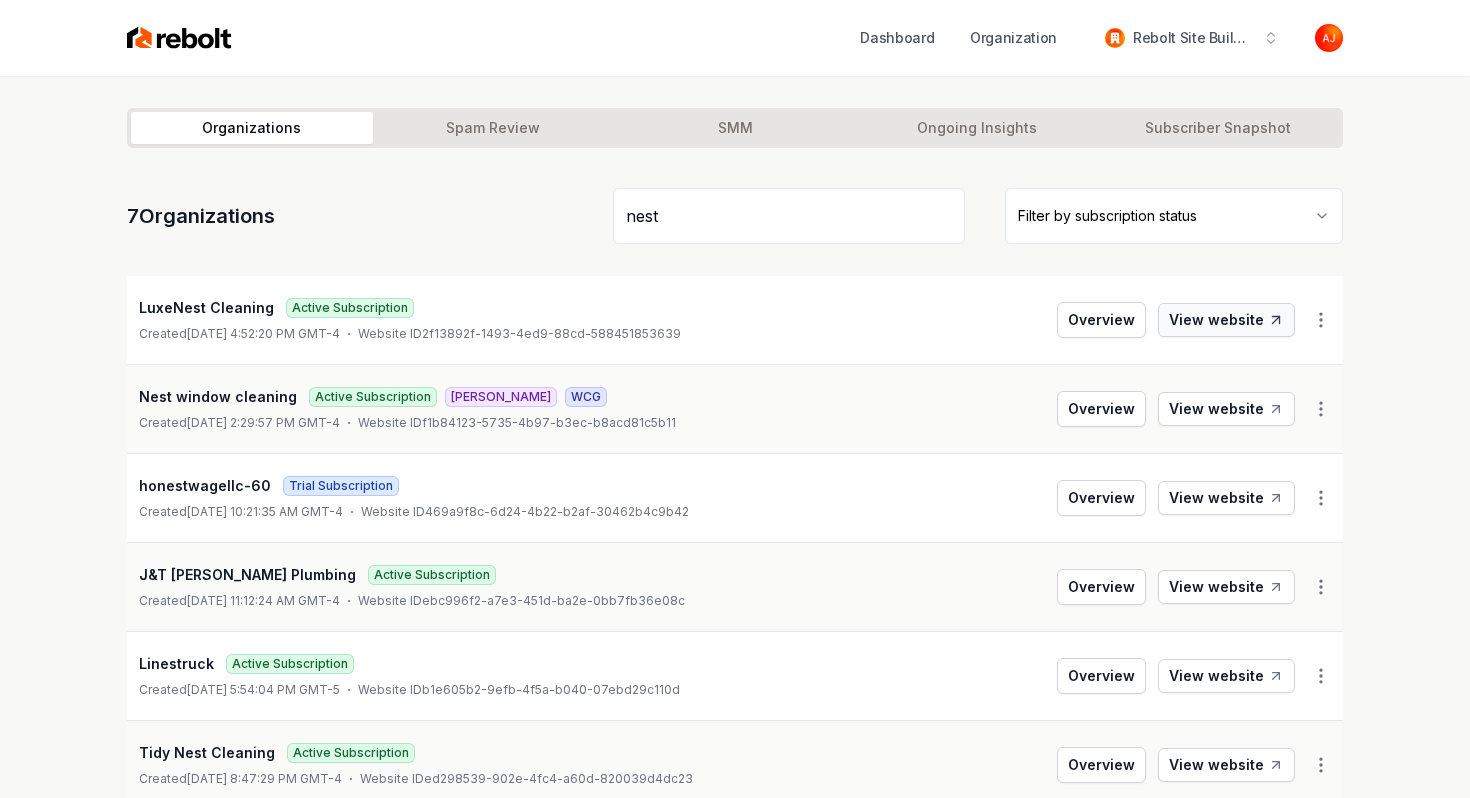 click on "View website" at bounding box center [1226, 320] 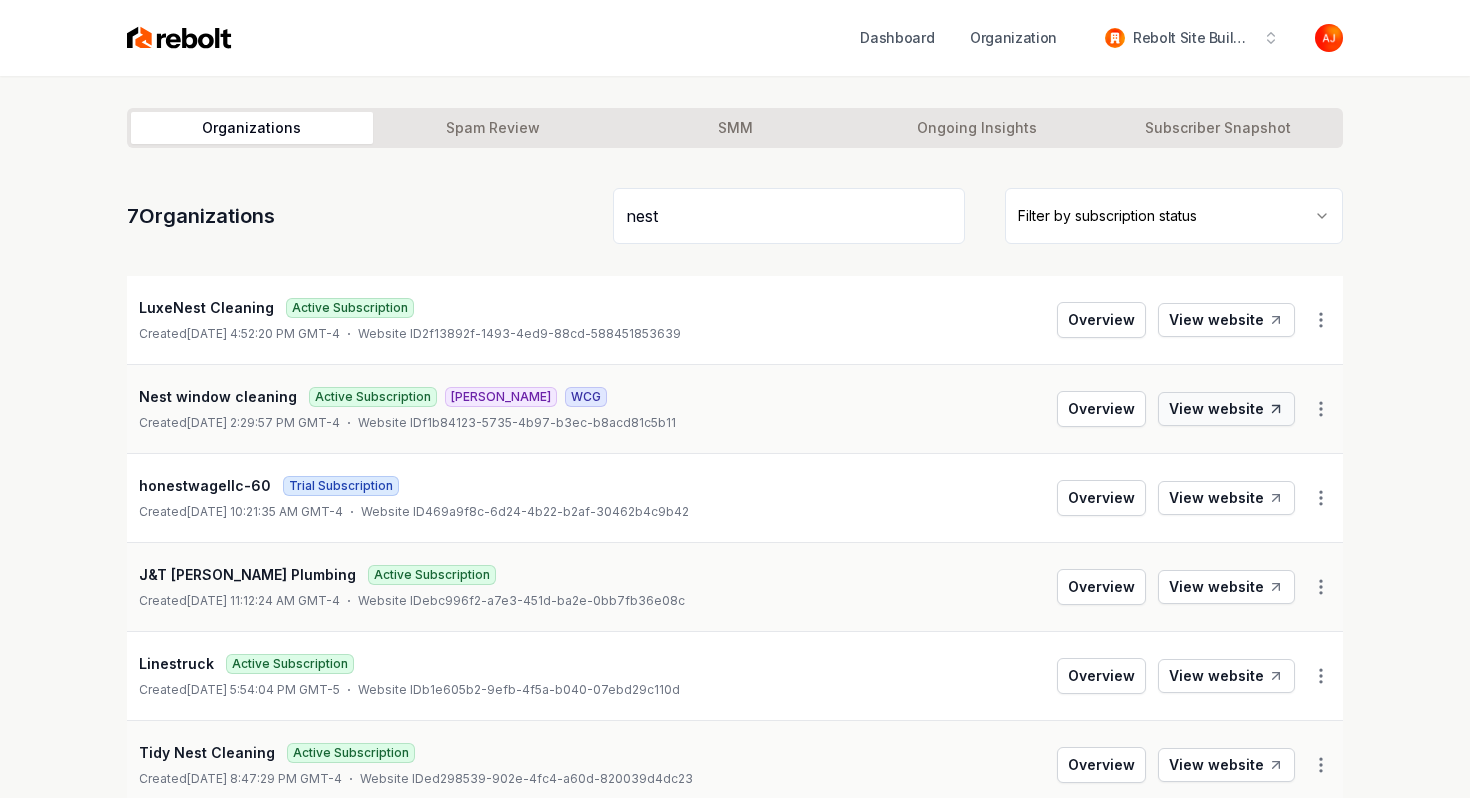 click on "View website" at bounding box center [1226, 409] 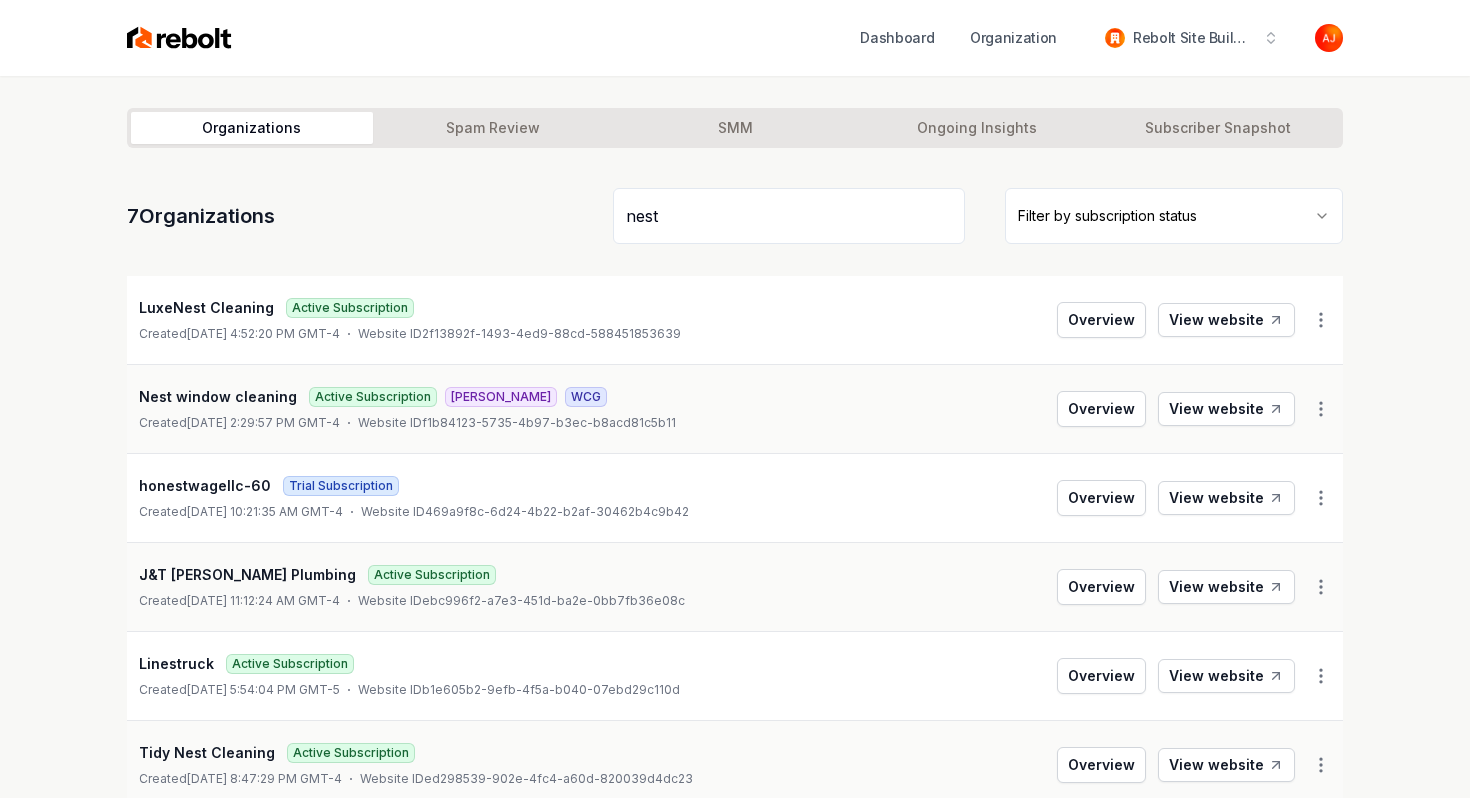 click on "nest" at bounding box center [789, 216] 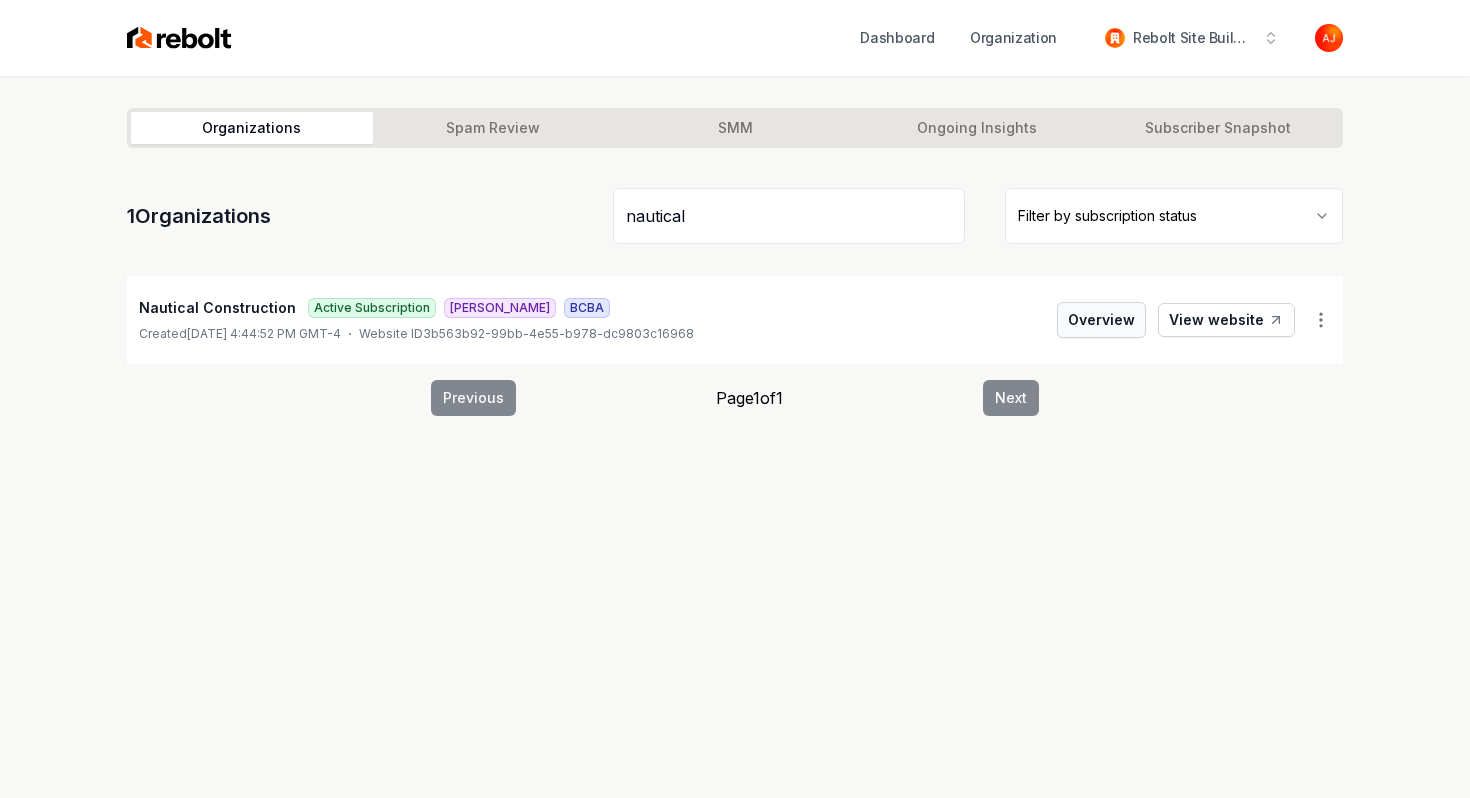 type on "nautical" 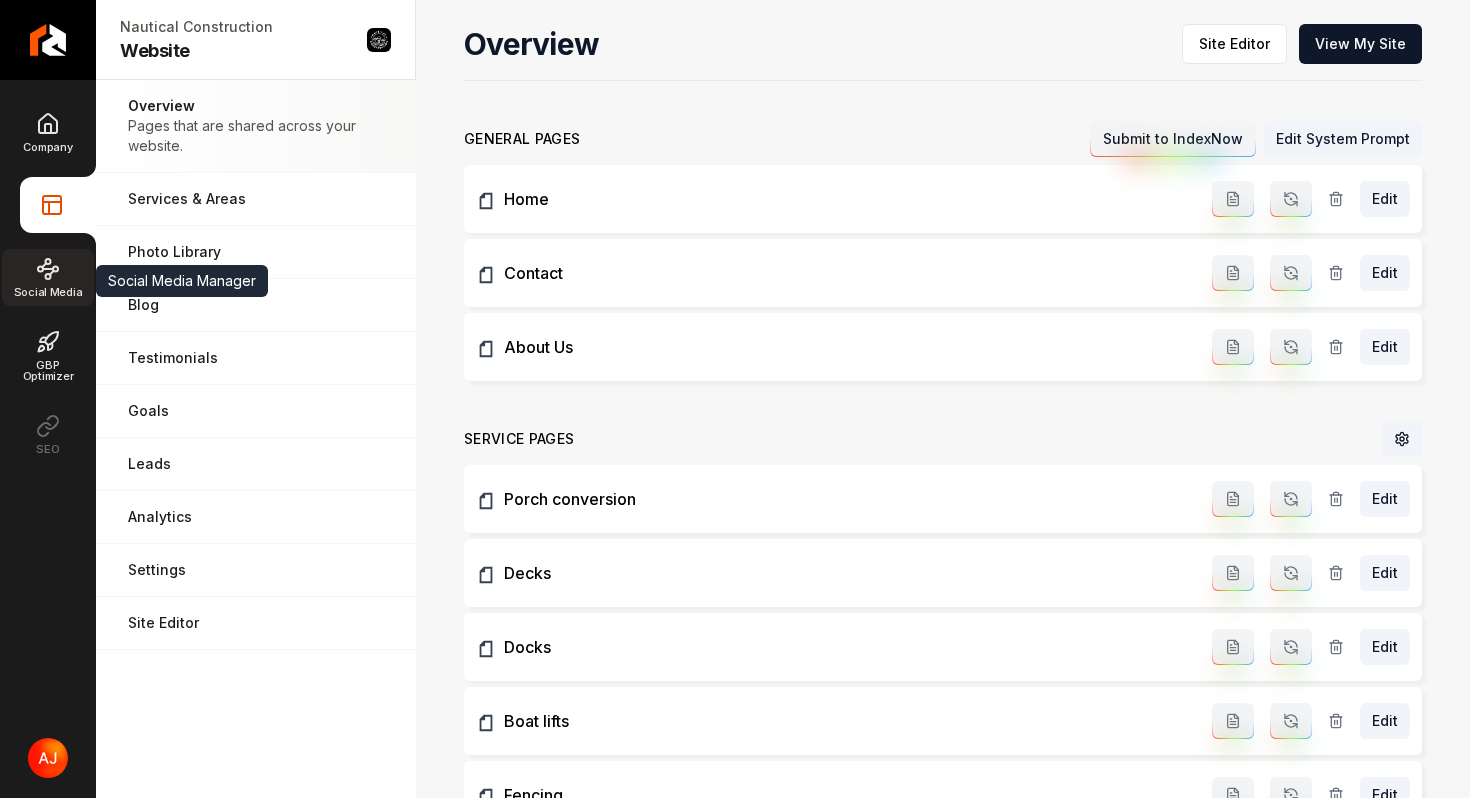 click 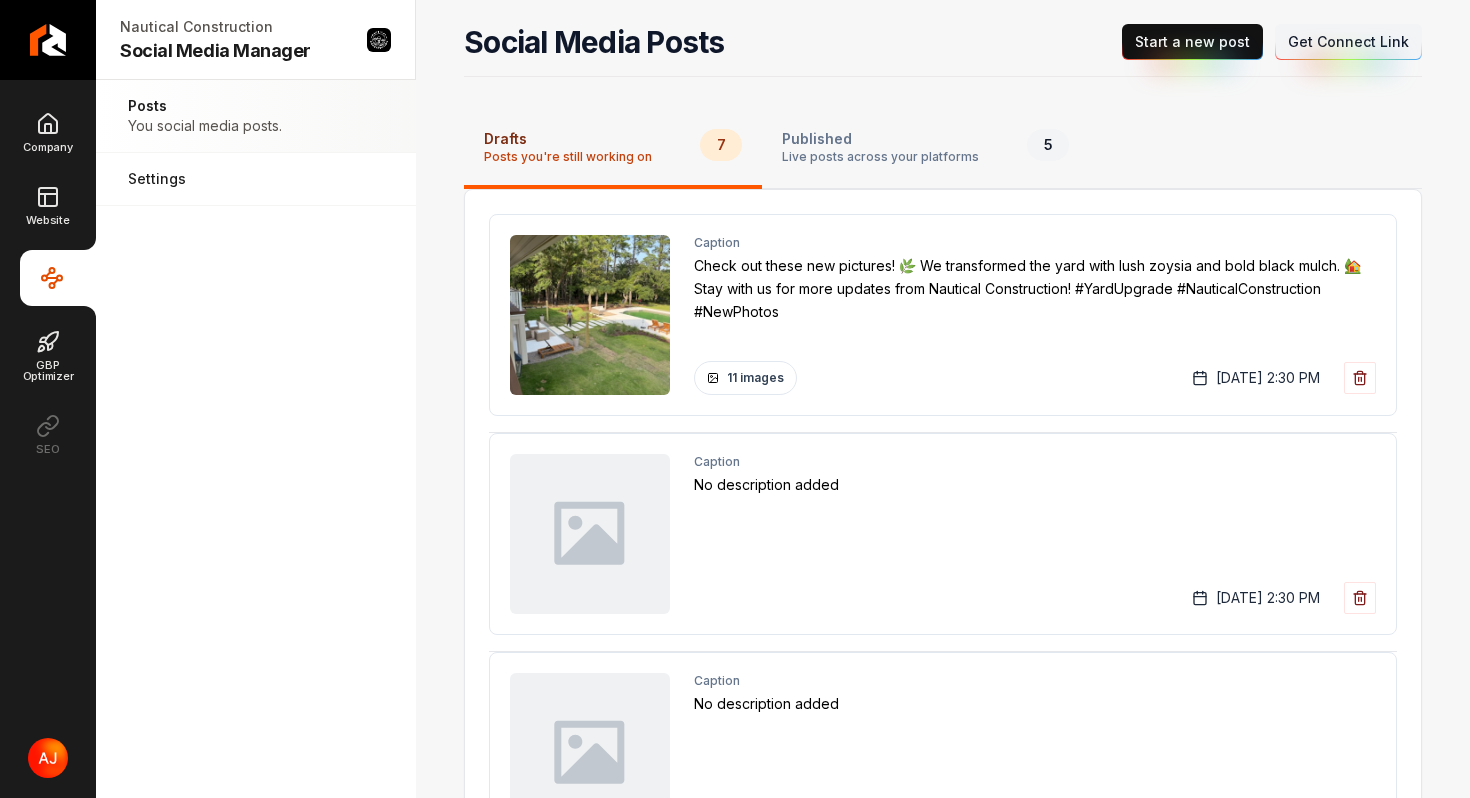 scroll, scrollTop: 75, scrollLeft: 0, axis: vertical 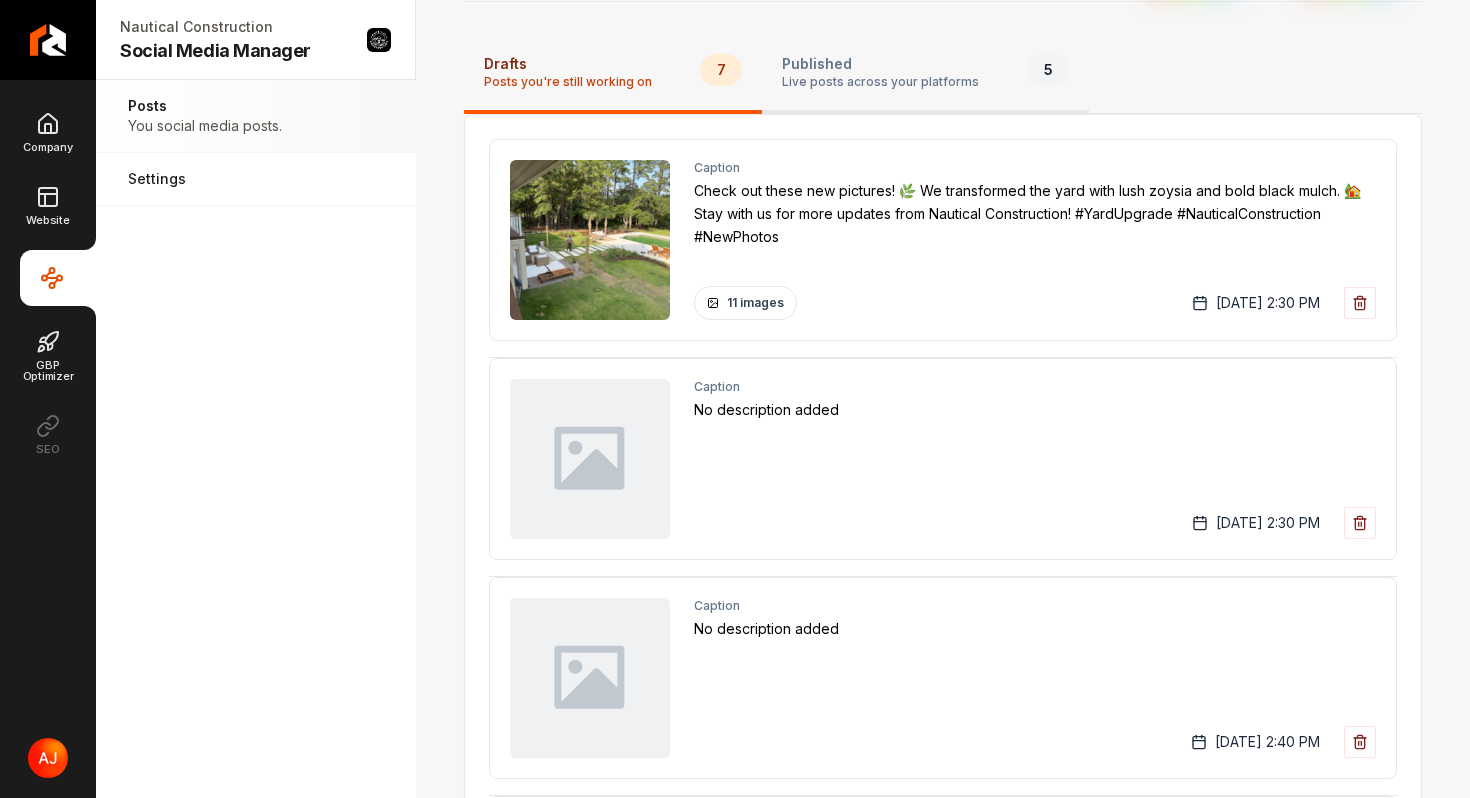 click on "Published Live posts across your platforms 5" at bounding box center (925, 74) 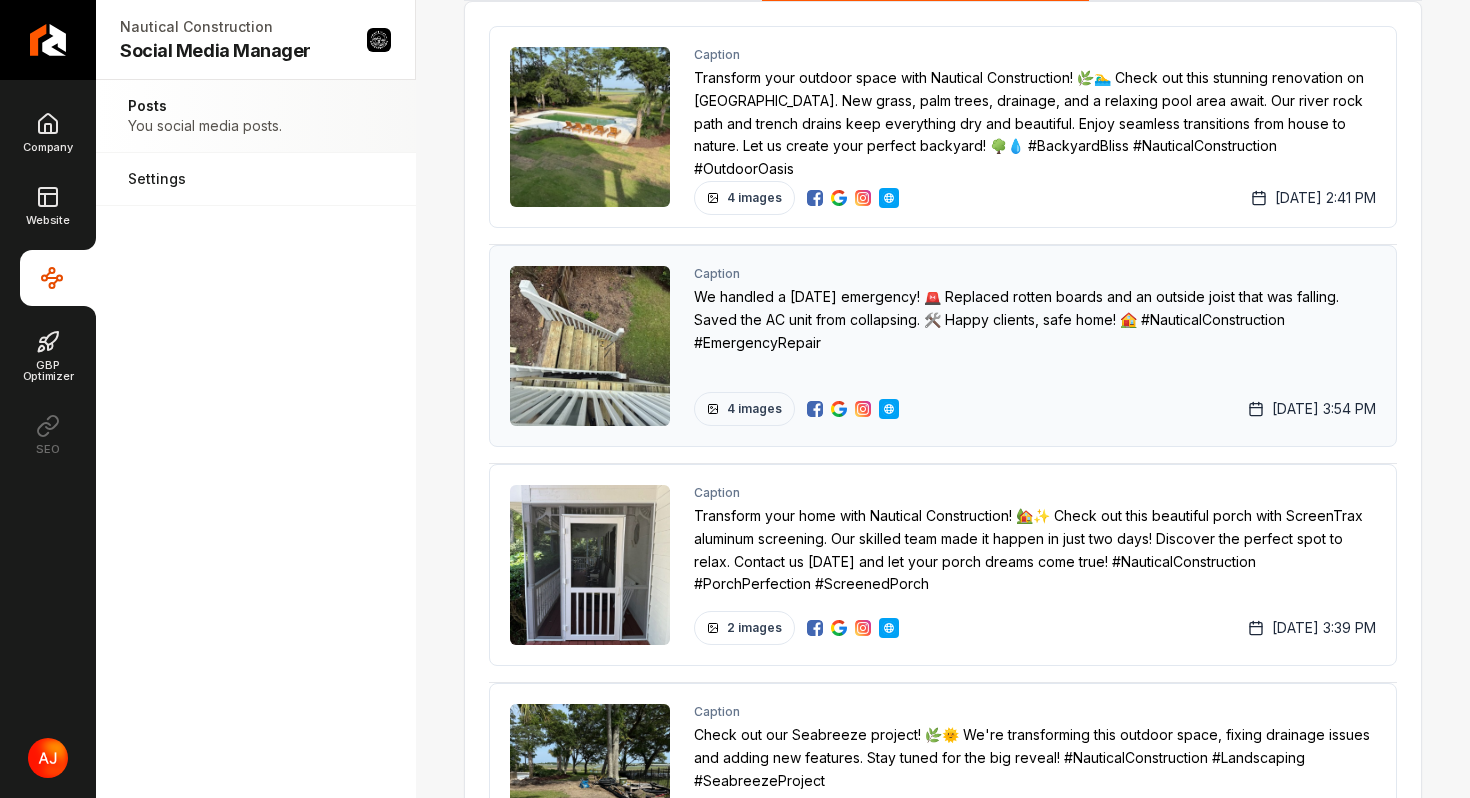 scroll, scrollTop: 189, scrollLeft: 0, axis: vertical 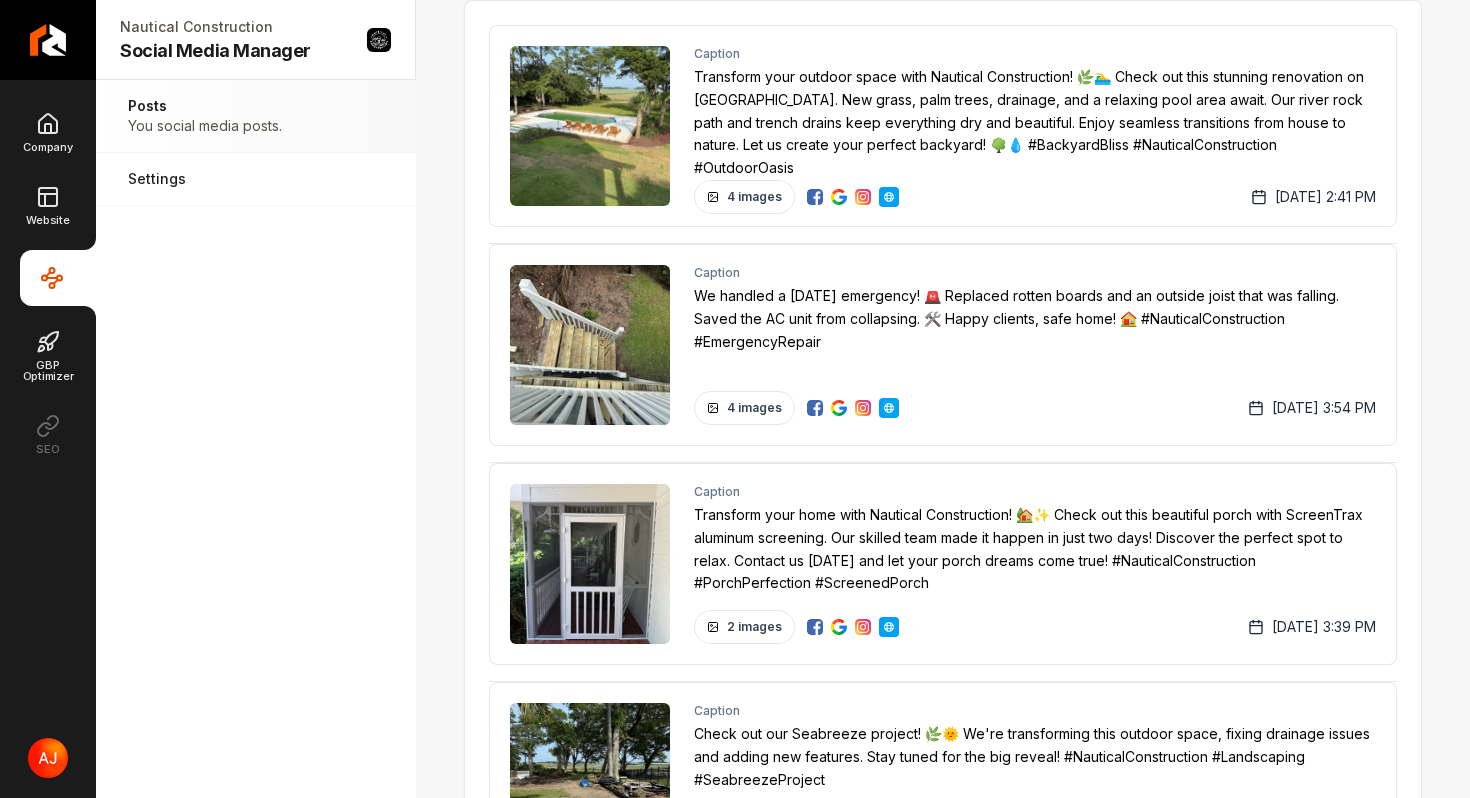 click at bounding box center [590, 564] 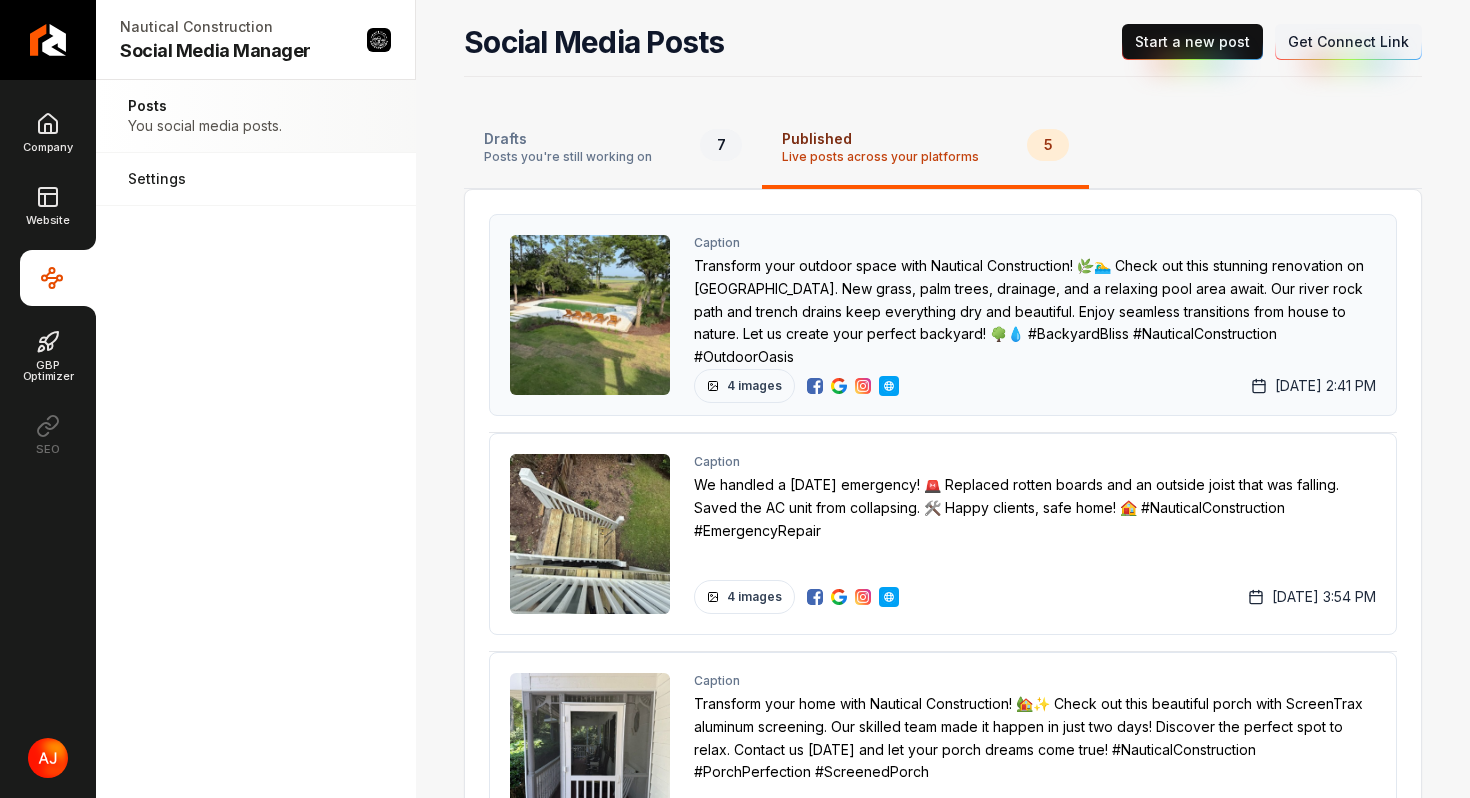 click at bounding box center [590, 315] 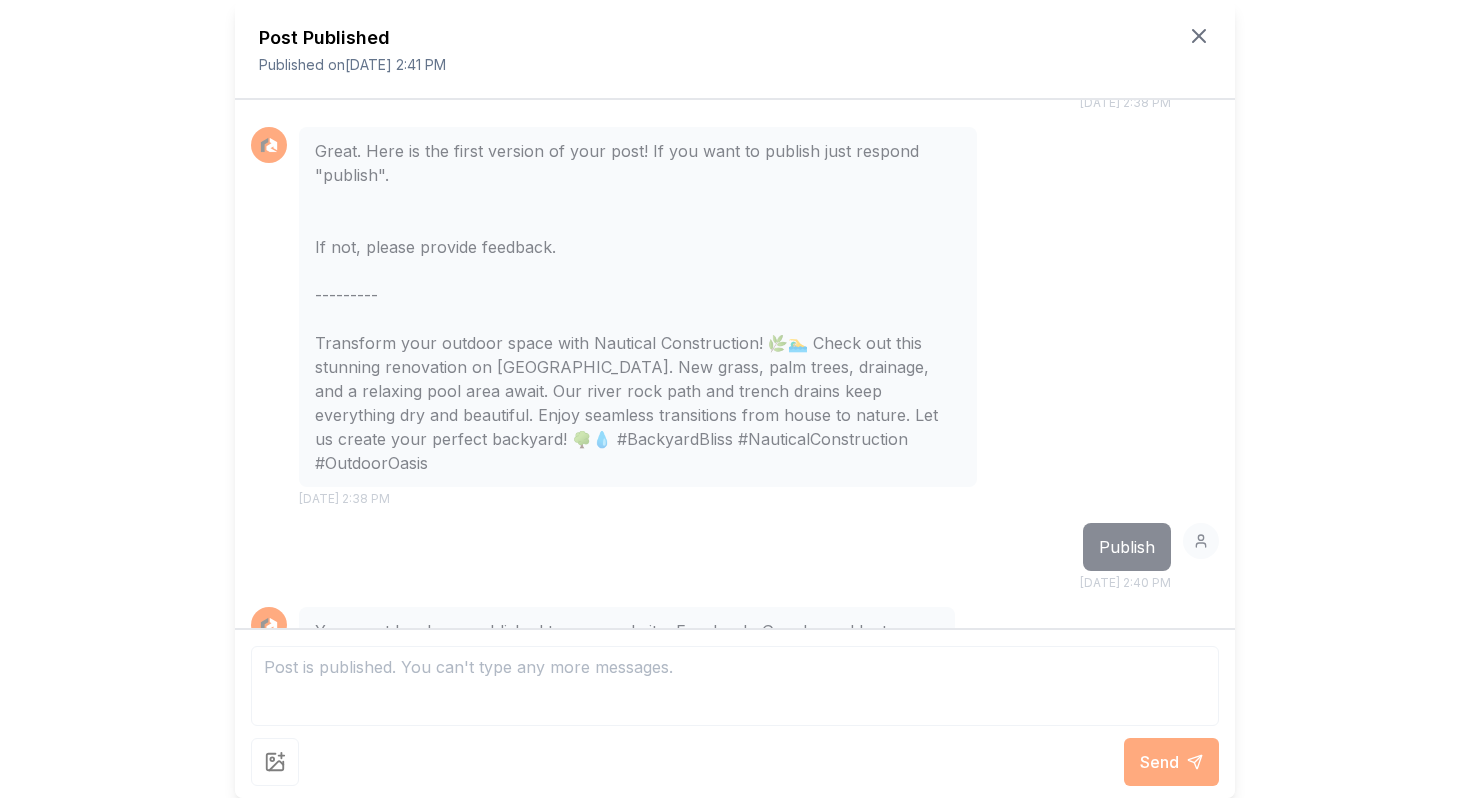 scroll, scrollTop: 964, scrollLeft: 0, axis: vertical 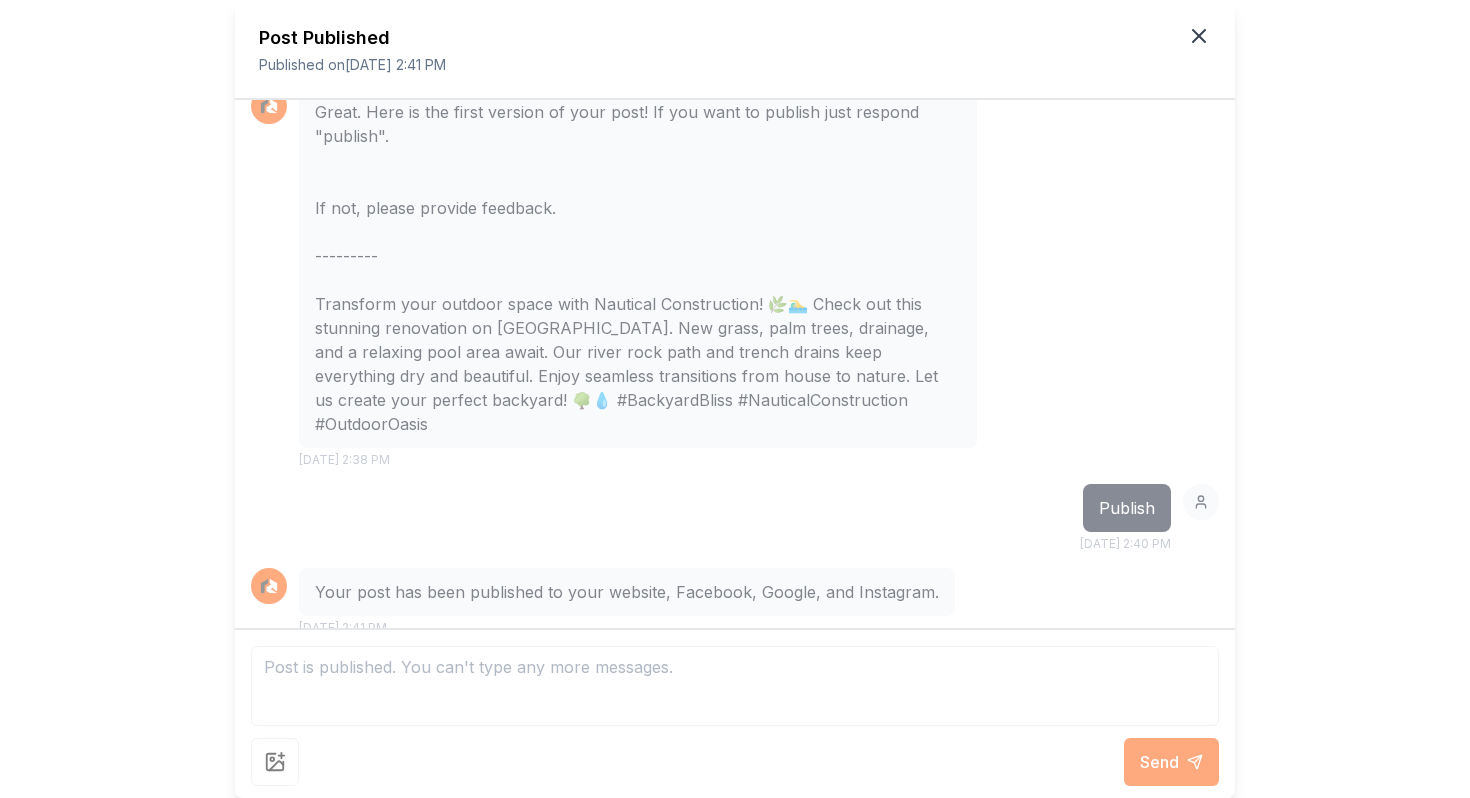 click 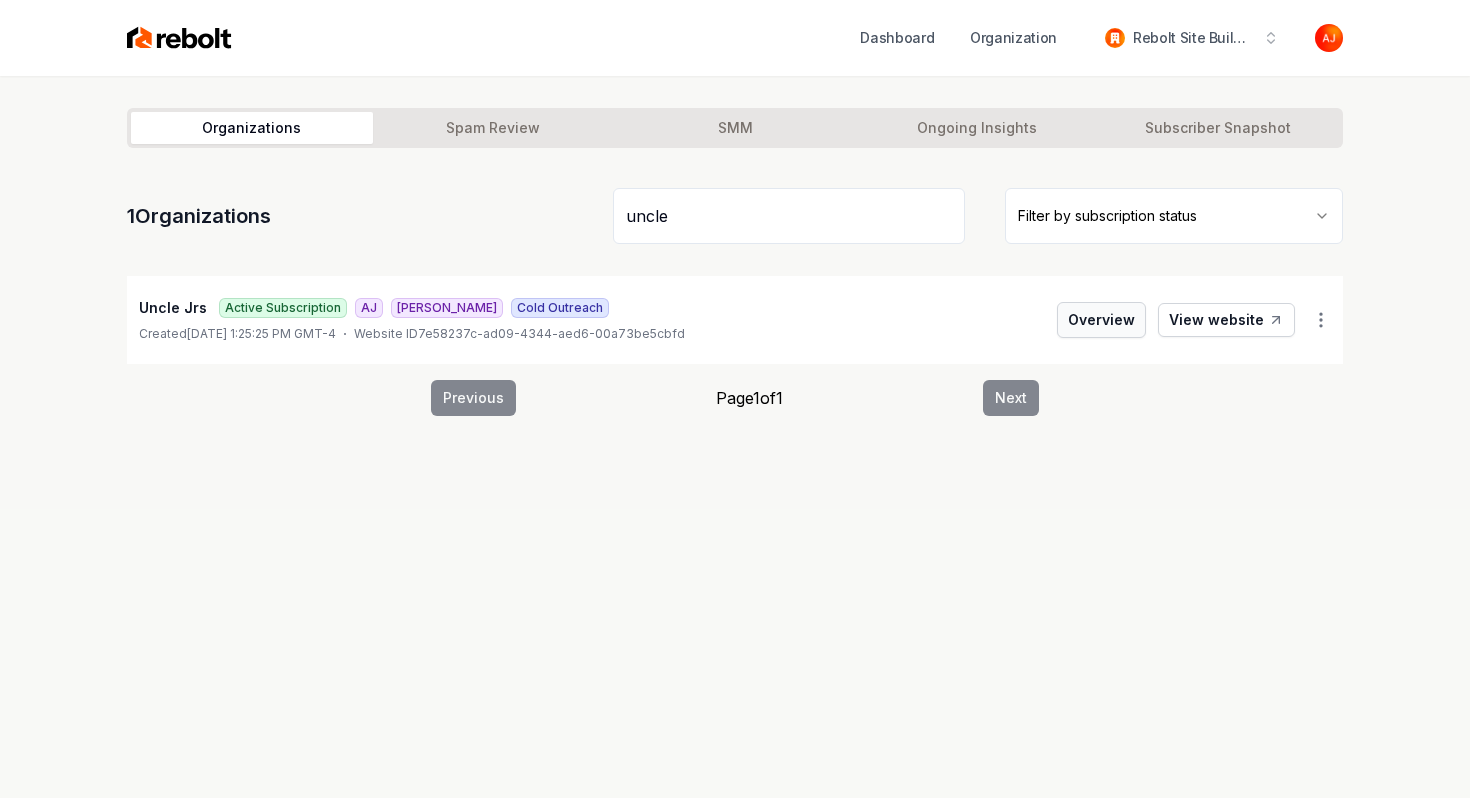 type on "uncle" 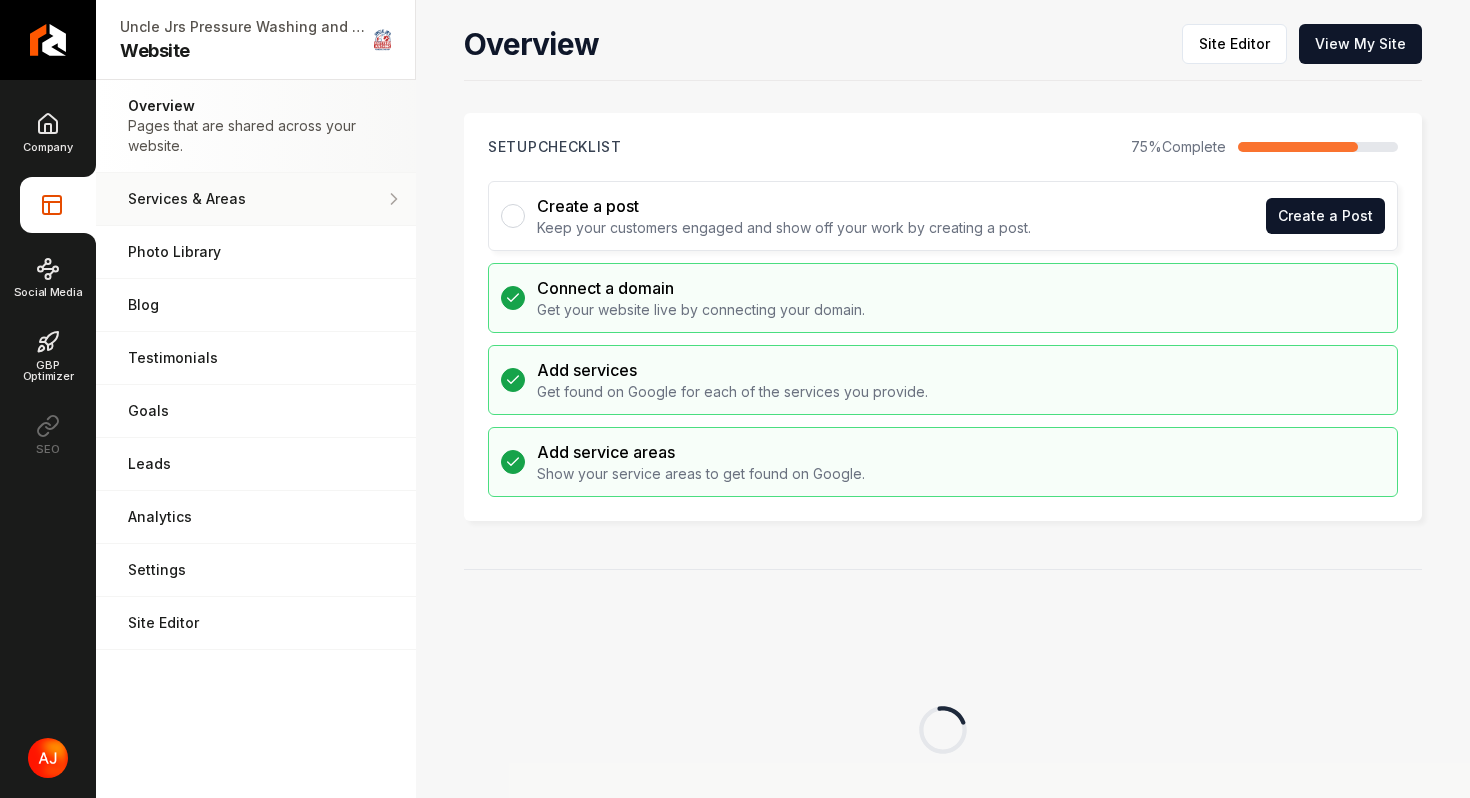 click on "Services & Areas" at bounding box center (256, 199) 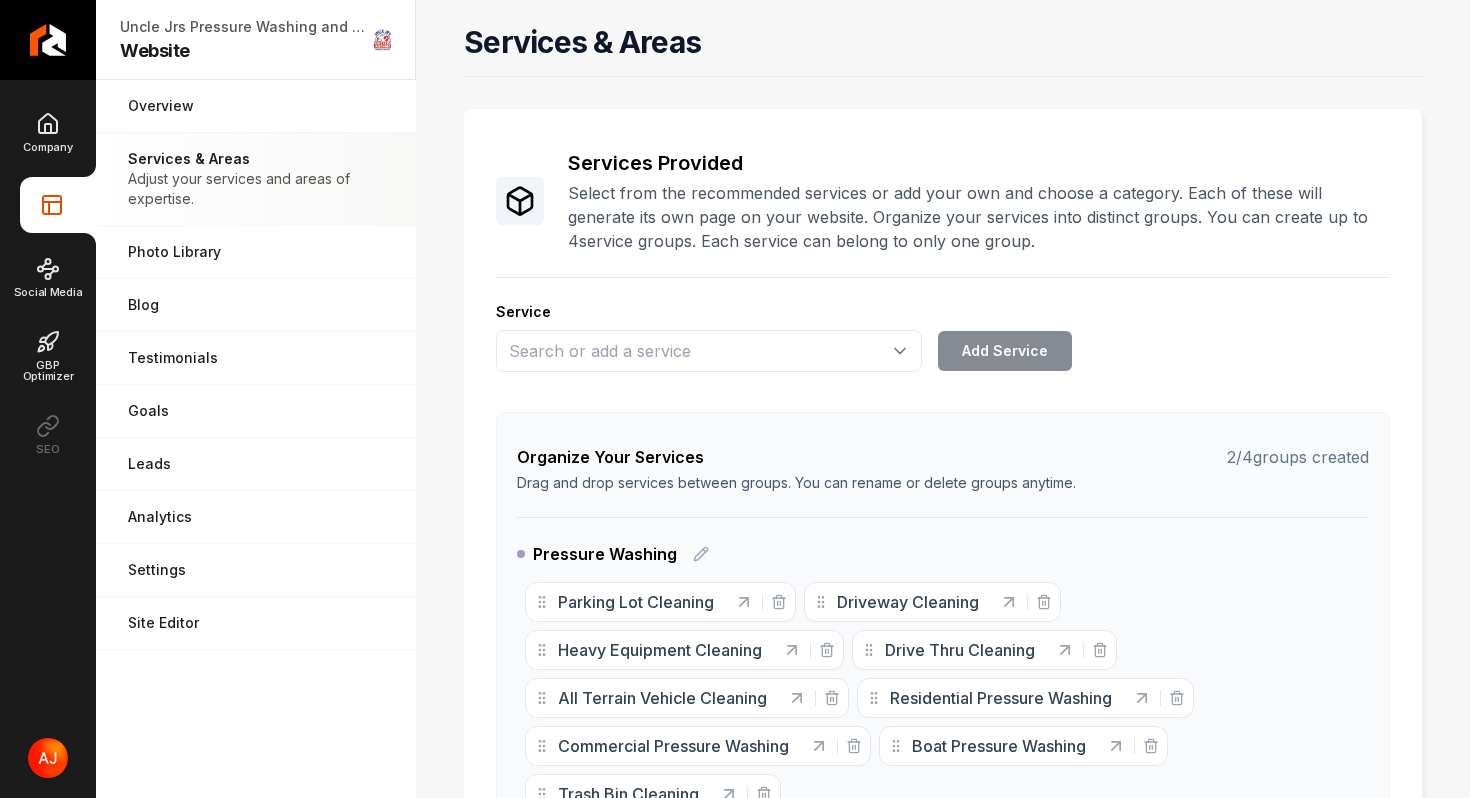 scroll, scrollTop: 1052, scrollLeft: 0, axis: vertical 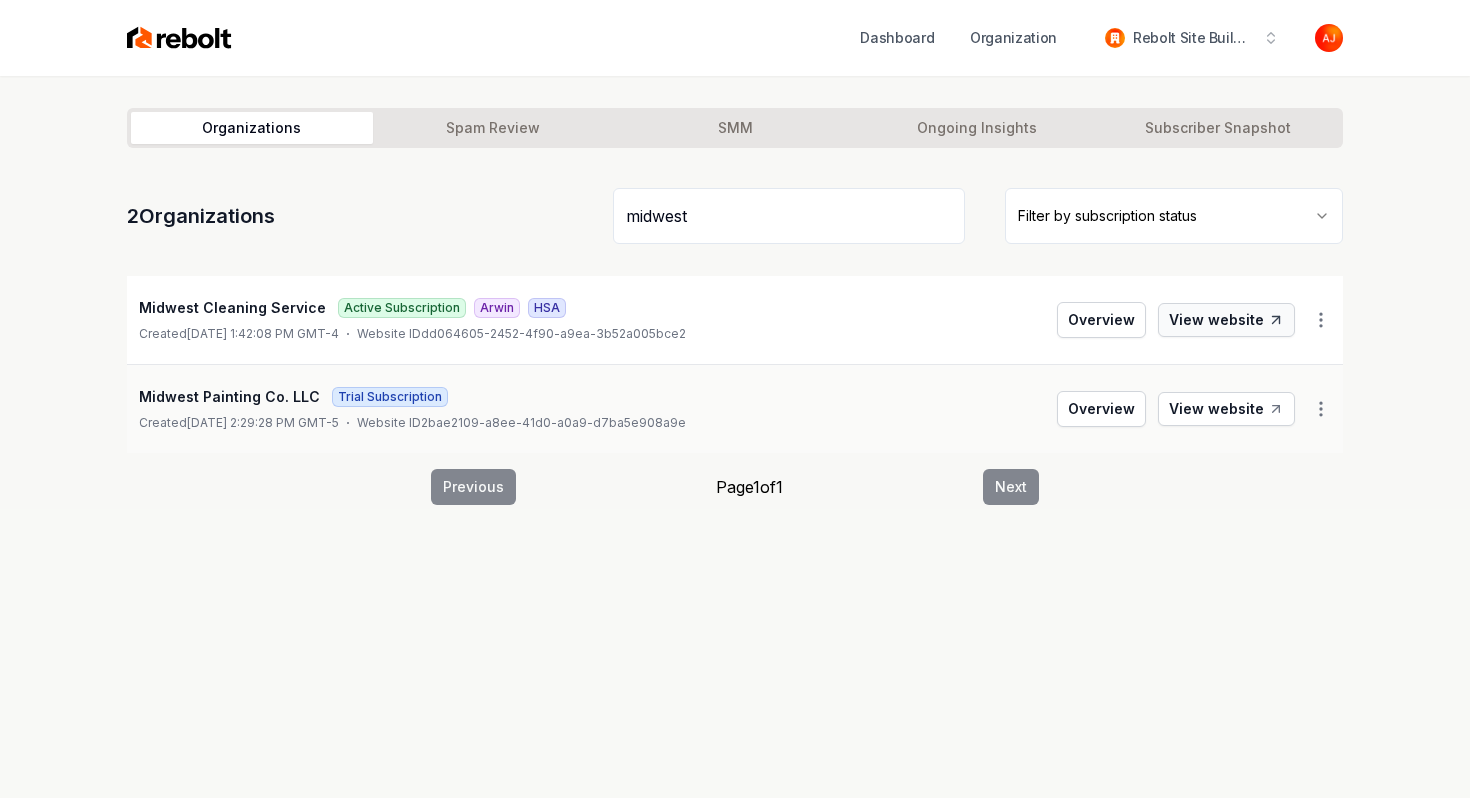 click on "View website" at bounding box center (1226, 320) 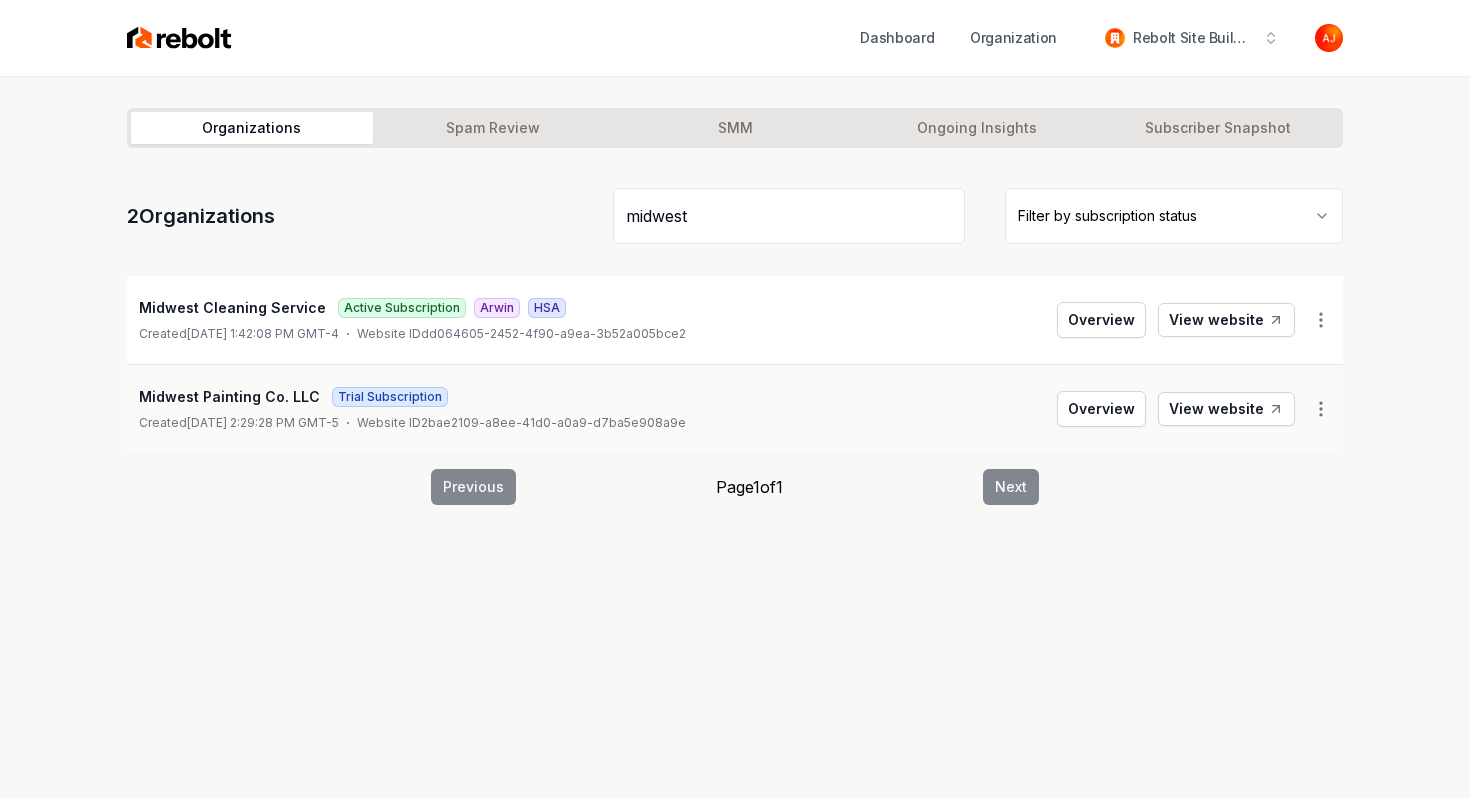 click on "midwest" at bounding box center (789, 216) 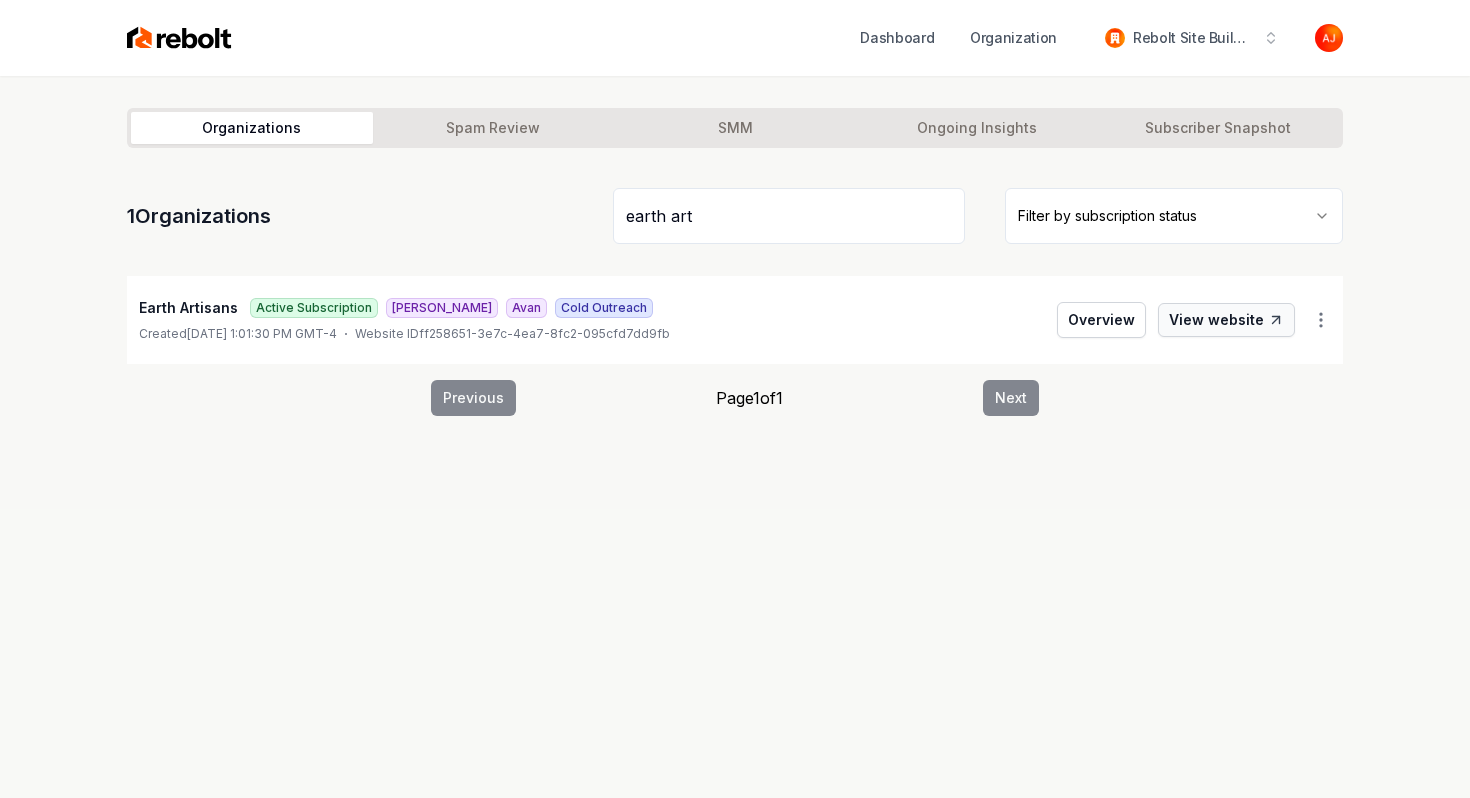 click on "View website" at bounding box center (1226, 320) 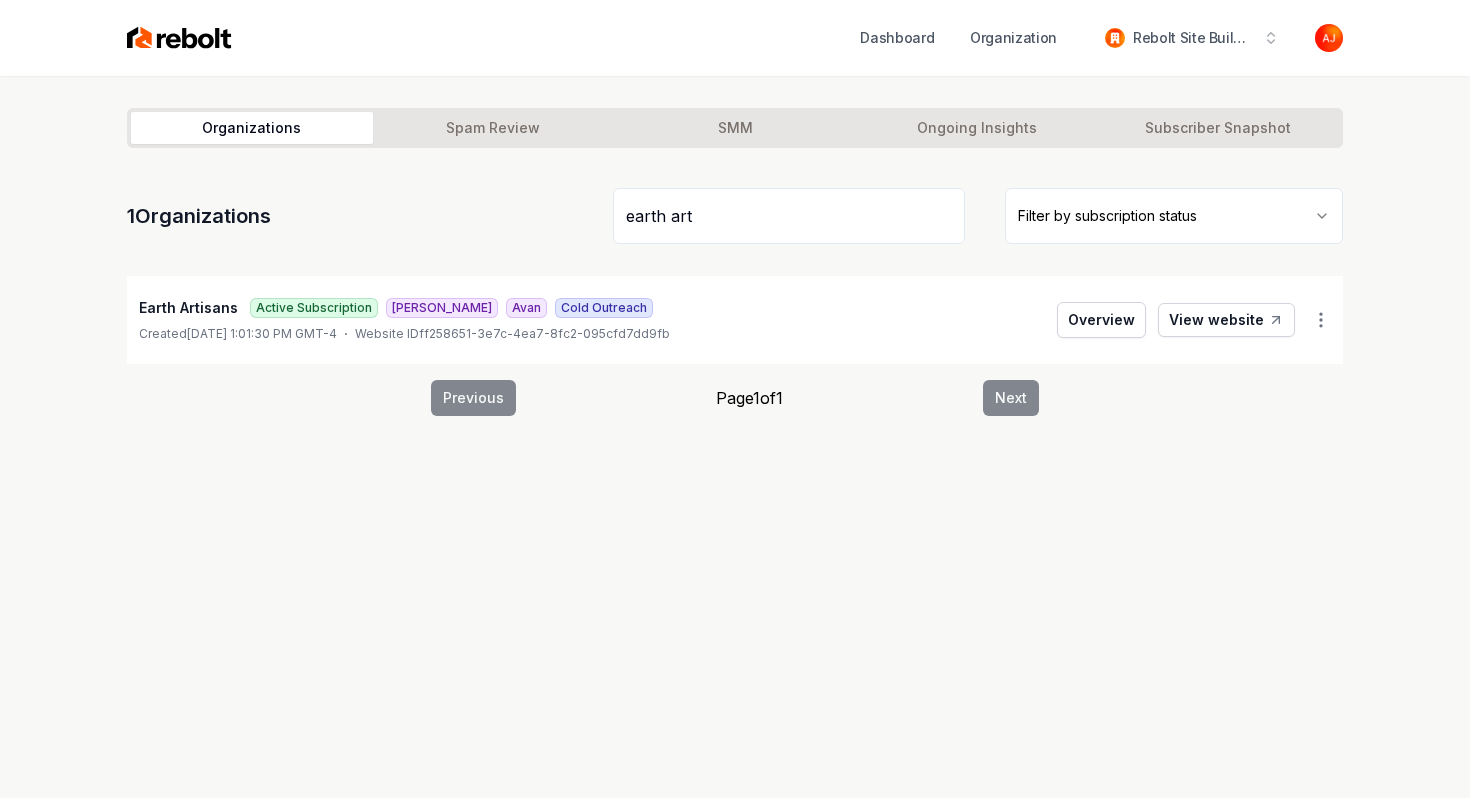 drag, startPoint x: 699, startPoint y: 217, endPoint x: 495, endPoint y: 217, distance: 204 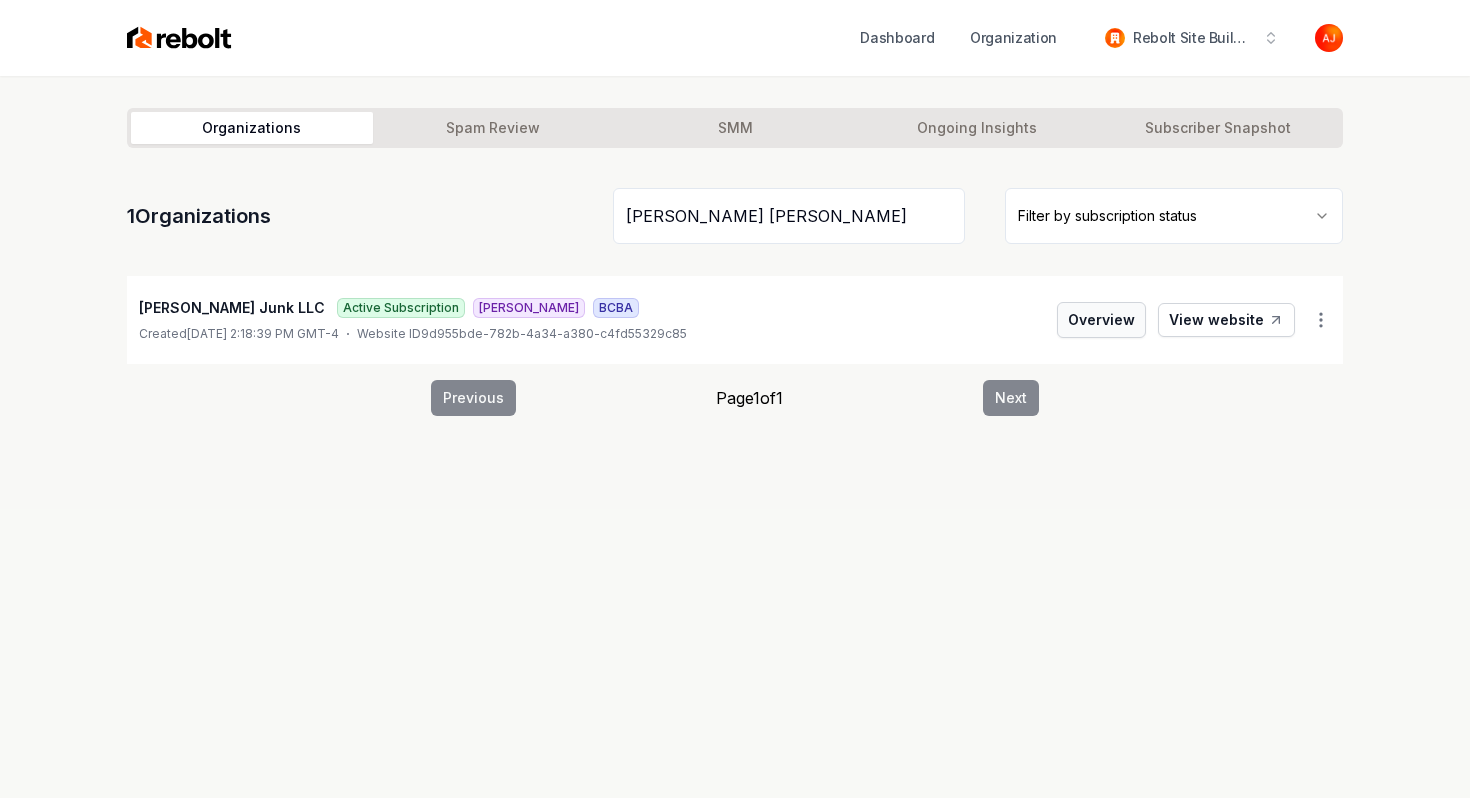 type on "[PERSON_NAME] [PERSON_NAME]" 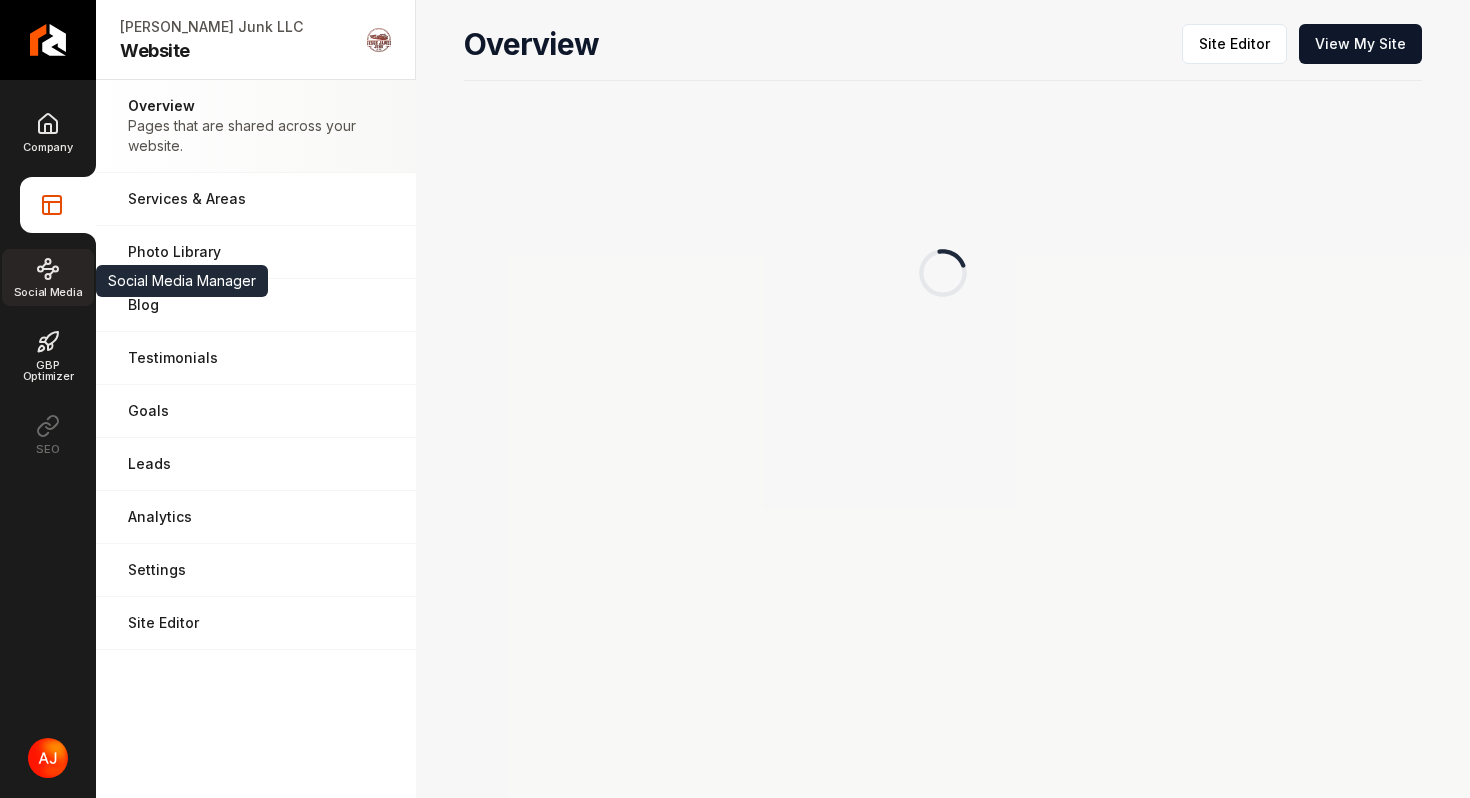 click 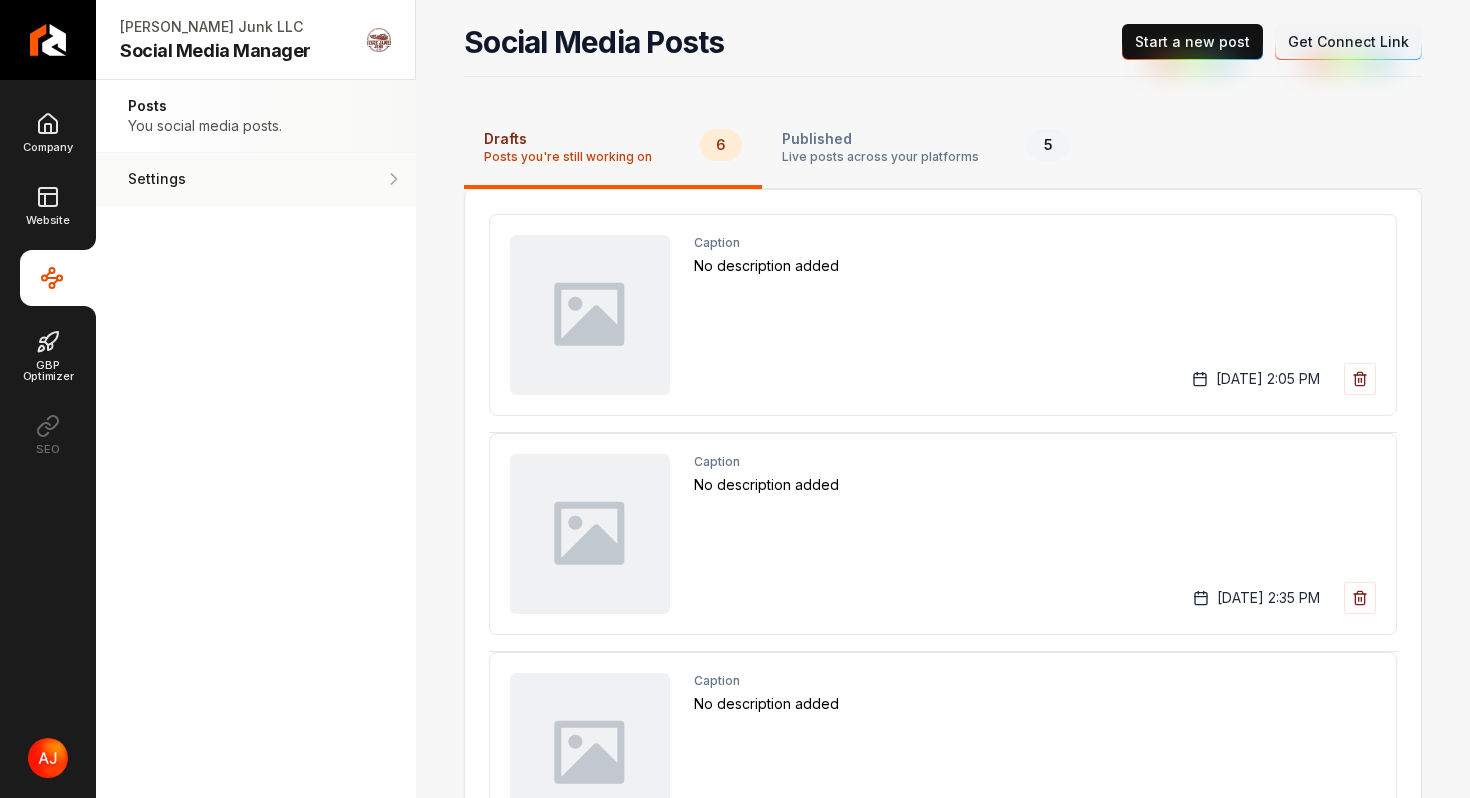 click on "Settings" at bounding box center (194, 179) 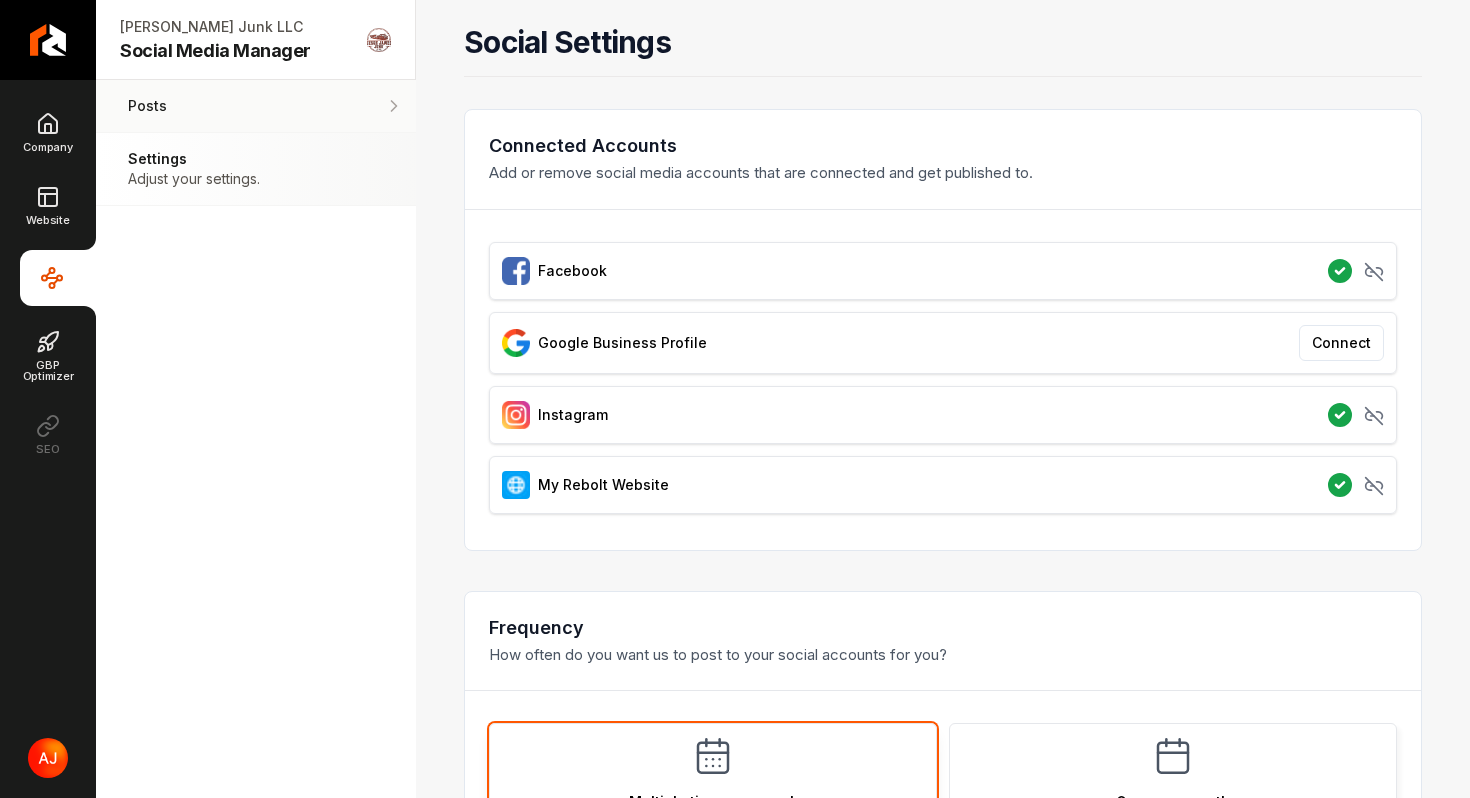 click on "Posts You social media posts." at bounding box center (256, 106) 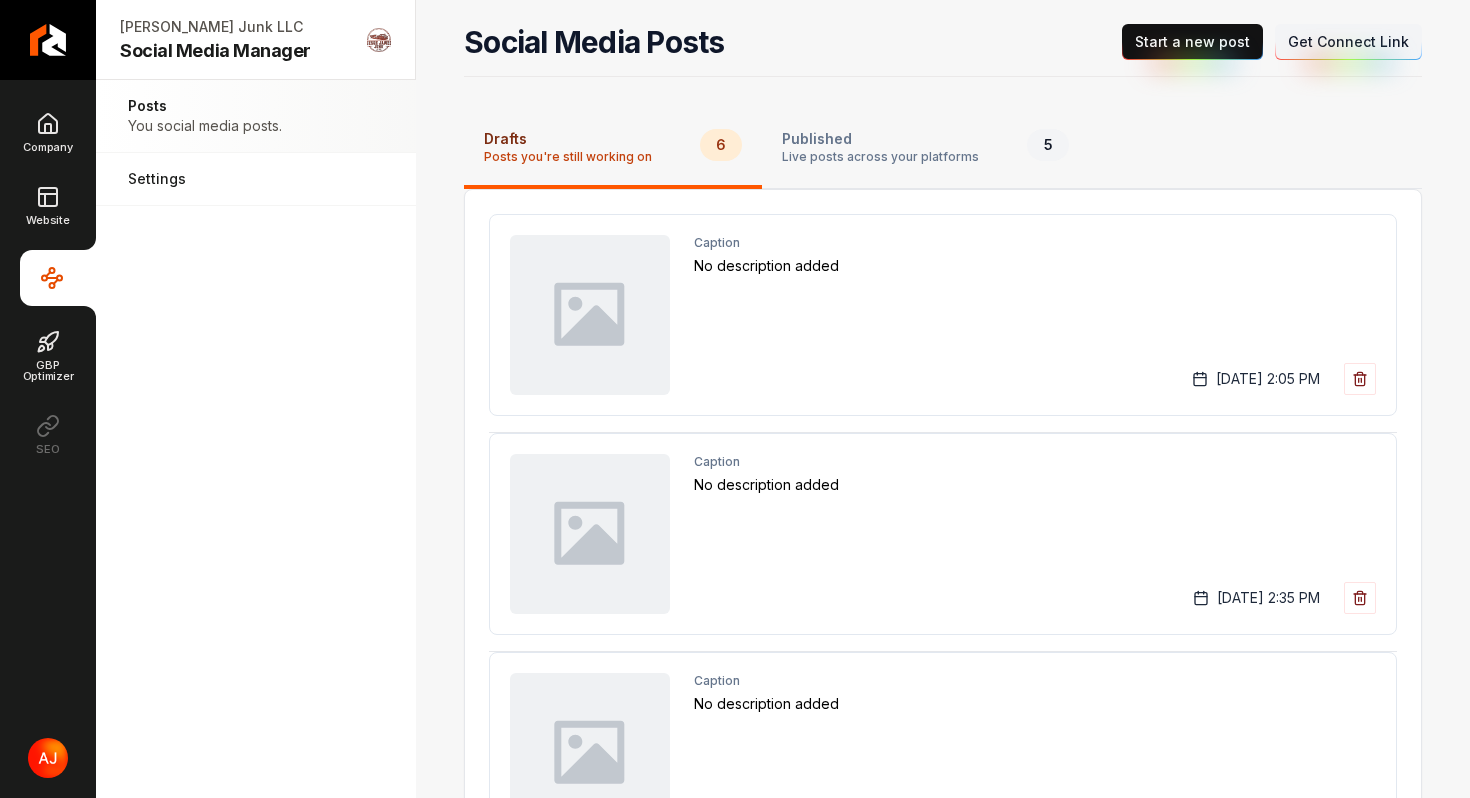 click on "Get Connect Link" at bounding box center (1348, 42) 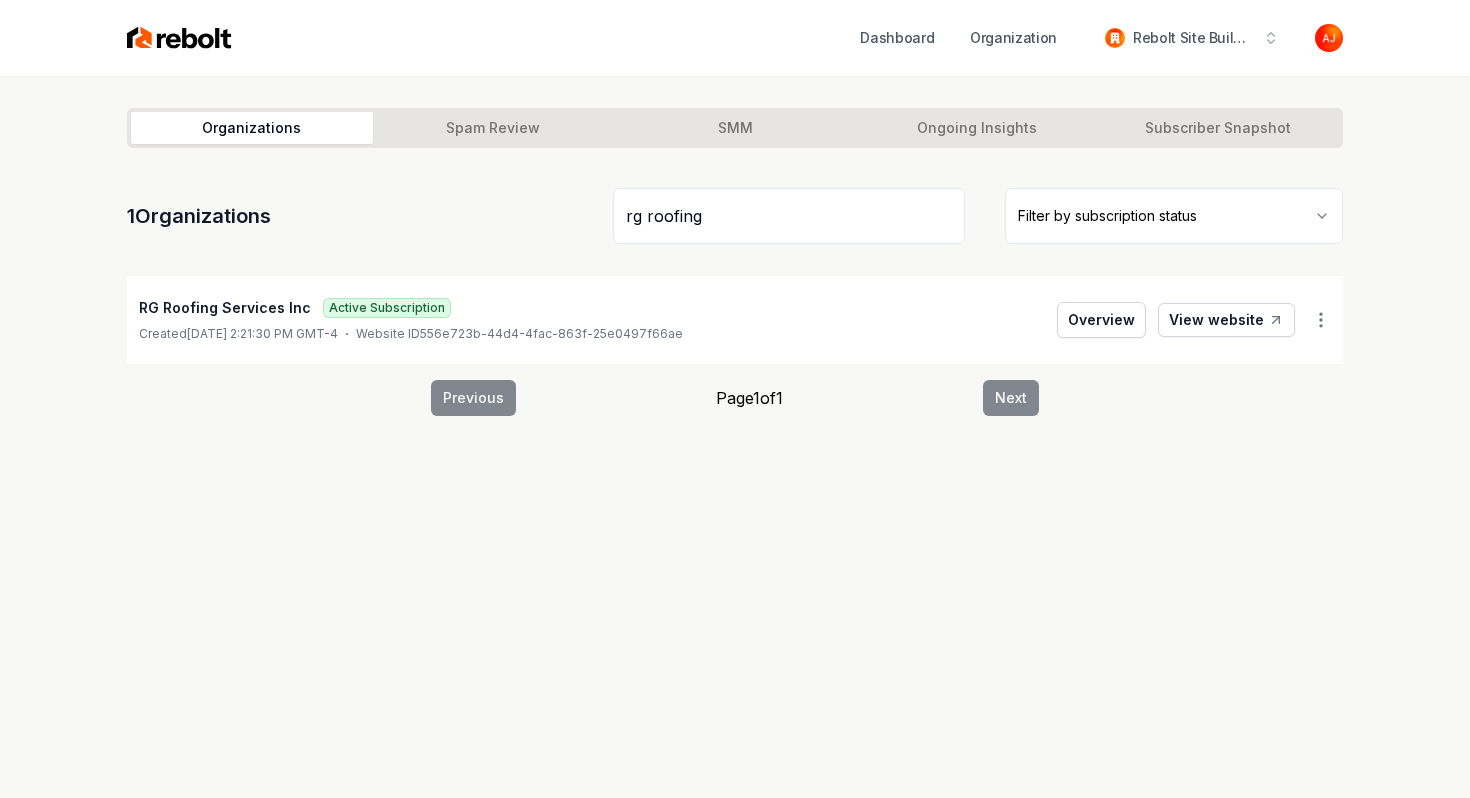 click on "RG Roofing Services Inc Active Subscription Created  [DATE] 2:21:30 PM GMT-4   Website ID  556e723b-44d4-4fac-863f-25e0497f66ae Overview View website" at bounding box center [735, 320] 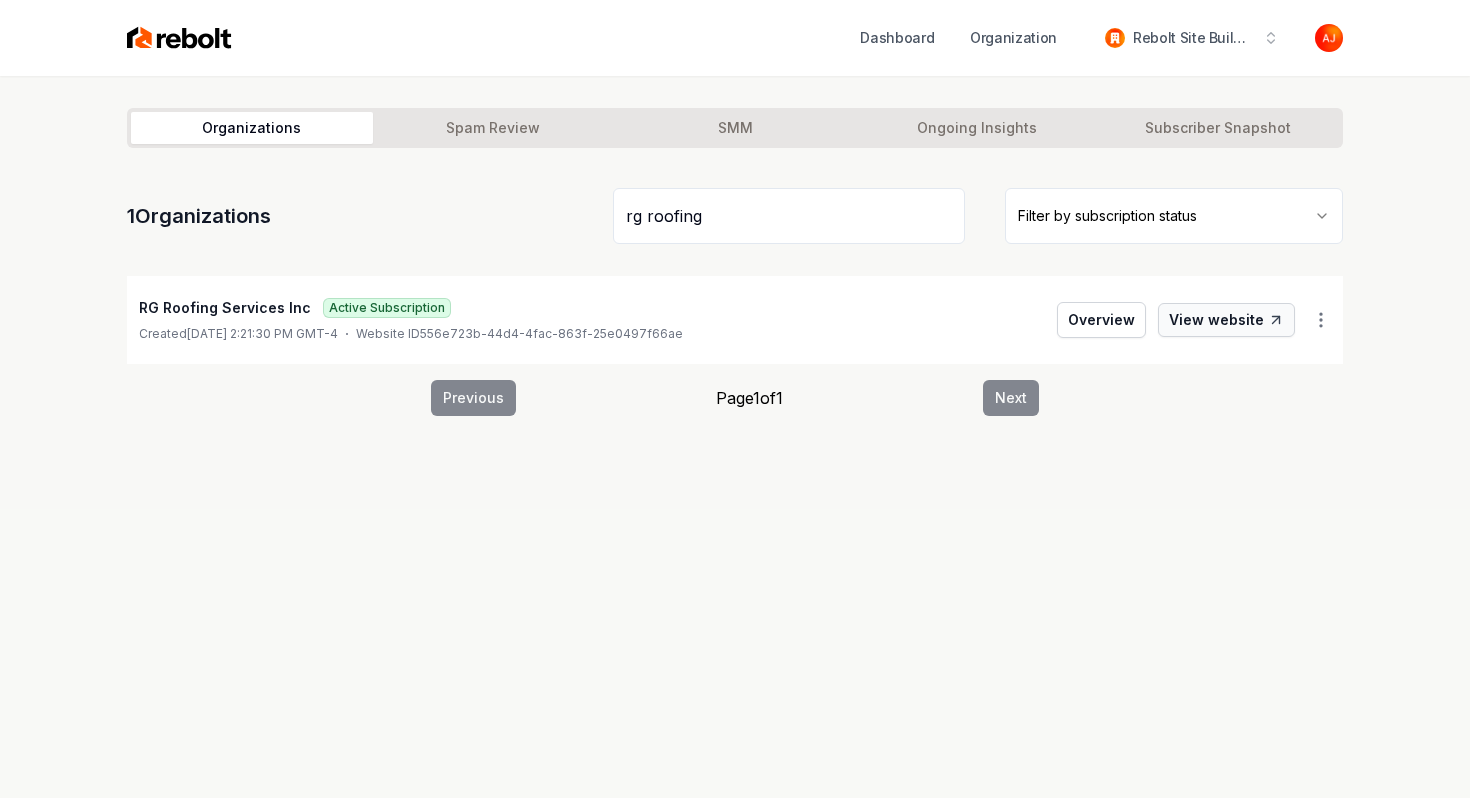 click on "View website" at bounding box center (1226, 320) 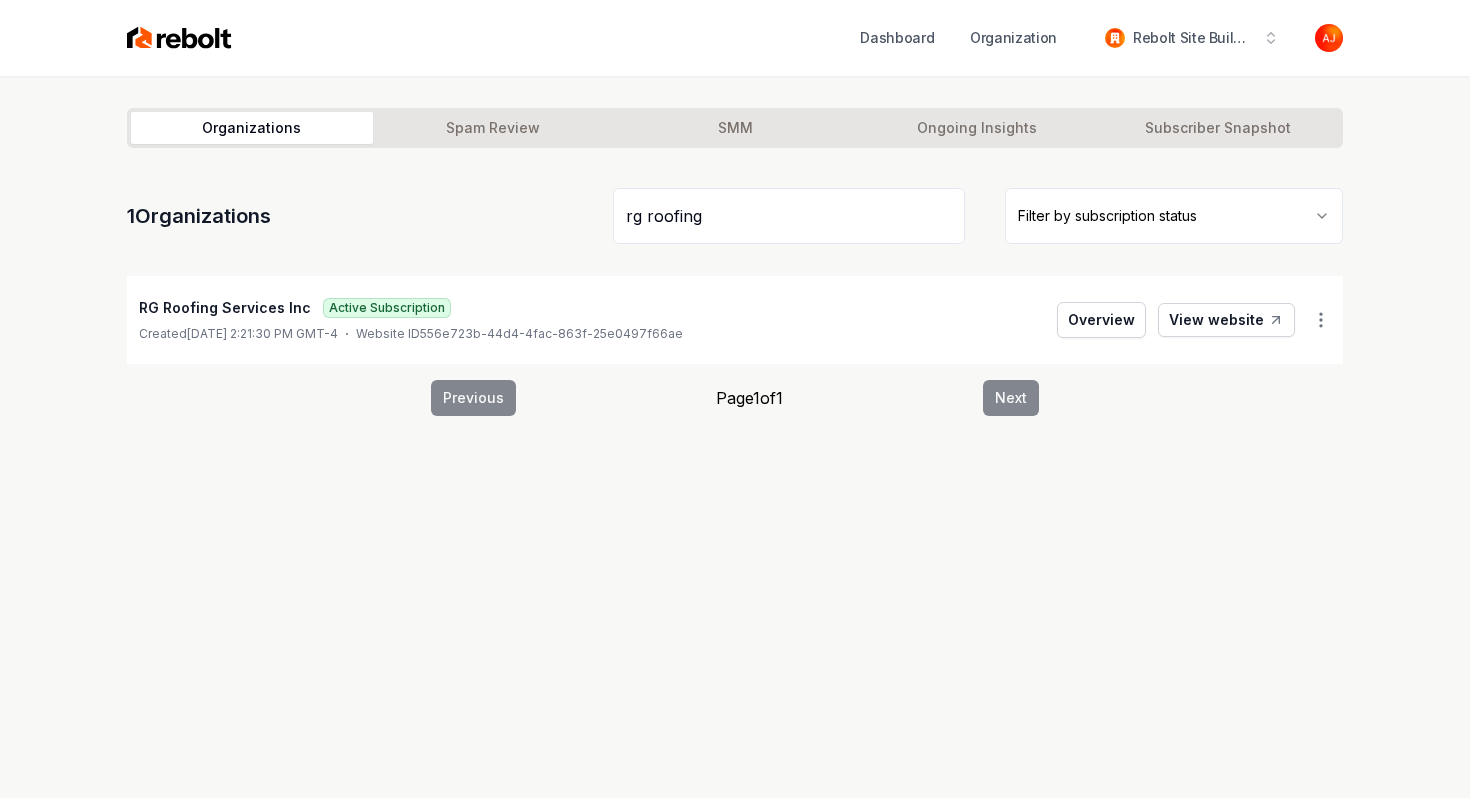 drag, startPoint x: 718, startPoint y: 209, endPoint x: 510, endPoint y: 207, distance: 208.00961 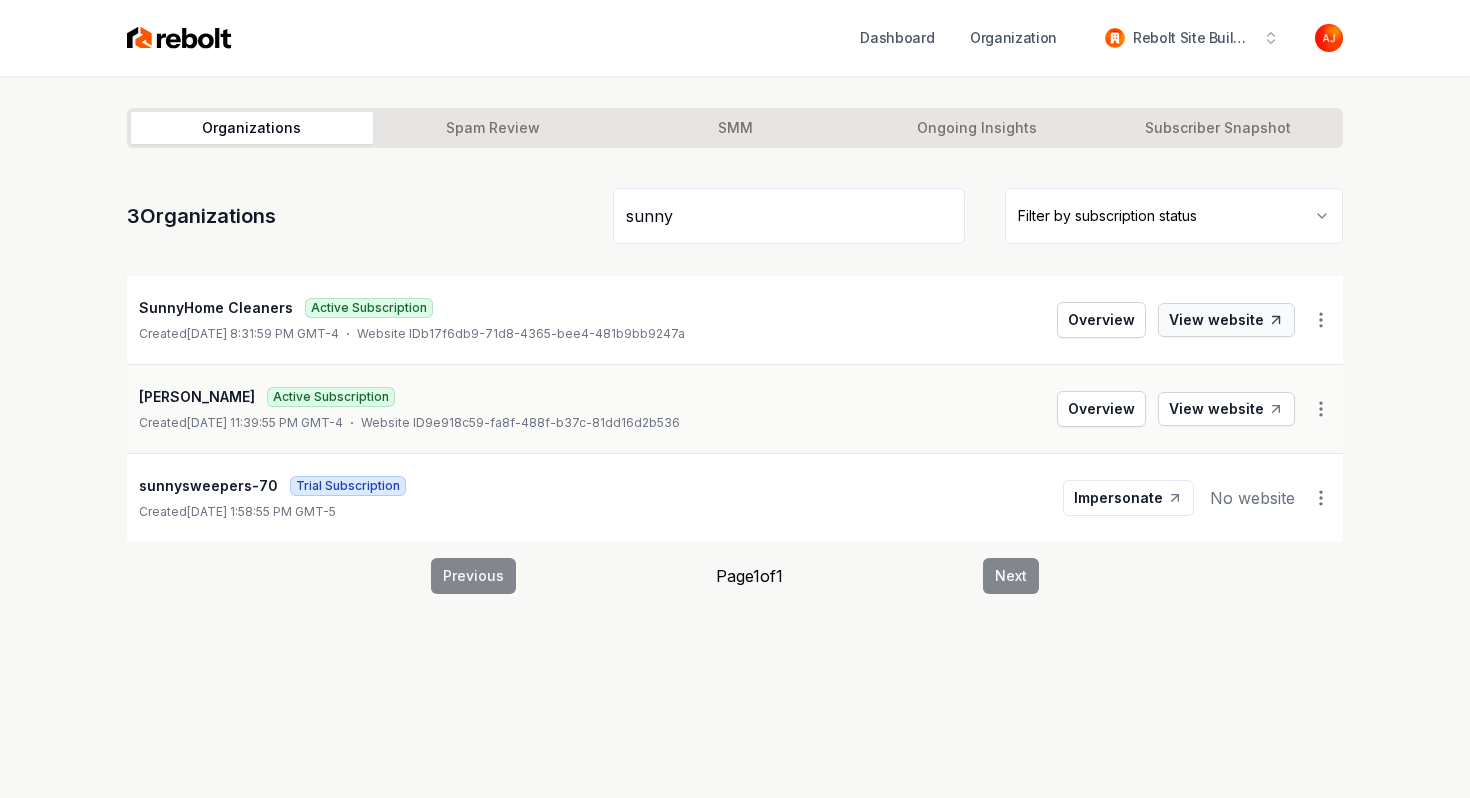 click on "View website" at bounding box center (1226, 320) 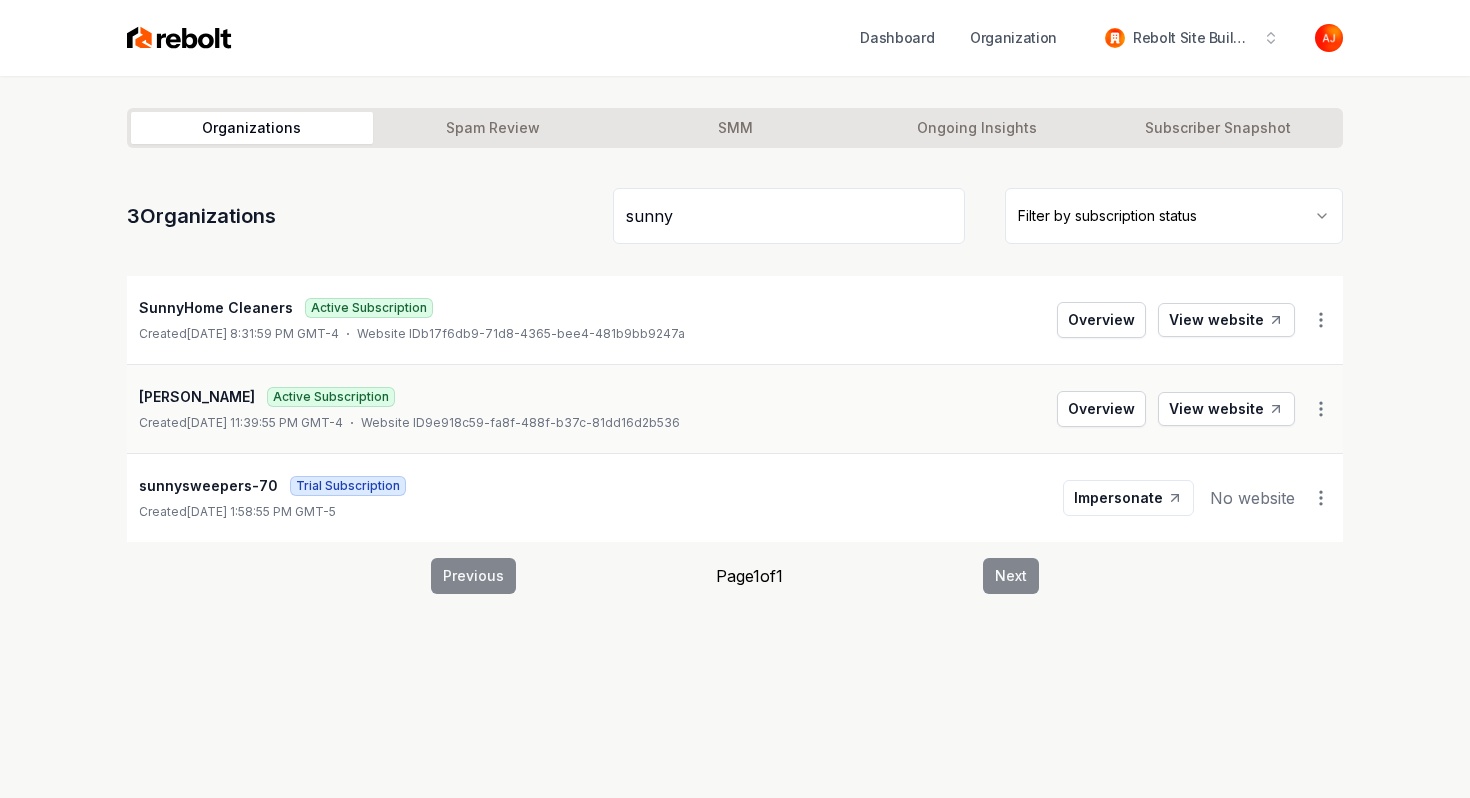 click on "sunny" at bounding box center (789, 216) 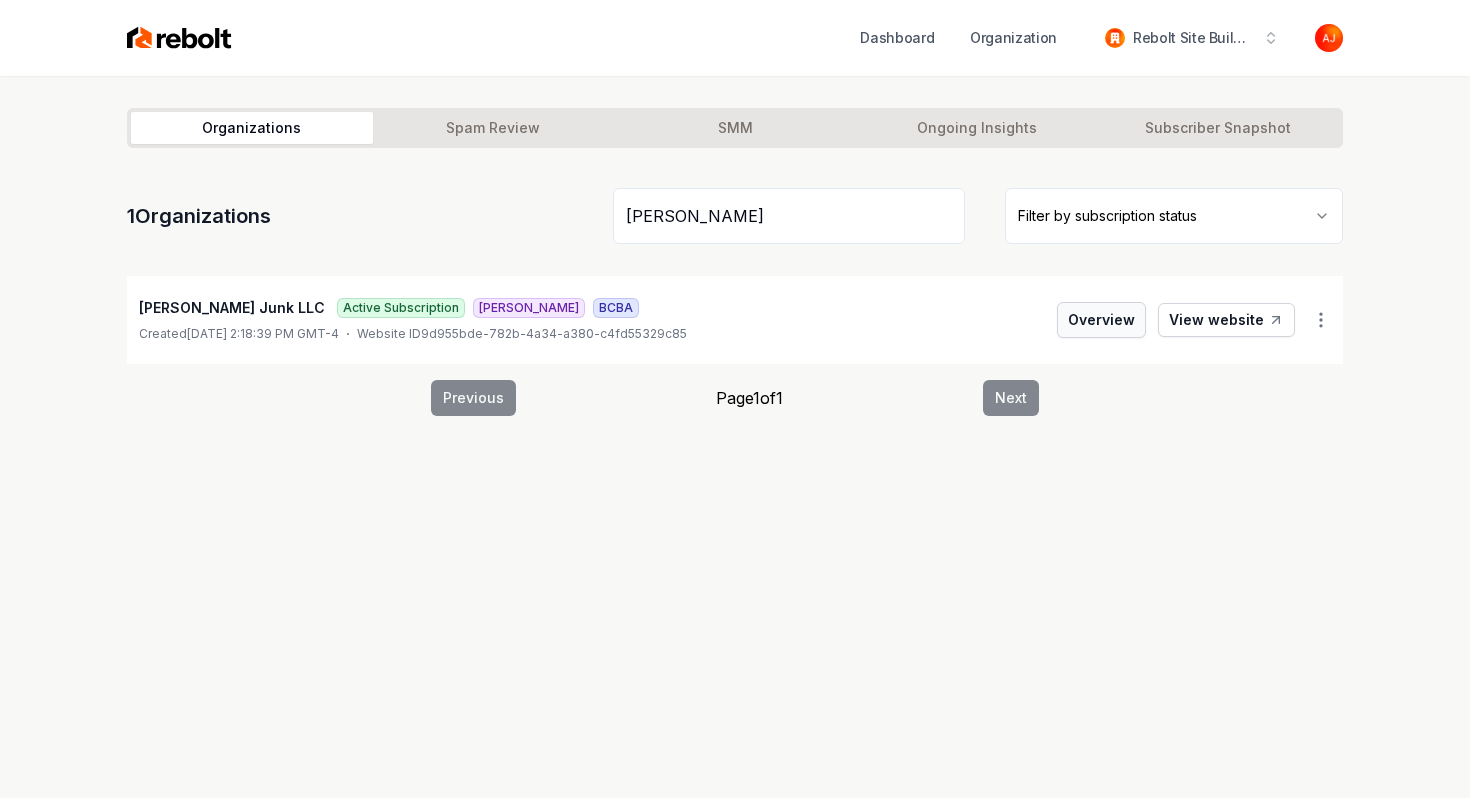 type on "[PERSON_NAME]" 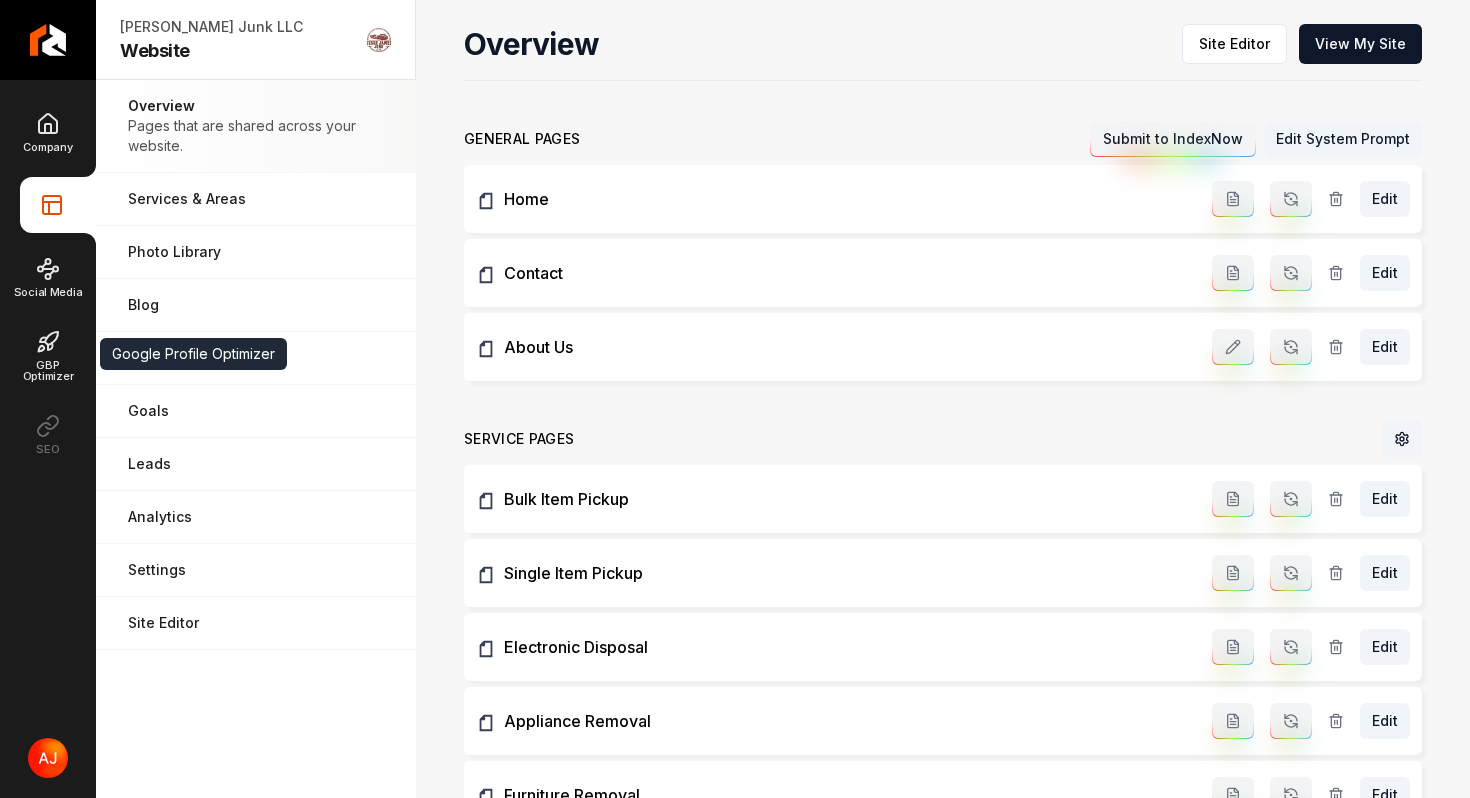 click on "Company Website Social Media GBP Optimizer Google Profile Optimizer   Google Profile Optimizer   SEO" at bounding box center (48, 283) 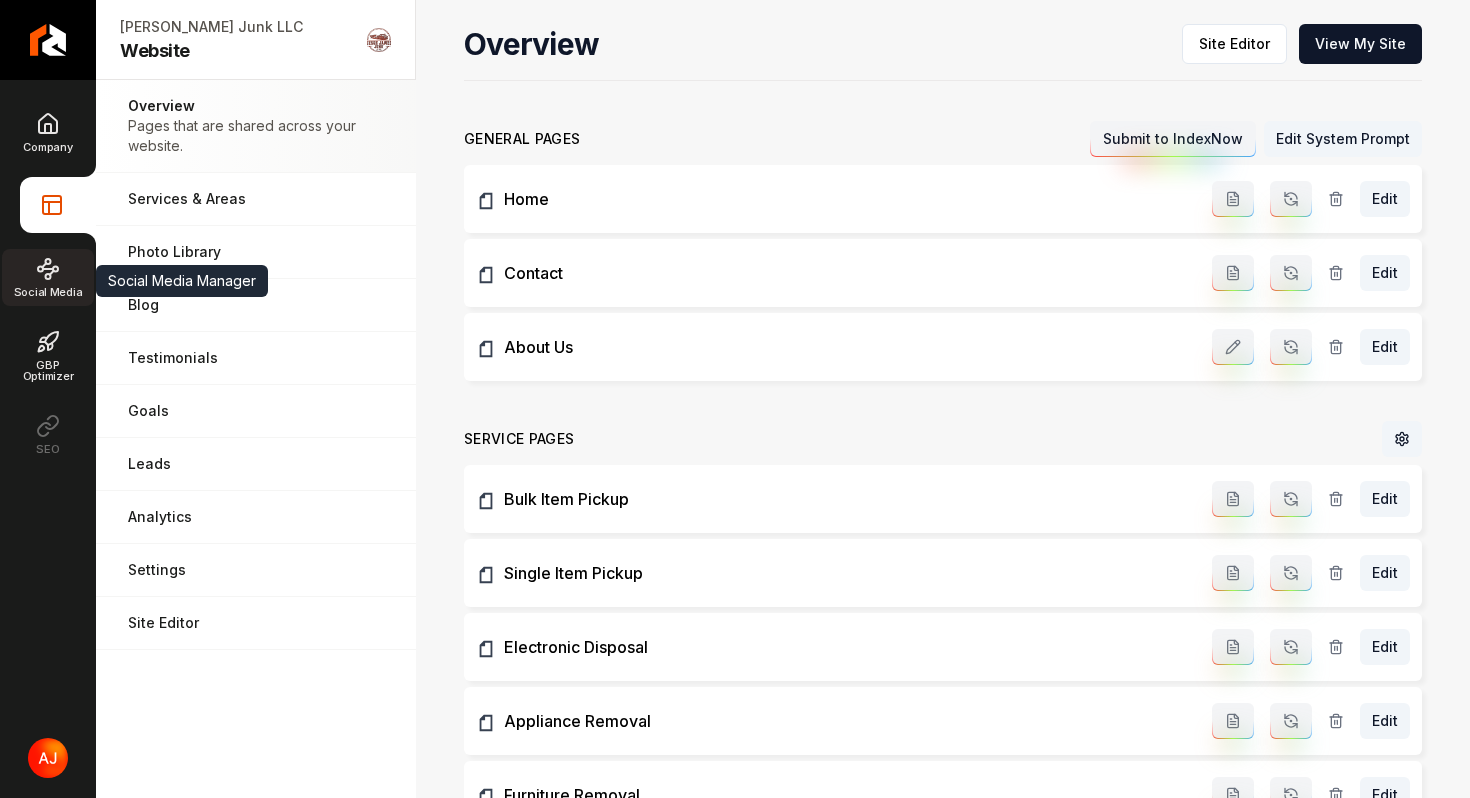 click on "Social Media" at bounding box center [48, 292] 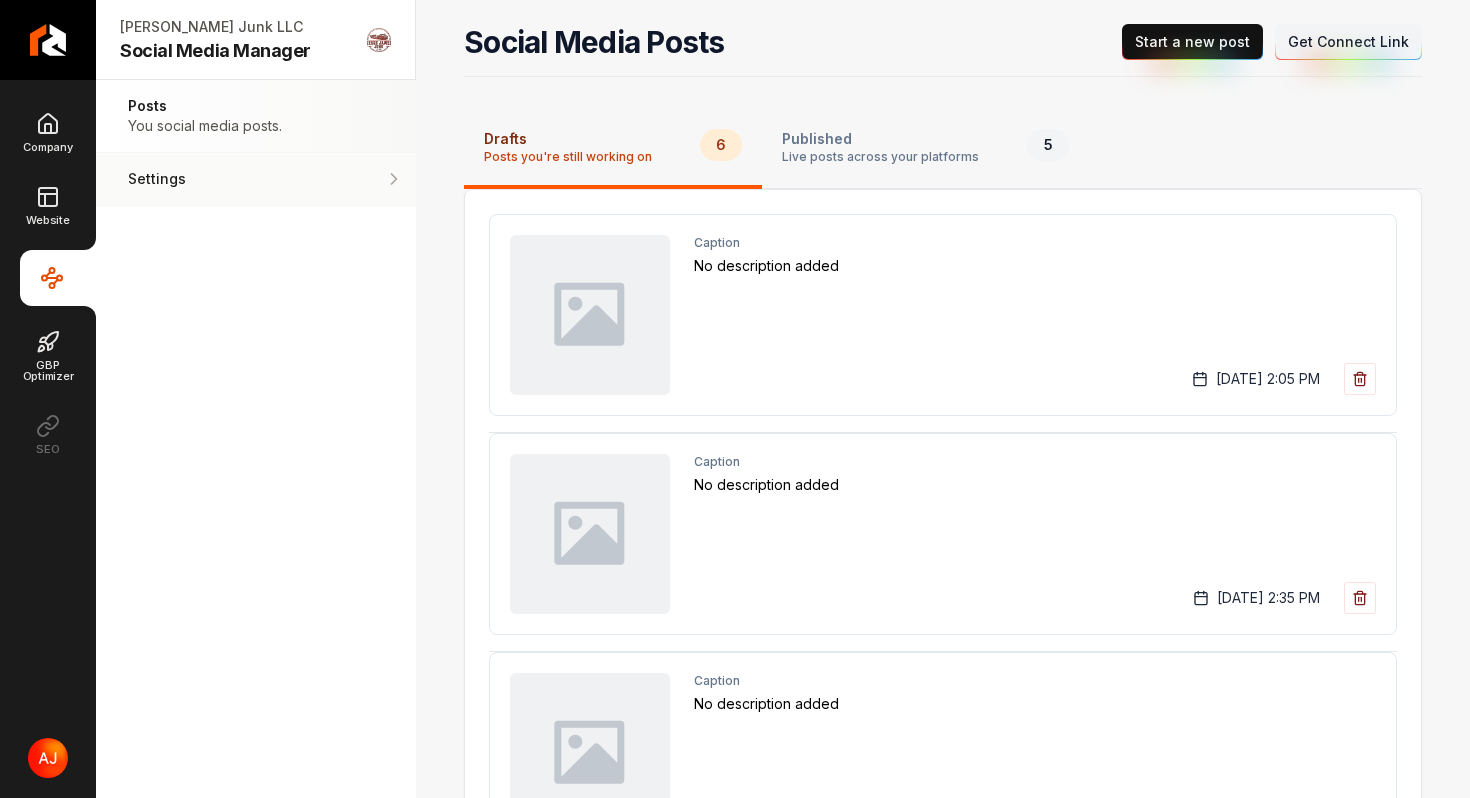 click on "Settings" at bounding box center (194, 179) 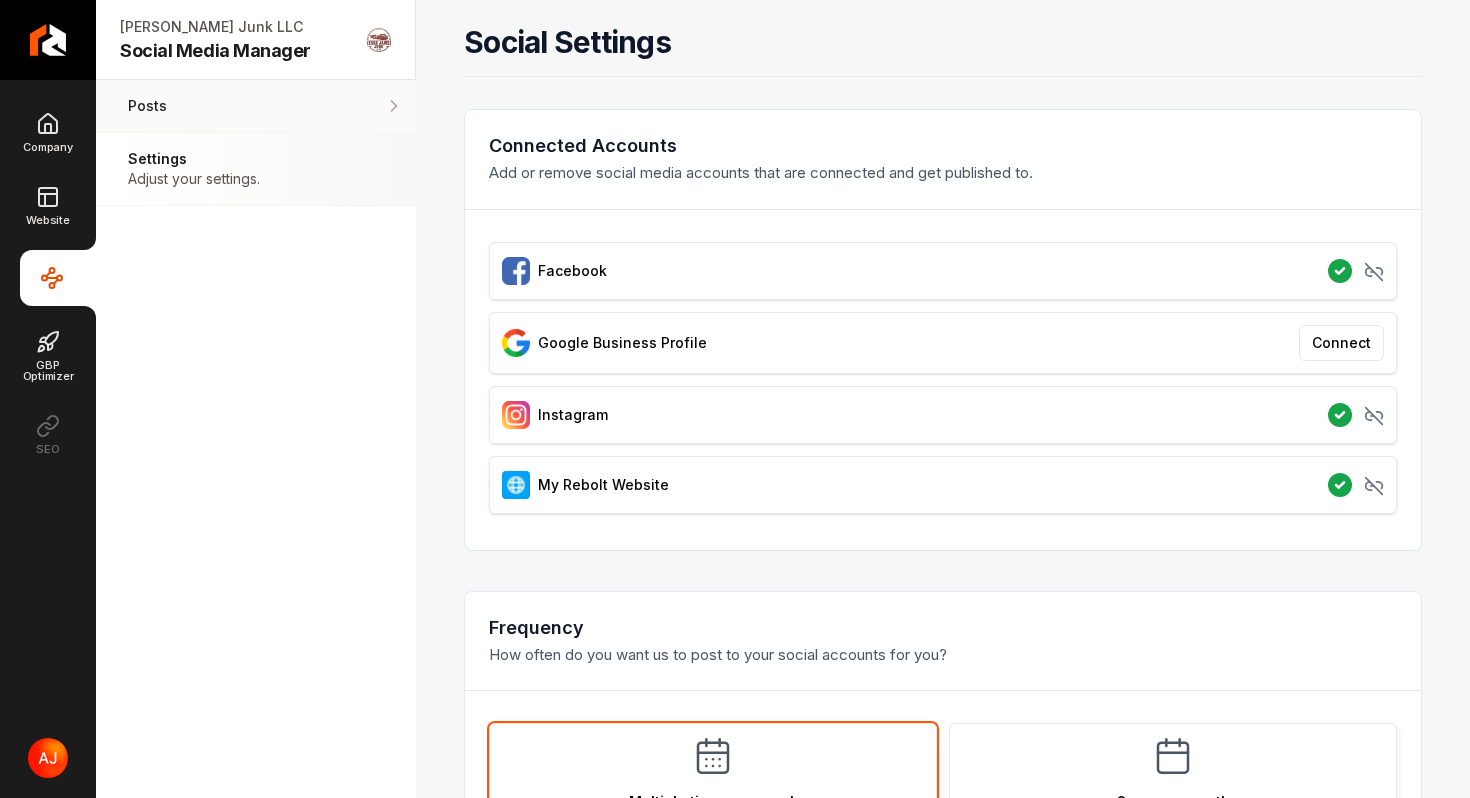 click on "Posts You social media posts." at bounding box center (256, 106) 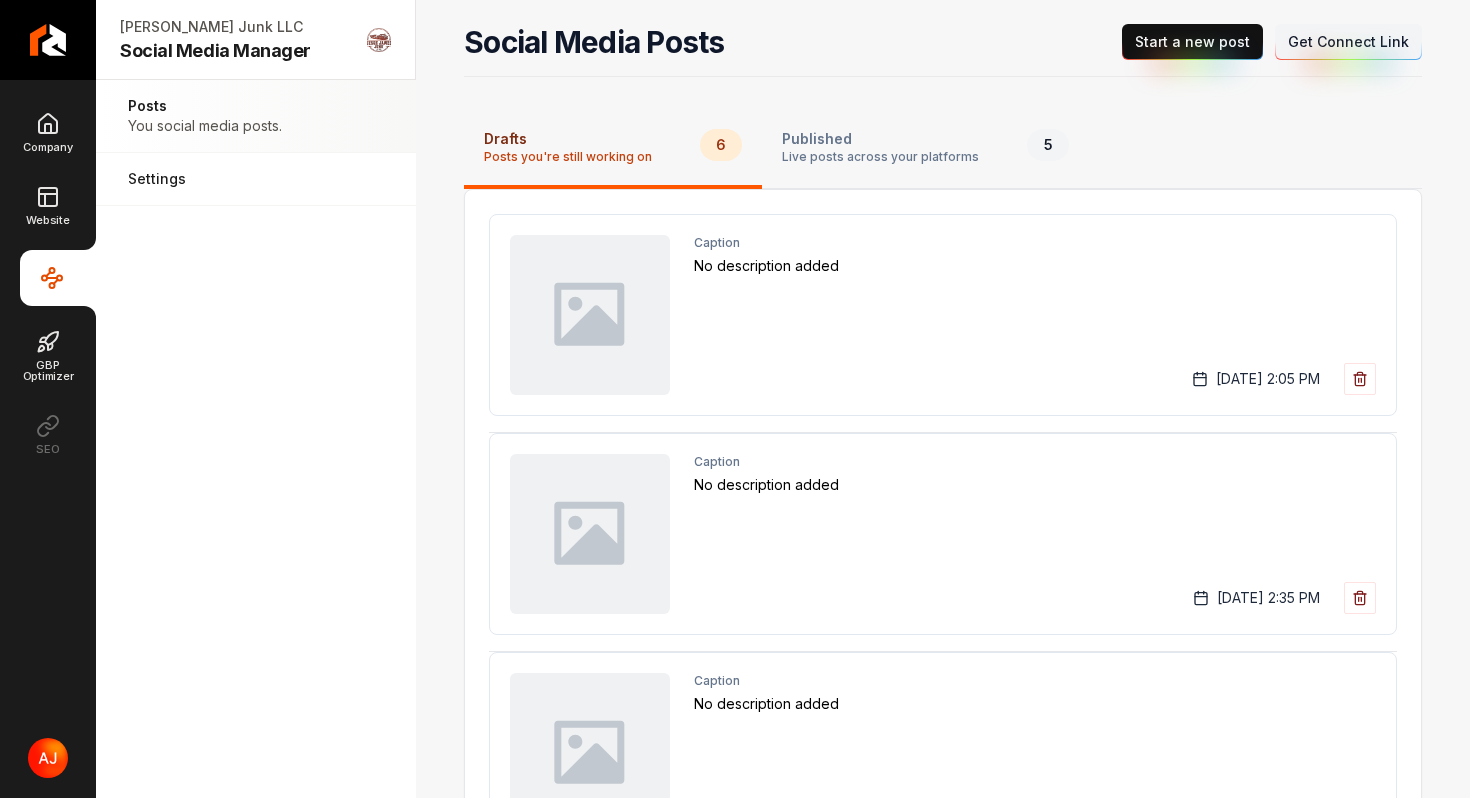 click on "Connect Link Get Connect Link" at bounding box center [1348, 42] 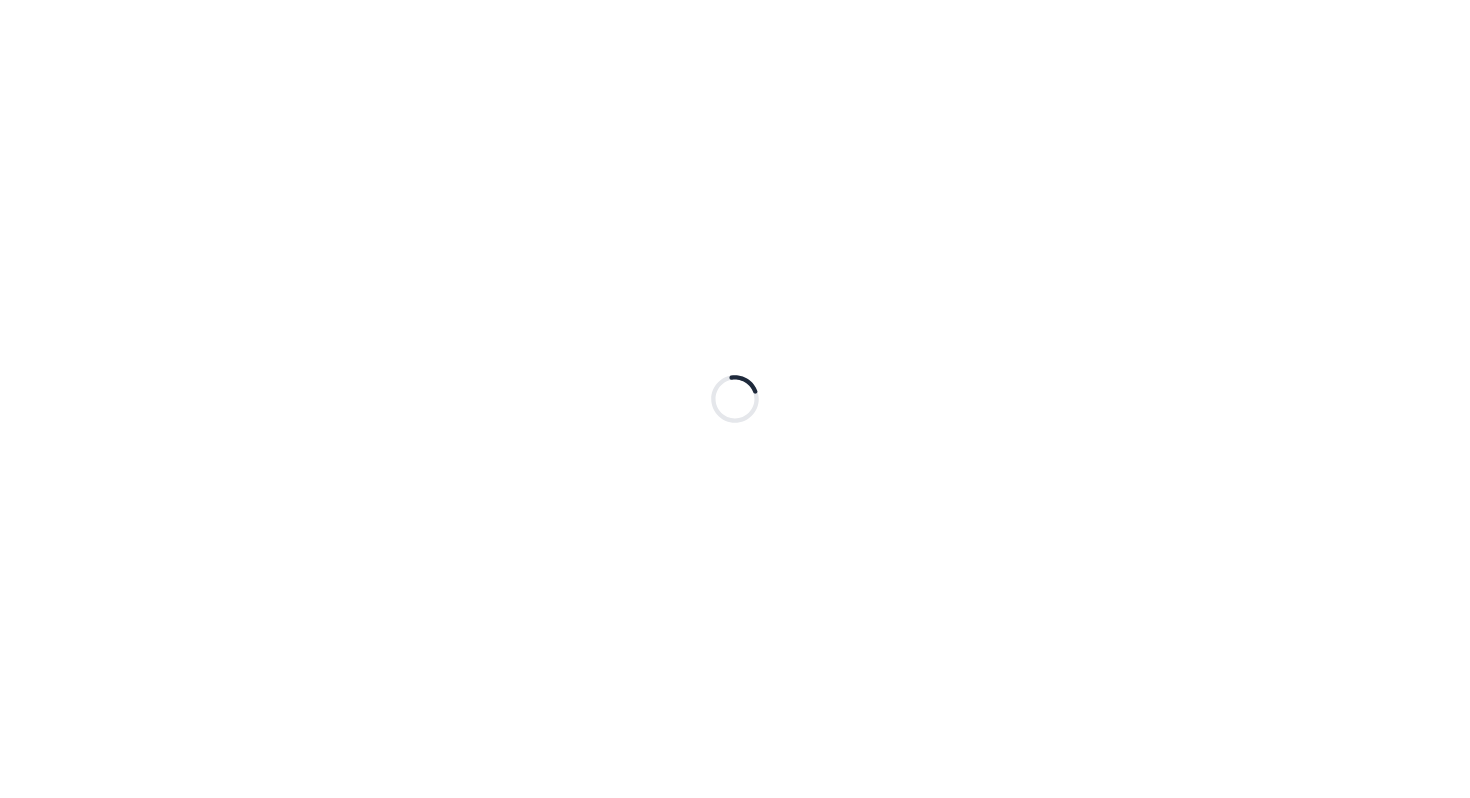 scroll, scrollTop: 0, scrollLeft: 0, axis: both 